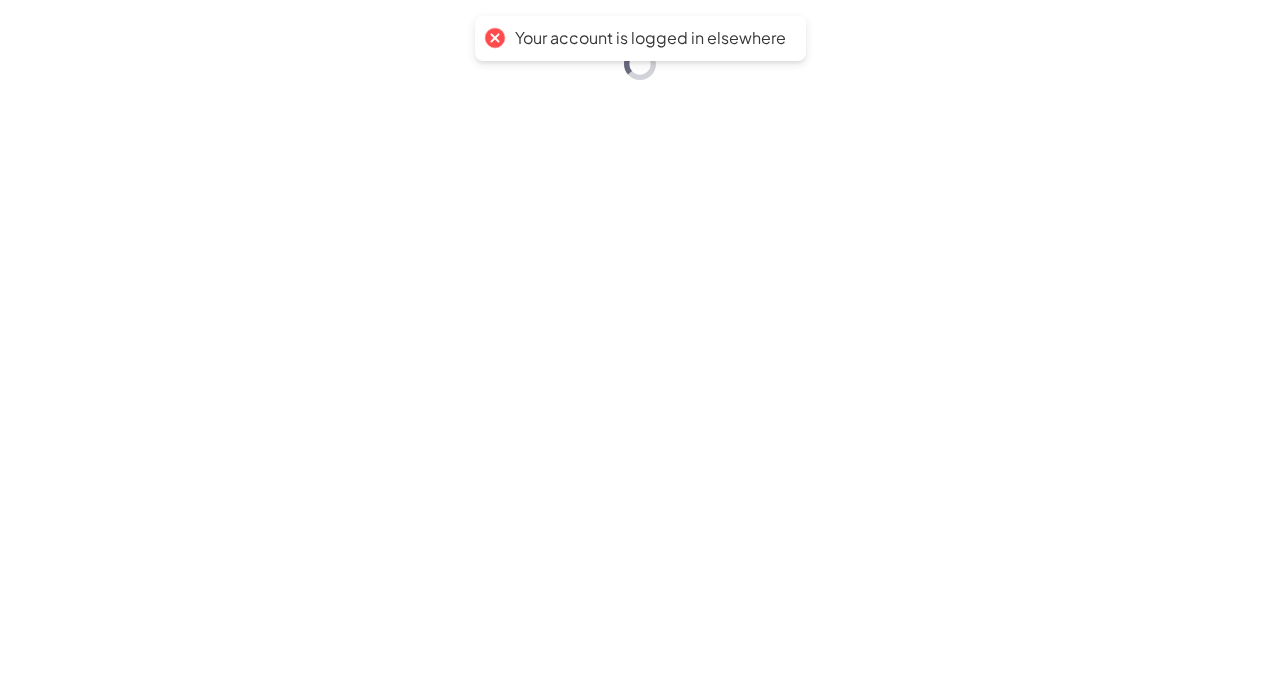 scroll, scrollTop: 0, scrollLeft: 0, axis: both 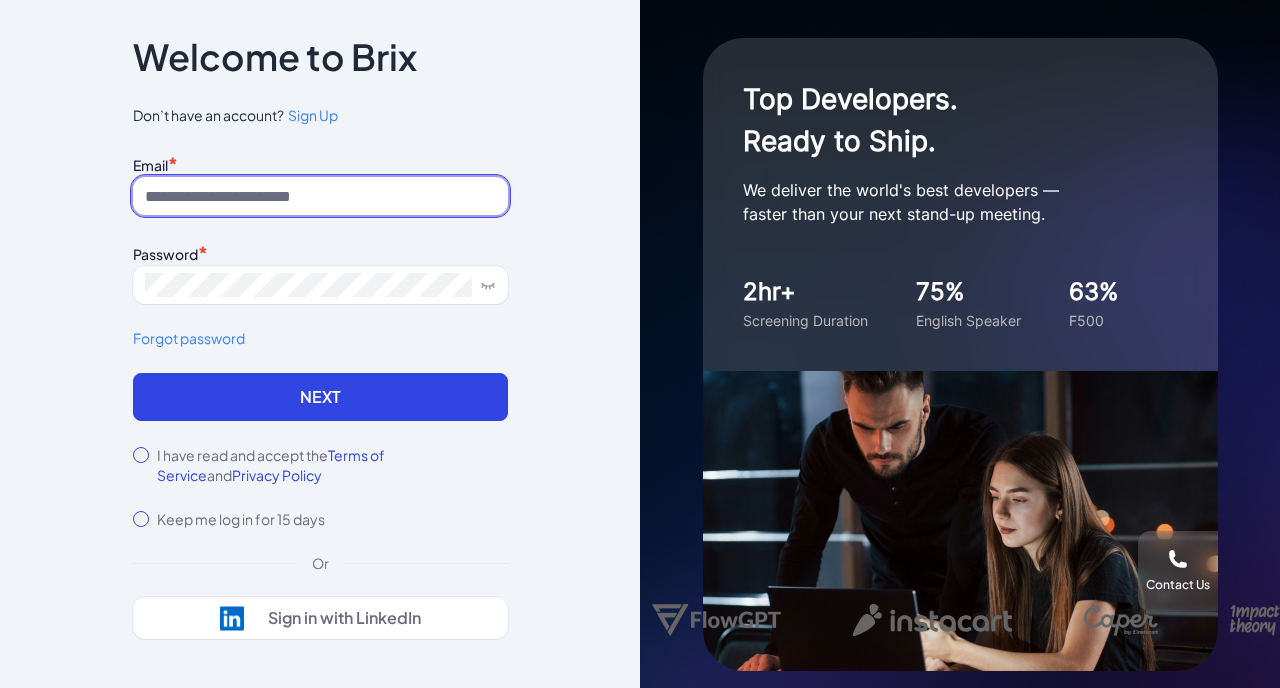 type on "**********" 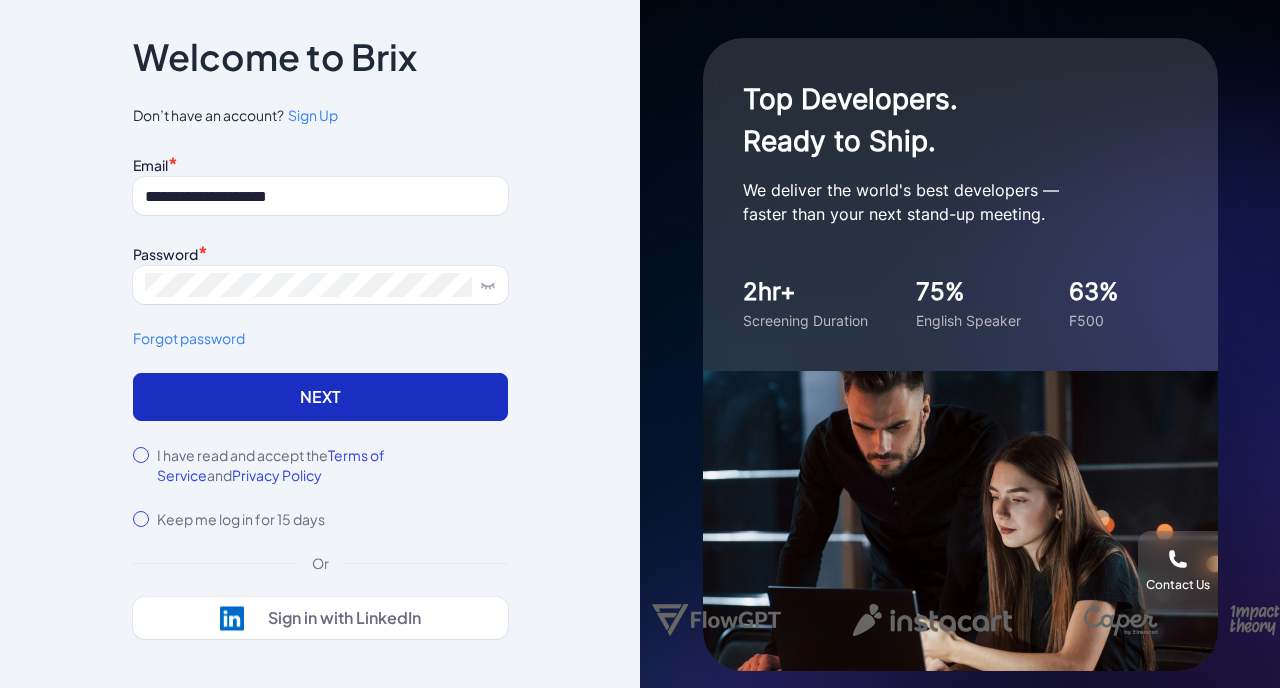 click on "Next" at bounding box center [320, 397] 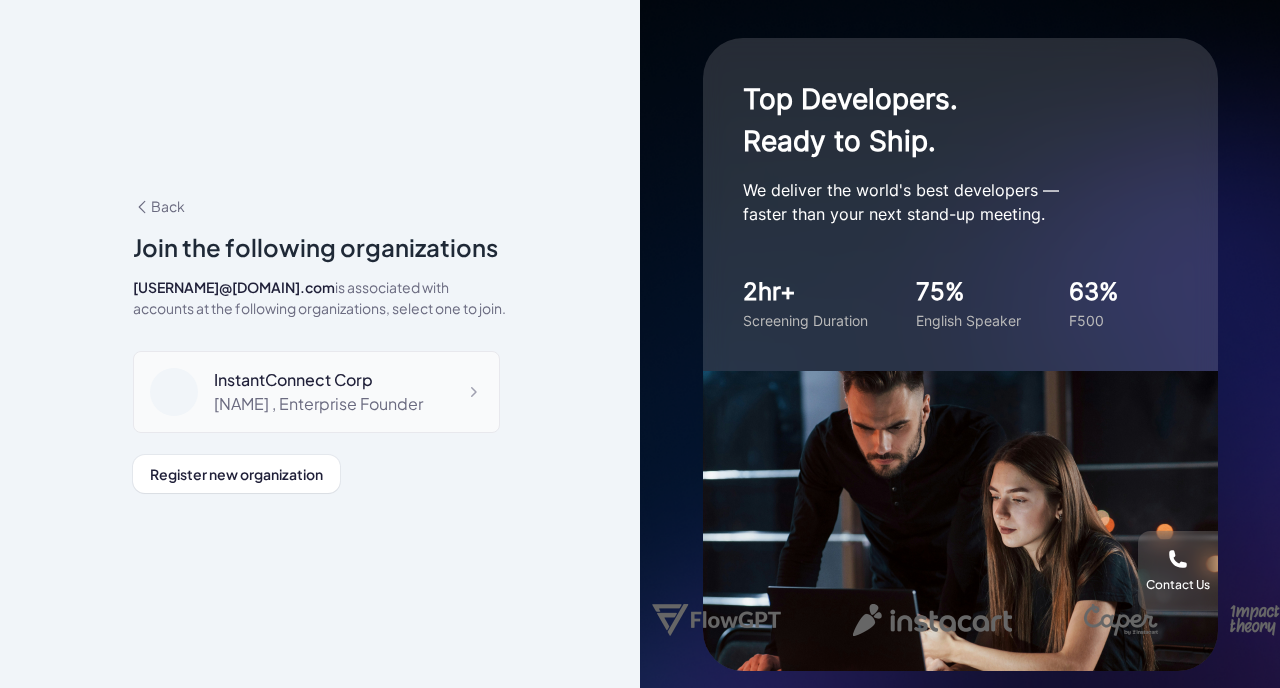 click on "InstantConnect Corp" at bounding box center [318, 380] 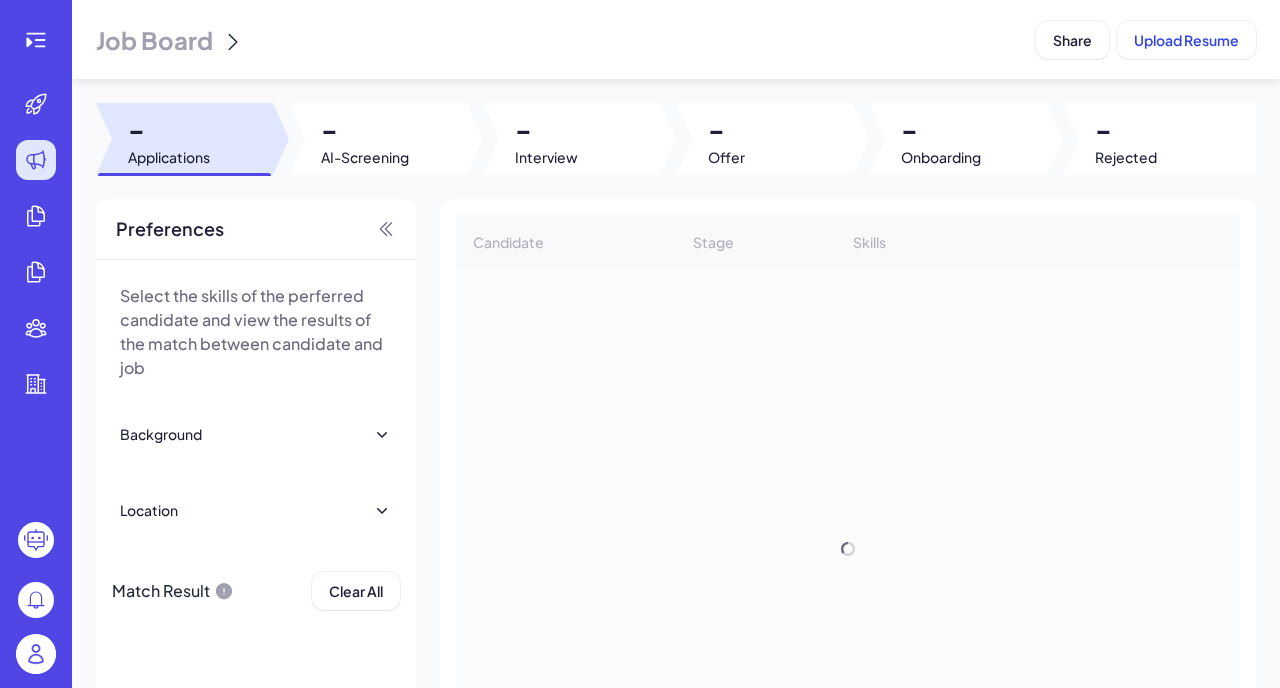 scroll, scrollTop: 0, scrollLeft: 0, axis: both 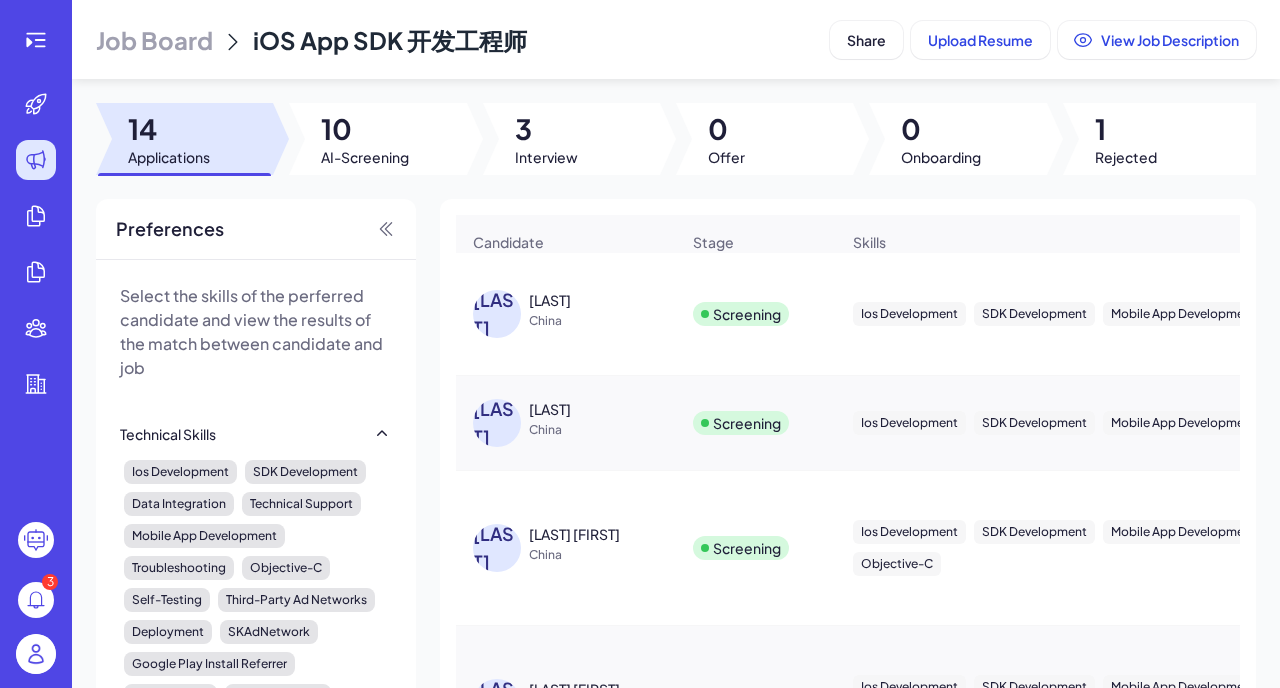click on "Job Board" at bounding box center (154, 40) 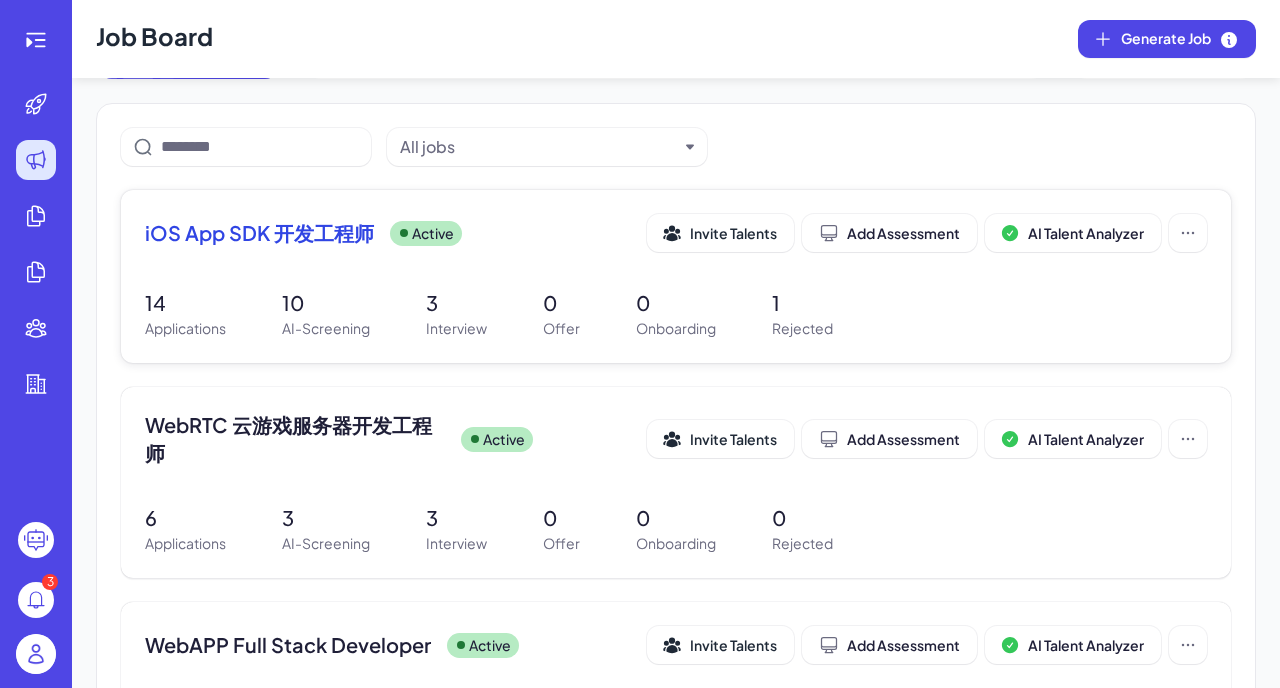 scroll, scrollTop: 0, scrollLeft: 0, axis: both 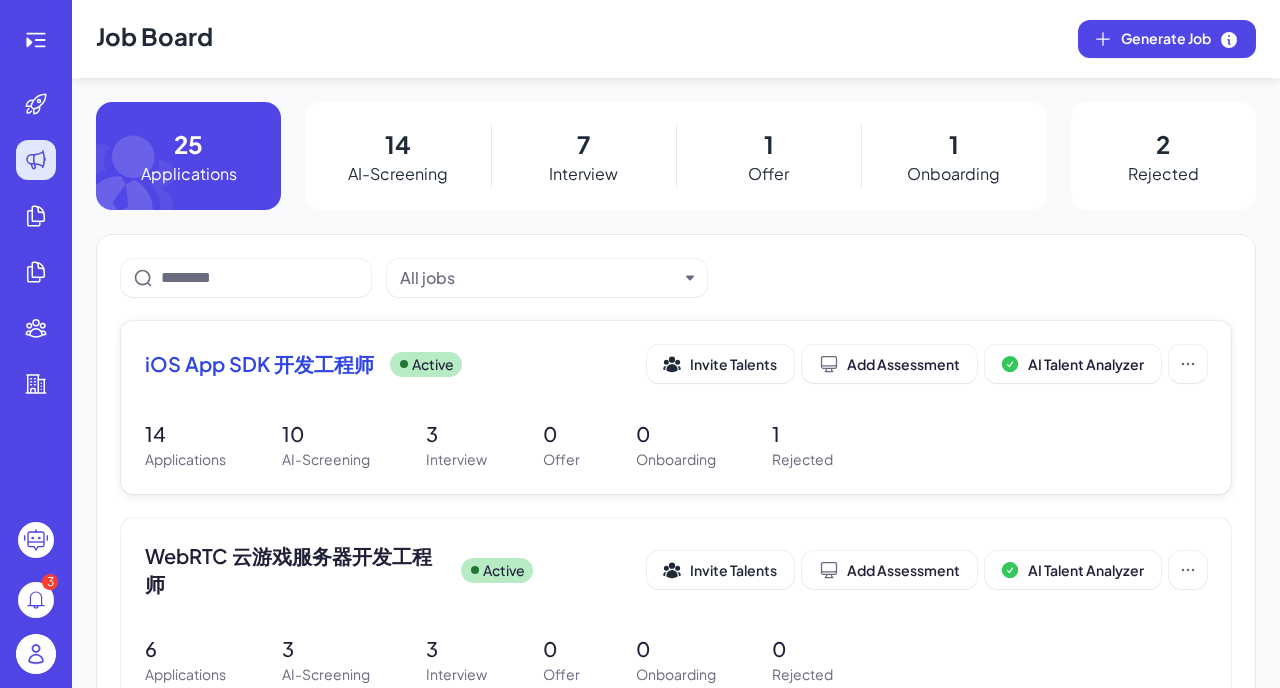 click on "iOS App SDK 开发工程师" at bounding box center (259, 364) 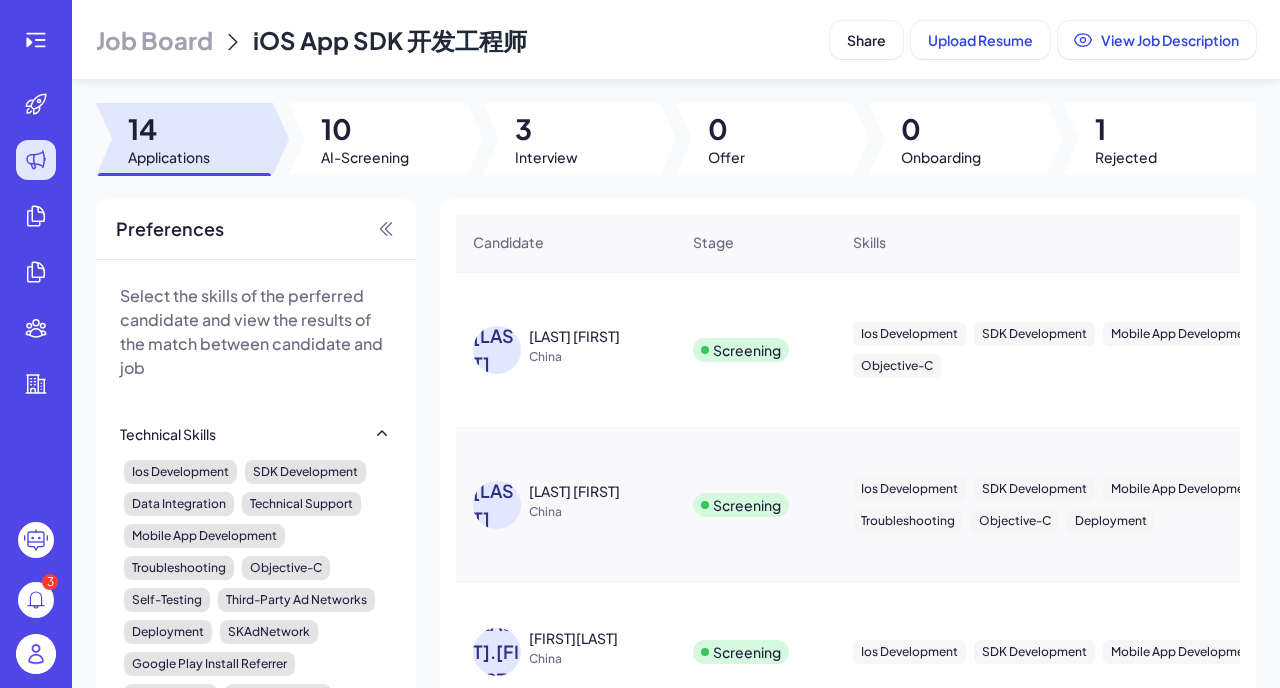 scroll, scrollTop: 0, scrollLeft: 0, axis: both 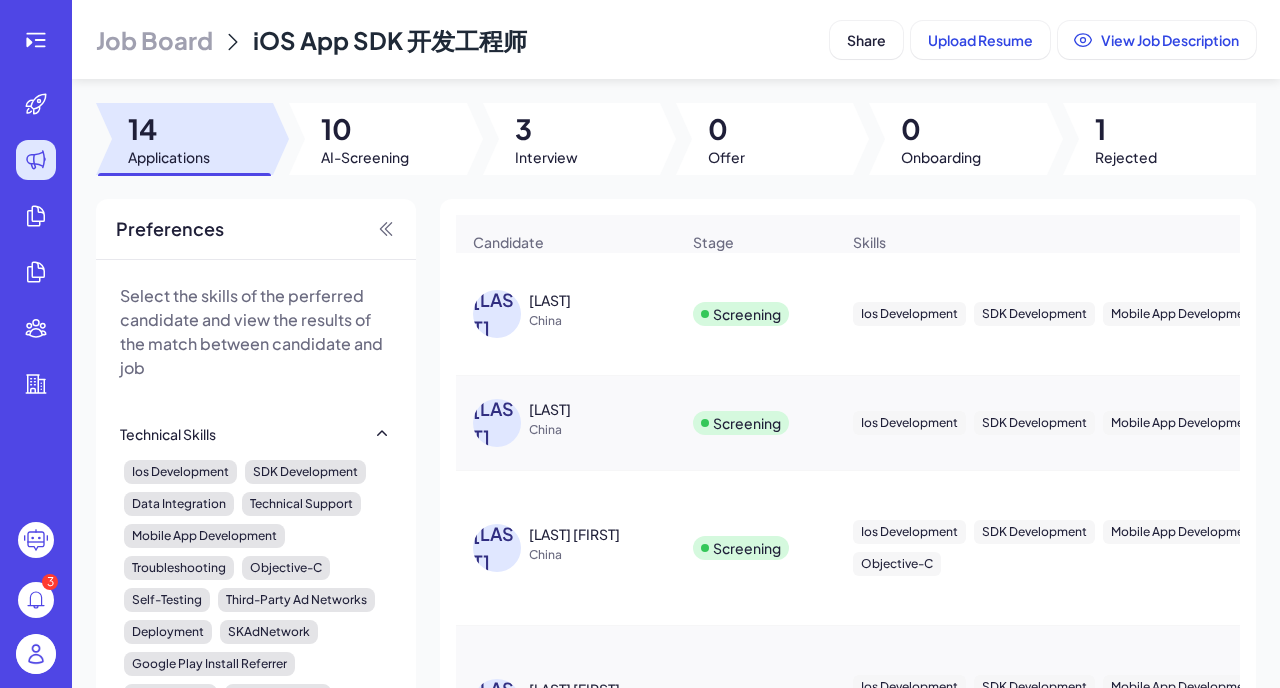 click on "[LAST]" at bounding box center [497, 314] 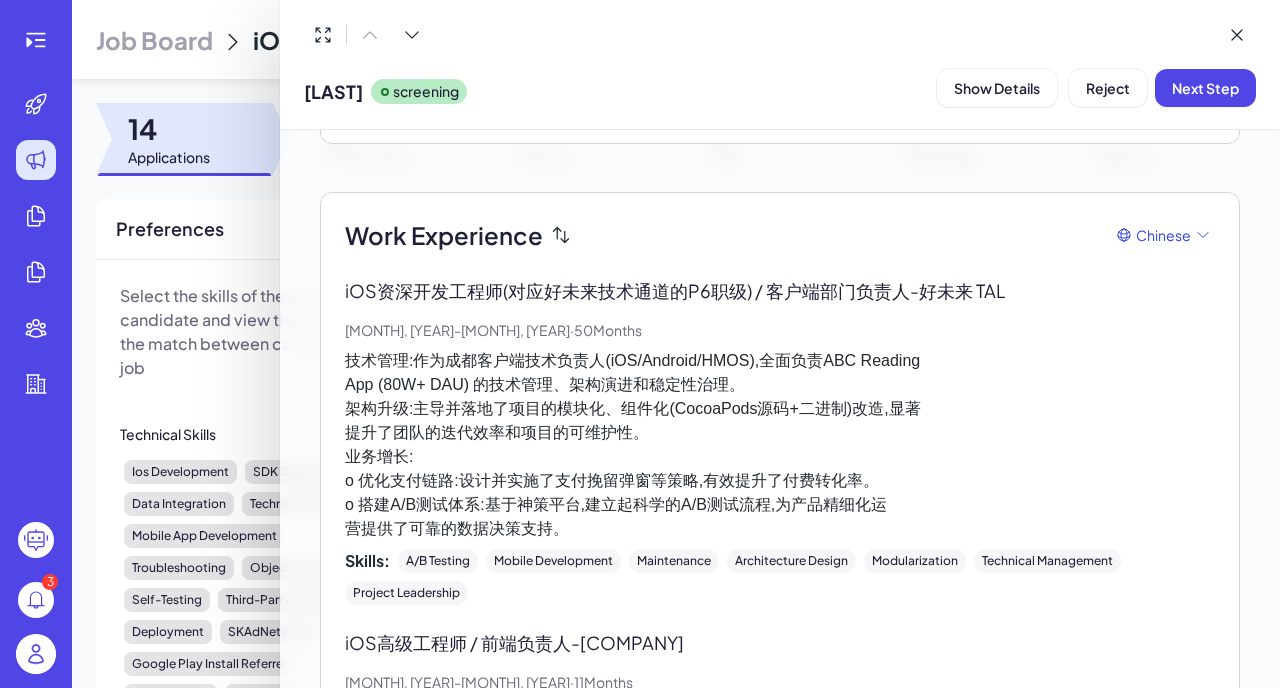 scroll, scrollTop: 390, scrollLeft: 0, axis: vertical 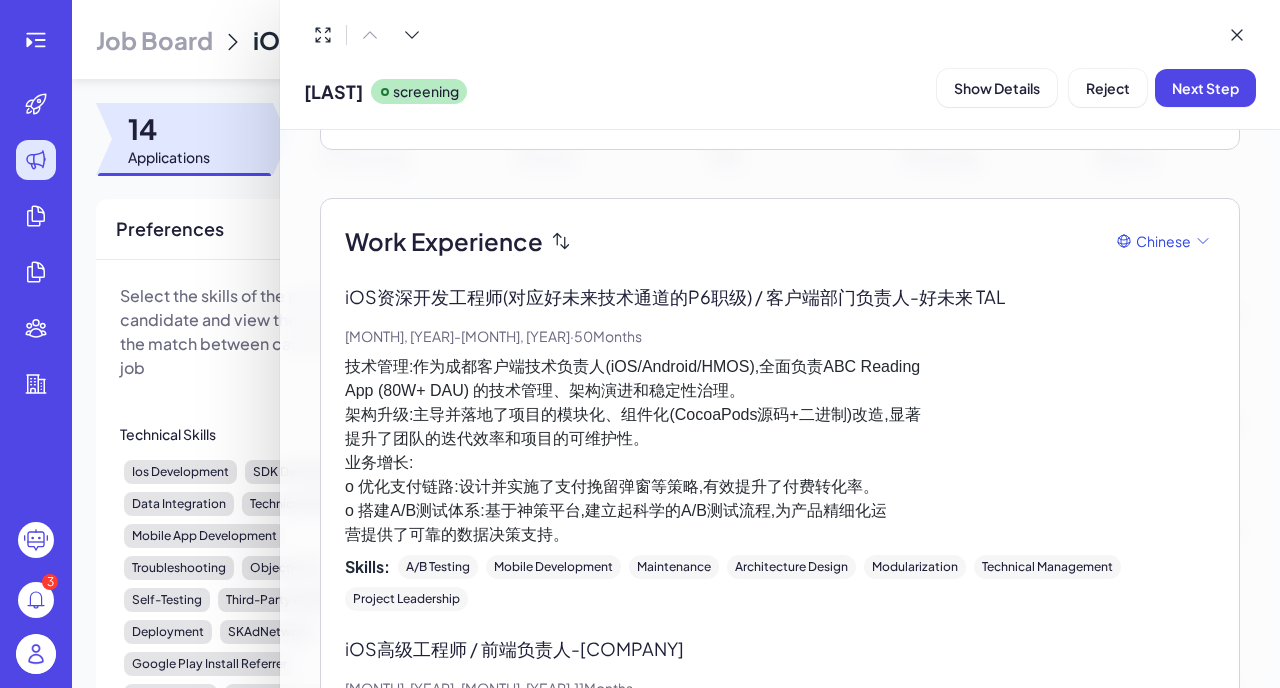 click on "iOS资深开发工程师(对应好未来技术通道的P6职级) / 客户端部门负责人  -  好未来 TAL" at bounding box center (780, 296) 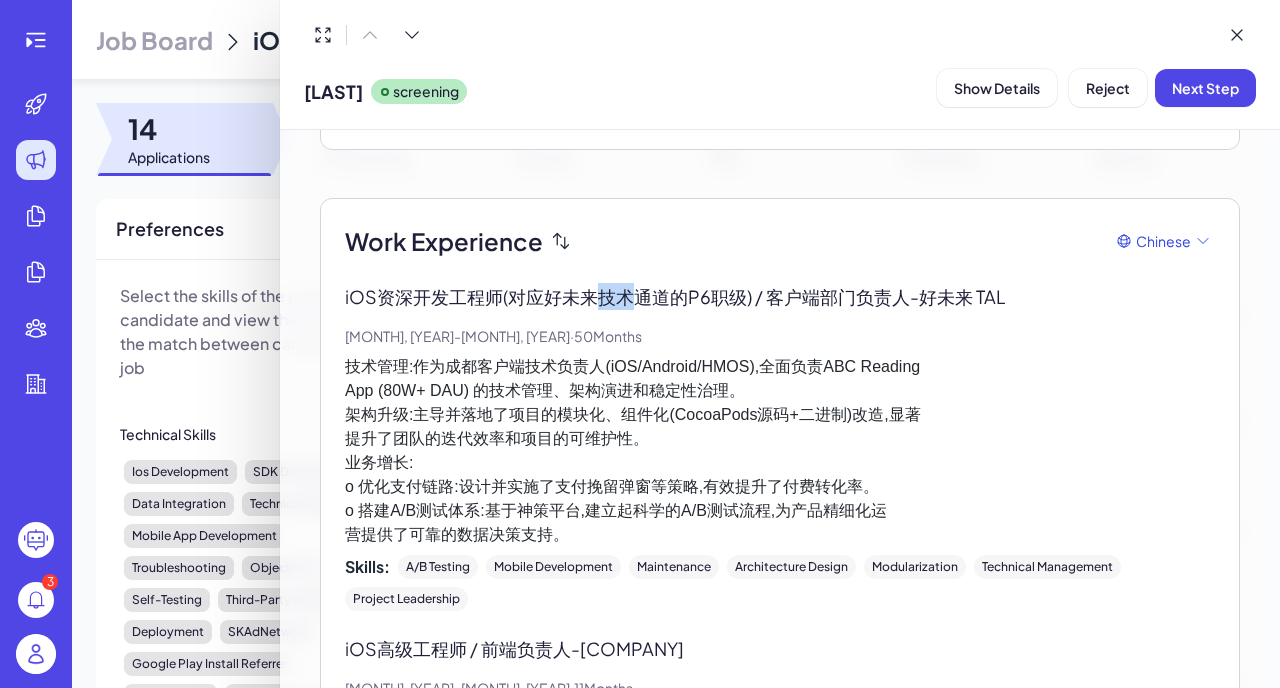 click on "iOS资深开发工程师(对应好未来技术通道的P6职级) / 客户端部门负责人  -  好未来 TAL" at bounding box center (780, 296) 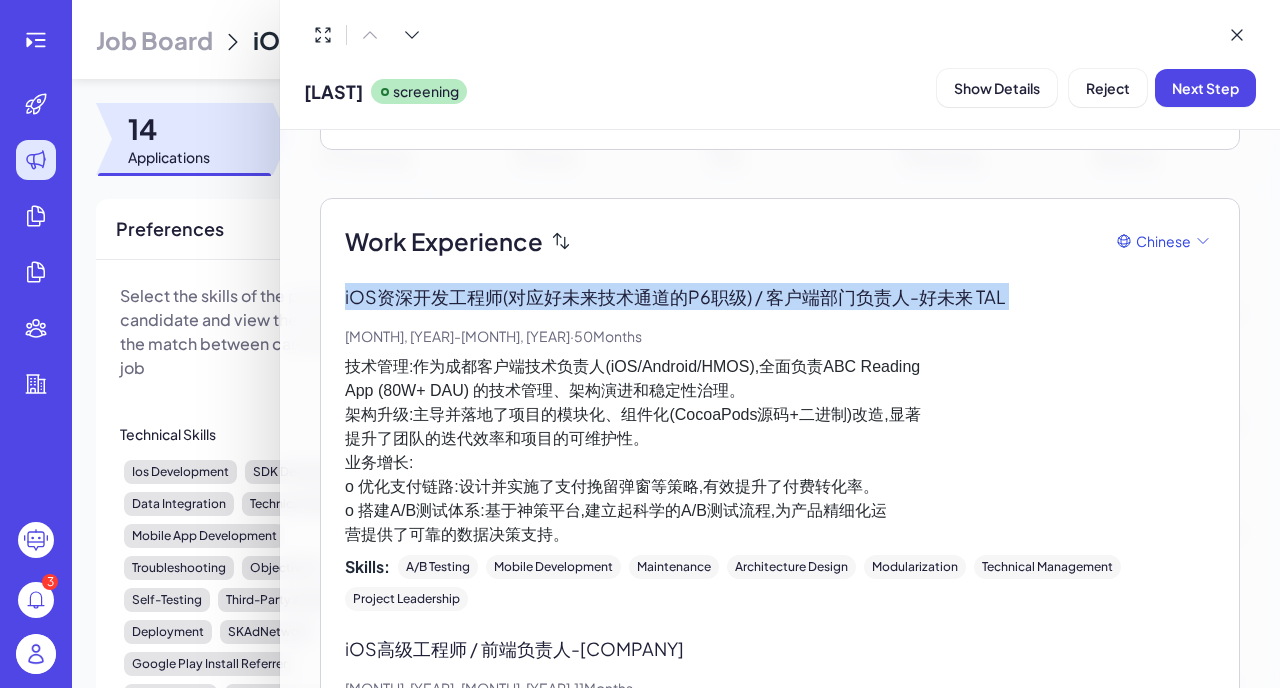 click on "iOS资深开发工程师(对应好未来技术通道的P6职级) / 客户端部门负责人  -  好未来 TAL" at bounding box center (780, 296) 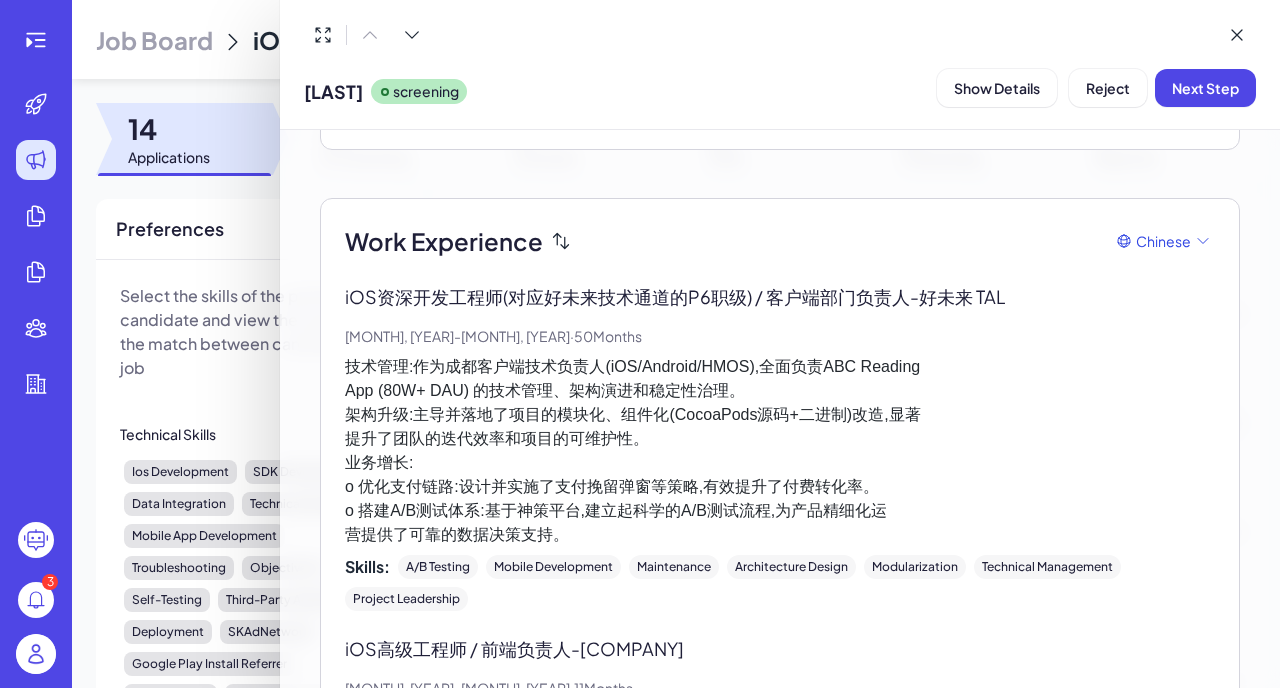 click on "iOS资深开发工程师(对应好未来技术通道的P6职级) / 客户端部门负责人  -  好未来 TAL" at bounding box center [780, 296] 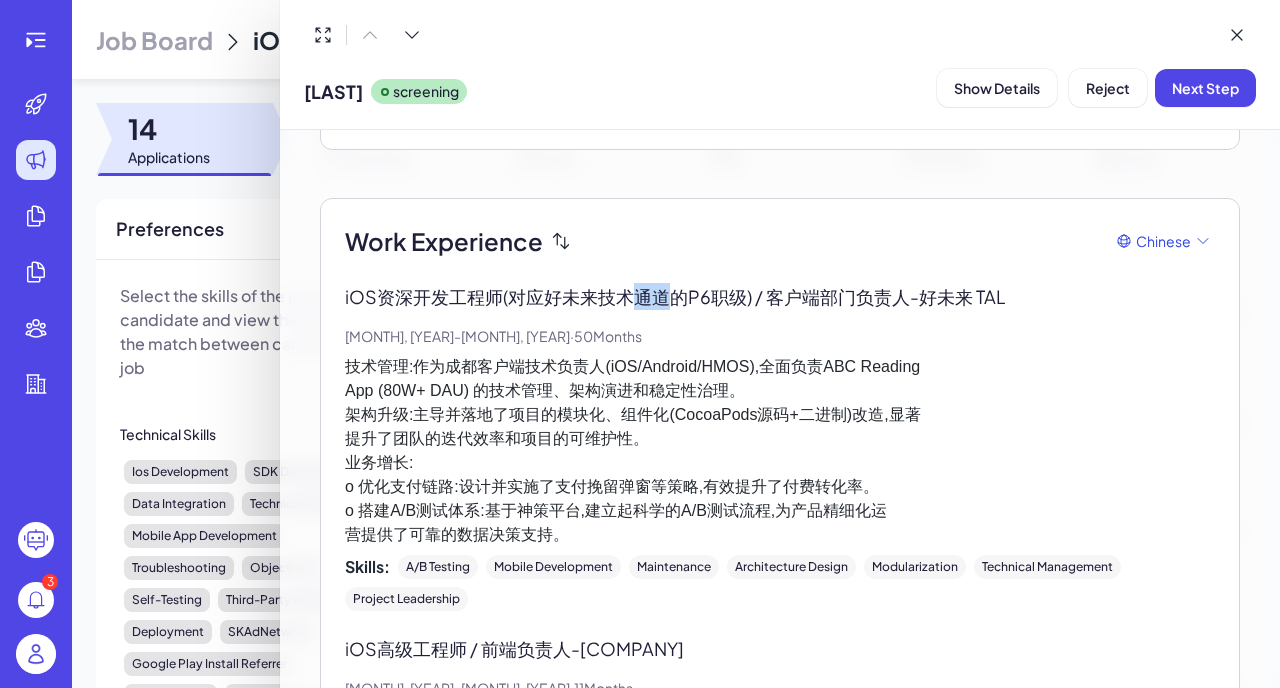click on "iOS资深开发工程师(对应好未来技术通道的P6职级) / 客户端部门负责人  -  好未来 TAL" at bounding box center [780, 296] 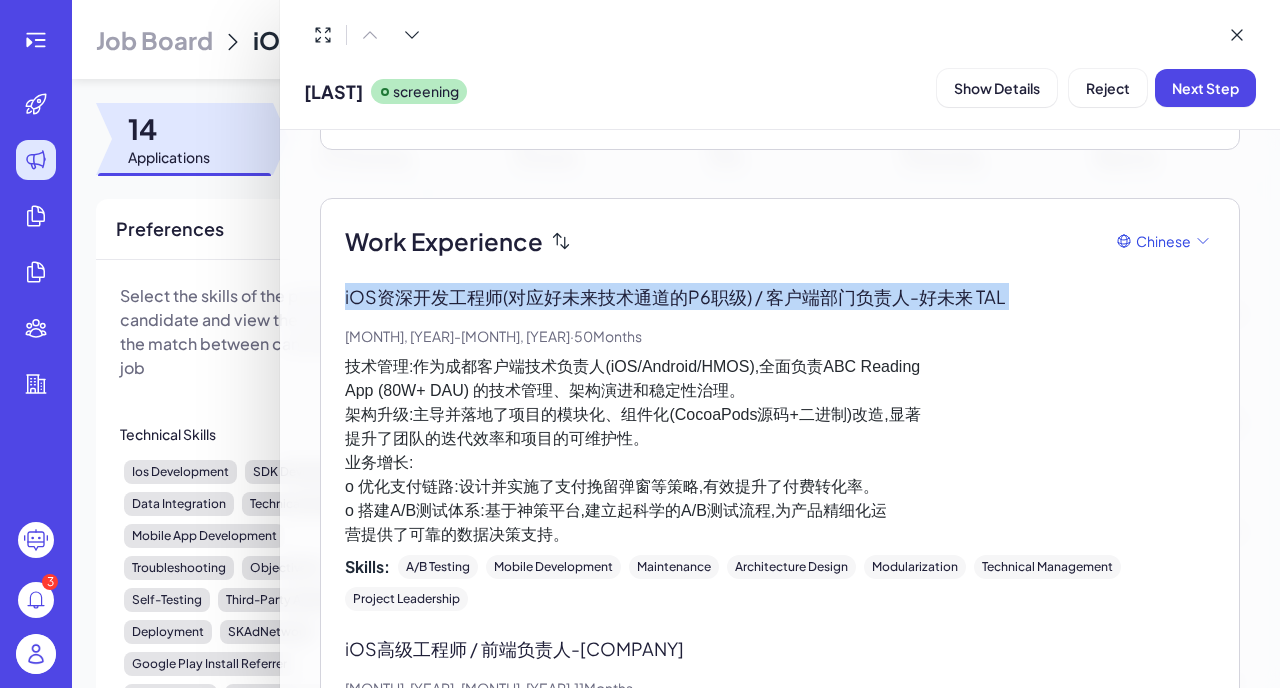 click on "iOS资深开发工程师(对应好未来技术通道的P6职级) / 客户端部门负责人  -  好未来 TAL [DATE]  -  [DATE]  ·  50  Months 技术管理:作为成都客户端技术负责人(iOS/Android/HMOS),全面负责ABC Reading
App (80W+ DAU) 的技术管理、架构演进和稳定性治理。
架构升级:主导并落地了项目的模块化、组件化(CocoaPods源码+二进制)改造,显著
提升了团队的迭代效率和项目的可维护性。
业务增长:
o  优化支付链路:设计并实施了支付挽留弹窗等策略,有效提升了付费转化率。
o  搭建A/B测试体系:基于神策平台,建立起科学的A/B测试流程,为产品精细化运
营提供了可靠的数据决策支持。 Skills: A/B Testing Mobile Development Maintenance Architecture Design Modularization Technical Management Project Leadership" at bounding box center (780, 447) 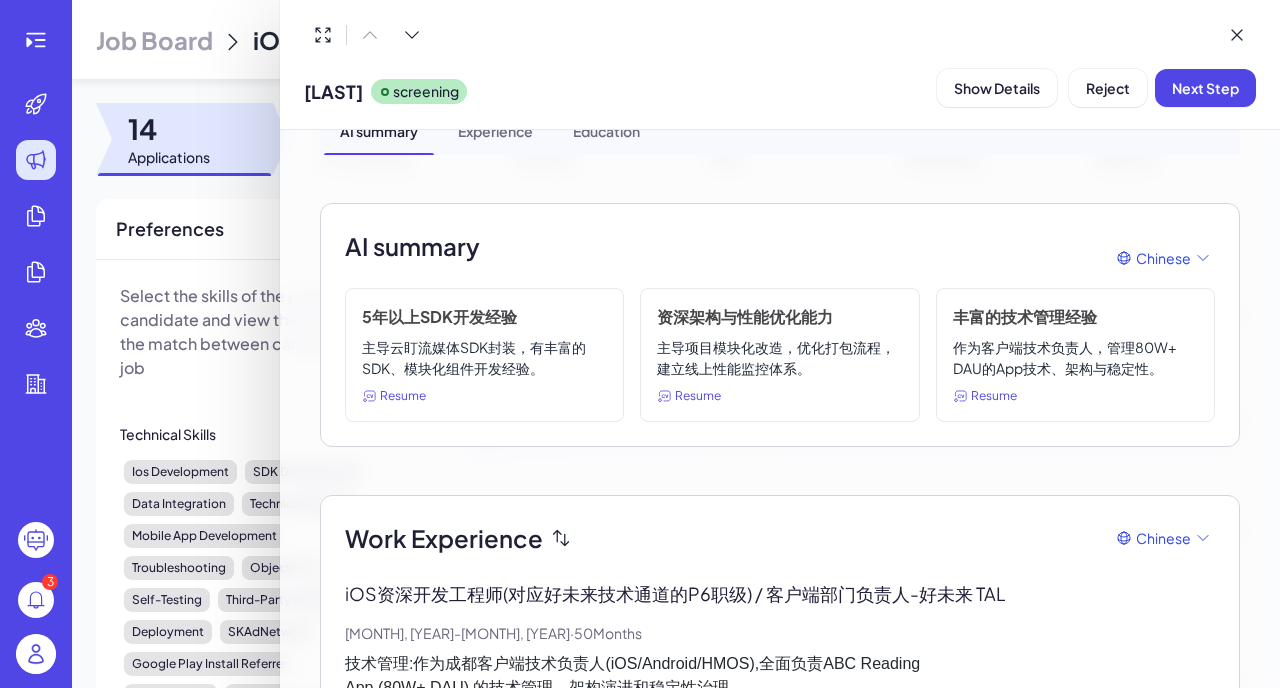 scroll, scrollTop: 0, scrollLeft: 0, axis: both 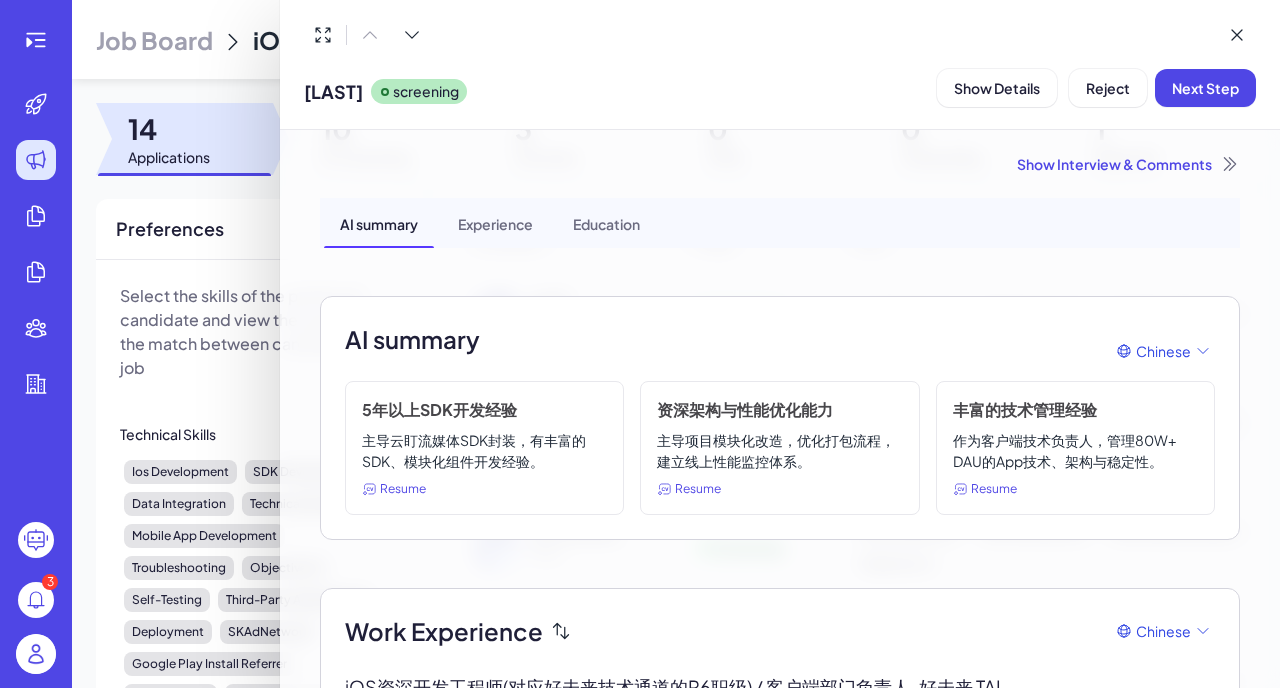 click at bounding box center [640, 344] 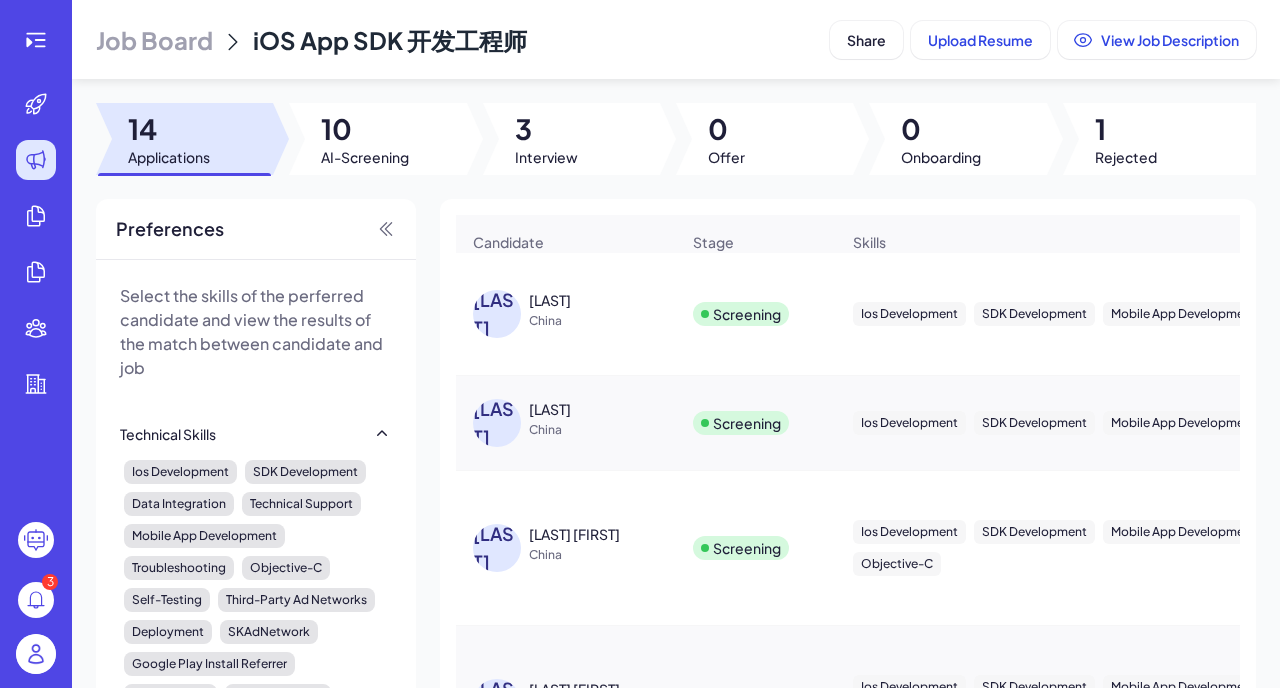 click 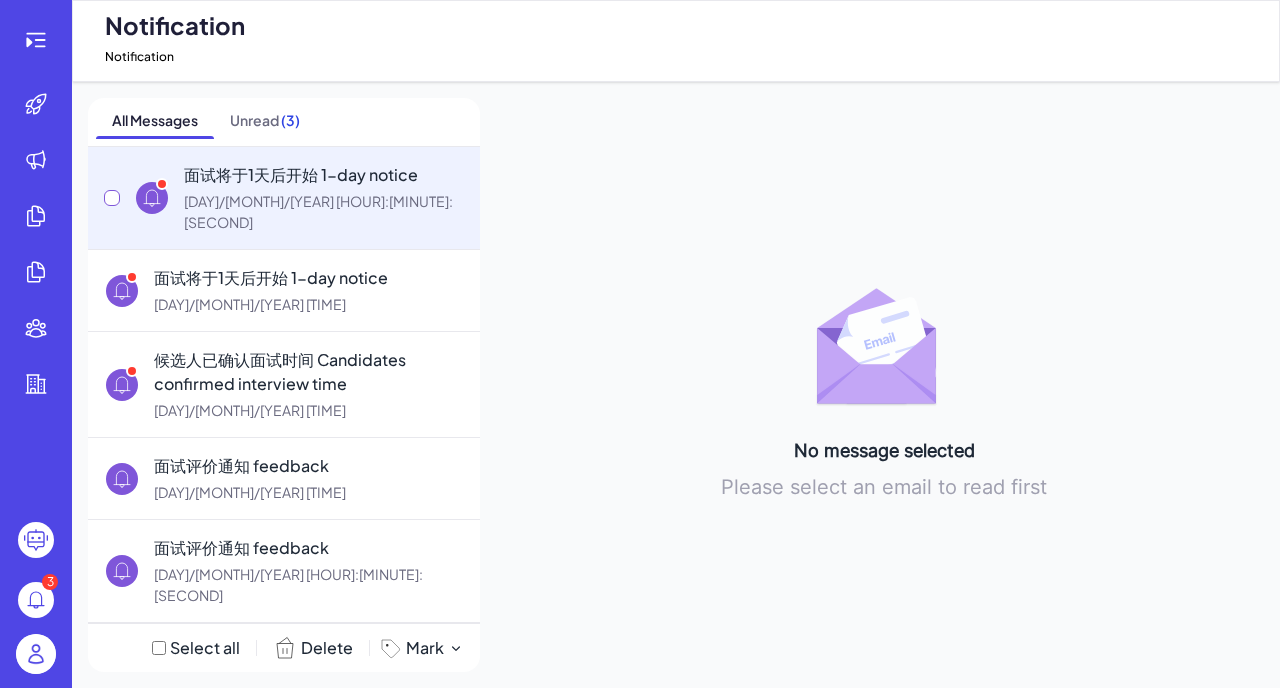 click on "面试将于1天后开始  1-day notice [DATE] [TIME]" at bounding box center (284, 197) 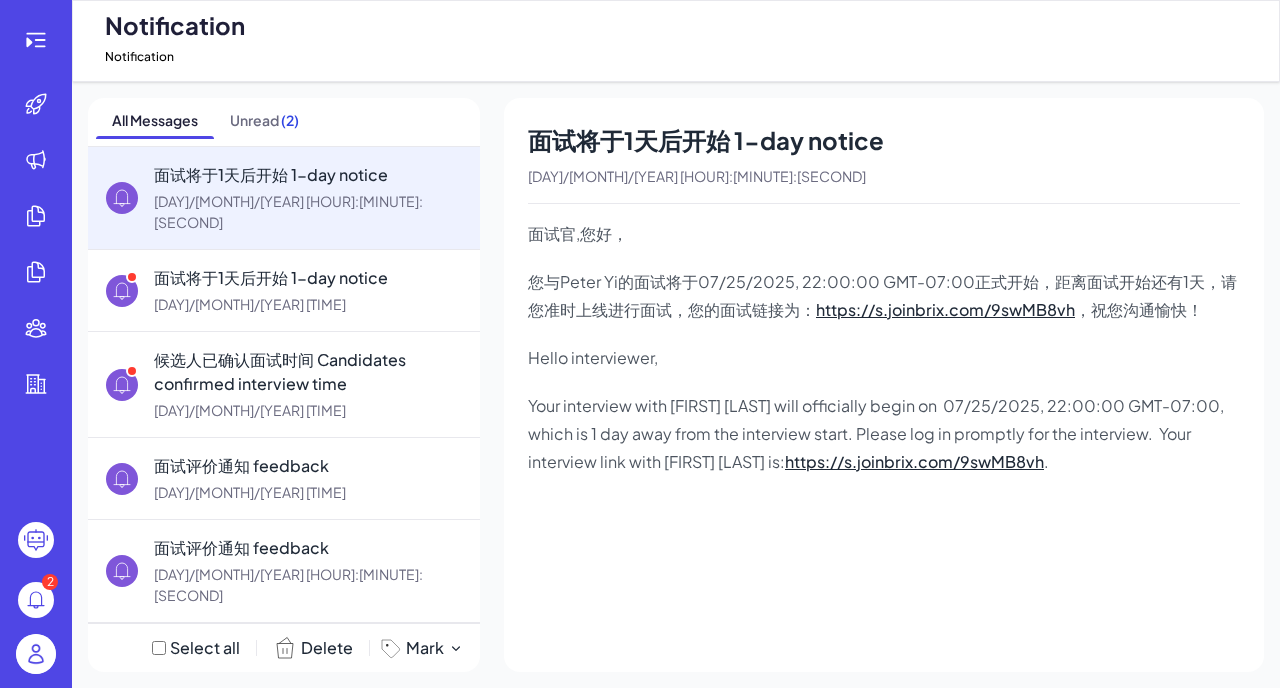 click on "您与[PERSON_NAME]的面试将于[MONTH]/[DAY]/[YEAR], [HOUR]:[MINUTE]:[SECOND] [TIMEZONE]正式开始，距离面试开始还有1天，请您准时上线进行面试，您的面试链接为： https://s.joinbrix.com/9swMB8vh ，祝您沟通愉快！" at bounding box center (882, 295) 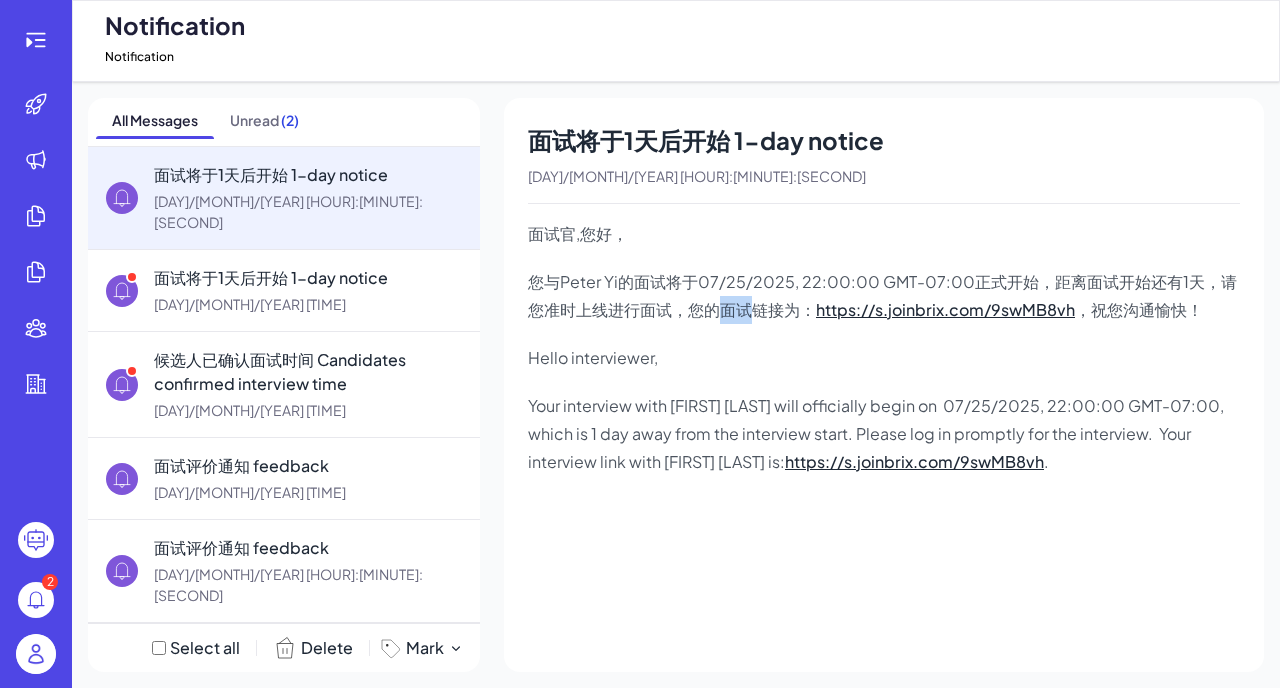 click on "您与[PERSON_NAME]的面试将于[MONTH]/[DAY]/[YEAR], [HOUR]:[MINUTE]:[SECOND] [TIMEZONE]正式开始，距离面试开始还有1天，请您准时上线进行面试，您的面试链接为： https://s.joinbrix.com/9swMB8vh ，祝您沟通愉快！" at bounding box center [882, 295] 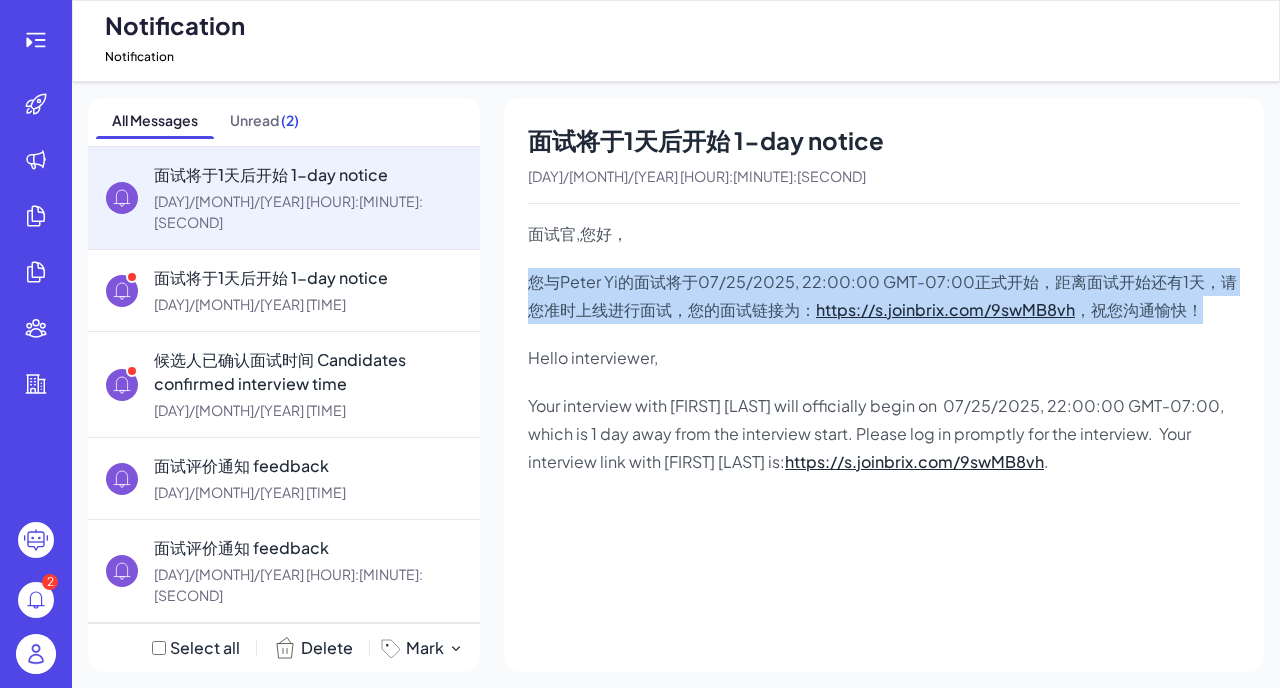 click on "您与[PERSON_NAME]的面试将于[MONTH]/[DAY]/[YEAR], [HOUR]:[MINUTE]:[SECOND] [TIMEZONE]正式开始，距离面试开始还有1天，请您准时上线进行面试，您的面试链接为： https://s.joinbrix.com/9swMB8vh ，祝您沟通愉快！" at bounding box center (884, 296) 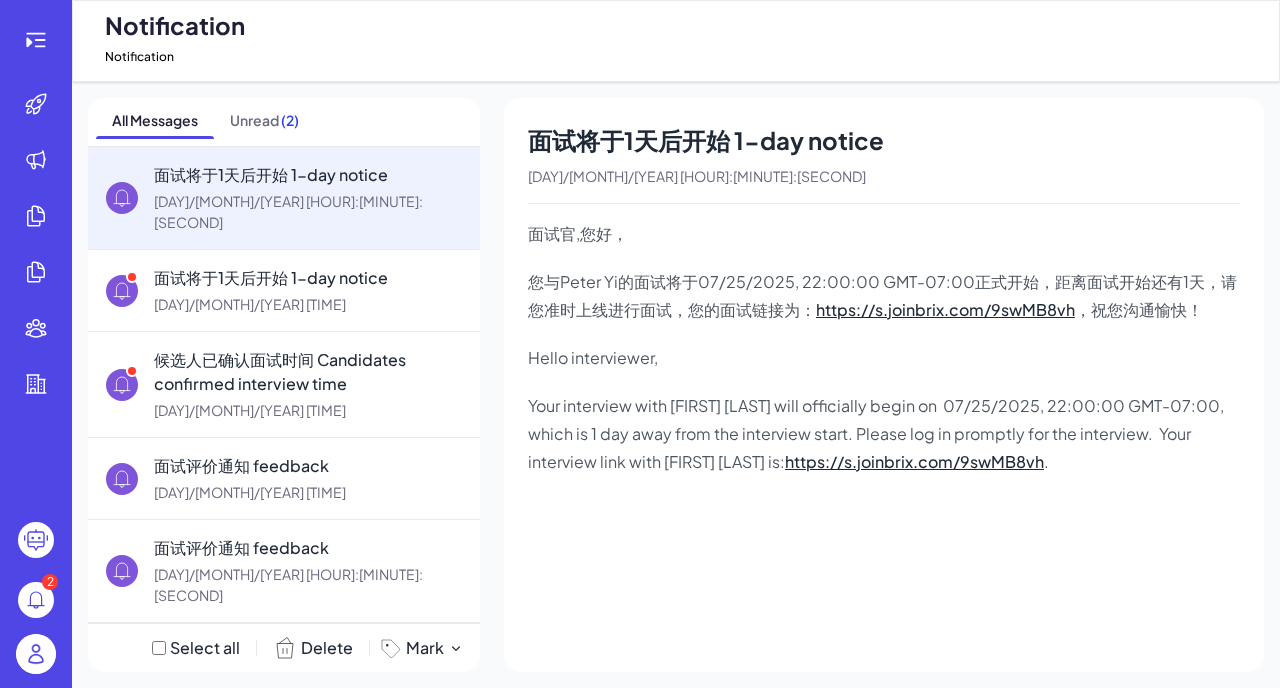 click on "您与[PERSON_NAME]的面试将于[MONTH]/[DAY]/[YEAR], [HOUR]:[MINUTE]:[SECOND] [TIMEZONE]正式开始，距离面试开始还有1天，请您准时上线进行面试，您的面试链接为： https://s.joinbrix.com/9swMB8vh ，祝您沟通愉快！" at bounding box center [884, 296] 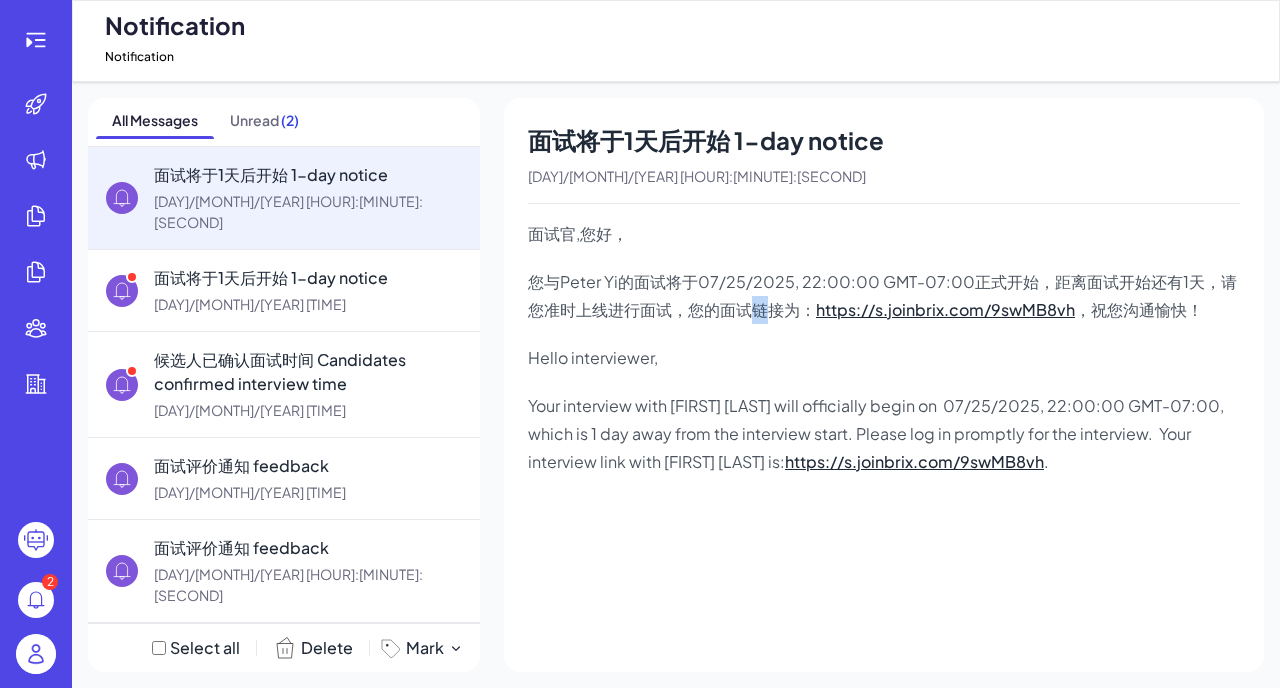 click on "您与[PERSON_NAME]的面试将于[MONTH]/[DAY]/[YEAR], [HOUR]:[MINUTE]:[SECOND] [TIMEZONE]正式开始，距离面试开始还有1天，请您准时上线进行面试，您的面试链接为： https://s.joinbrix.com/9swMB8vh ，祝您沟通愉快！" at bounding box center (884, 296) 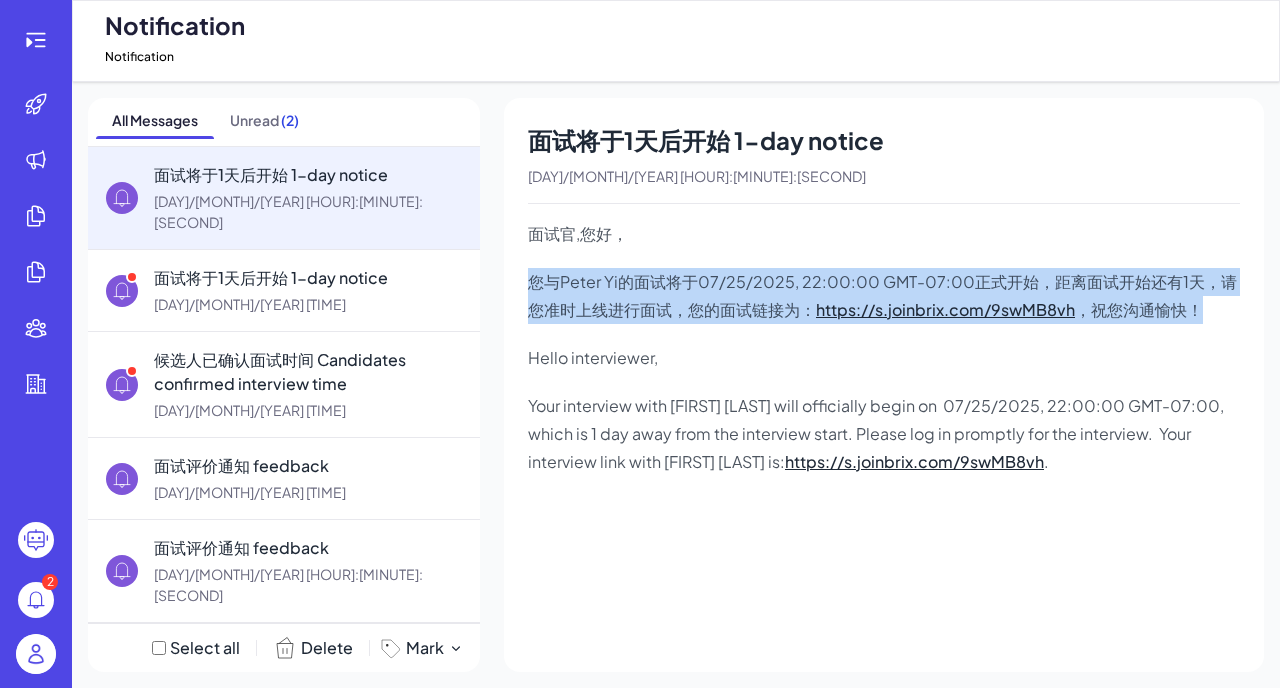 click on "面试官,您好， 您与[FIRST] [LAST]的面试将于07/25/2025, 22:00:00 GMT-07:00正式开始，距离面试开始还有1天，请您准时上线进行面试，您的面试链接为： https://s.joinbrix.com/9swMB8vh ，祝您沟通愉快！ Hello interviewer,  Your interview with [FIRST] [LAST] will officially begin on  07/25/2025, 22:00:00 GMT-07:00, which is 1 day away from the interview start. Please log in promptly for the interview.  Your interview link with [FIRST] [LAST] is:  https://s.joinbrix.com/9swMB8vh ." at bounding box center (884, 348) 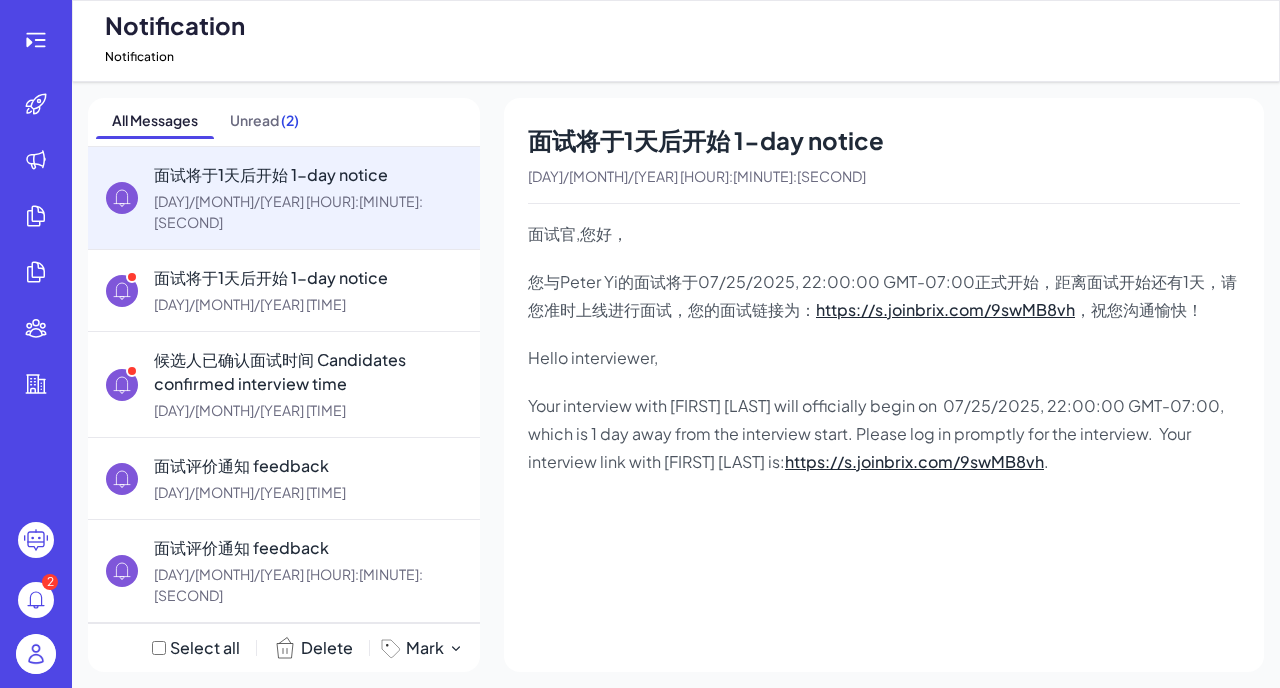 click on "面试官,您好， 您与[FIRST] [LAST]的面试将于07/25/2025, 22:00:00 GMT-07:00正式开始，距离面试开始还有1天，请您准时上线进行面试，您的面试链接为： https://s.joinbrix.com/9swMB8vh ，祝您沟通愉快！ Hello interviewer,  Your interview with [FIRST] [LAST] will officially begin on  07/25/2025, 22:00:00 GMT-07:00, which is 1 day away from the interview start. Please log in promptly for the interview.  Your interview link with [FIRST] [LAST] is:  https://s.joinbrix.com/9swMB8vh ." at bounding box center [884, 348] 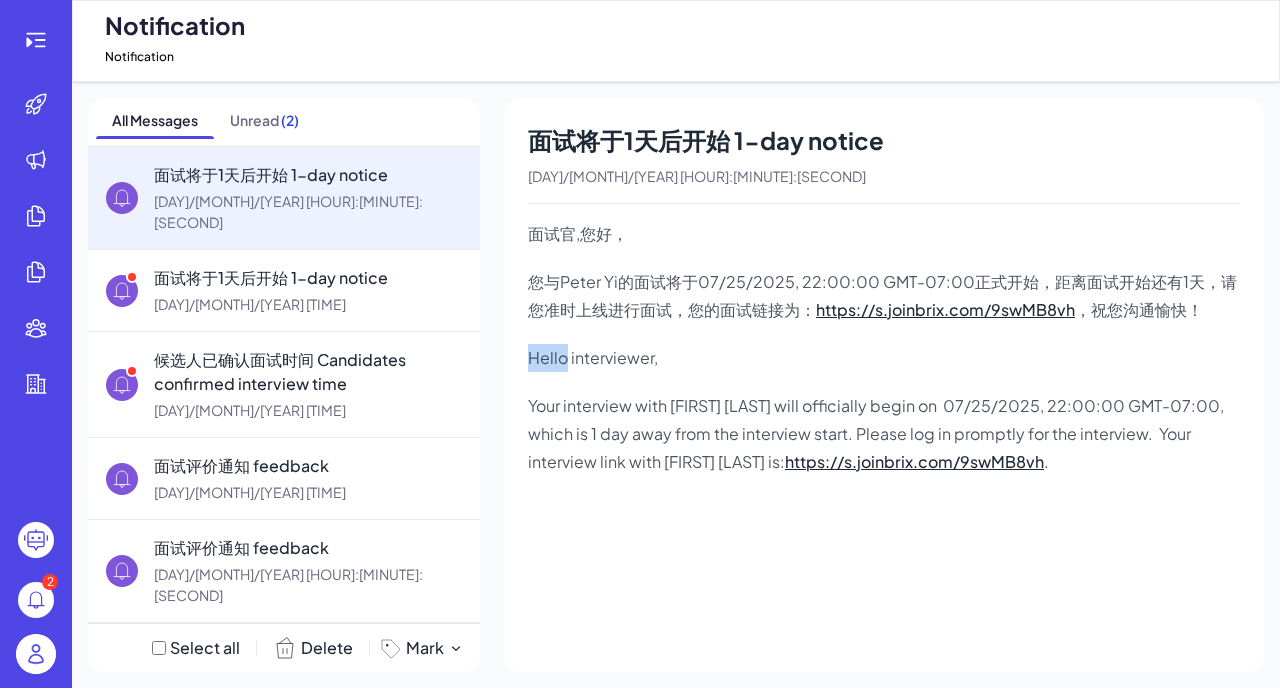 click on "面试官,您好， 您与[FIRST] [LAST]的面试将于07/25/2025, 22:00:00 GMT-07:00正式开始，距离面试开始还有1天，请您准时上线进行面试，您的面试链接为： https://s.joinbrix.com/9swMB8vh ，祝您沟通愉快！ Hello interviewer,  Your interview with [FIRST] [LAST] will officially begin on  07/25/2025, 22:00:00 GMT-07:00, which is 1 day away from the interview start. Please log in promptly for the interview.  Your interview link with [FIRST] [LAST] is:  https://s.joinbrix.com/9swMB8vh ." at bounding box center (884, 348) 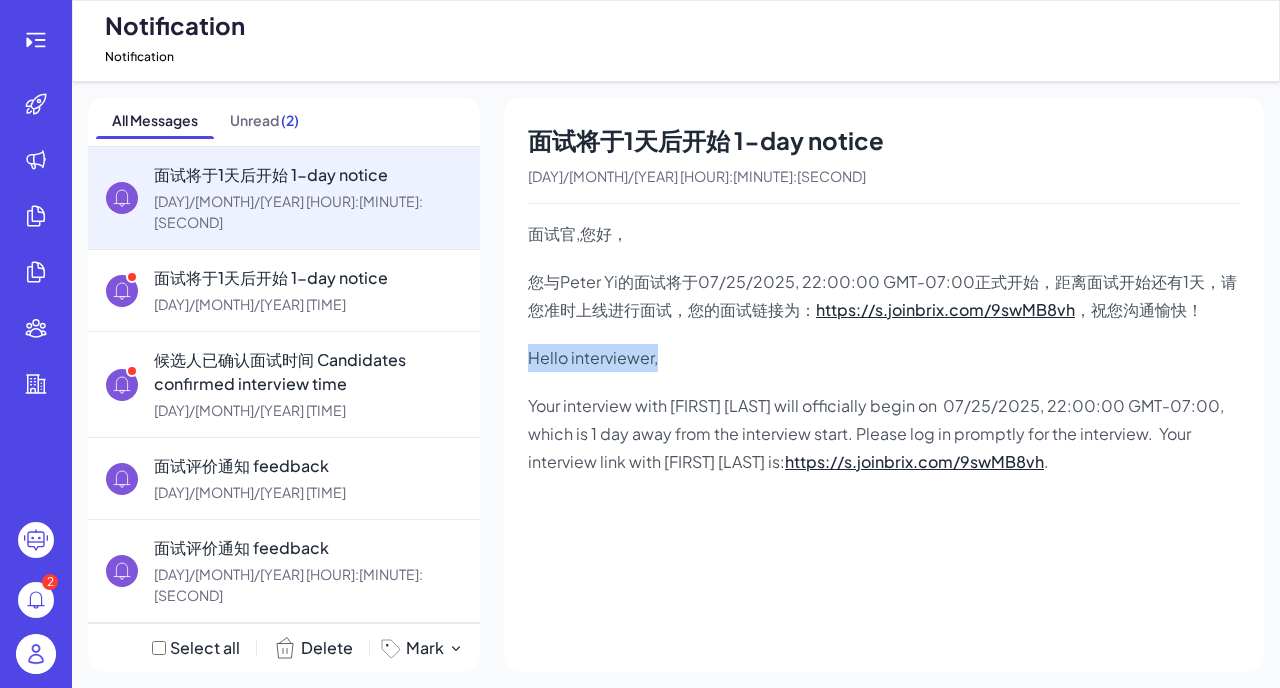 click on "您与[PERSON_NAME]的面试将于[MONTH]/[DAY]/[YEAR], [HOUR]:[MINUTE]:[SECOND] [TIMEZONE]正式开始，距离面试开始还有1天，请您准时上线进行面试，您的面试链接为： https://s.joinbrix.com/9swMB8vh ，祝您沟通愉快！" at bounding box center [882, 295] 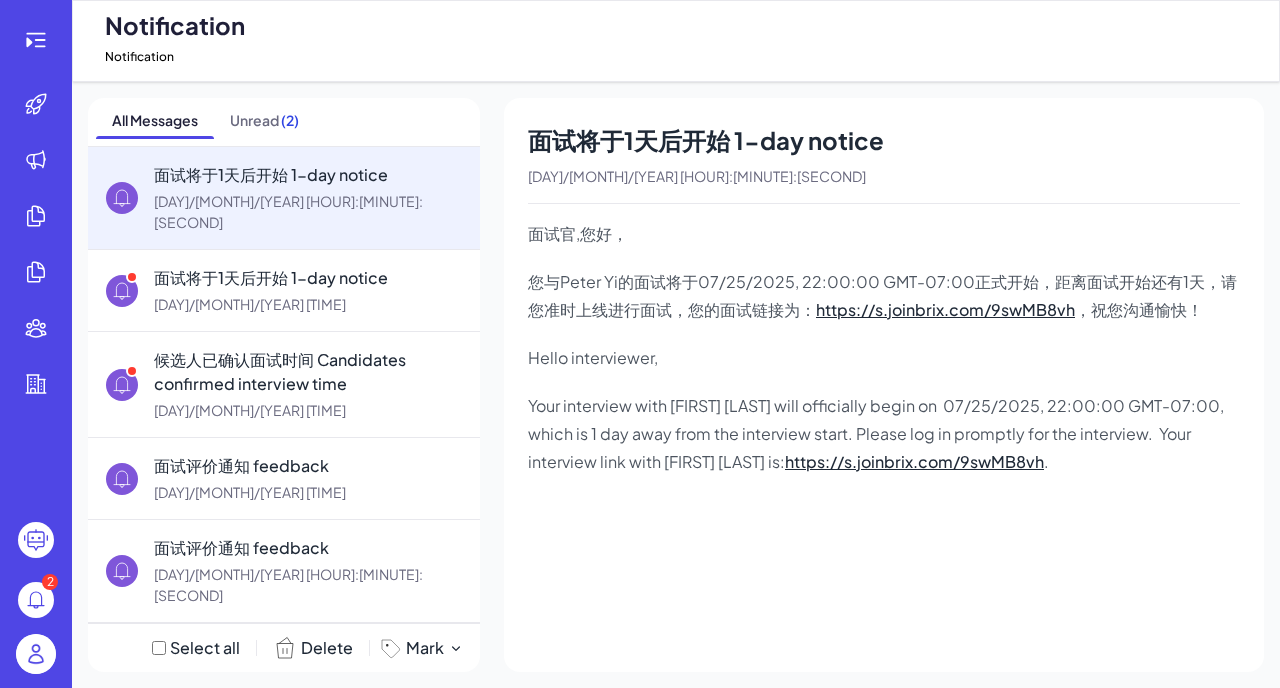 click on "您与[PERSON_NAME]的面试将于[MONTH]/[DAY]/[YEAR], [HOUR]:[MINUTE]:[SECOND] [TIMEZONE]正式开始，距离面试开始还有1天，请您准时上线进行面试，您的面试链接为： https://s.joinbrix.com/9swMB8vh ，祝您沟通愉快！" at bounding box center [882, 295] 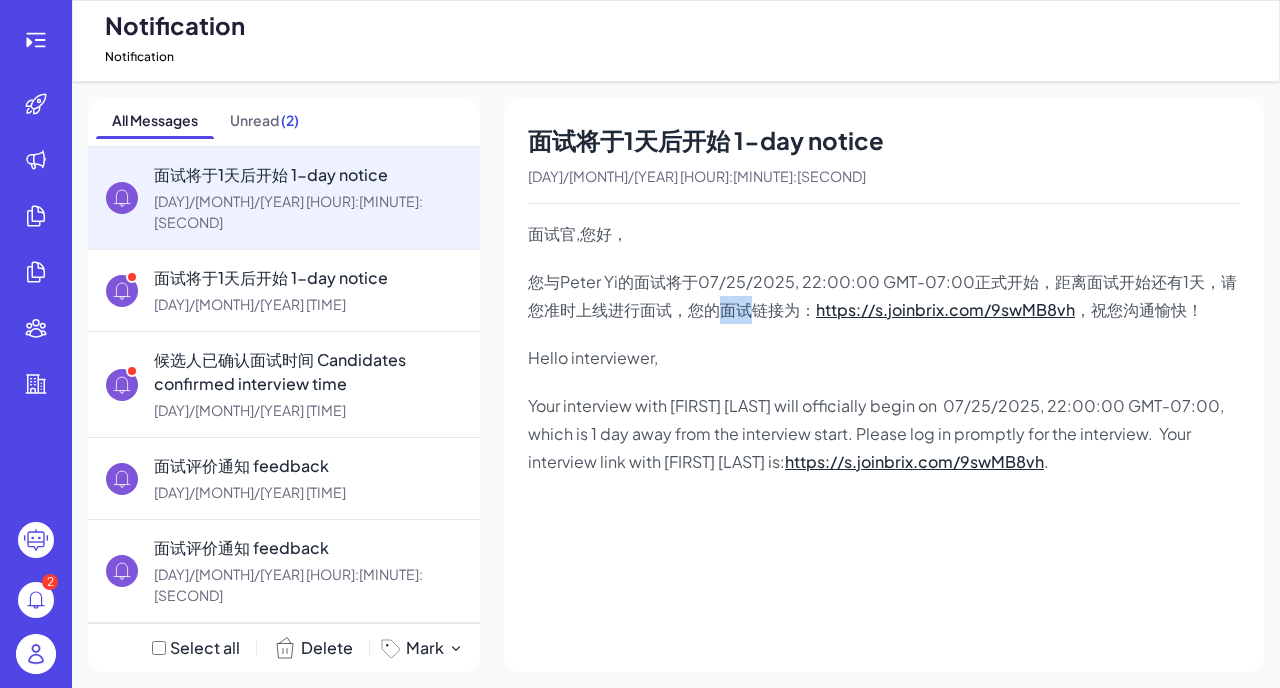 click on "您与[PERSON_NAME]的面试将于[MONTH]/[DAY]/[YEAR], [HOUR]:[MINUTE]:[SECOND] [TIMEZONE]正式开始，距离面试开始还有1天，请您准时上线进行面试，您的面试链接为： https://s.joinbrix.com/9swMB8vh ，祝您沟通愉快！" at bounding box center [882, 295] 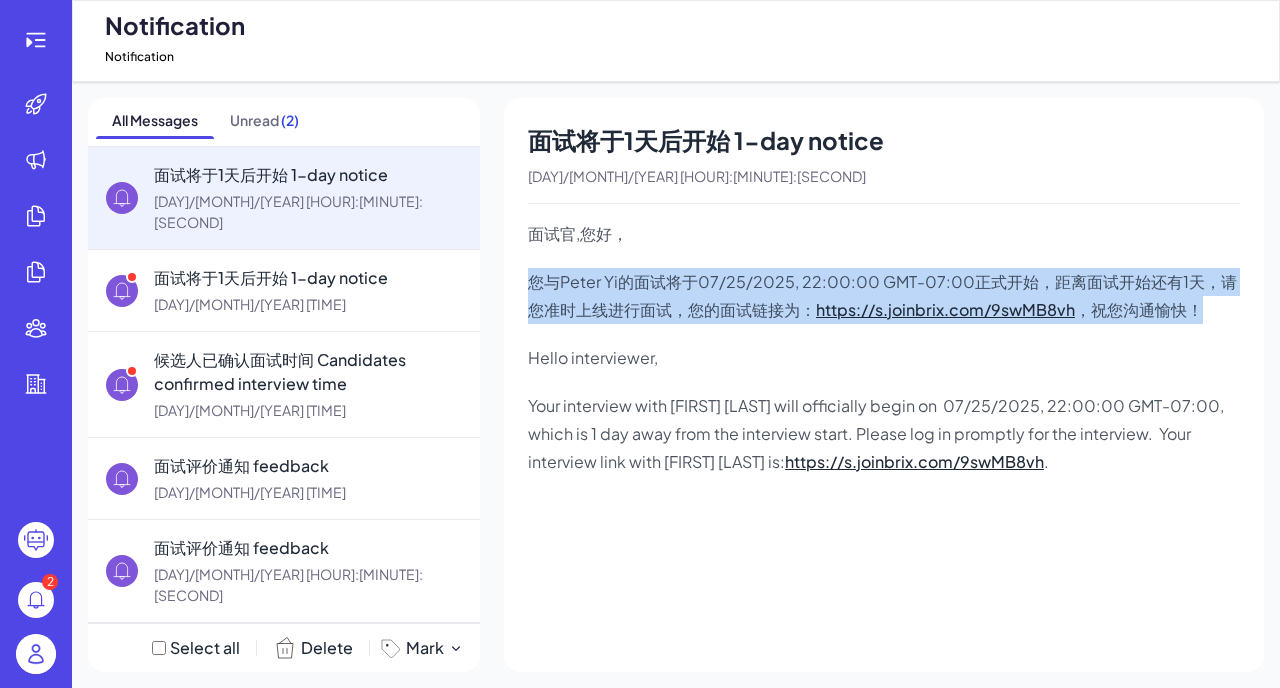 click on "您与[PERSON_NAME]的面试将于[MONTH]/[DAY]/[YEAR], [HOUR]:[MINUTE]:[SECOND] [TIMEZONE]正式开始，距离面试开始还有1天，请您准时上线进行面试，您的面试链接为： https://s.joinbrix.com/9swMB8vh ，祝您沟通愉快！" at bounding box center [882, 295] 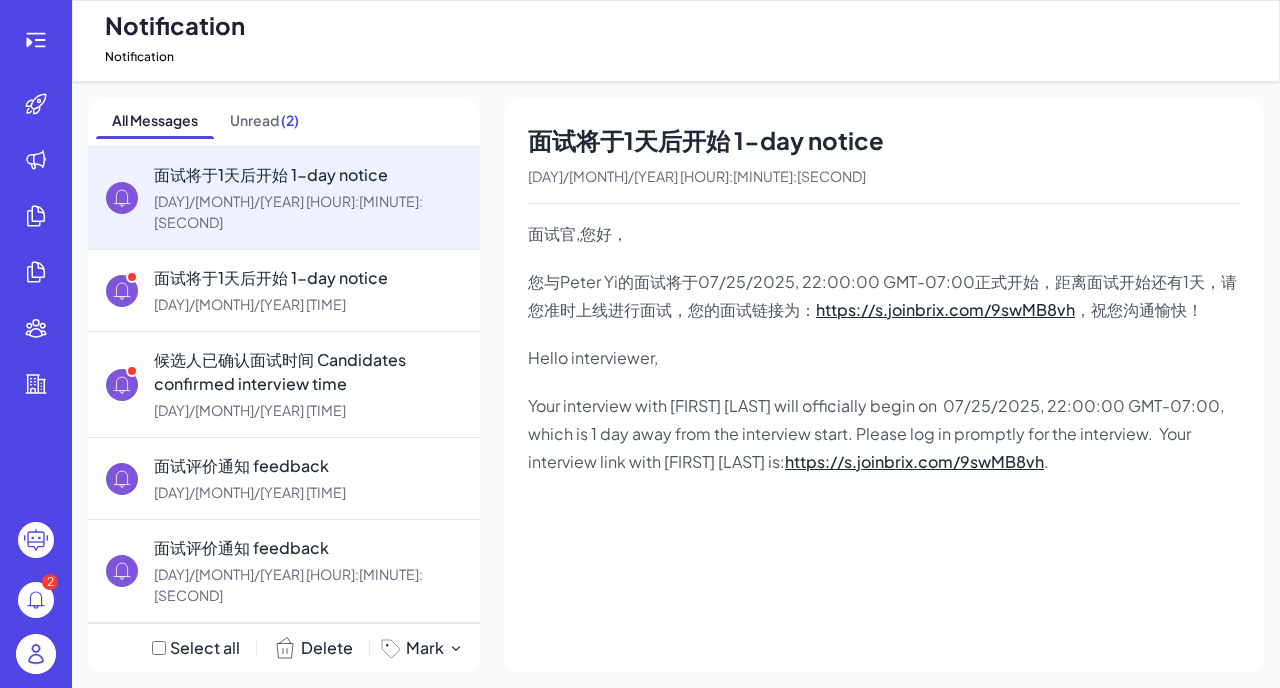 click on "您与[PERSON_NAME]的面试将于[MONTH]/[DAY]/[YEAR], [HOUR]:[MINUTE]:[SECOND] [TIMEZONE]正式开始，距离面试开始还有1天，请您准时上线进行面试，您的面试链接为： https://s.joinbrix.com/9swMB8vh ，祝您沟通愉快！" at bounding box center [882, 295] 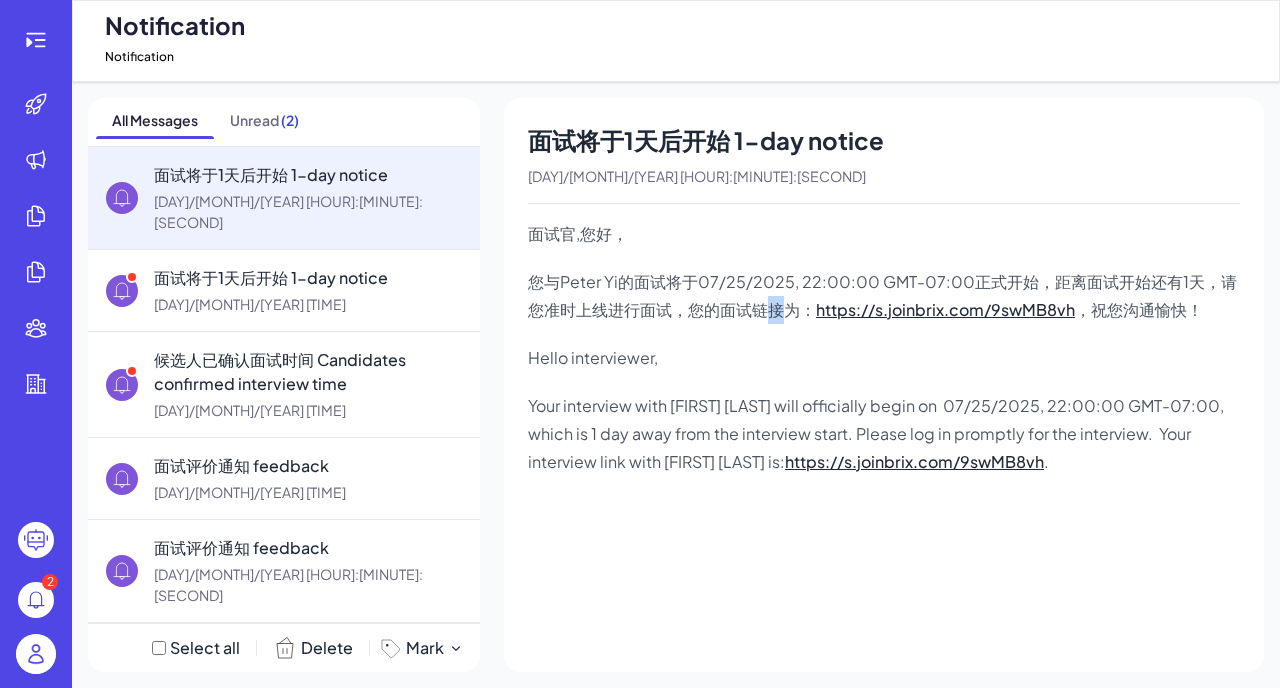 click on "您与[PERSON_NAME]的面试将于[MONTH]/[DAY]/[YEAR], [HOUR]:[MINUTE]:[SECOND] [TIMEZONE]正式开始，距离面试开始还有1天，请您准时上线进行面试，您的面试链接为： https://s.joinbrix.com/9swMB8vh ，祝您沟通愉快！" at bounding box center [882, 295] 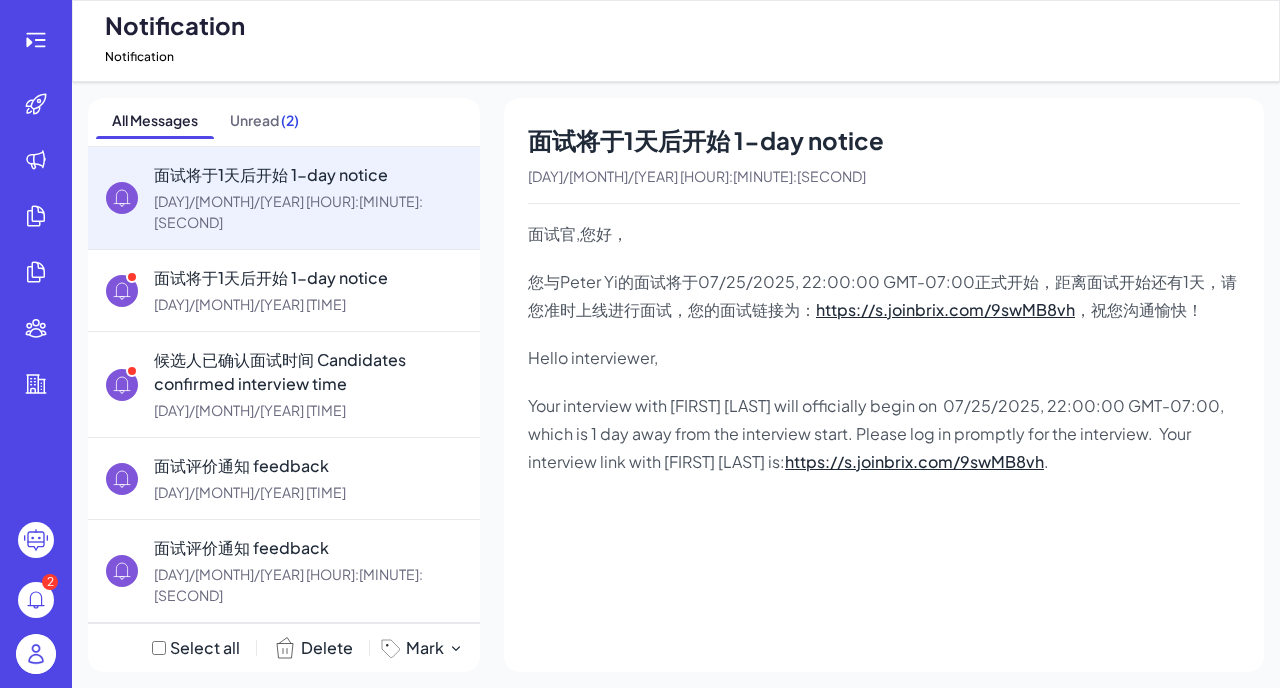 click on "Hello interviewer," at bounding box center (884, 358) 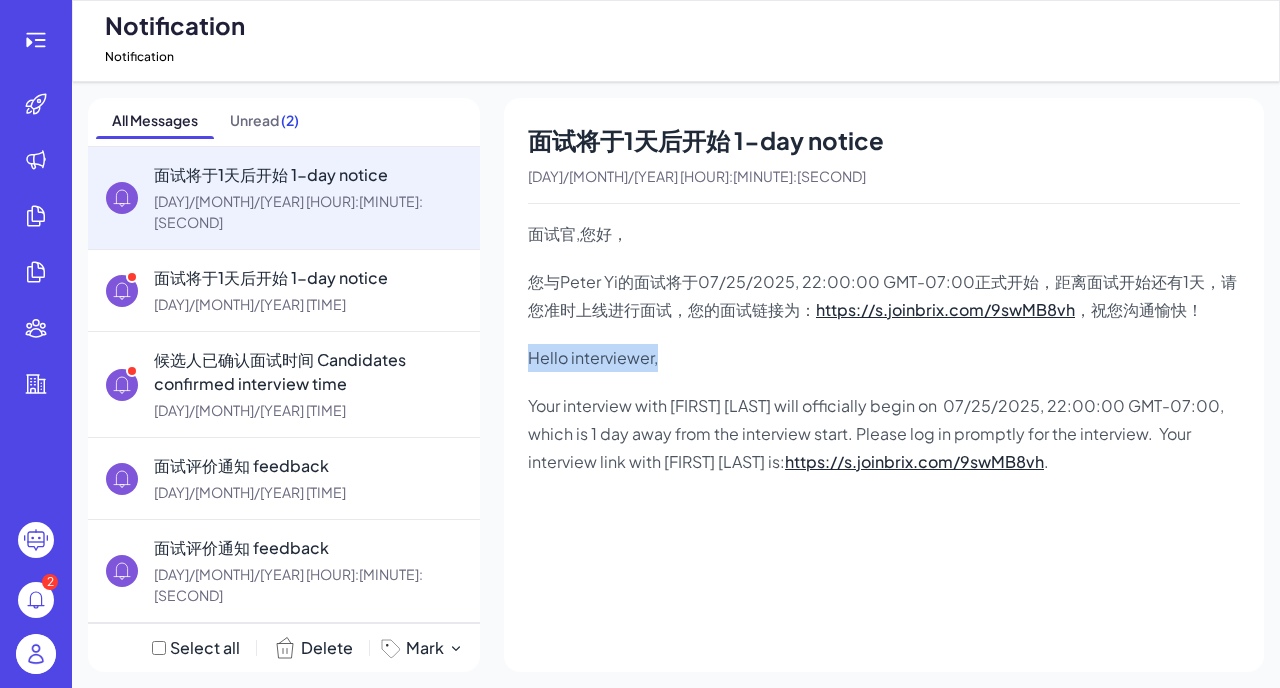 click on "Hello interviewer," at bounding box center [593, 357] 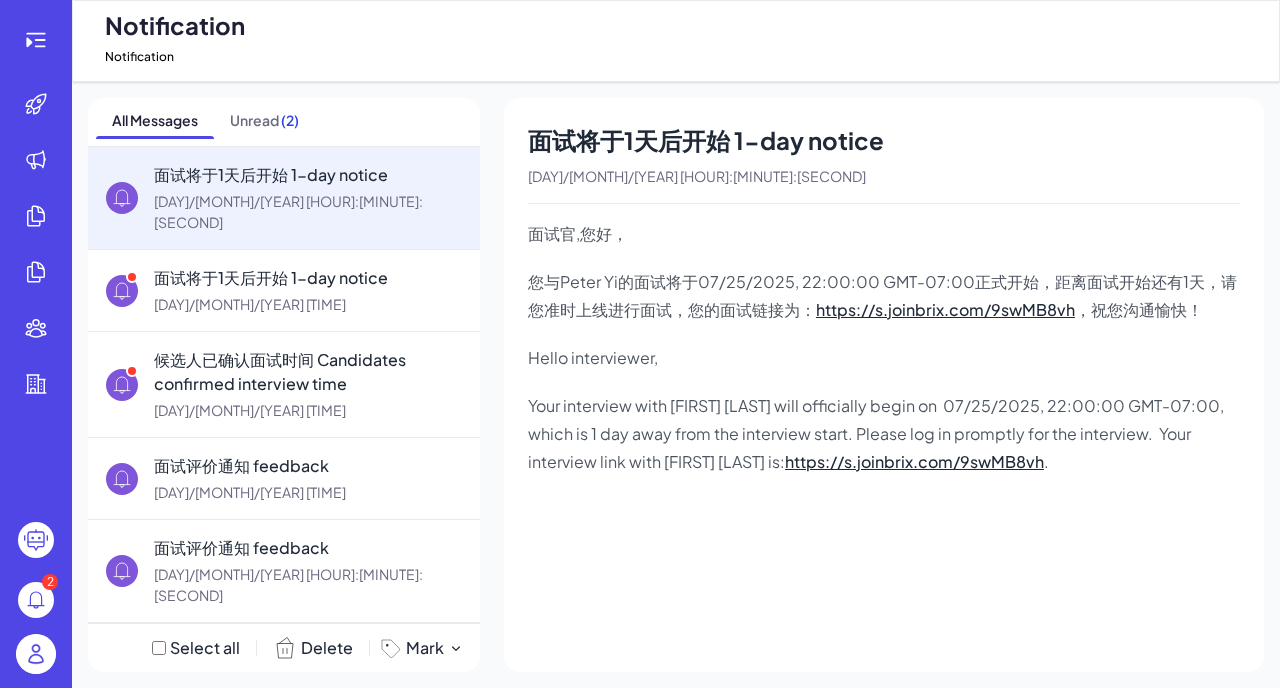 click 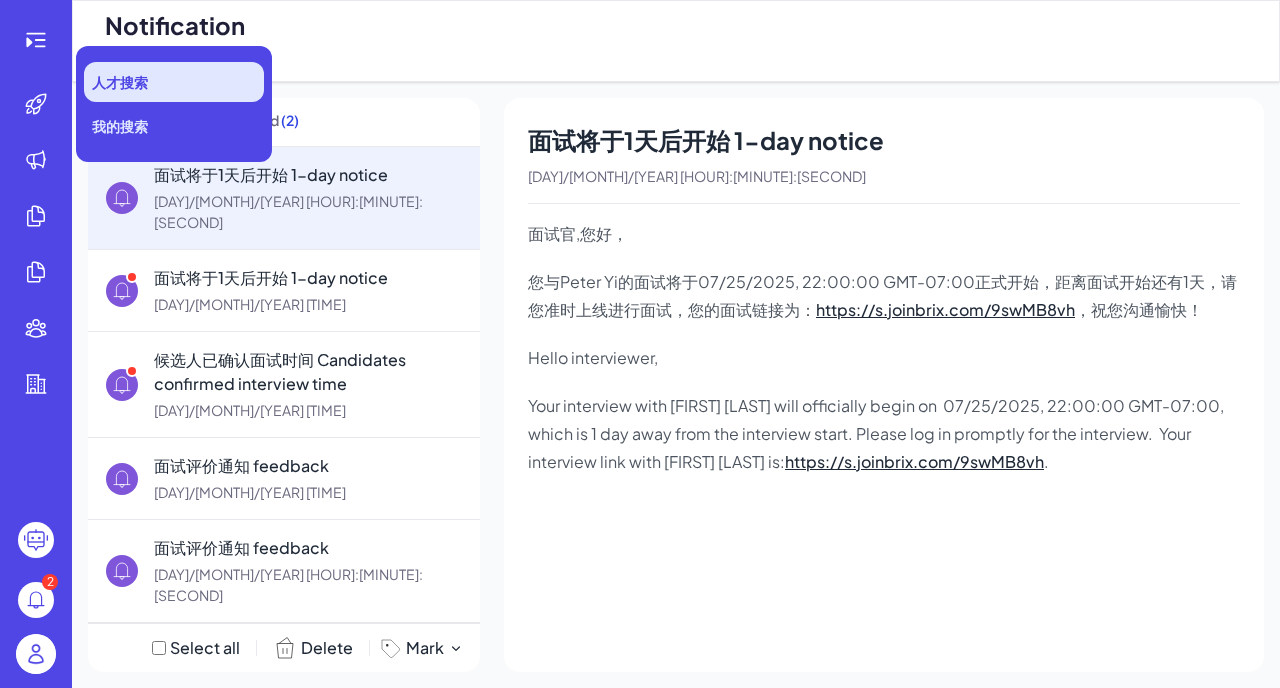 click on "人才搜索" at bounding box center [120, 82] 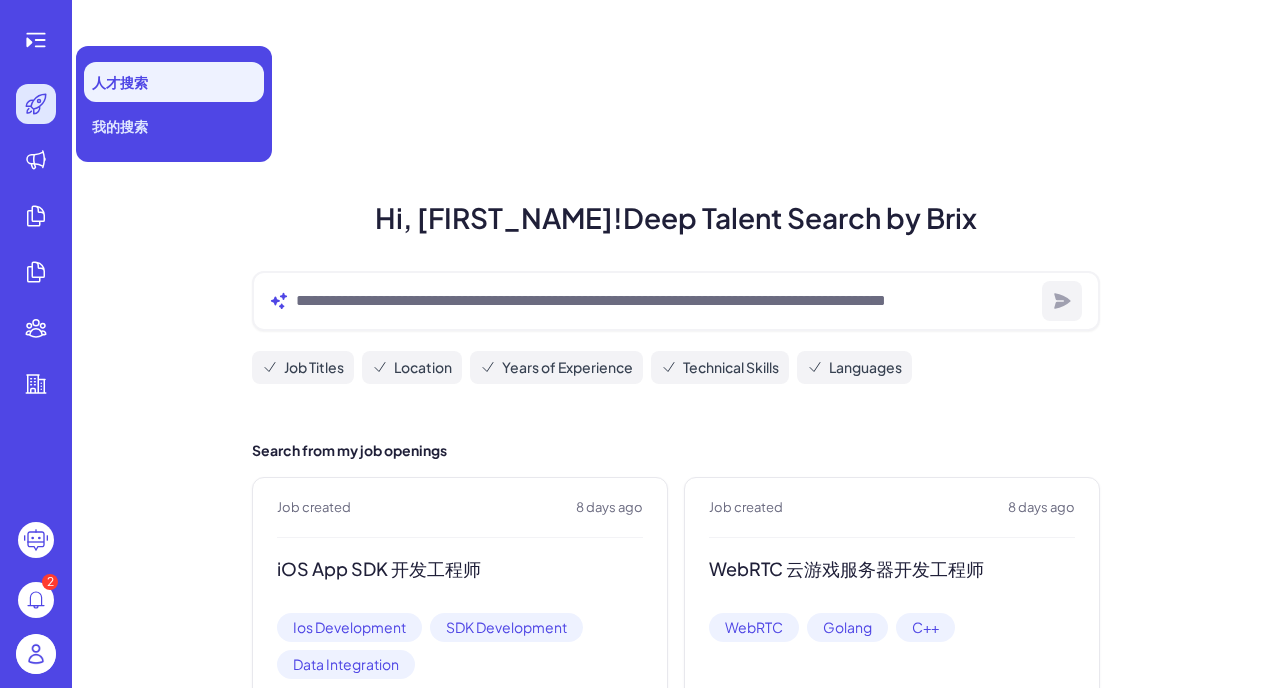 click 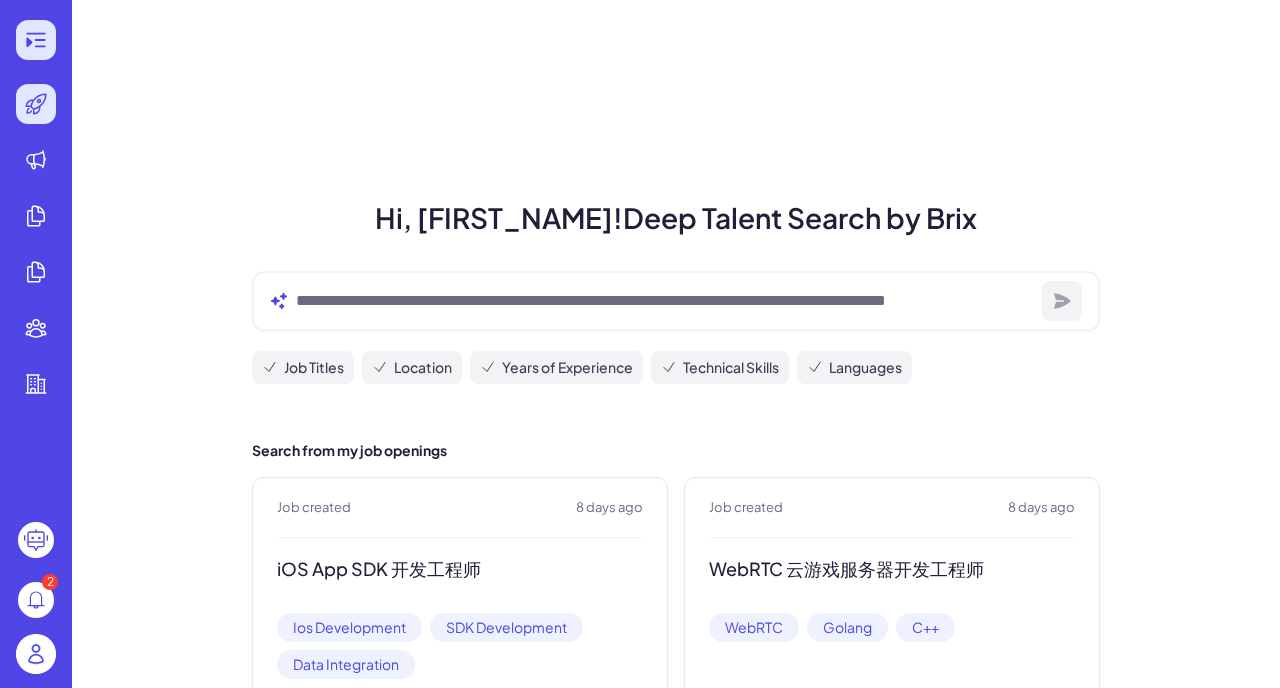 click 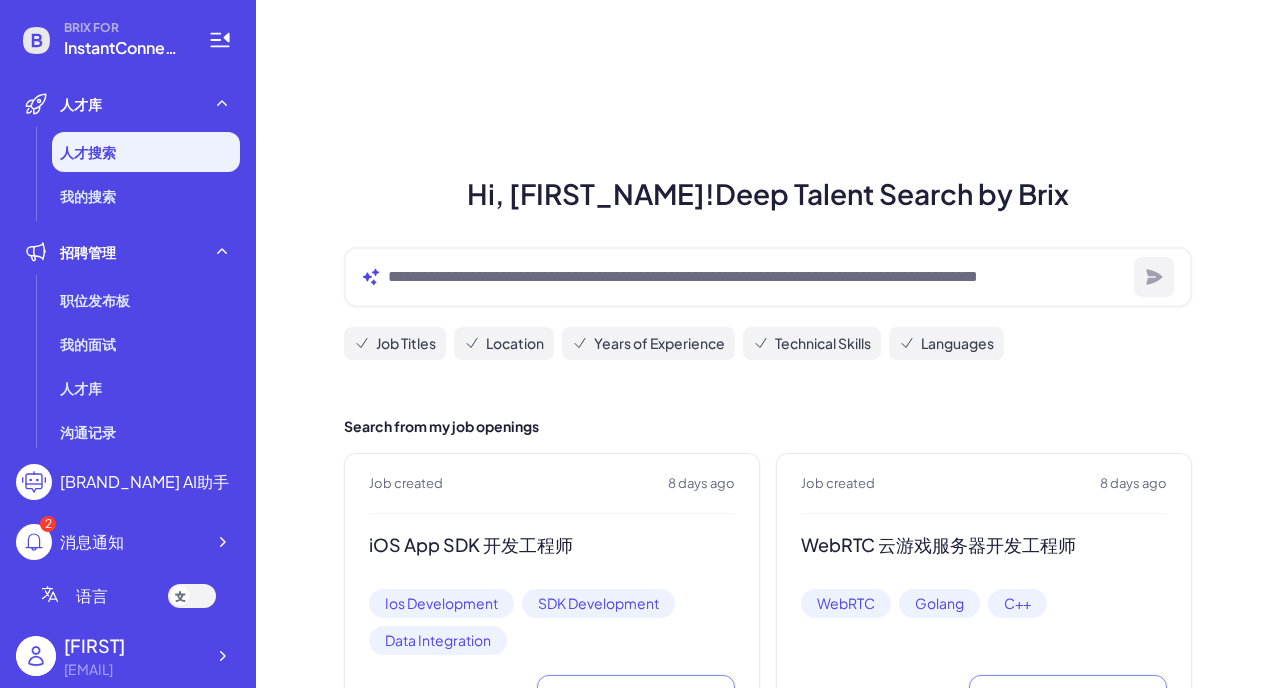 click on "Hi, [FIRST]! Deep Talent Search by Brix Job Titles Location Years of Experience Technical Skills Languages Search from my job openings Job created 8 days ago iOS App SDK 开发工程师 Ios Development SDK Development Data Integration Search from job opening Job created 8 days ago WebRTC 云游戏服务器开发工程师 WebRTC Golang C++ Search from job opening Job created 8 days ago WebAPP Full Stack Developer Microservices Golang Distributed Systems Search from job opening" at bounding box center [768, 539] 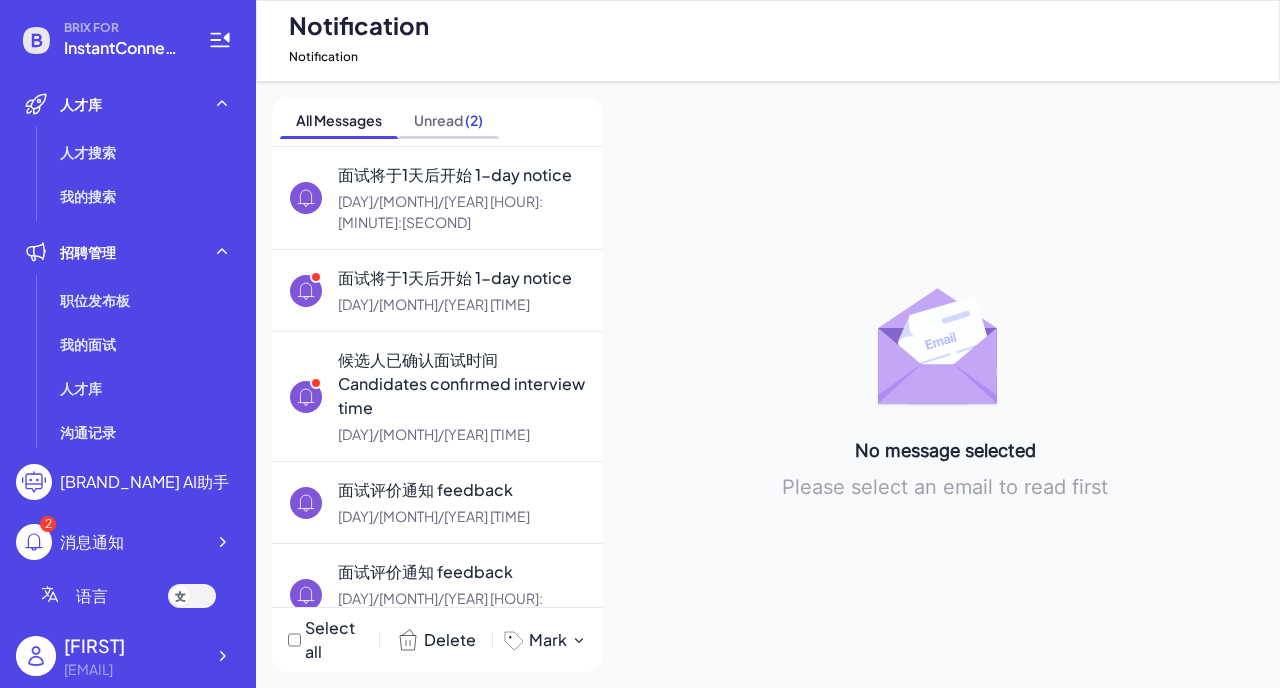 click on "Unread ( 2 )" at bounding box center [448, 120] 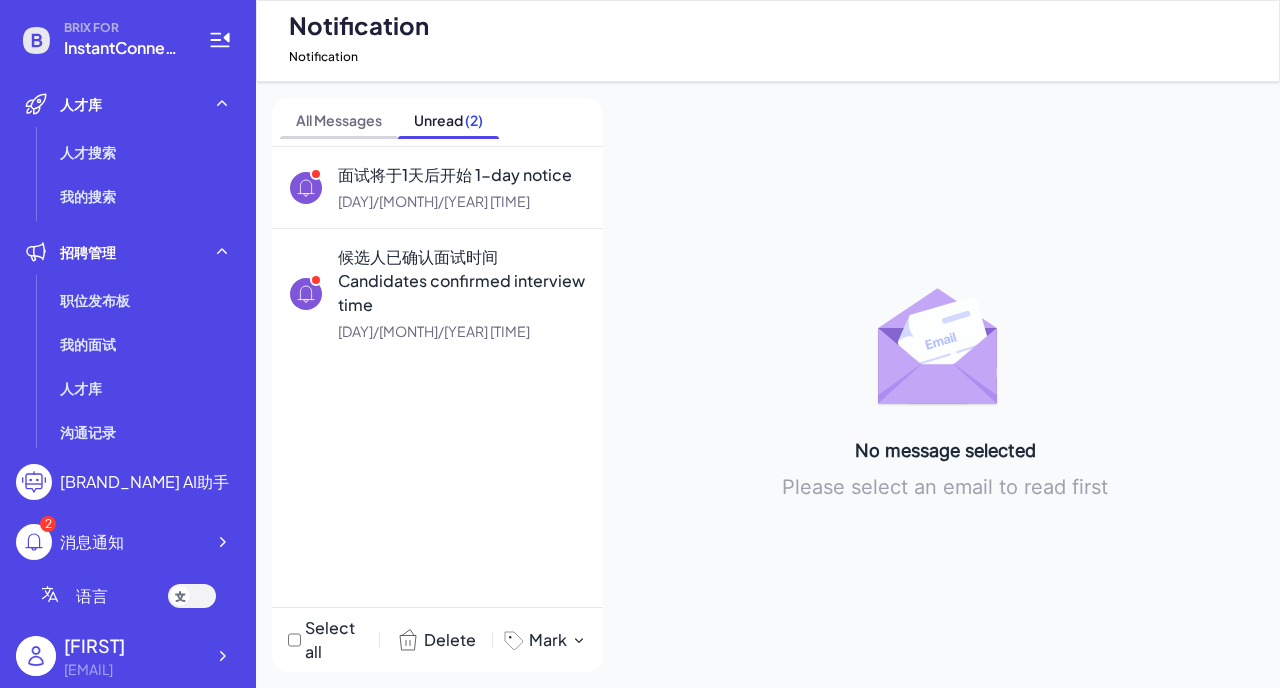 click on "All Messages" at bounding box center [339, 122] 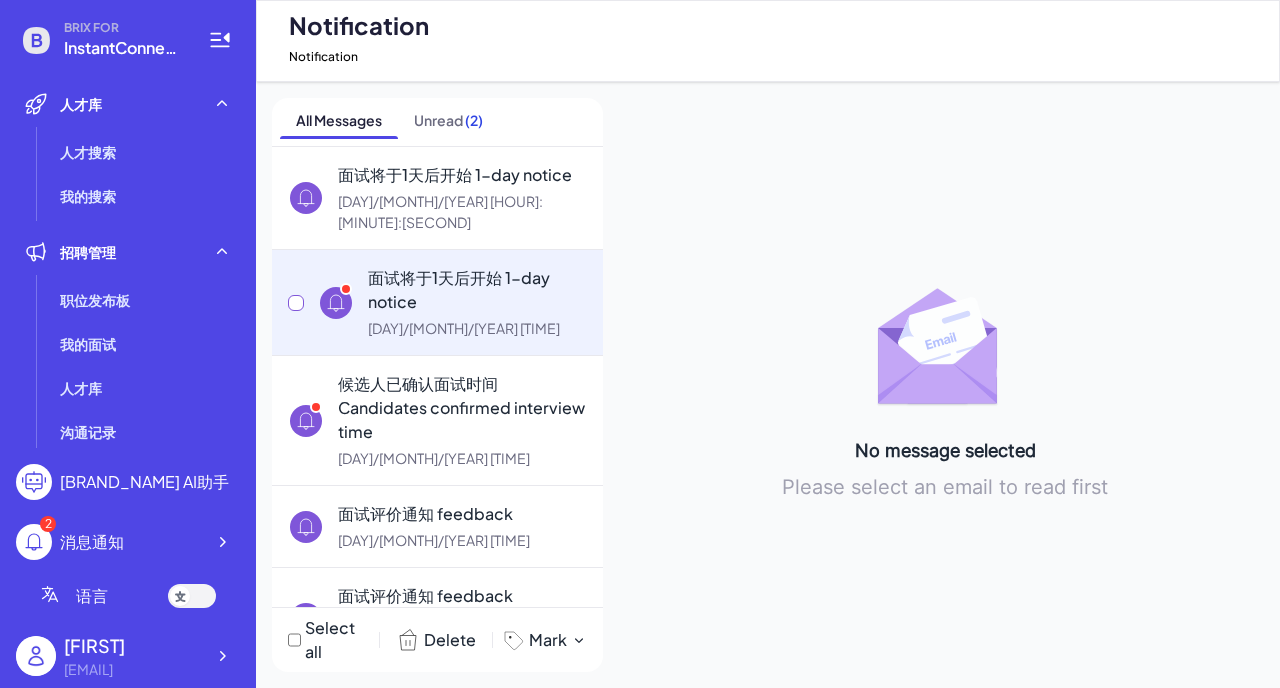click on "面试将于1天后开始  1-day notice" at bounding box center [477, 290] 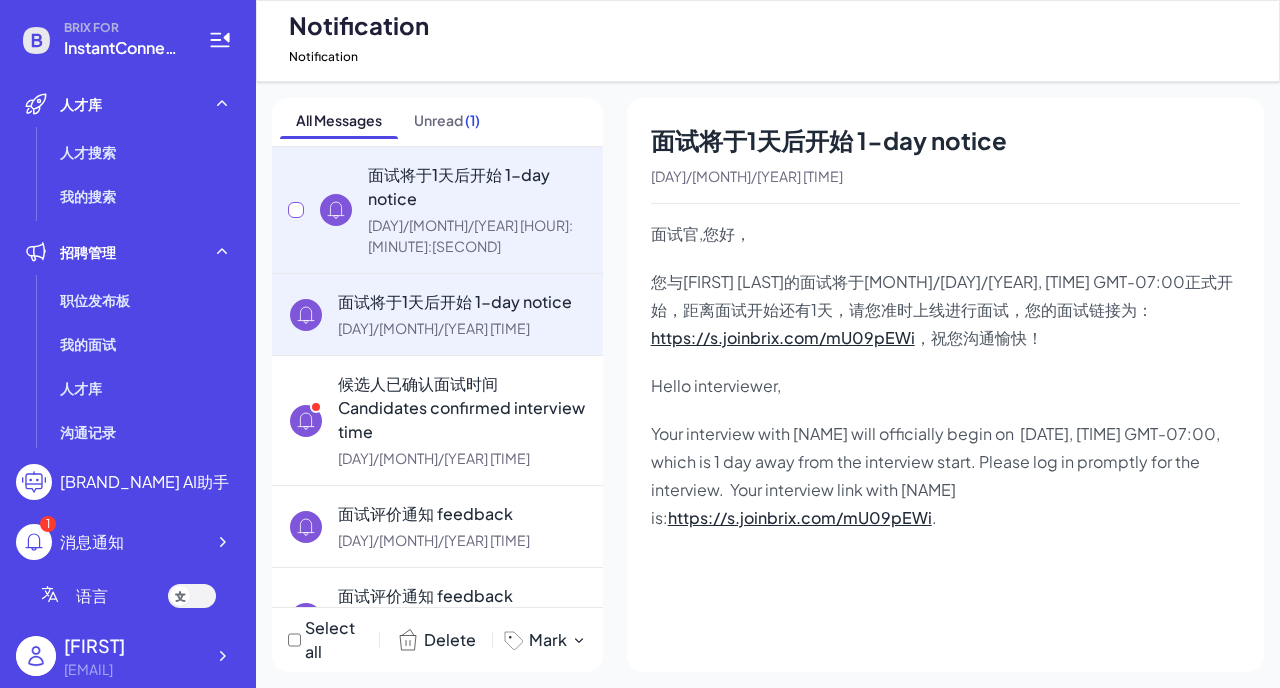 click on "面试将于1天后开始  1-day notice" at bounding box center [477, 187] 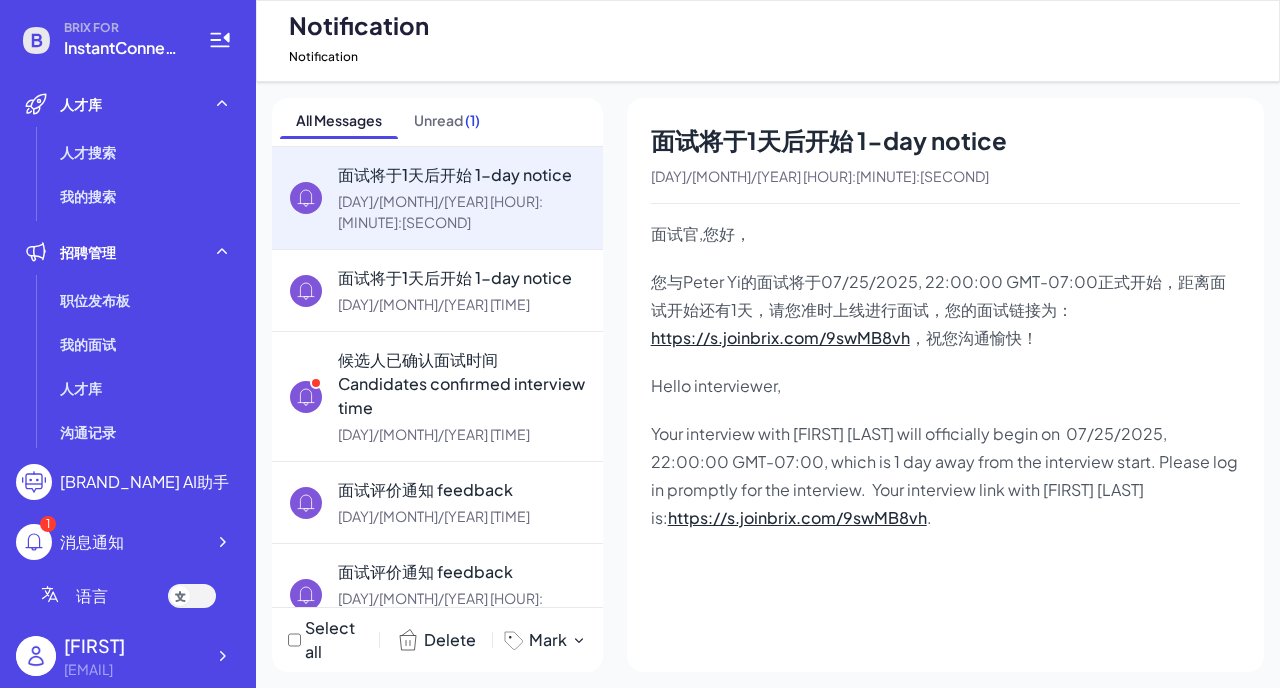 click on "1 消息通知" at bounding box center (70, 542) 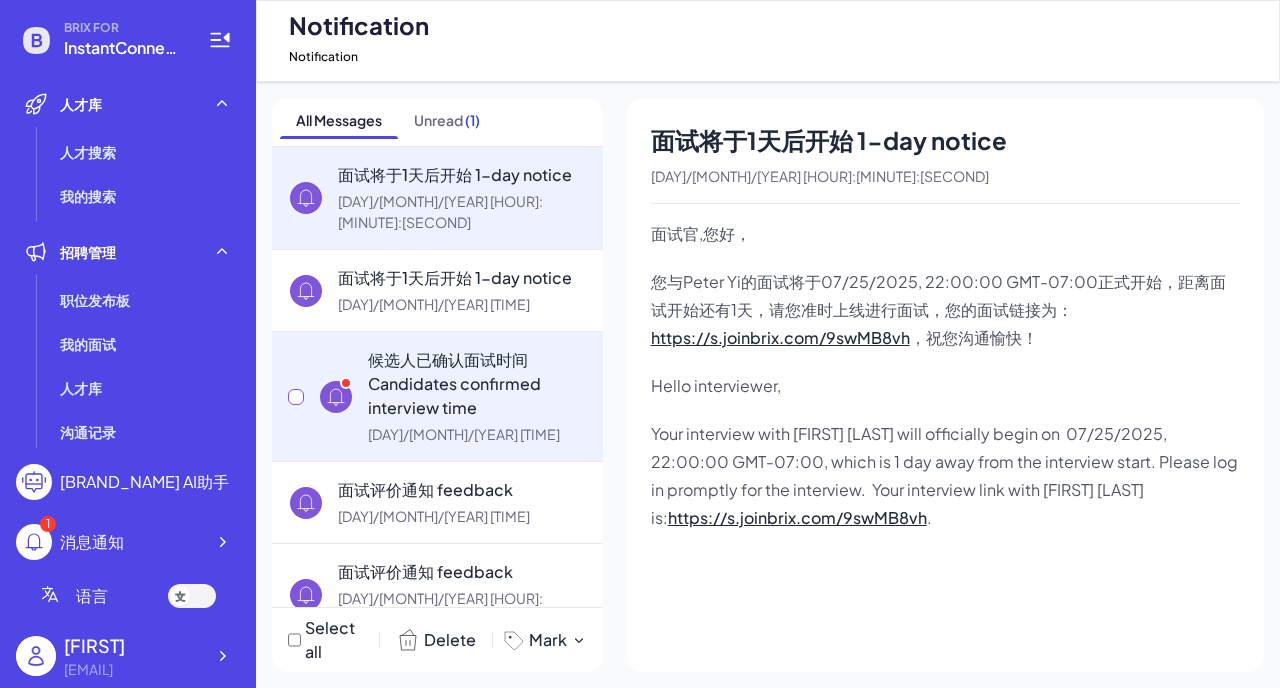 click on "候选人已确认面试时间  Candidates confirmed interview time" at bounding box center (477, 384) 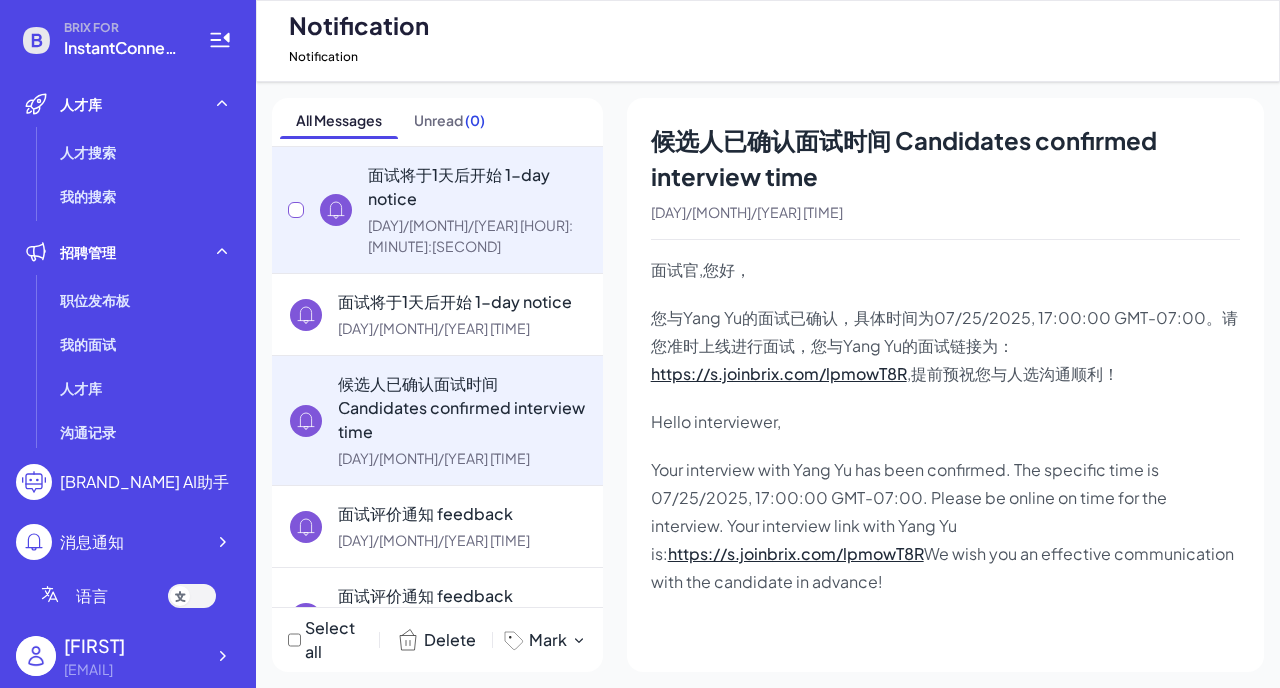 click on "面试将于1天后开始  1-day notice" at bounding box center (477, 187) 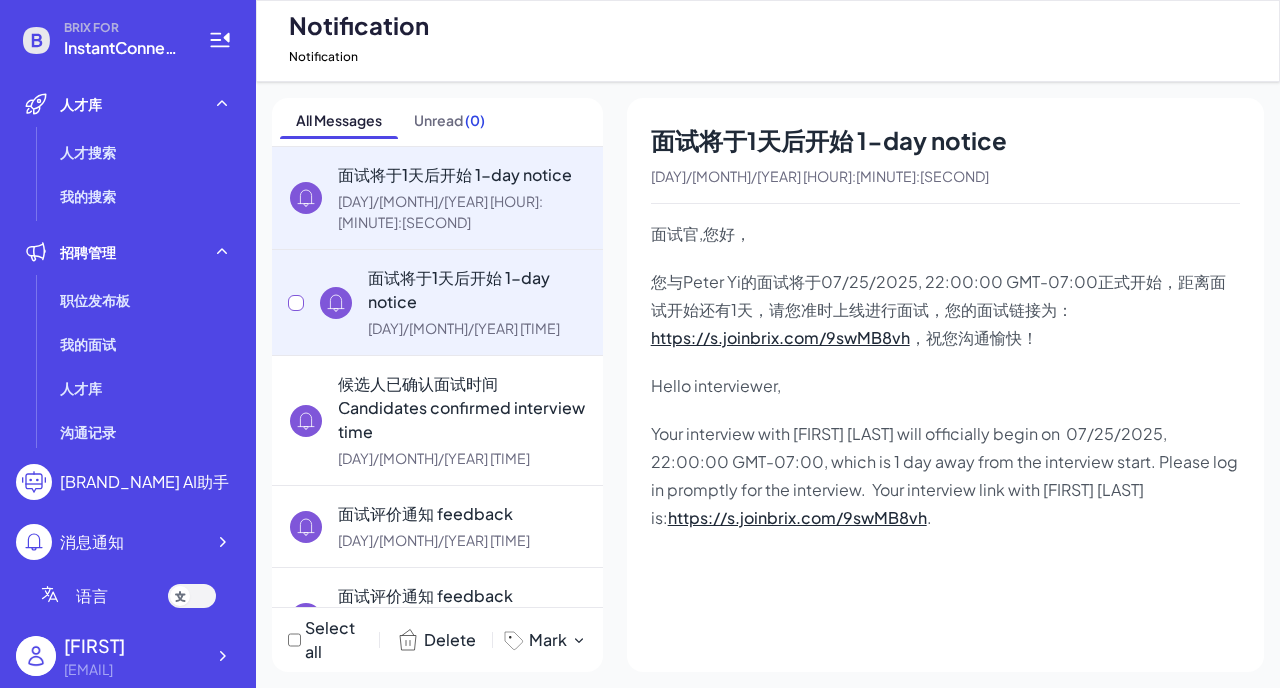 click on "[DAY]/[MONTH]/[YEAR] [TIME]" at bounding box center (477, 328) 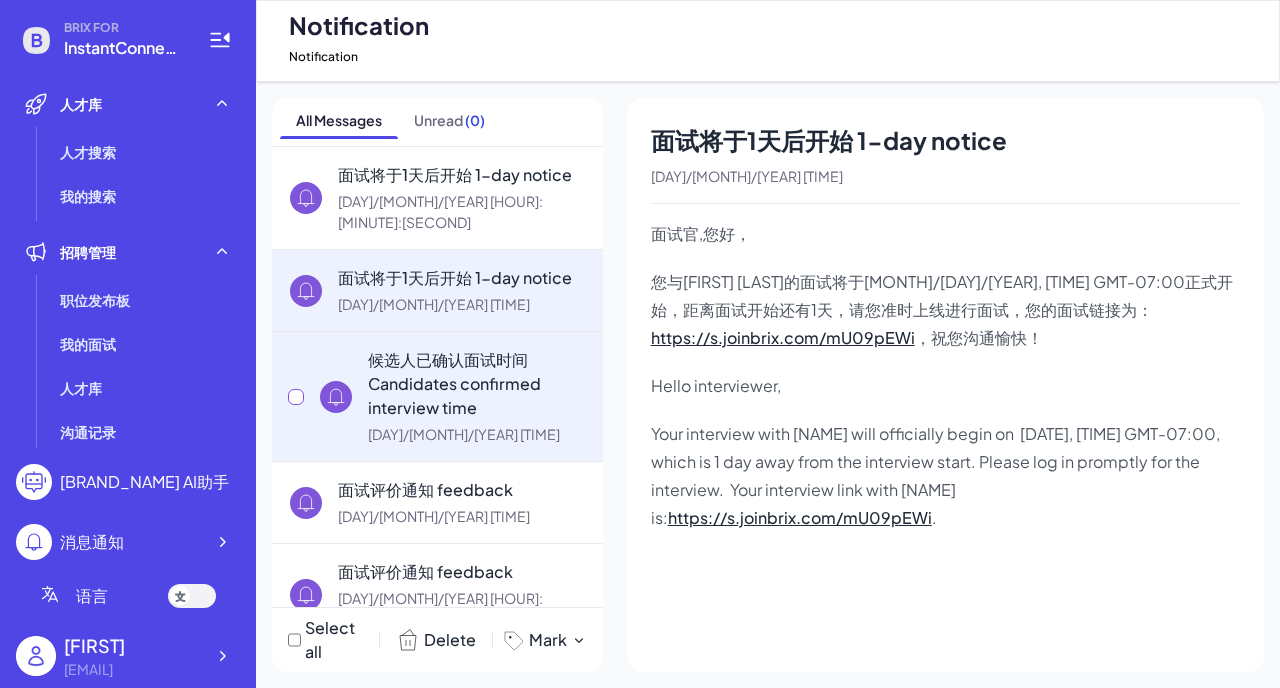 click on "候选人已确认面试时间  Candidates confirmed interview time" at bounding box center [477, 384] 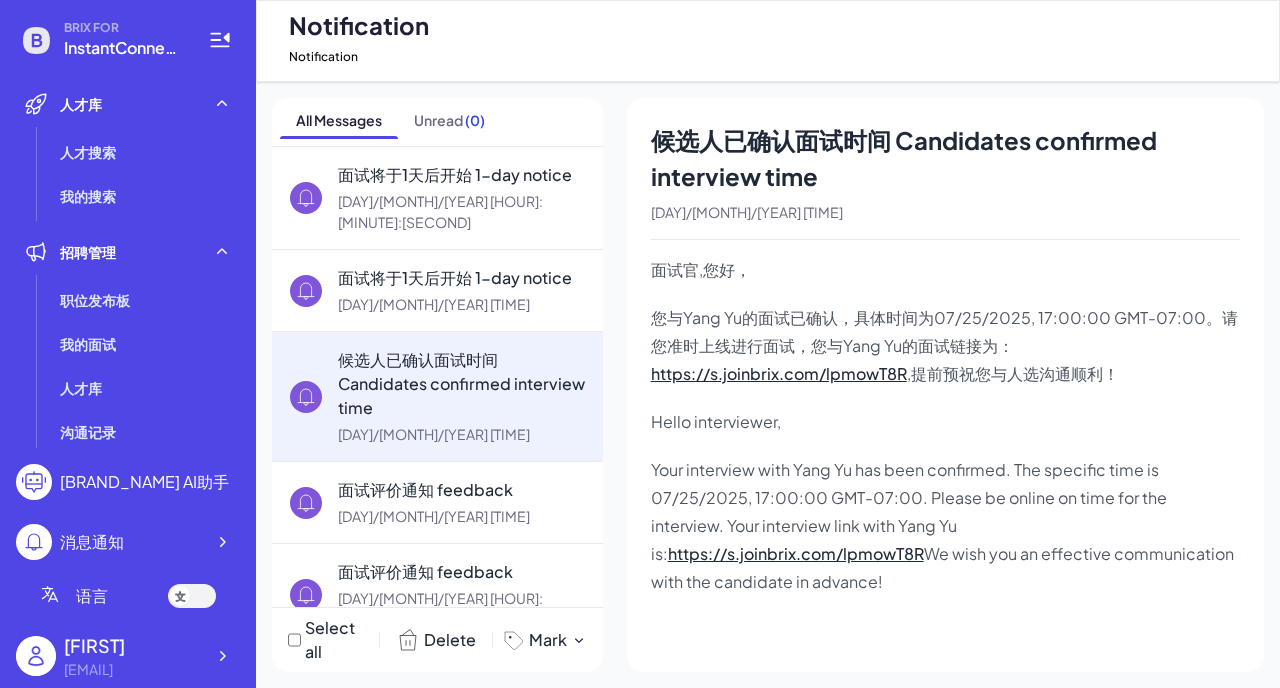 click on "消息通知" at bounding box center (128, 542) 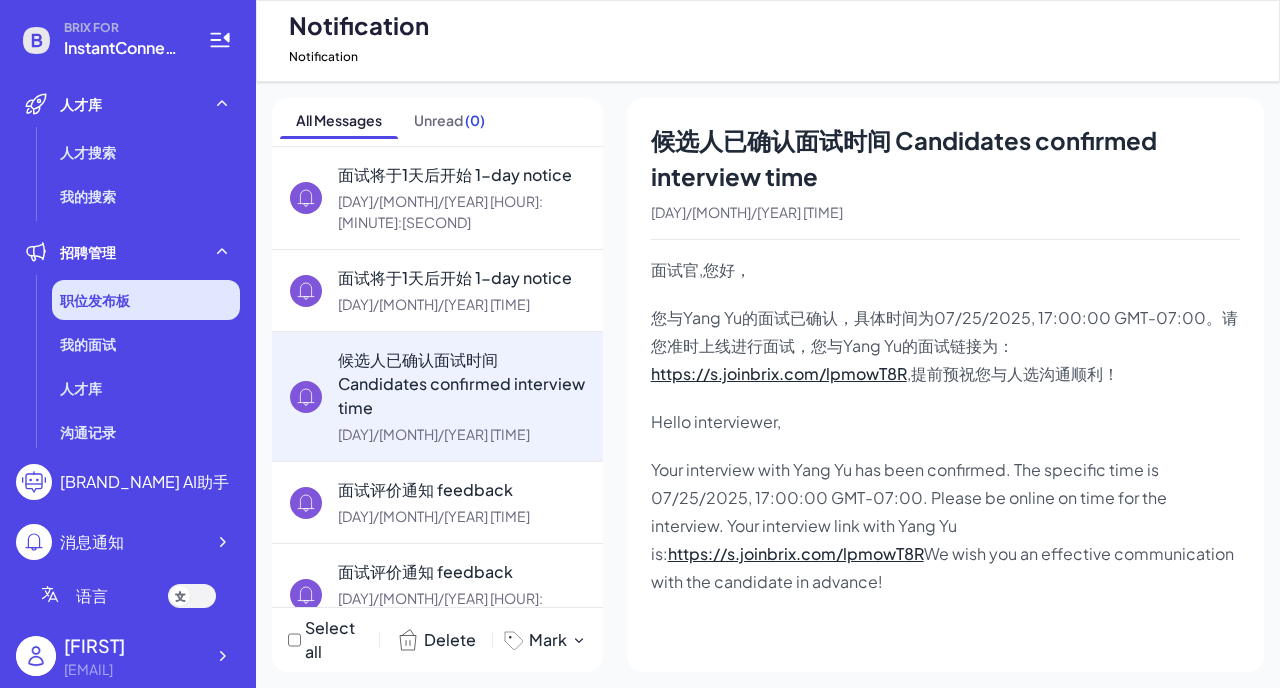 click on "职位发布板" at bounding box center (95, 300) 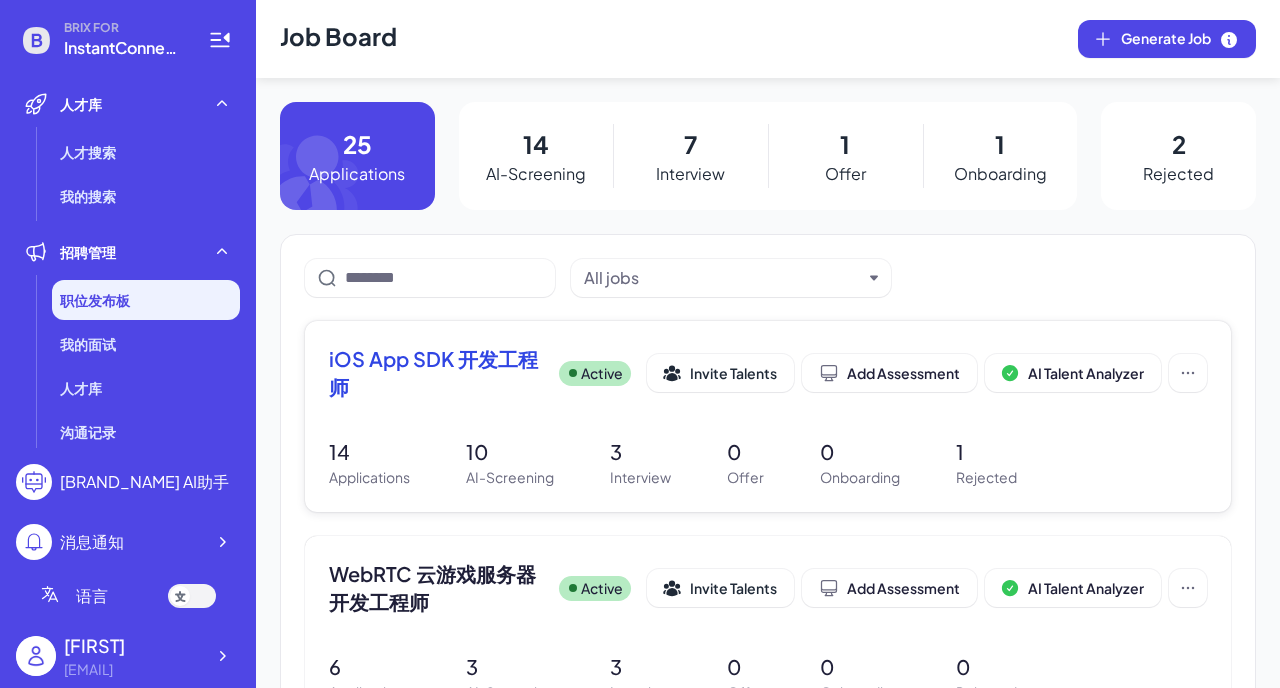 click on "iOS App SDK 开发工程师" at bounding box center [436, 373] 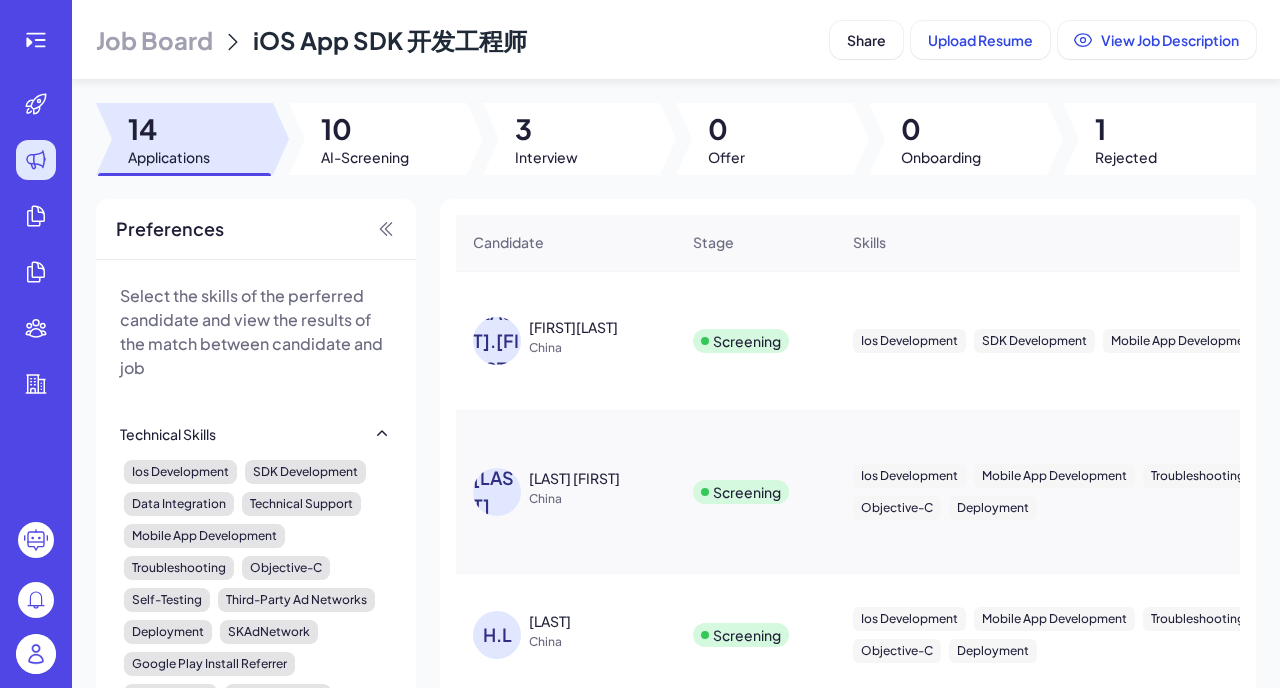 scroll, scrollTop: 696, scrollLeft: 0, axis: vertical 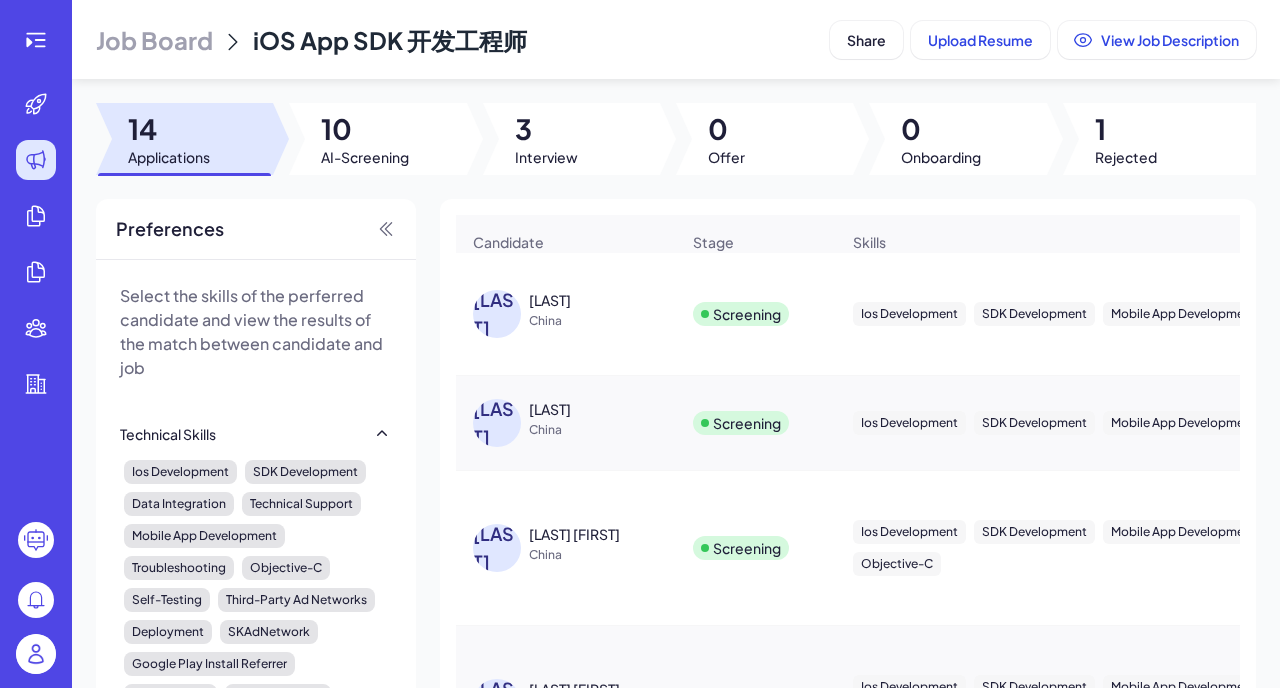 click on "[LAST]" at bounding box center [497, 314] 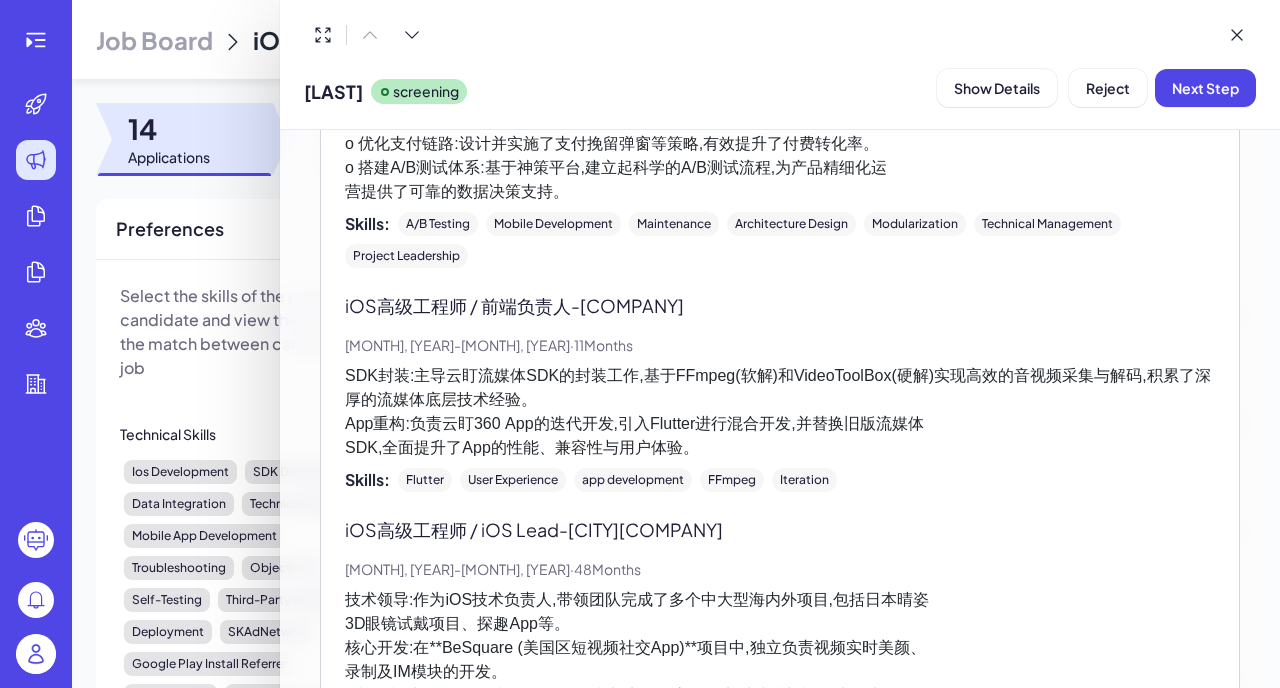 scroll, scrollTop: 515, scrollLeft: 0, axis: vertical 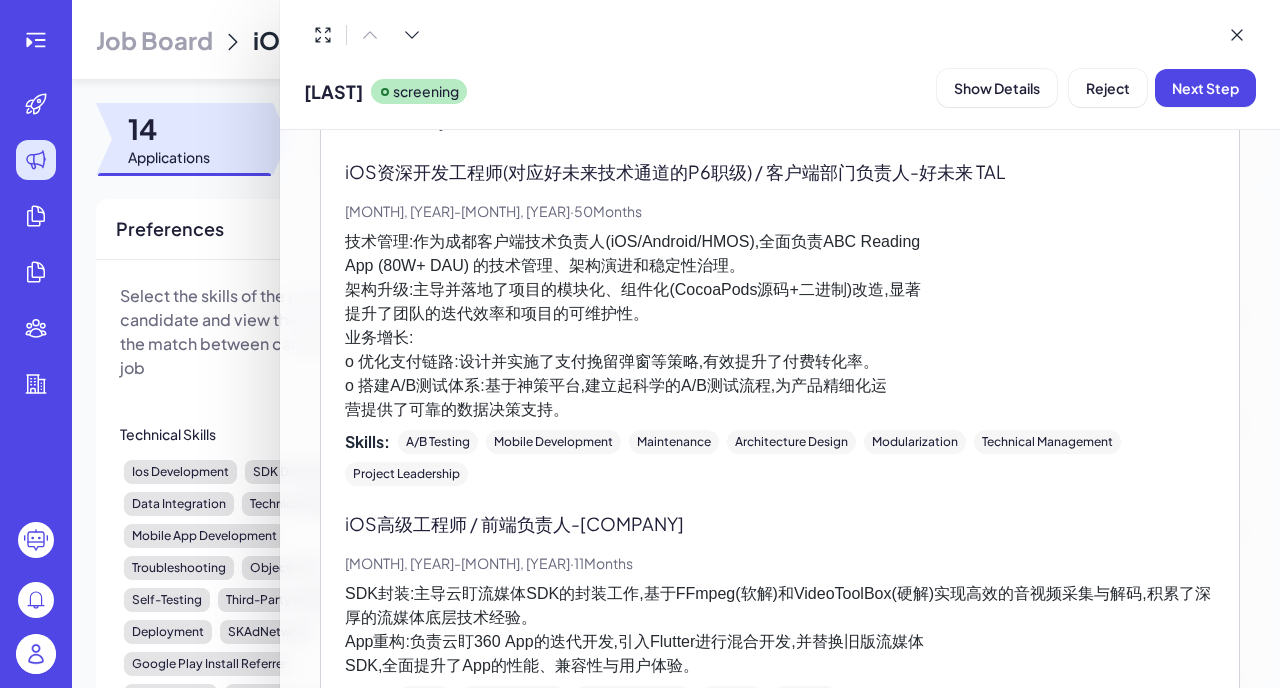 click on "技术管理:作为成都客户端技术负责人(iOS/Android/HMOS),全面负责ABC Reading
App (80W+ DAU) 的技术管理、架构演进和稳定性治理。
架构升级:主导并落地了项目的模块化、组件化(CocoaPods源码+二进制)改造,显著
提升了团队的迭代效率和项目的可维护性。
业务增长:
o  优化支付链路:设计并实施了支付挽留弹窗等策略,有效提升了付费转化率。
o  搭建A/B测试体系:基于神策平台,建立起科学的A/B测试流程,为产品精细化运
营提供了可靠的数据决策支持。" at bounding box center (780, 326) 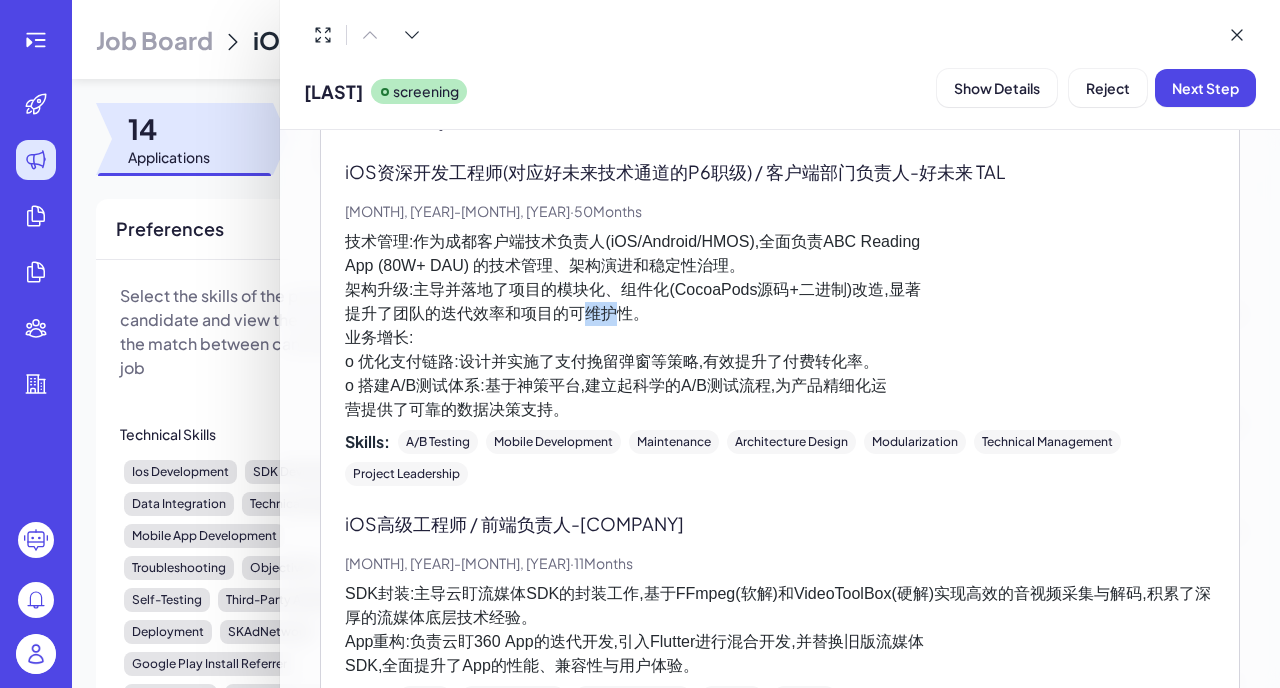 click on "技术管理:作为成都客户端技术负责人(iOS/Android/HMOS),全面负责ABC Reading
App (80W+ DAU) 的技术管理、架构演进和稳定性治理。
架构升级:主导并落地了项目的模块化、组件化(CocoaPods源码+二进制)改造,显著
提升了团队的迭代效率和项目的可维护性。
业务增长:
o  优化支付链路:设计并实施了支付挽留弹窗等策略,有效提升了付费转化率。
o  搭建A/B测试体系:基于神策平台,建立起科学的A/B测试流程,为产品精细化运
营提供了可靠的数据决策支持。" at bounding box center [780, 326] 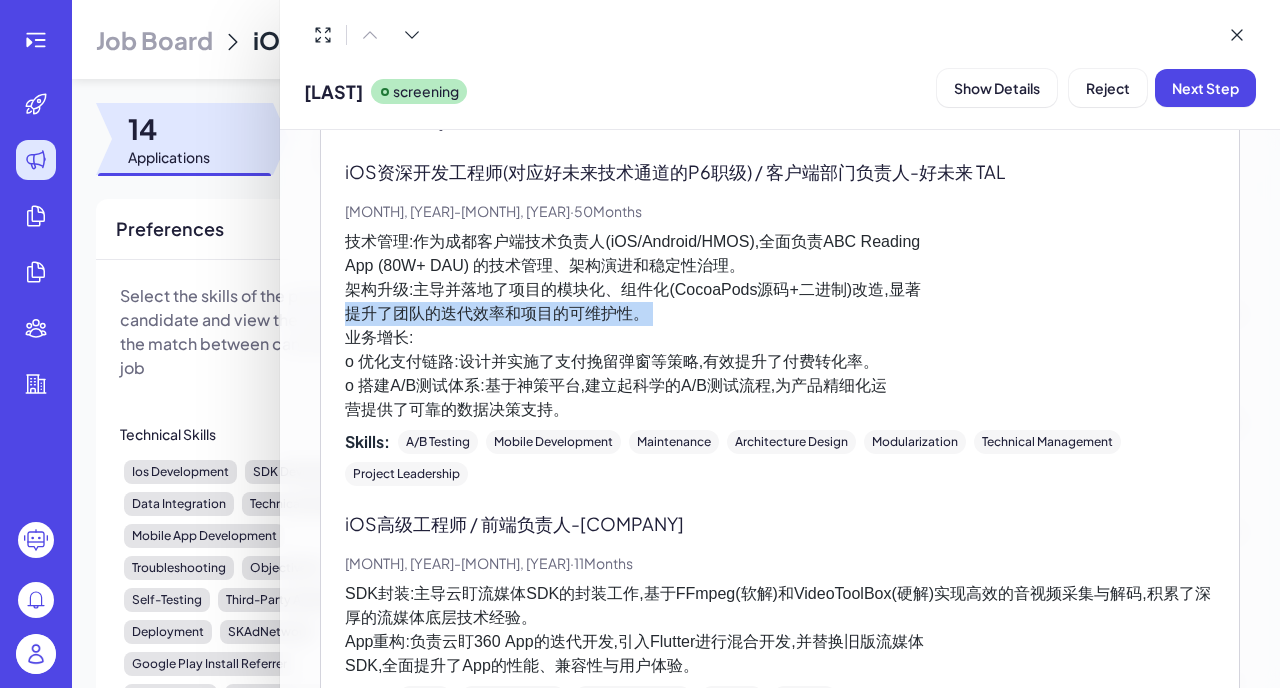 click on "技术管理:作为成都客户端技术负责人(iOS/Android/HMOS),全面负责ABC Reading
App (80W+ DAU) 的技术管理、架构演进和稳定性治理。
架构升级:主导并落地了项目的模块化、组件化(CocoaPods源码+二进制)改造,显著
提升了团队的迭代效率和项目的可维护性。
业务增长:
o  优化支付链路:设计并实施了支付挽留弹窗等策略,有效提升了付费转化率。
o  搭建A/B测试体系:基于神策平台,建立起科学的A/B测试流程,为产品精细化运
营提供了可靠的数据决策支持。" at bounding box center (780, 326) 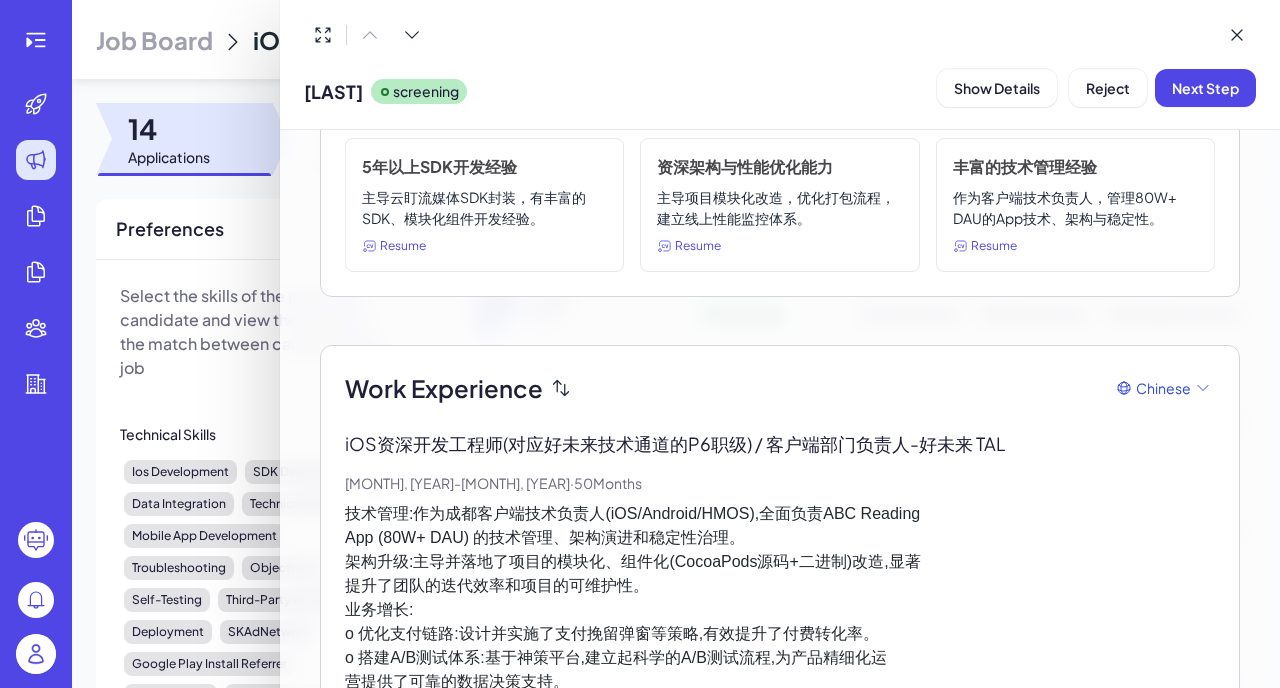 scroll, scrollTop: 204, scrollLeft: 0, axis: vertical 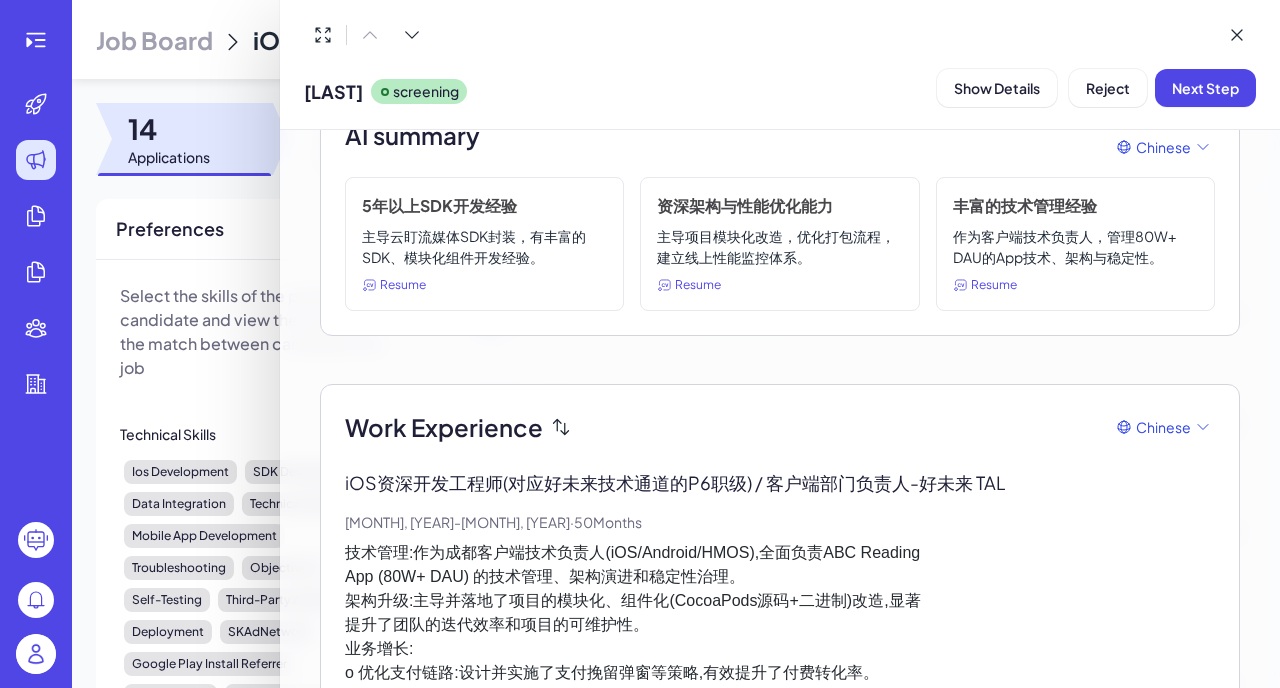 click at bounding box center [640, 344] 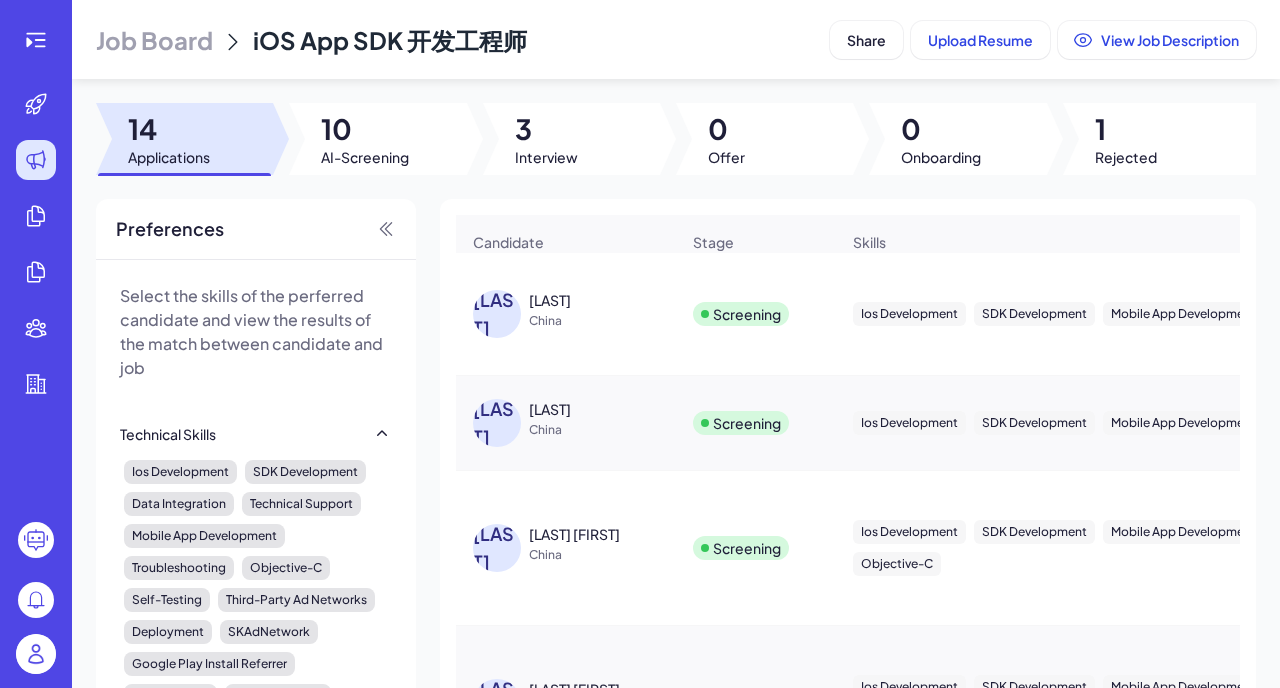 click on "China" at bounding box center (604, 430) 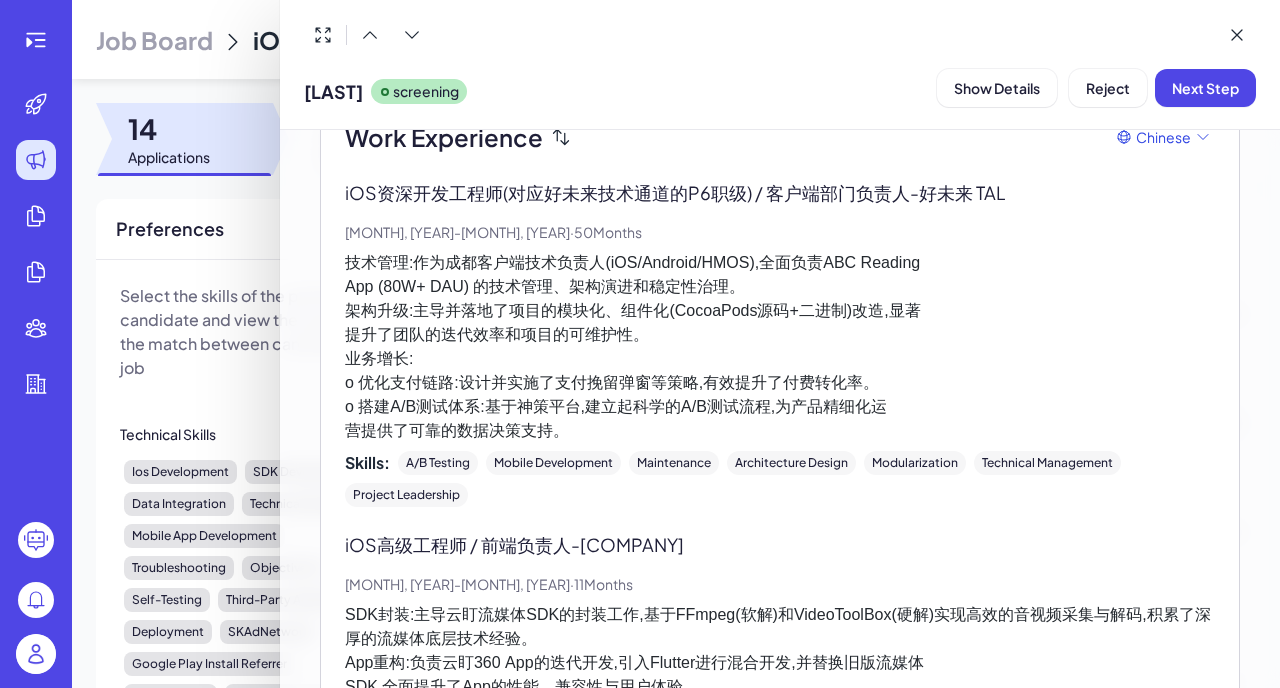 scroll, scrollTop: 499, scrollLeft: 0, axis: vertical 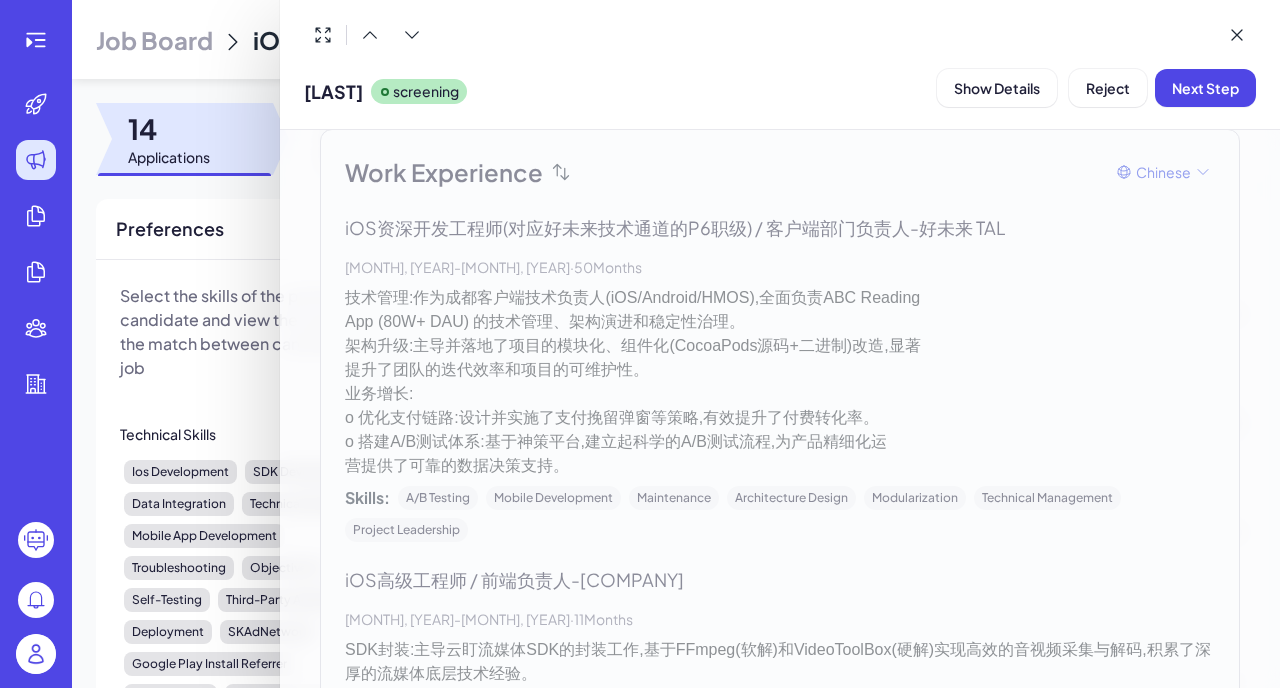 click on "Work Experience Chinese iOS资深开发工程师(对应好未来技术通道的P6职级) / 客户端部门负责人  -  好未来 TAL [MONTH], [YEAR]  -  [MONTH], [YEAR]  ·  50  Months 技术管理:作为成都客户端技术负责人(iOS/Android/HMOS),全面负责ABC Reading
App (80W+ DAU) 的技术管理、架构演进和稳定性治理。
架构升级:主导并落地了项目的模块化、组件化(CocoaPods源码+二进制)改造,显著
提升了团队的迭代效率和项目的可维护性。
业务增长:
o  优化支付链路:设计并实施了支付挽留弹窗等策略,有效提升了付费转化率。
o  搭建A/B测试体系:基于神策平台,建立起科学的A/B测试流程,为产品精细化运
营提供了可靠的数据决策支持。 Skills: A/B Testing Mobile Development Maintenance Architecture Design Modularization Technical Management Project Leadership iOS高级工程师 / 前端负责人  -  成都云盯科技有限公司 [MONTH], [YEAR]  -  [MONTH], [YEAR]  ·  11  Months Skills: Flutter FFmpeg 4" at bounding box center (780, 916) 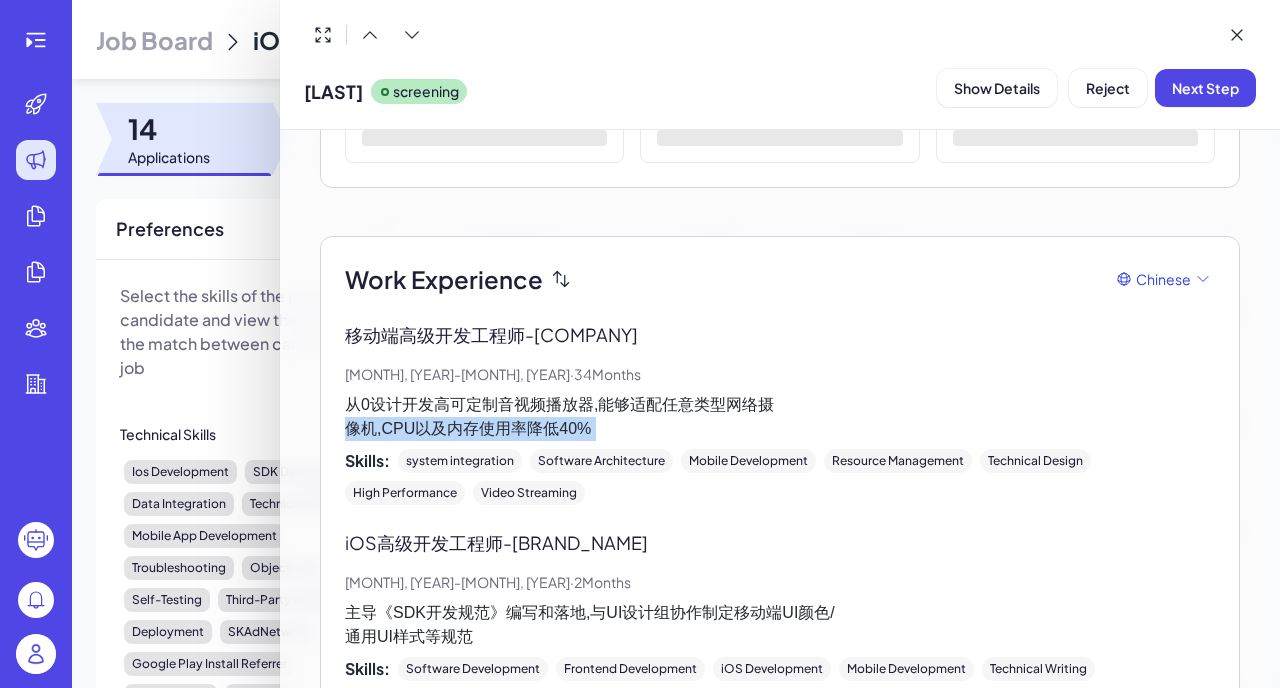 scroll, scrollTop: 377, scrollLeft: 0, axis: vertical 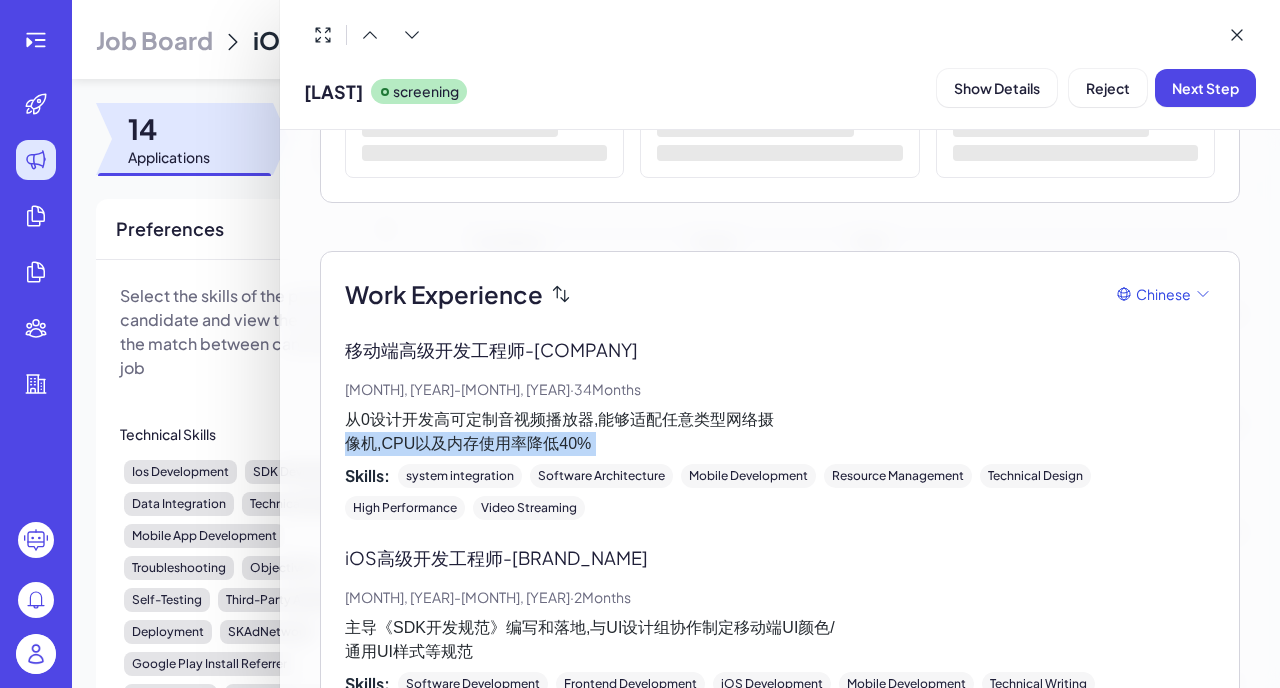 click on "移动端高级开发工程师  -  普维云" at bounding box center (780, 349) 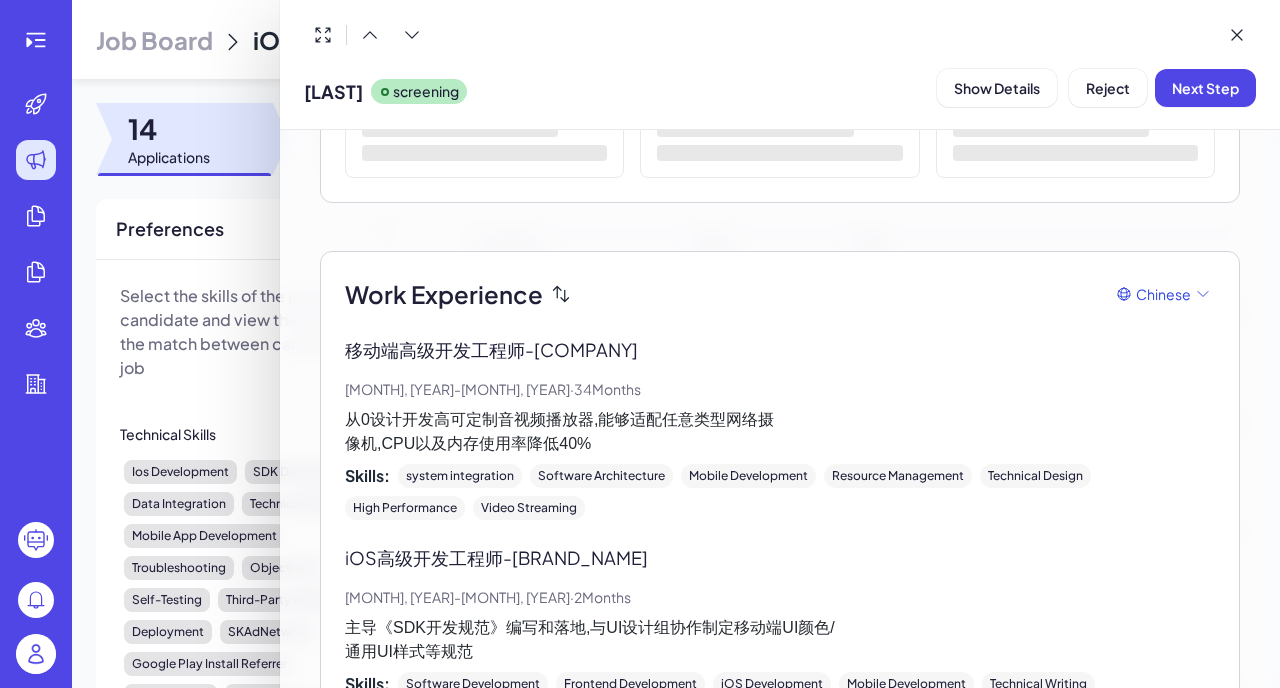 click on "移动端高级开发工程师  -  普维云" at bounding box center (780, 349) 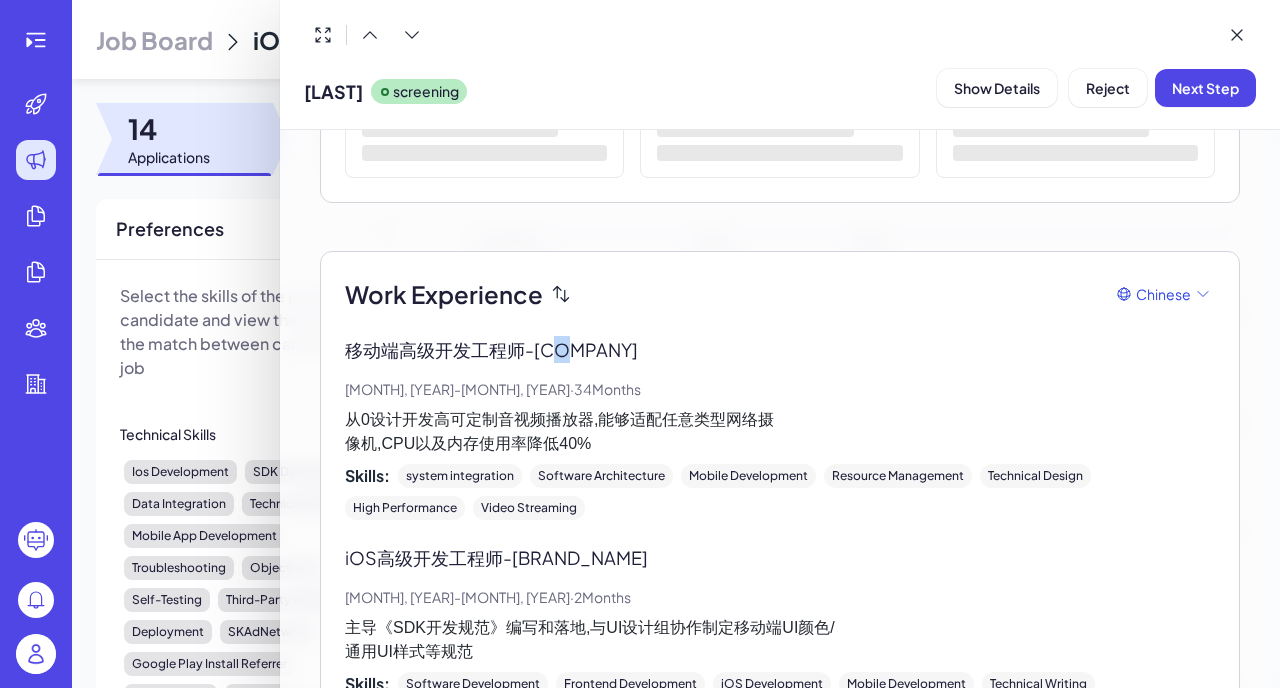 click on "移动端高级开发工程师  -  普维云" at bounding box center (780, 349) 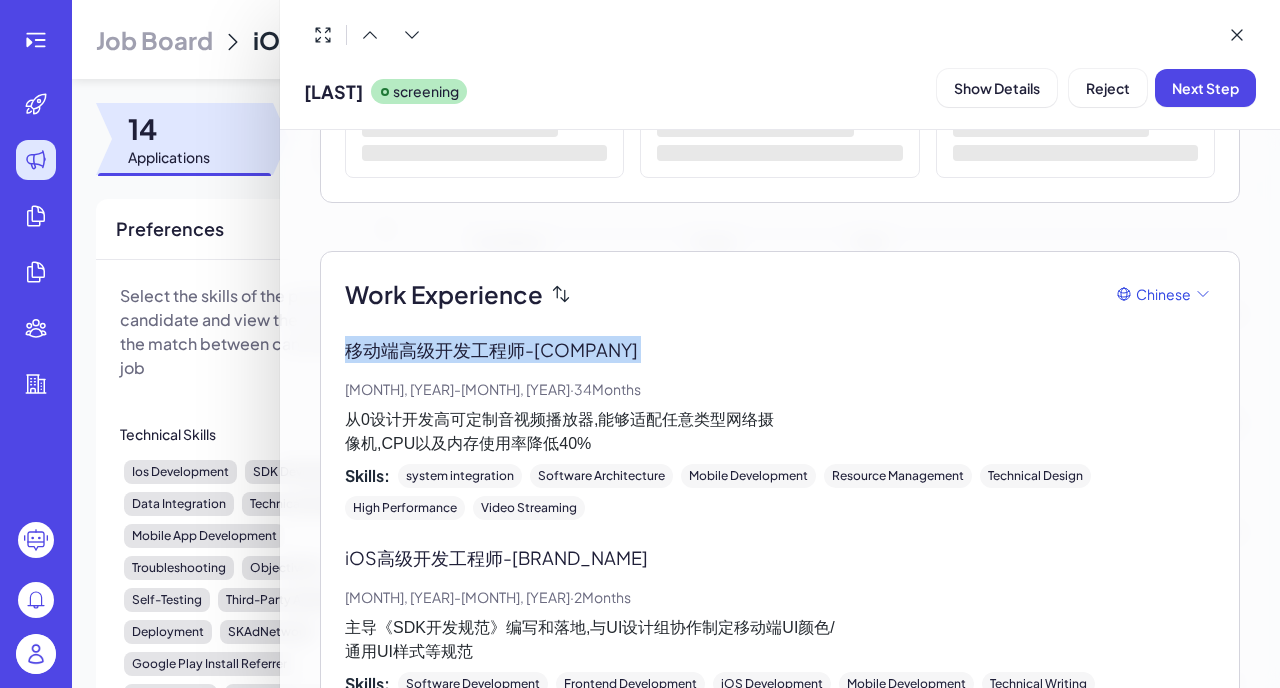 click on "移动端高级开发工程师  -  [COMPANY] [MONTH], [YEAR]  -  [MONTH], [YEAR]  ·  34  Months 从0设计开发高可定制音视频播放器,能够适配任意类型网络摄
像机,CPU以及内存使用率降低40% Skills: system integration Software Architecture Mobile Development Resource Management Technical Design High Performance Video Streaming" at bounding box center [780, 428] 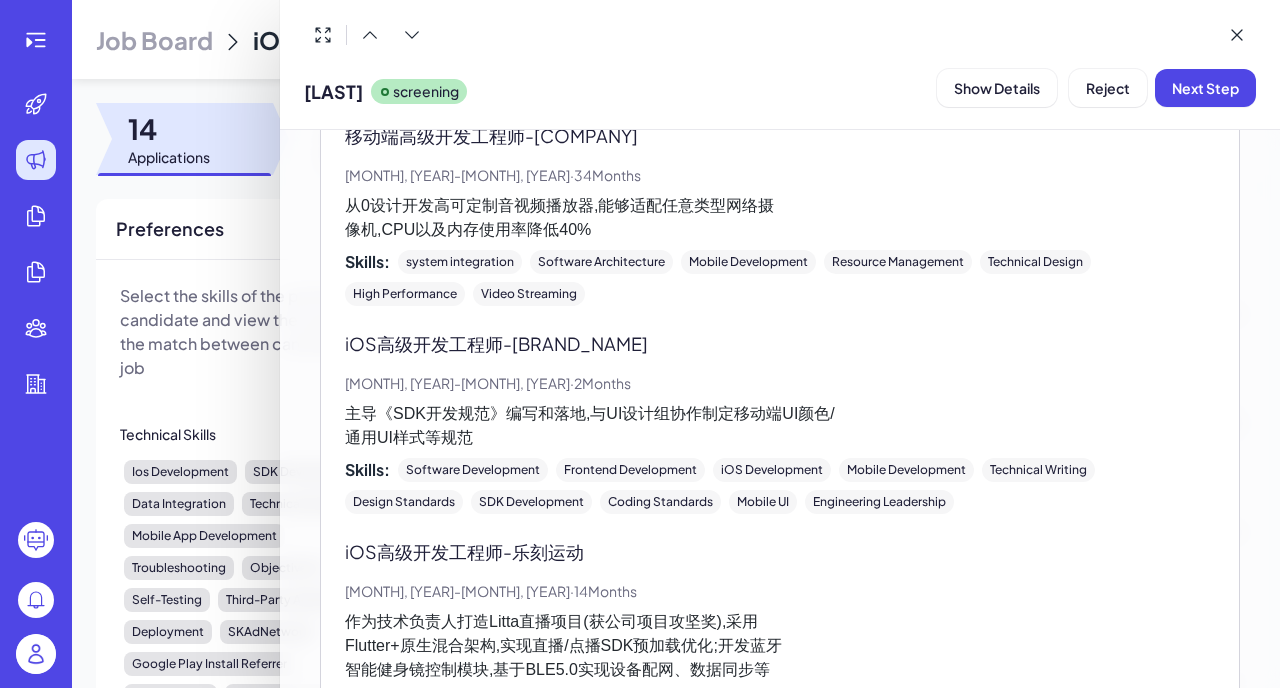 scroll, scrollTop: 575, scrollLeft: 0, axis: vertical 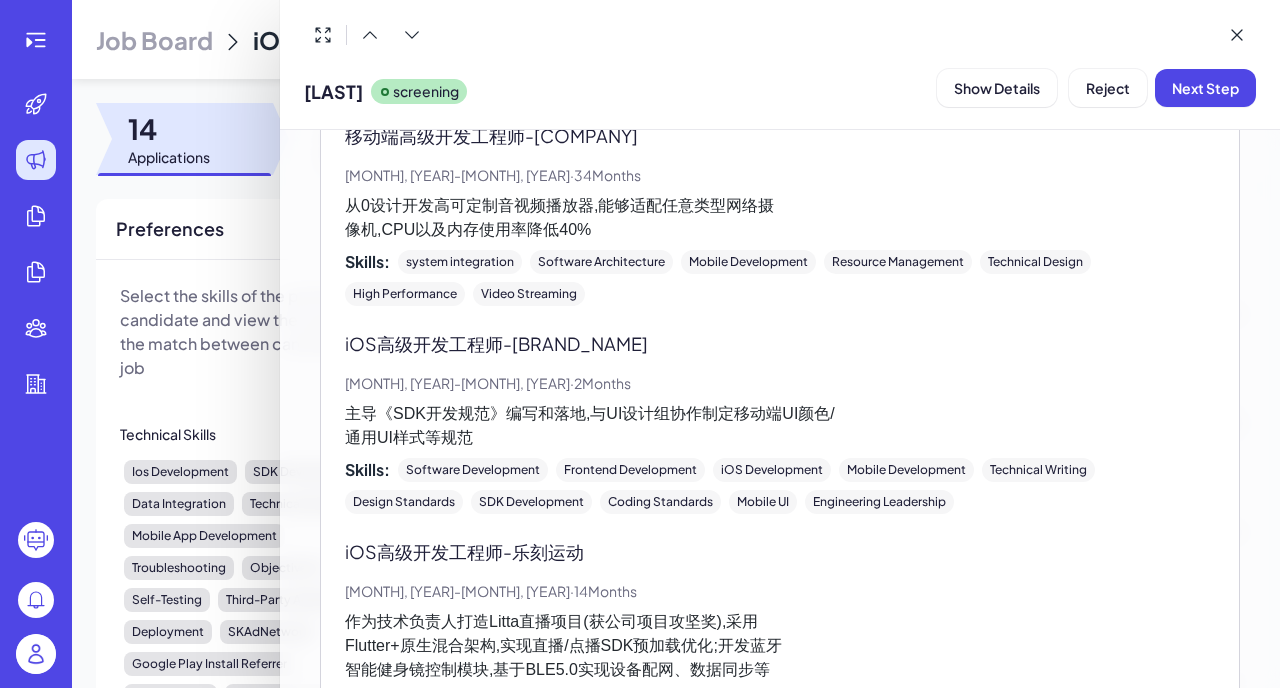 click on "主导《SDK开发规范》编写和落地,与UI设计组协作制定移动端UI颜色/
通用UI样式等规范" at bounding box center (780, 426) 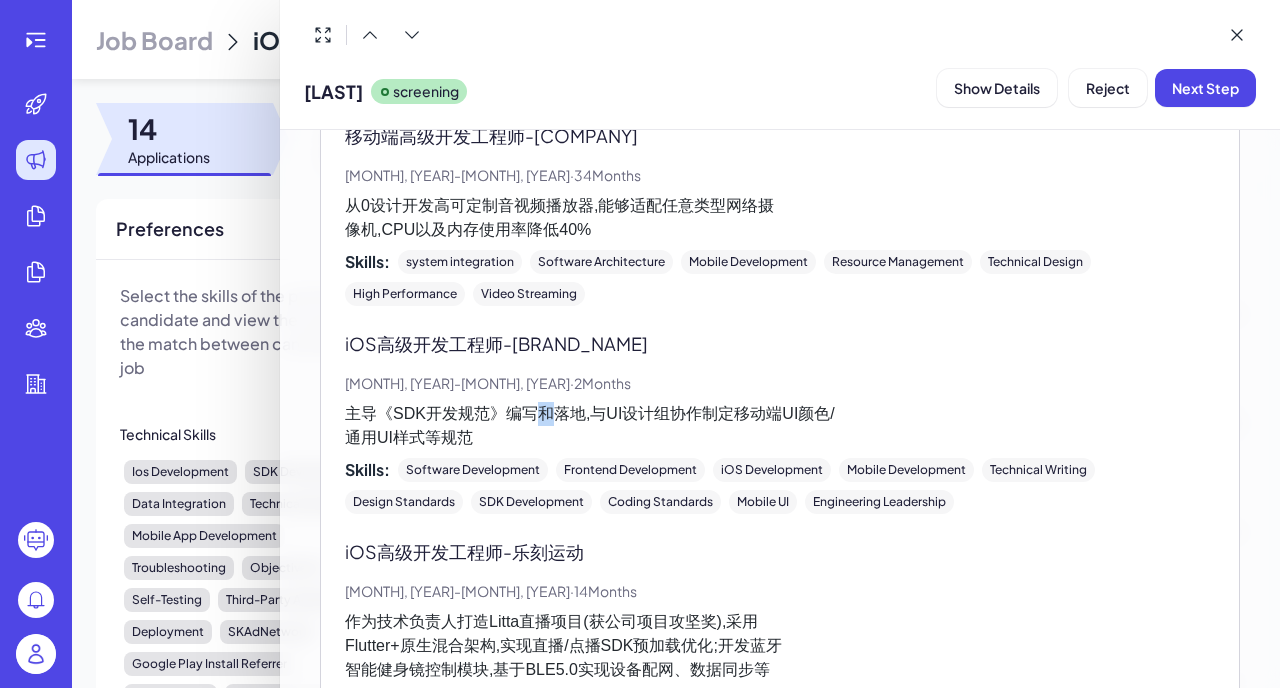 click on "主导《SDK开发规范》编写和落地,与UI设计组协作制定移动端UI颜色/
通用UI样式等规范" at bounding box center (780, 426) 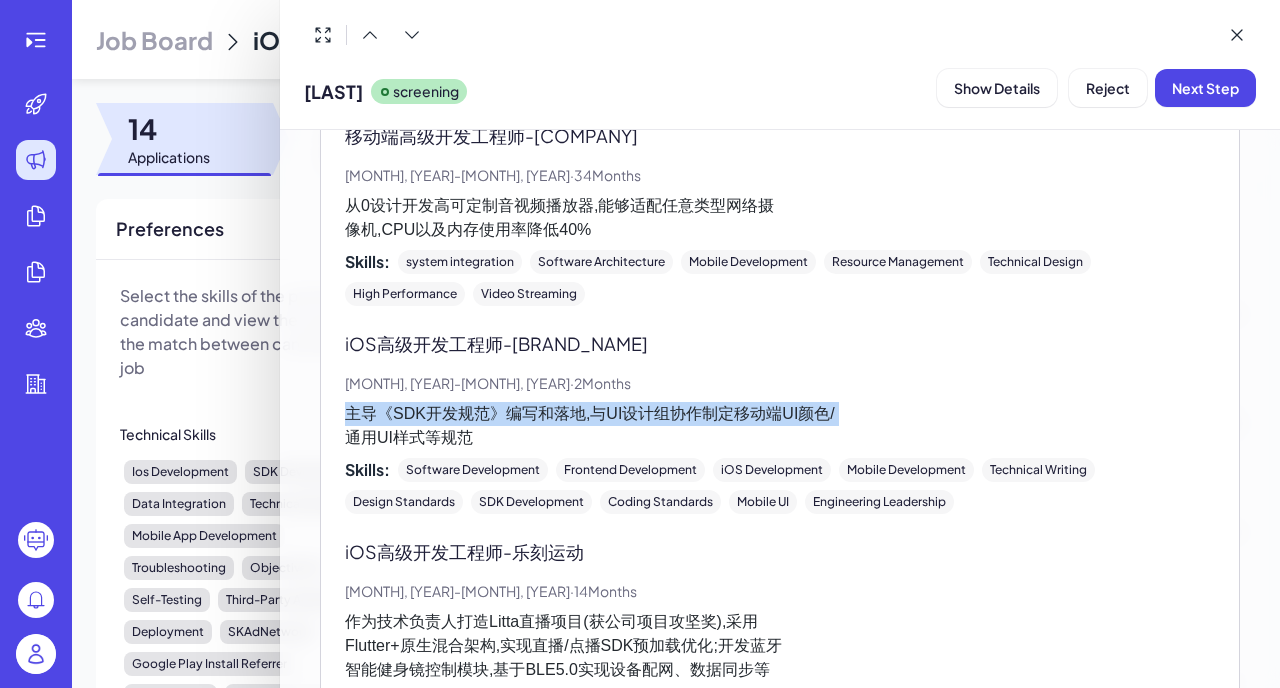click on "主导《SDK开发规范》编写和落地,与UI设计组协作制定移动端UI颜色/
通用UI样式等规范" at bounding box center (780, 426) 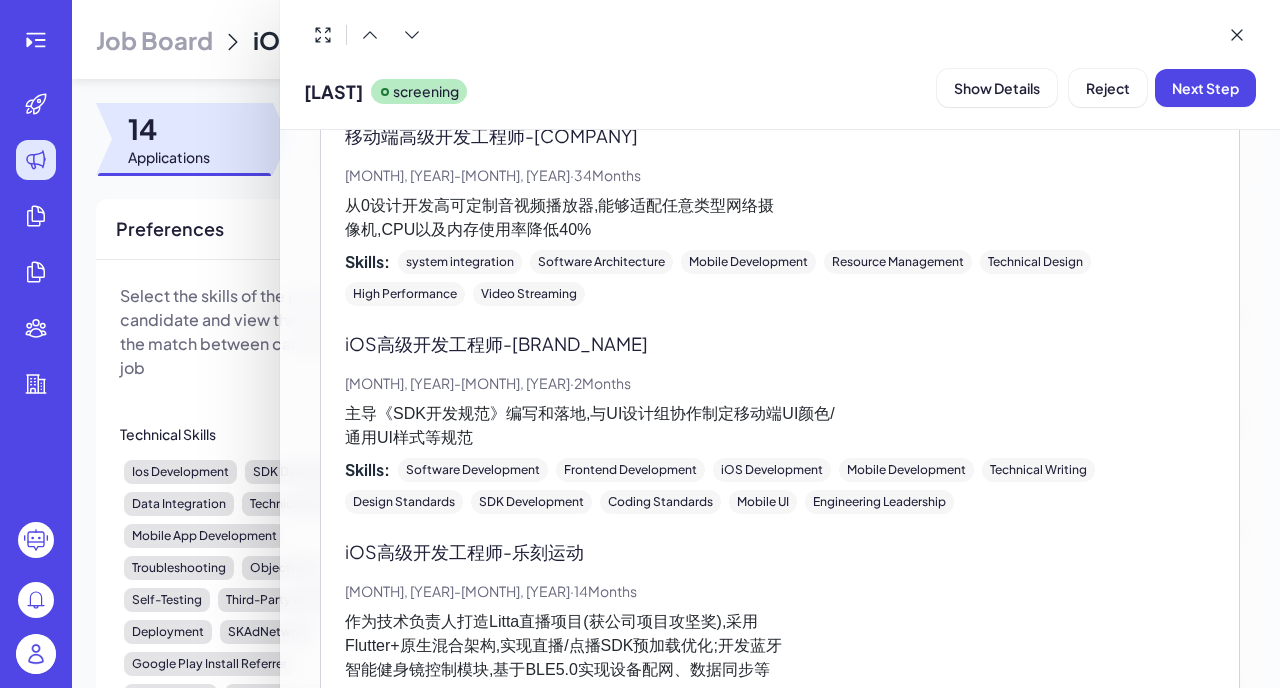 click on "主导《SDK开发规范》编写和落地,与UI设计组协作制定移动端UI颜色/
通用UI样式等规范" at bounding box center (780, 426) 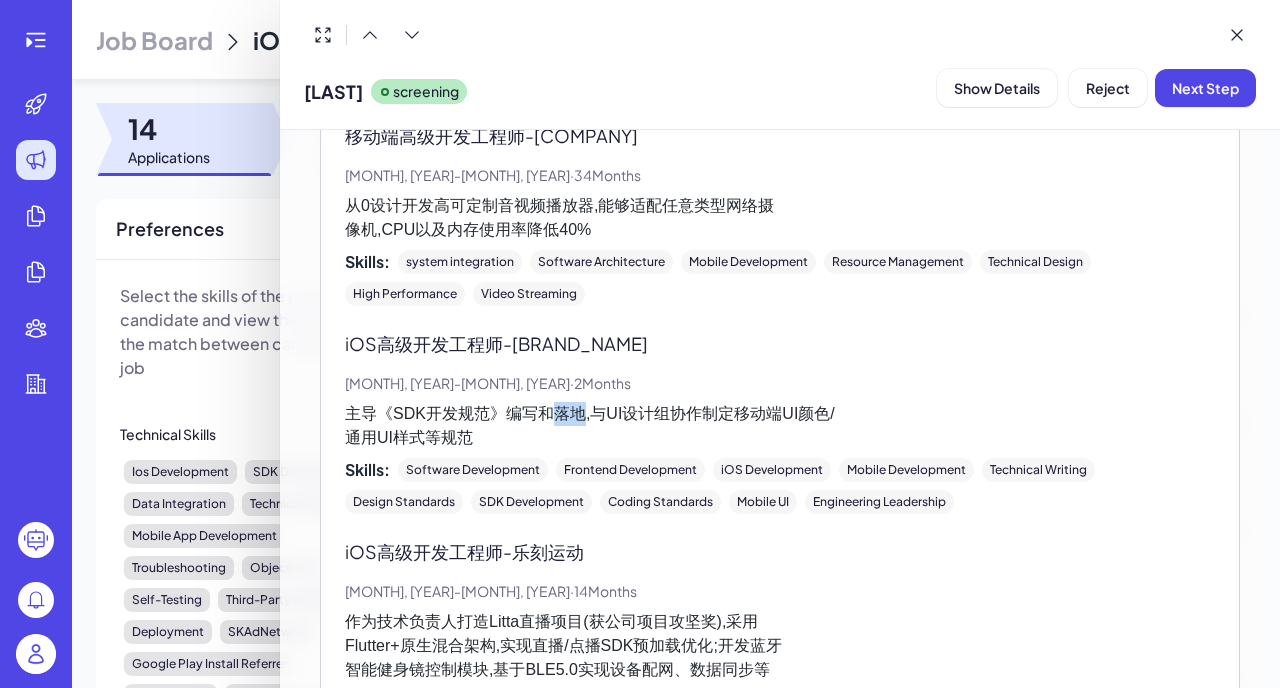 click on "主导《SDK开发规范》编写和落地,与UI设计组协作制定移动端UI颜色/
通用UI样式等规范" at bounding box center [780, 426] 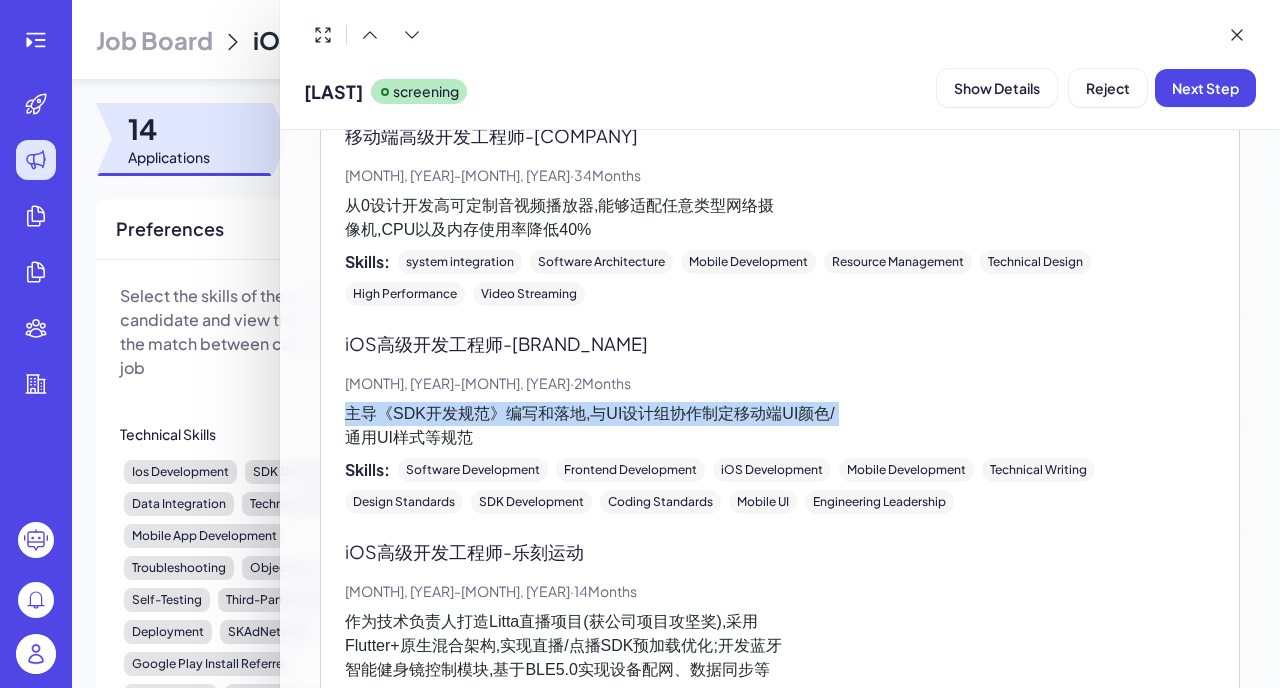 click on "主导《SDK开发规范》编写和落地,与UI设计组协作制定移动端UI颜色/
通用UI样式等规范" at bounding box center (780, 426) 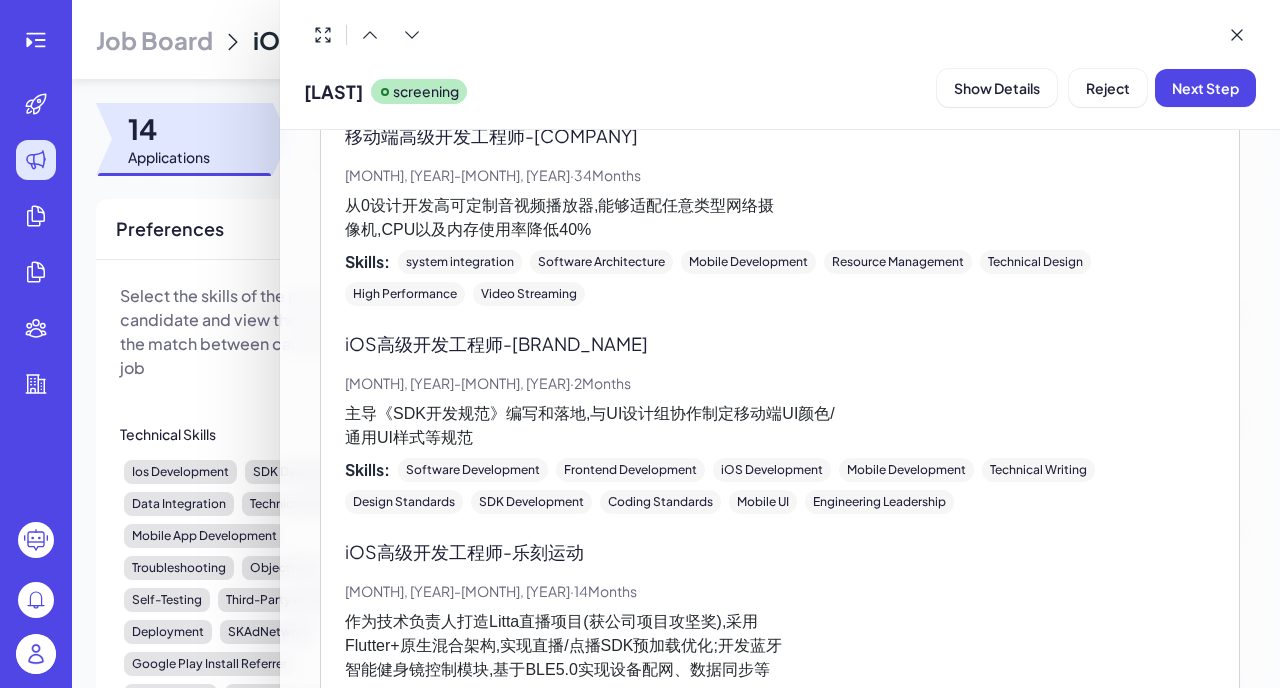 click on "主导《SDK开发规范》编写和落地,与UI设计组协作制定移动端UI颜色/
通用UI样式等规范" at bounding box center (780, 426) 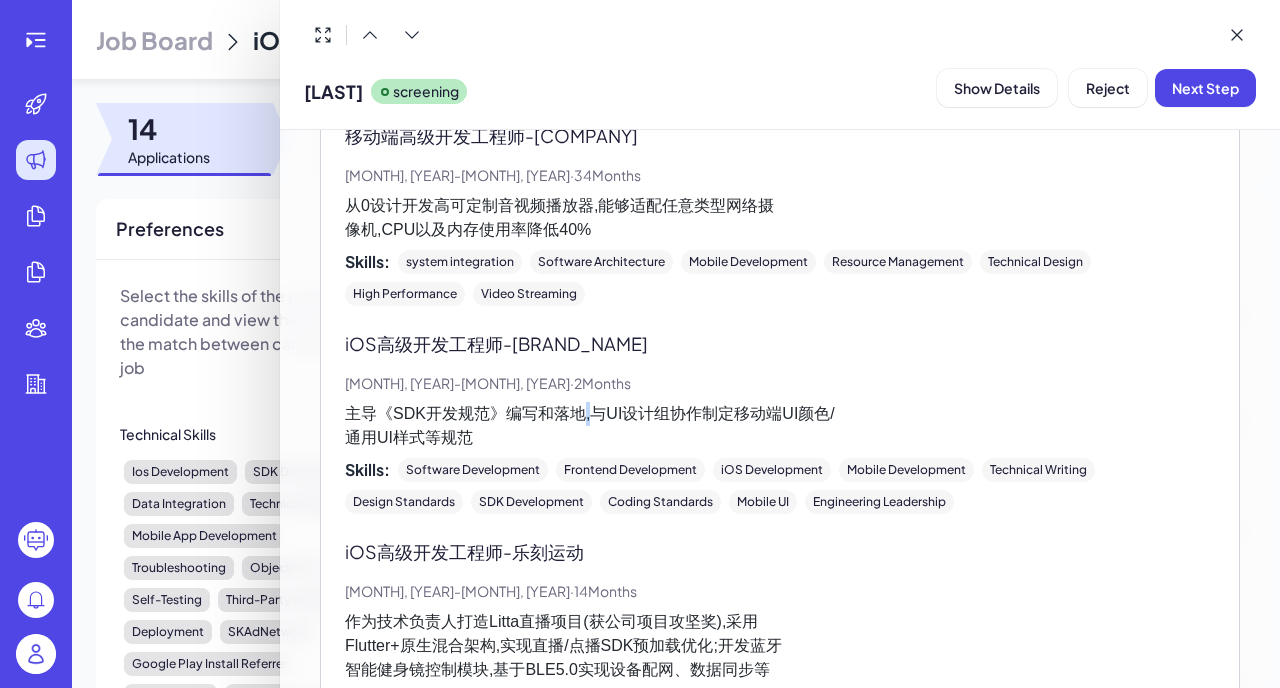 click on "主导《SDK开发规范》编写和落地,与UI设计组协作制定移动端UI颜色/
通用UI样式等规范" at bounding box center [780, 426] 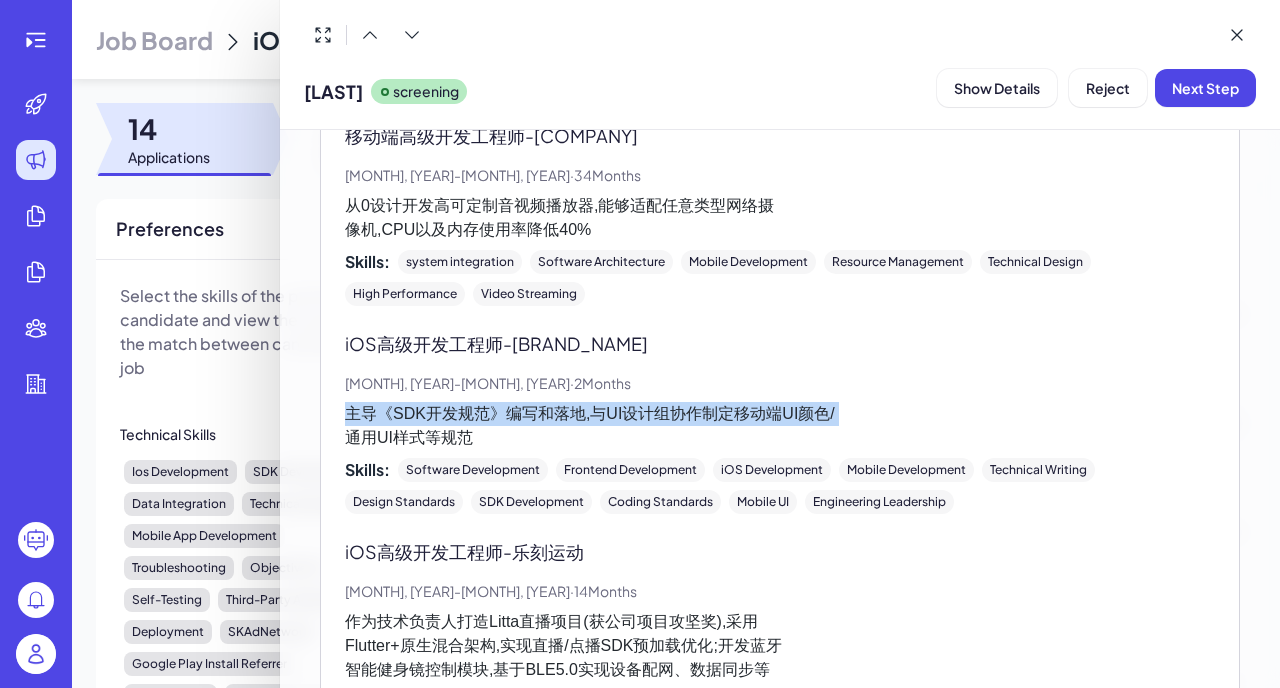 click on "主导《SDK开发规范》编写和落地,与UI设计组协作制定移动端UI颜色/
通用UI样式等规范" at bounding box center (780, 426) 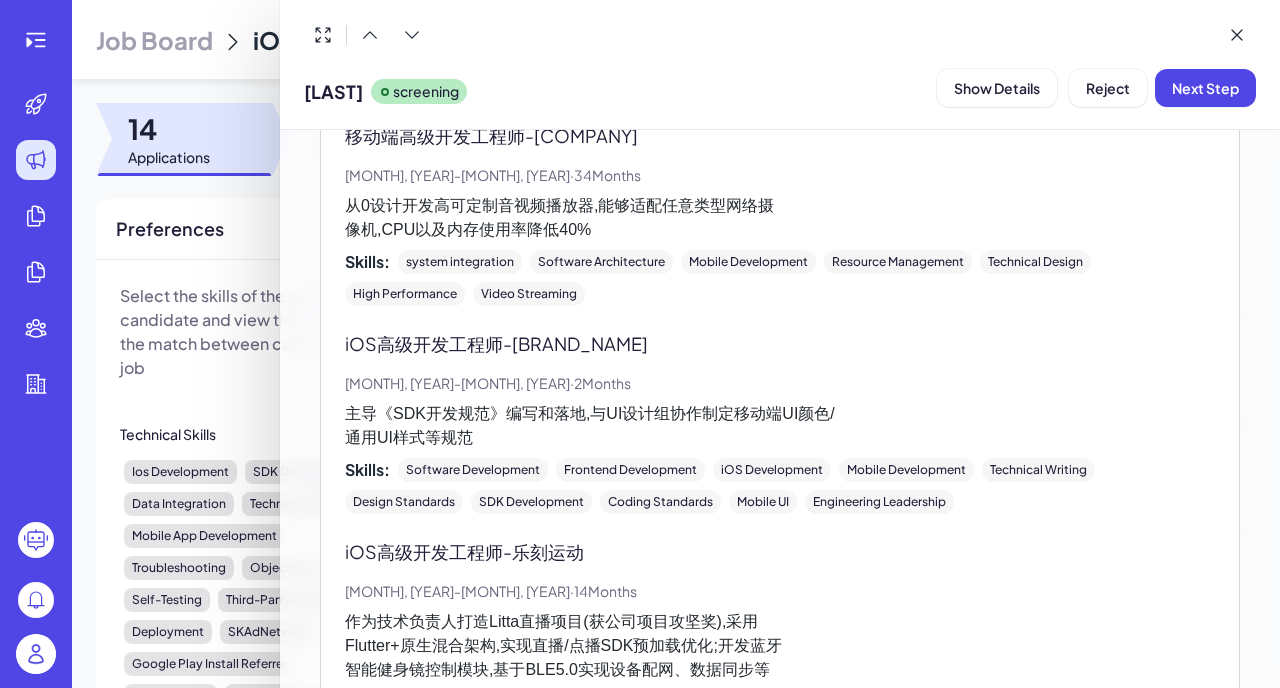 click on "主导《SDK开发规范》编写和落地,与UI设计组协作制定移动端UI颜色/
通用UI样式等规范" at bounding box center (780, 426) 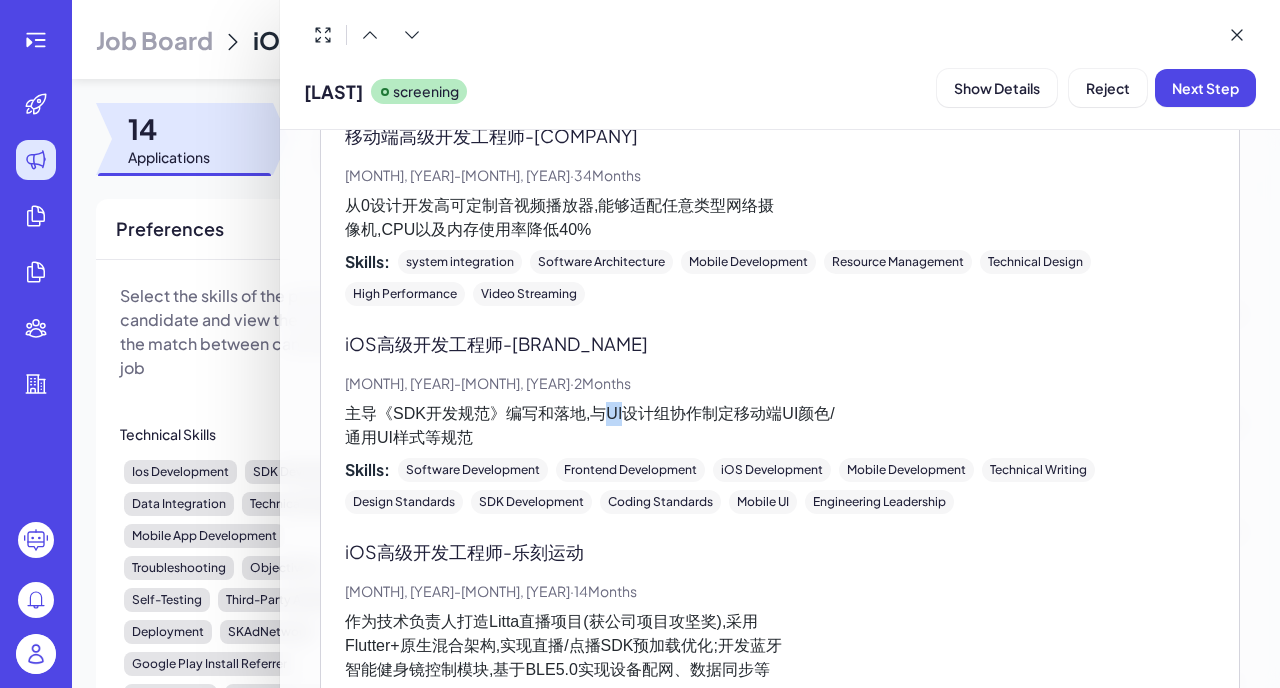 click on "主导《SDK开发规范》编写和落地,与UI设计组协作制定移动端UI颜色/
通用UI样式等规范" at bounding box center [780, 426] 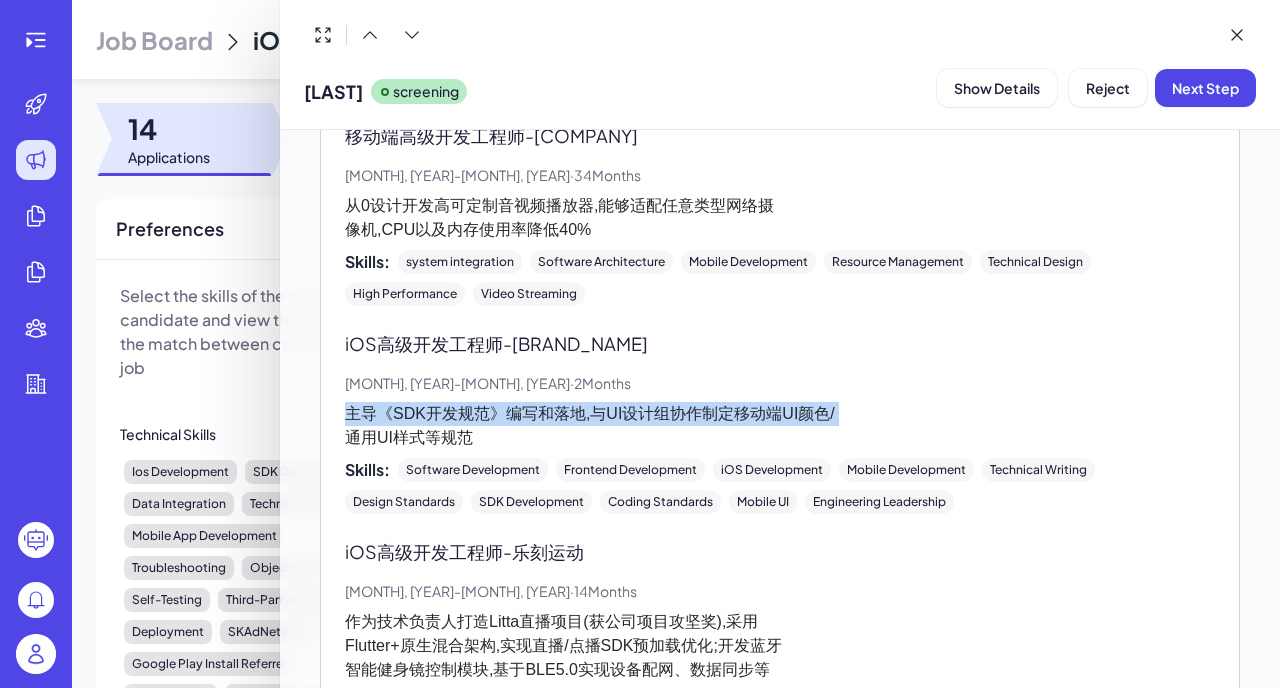 click on "主导《SDK开发规范》编写和落地,与UI设计组协作制定移动端UI颜色/
通用UI样式等规范" at bounding box center [780, 426] 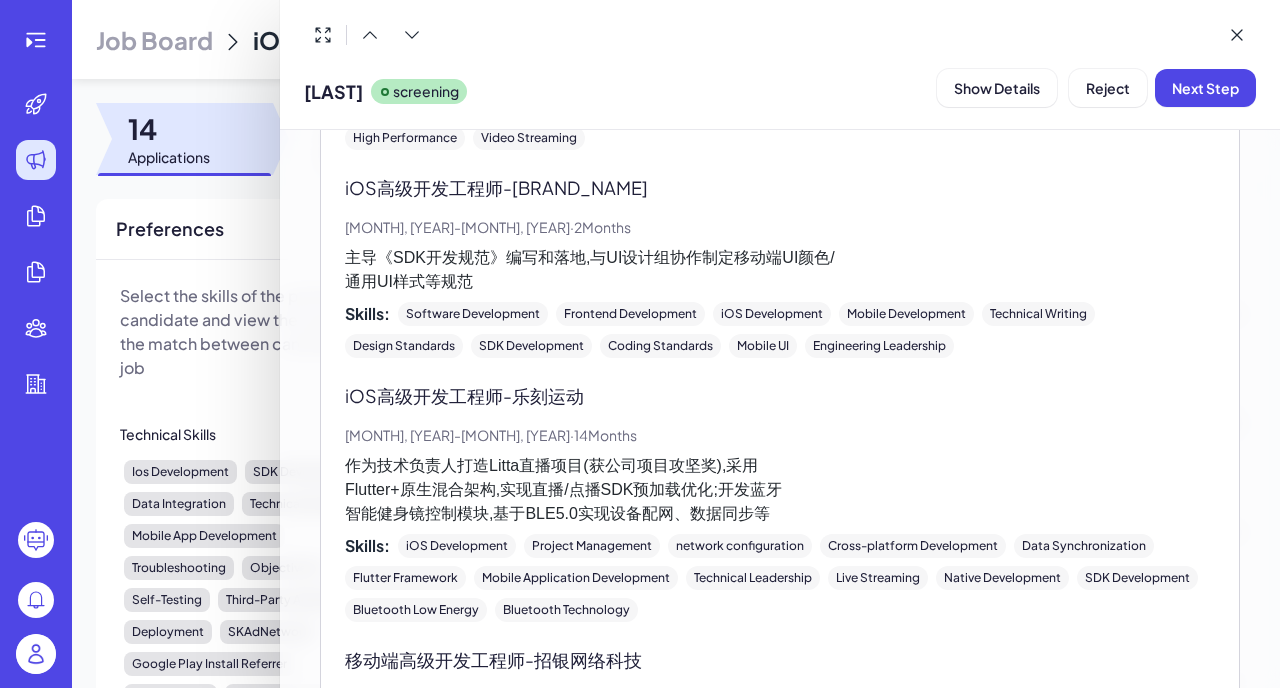 scroll, scrollTop: 943, scrollLeft: 0, axis: vertical 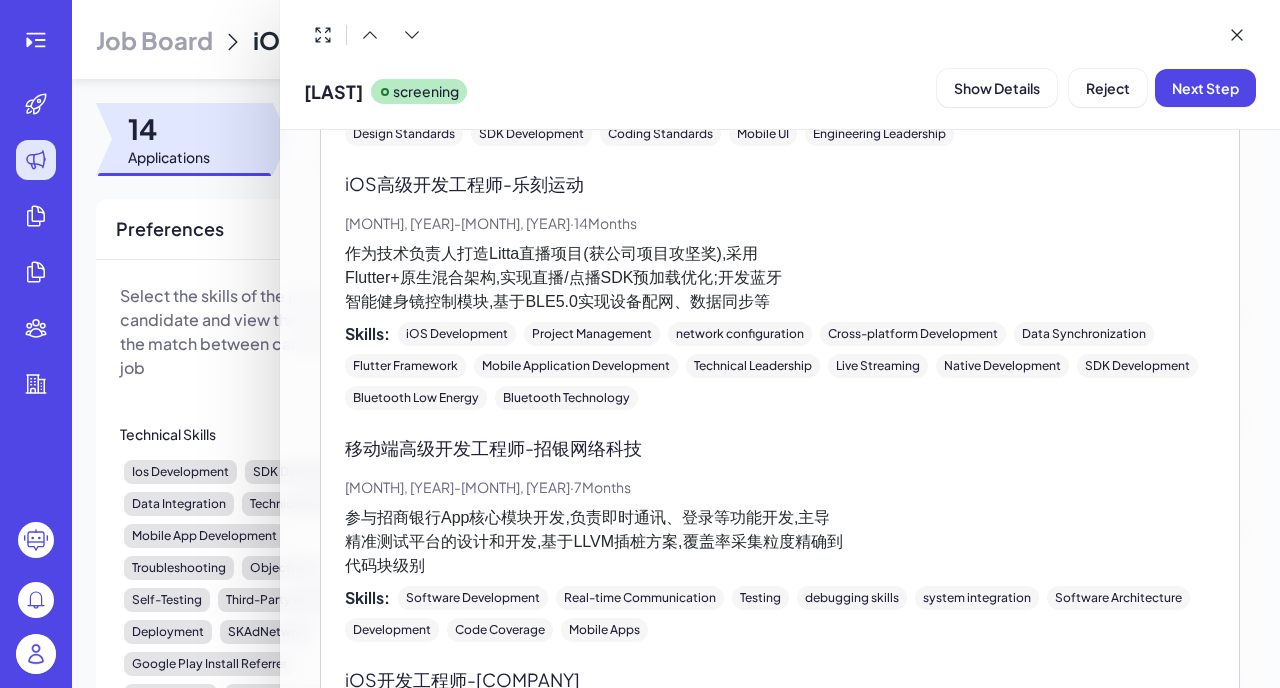 click on "作为技术负责人打造Litta直播项目(获公司项目攻坚奖),采用
Flutter+原生混合架构,实现直播/点播SDK预加载优化;开发蓝牙
智能健身镜控制模块,基于BLE5.0实现设备配网、数据同步等" at bounding box center (780, 278) 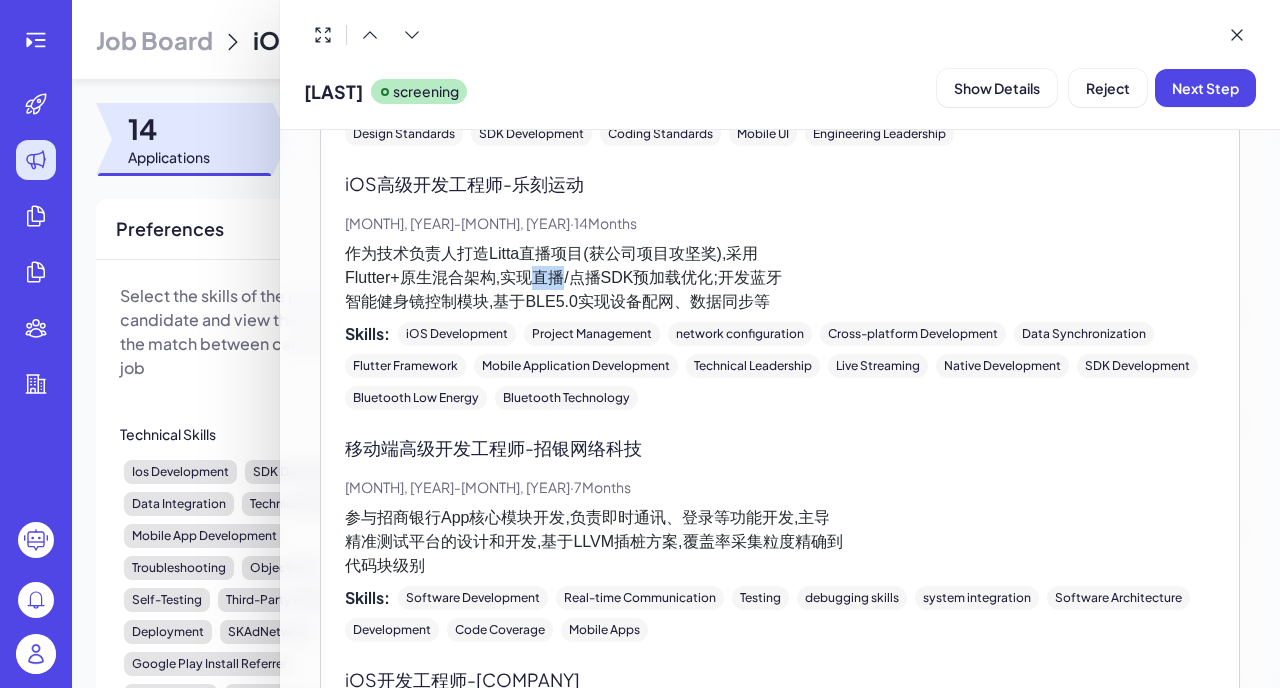 click on "作为技术负责人打造Litta直播项目(获公司项目攻坚奖),采用
Flutter+原生混合架构,实现直播/点播SDK预加载优化;开发蓝牙
智能健身镜控制模块,基于BLE5.0实现设备配网、数据同步等" at bounding box center [780, 278] 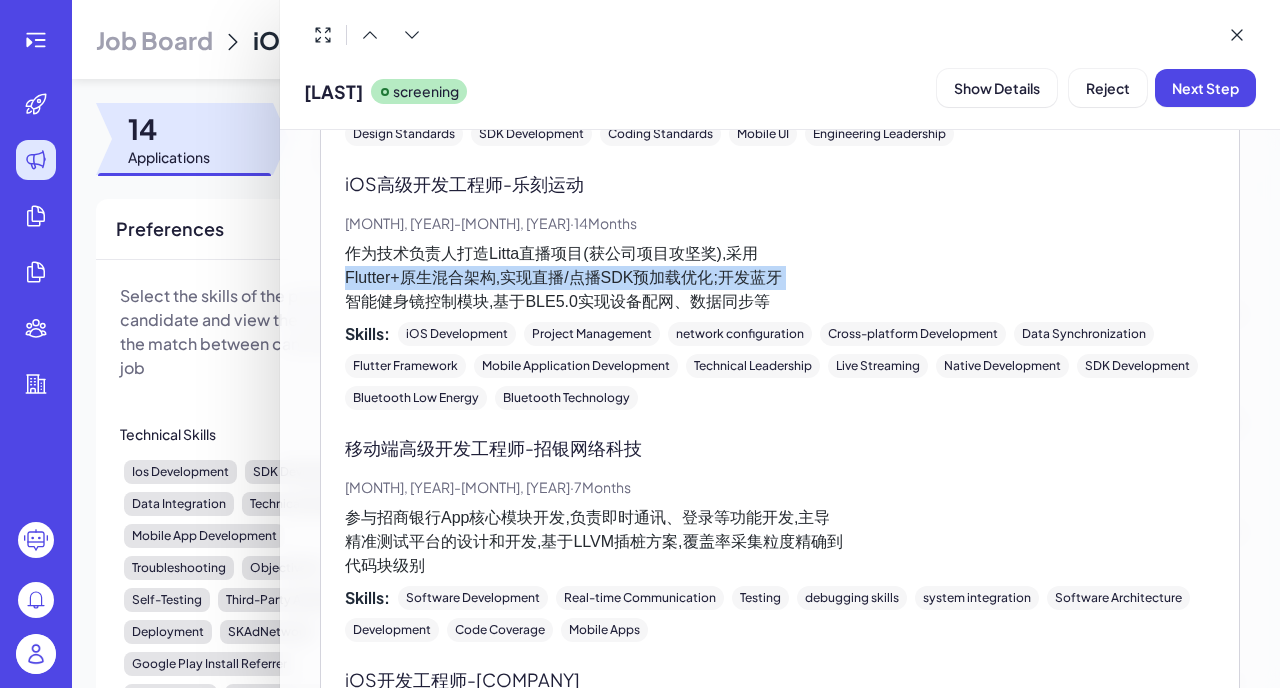 click on "作为技术负责人打造Litta直播项目(获公司项目攻坚奖),采用
Flutter+原生混合架构,实现直播/点播SDK预加载优化;开发蓝牙
智能健身镜控制模块,基于BLE5.0实现设备配网、数据同步等" at bounding box center (780, 278) 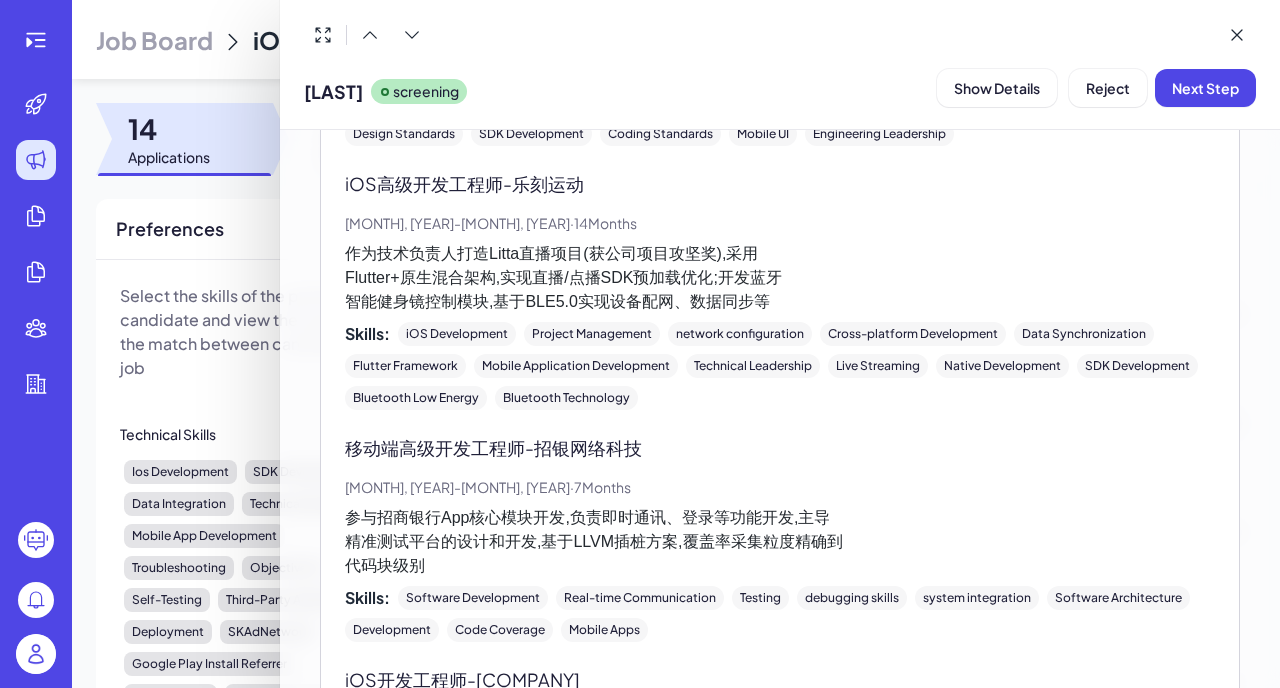 click on "作为技术负责人打造Litta直播项目(获公司项目攻坚奖),采用
Flutter+原生混合架构,实现直播/点播SDK预加载优化;开发蓝牙
智能健身镜控制模块,基于BLE5.0实现设备配网、数据同步等" at bounding box center [780, 278] 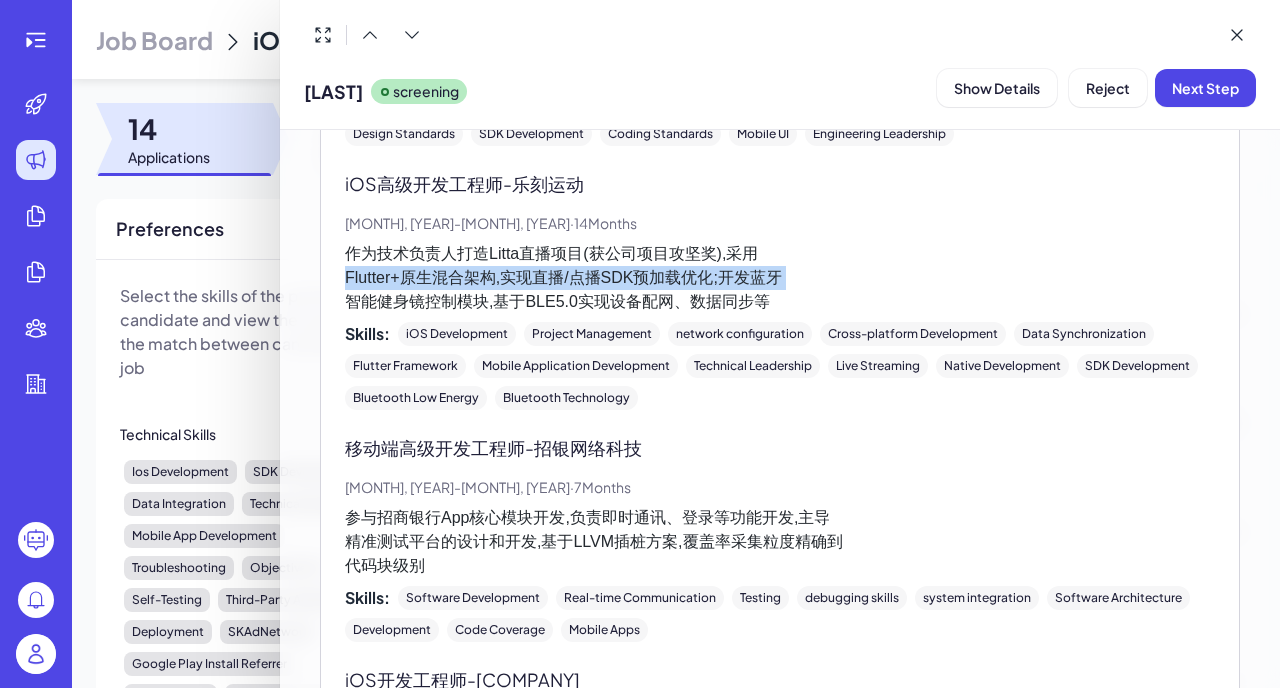 click on "作为技术负责人打造Litta直播项目(获公司项目攻坚奖),采用
Flutter+原生混合架构,实现直播/点播SDK预加载优化;开发蓝牙
智能健身镜控制模块,基于BLE5.0实现设备配网、数据同步等" at bounding box center (780, 278) 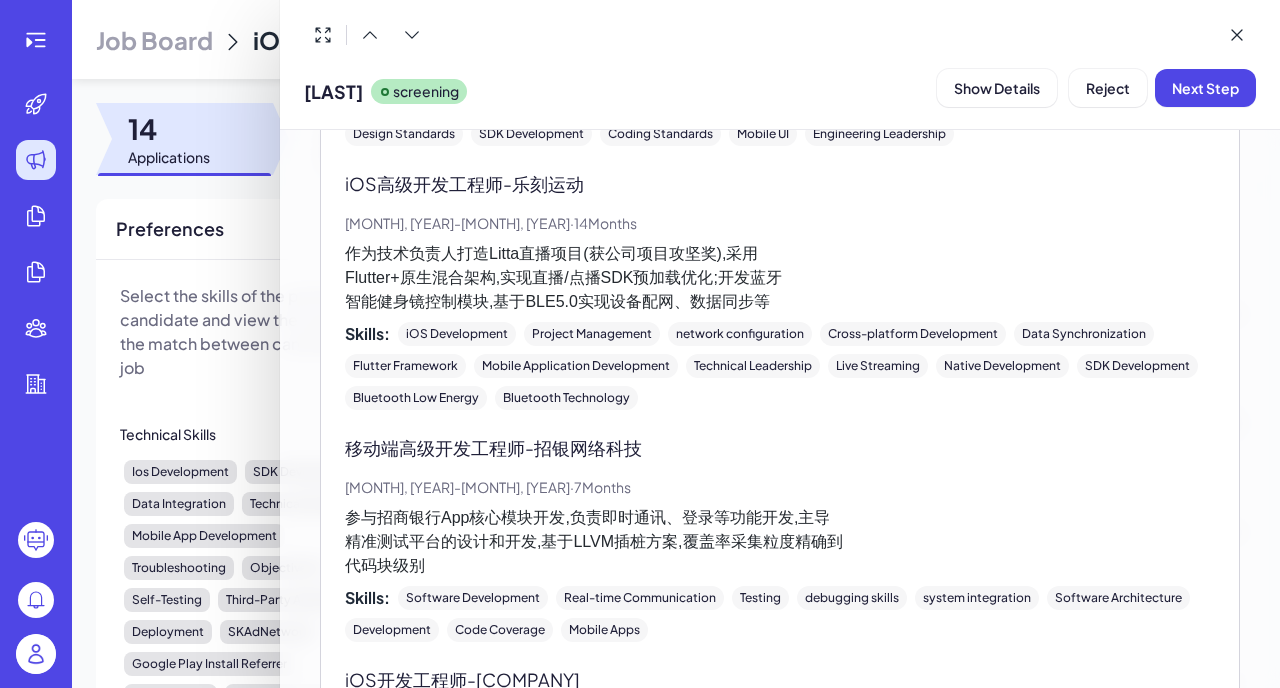 click on "作为技术负责人打造Litta直播项目(获公司项目攻坚奖),采用
Flutter+原生混合架构,实现直播/点播SDK预加载优化;开发蓝牙
智能健身镜控制模块,基于BLE5.0实现设备配网、数据同步等" at bounding box center [780, 278] 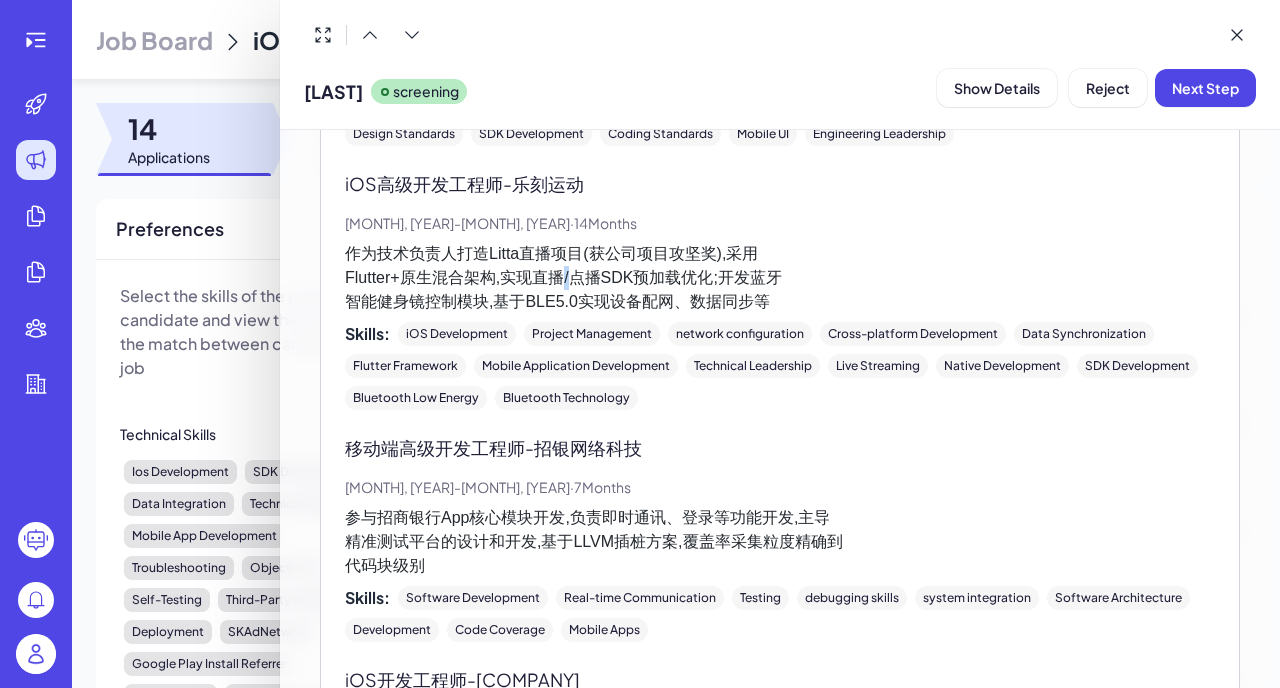click on "作为技术负责人打造Litta直播项目(获公司项目攻坚奖),采用
Flutter+原生混合架构,实现直播/点播SDK预加载优化;开发蓝牙
智能健身镜控制模块,基于BLE5.0实现设备配网、数据同步等" at bounding box center (780, 278) 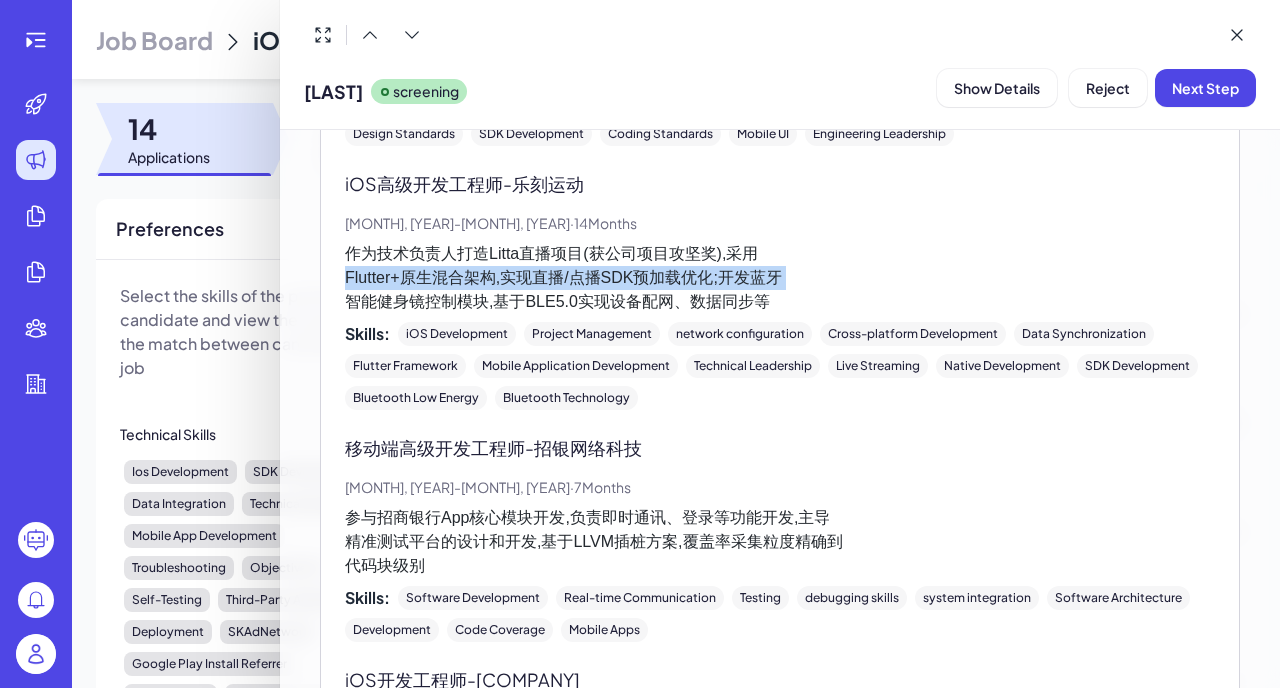 click on "作为技术负责人打造Litta直播项目(获公司项目攻坚奖),采用
Flutter+原生混合架构,实现直播/点播SDK预加载优化;开发蓝牙
智能健身镜控制模块,基于BLE5.0实现设备配网、数据同步等" at bounding box center [780, 278] 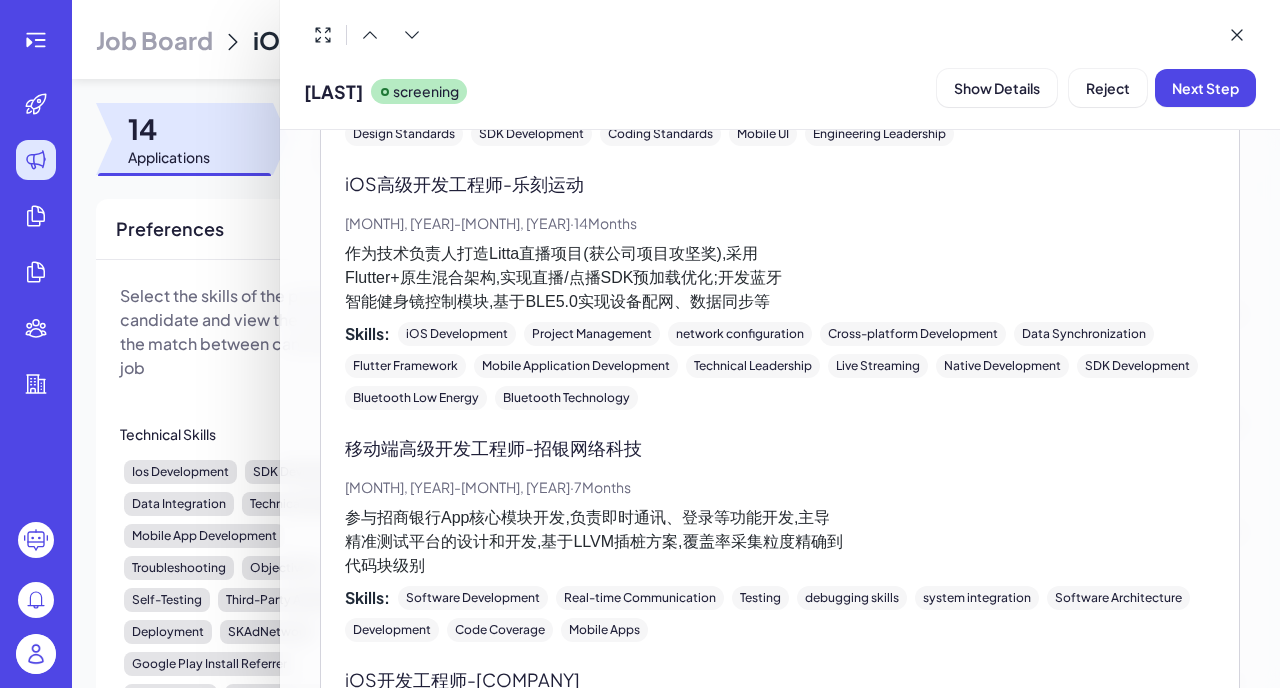 click on "作为技术负责人打造Litta直播项目(获公司项目攻坚奖),采用
Flutter+原生混合架构,实现直播/点播SDK预加载优化;开发蓝牙
智能健身镜控制模块,基于BLE5.0实现设备配网、数据同步等" at bounding box center (780, 278) 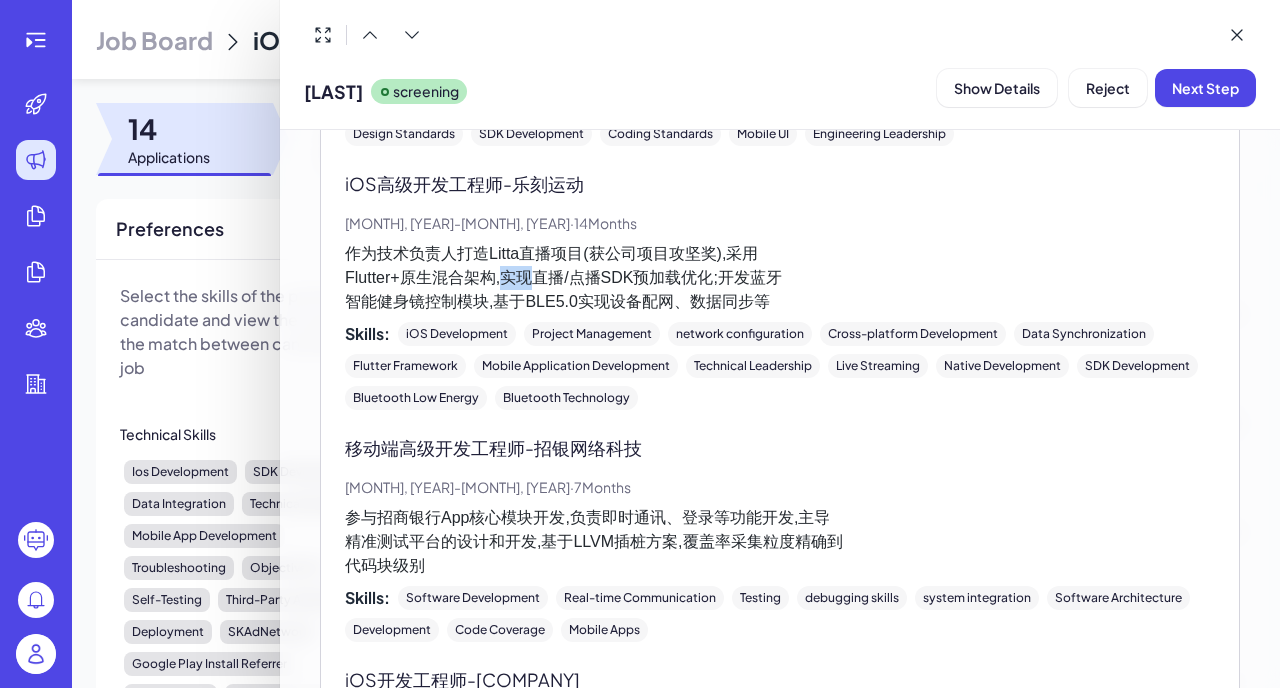 click on "作为技术负责人打造Litta直播项目(获公司项目攻坚奖),采用
Flutter+原生混合架构,实现直播/点播SDK预加载优化;开发蓝牙
智能健身镜控制模块,基于BLE5.0实现设备配网、数据同步等" at bounding box center (780, 278) 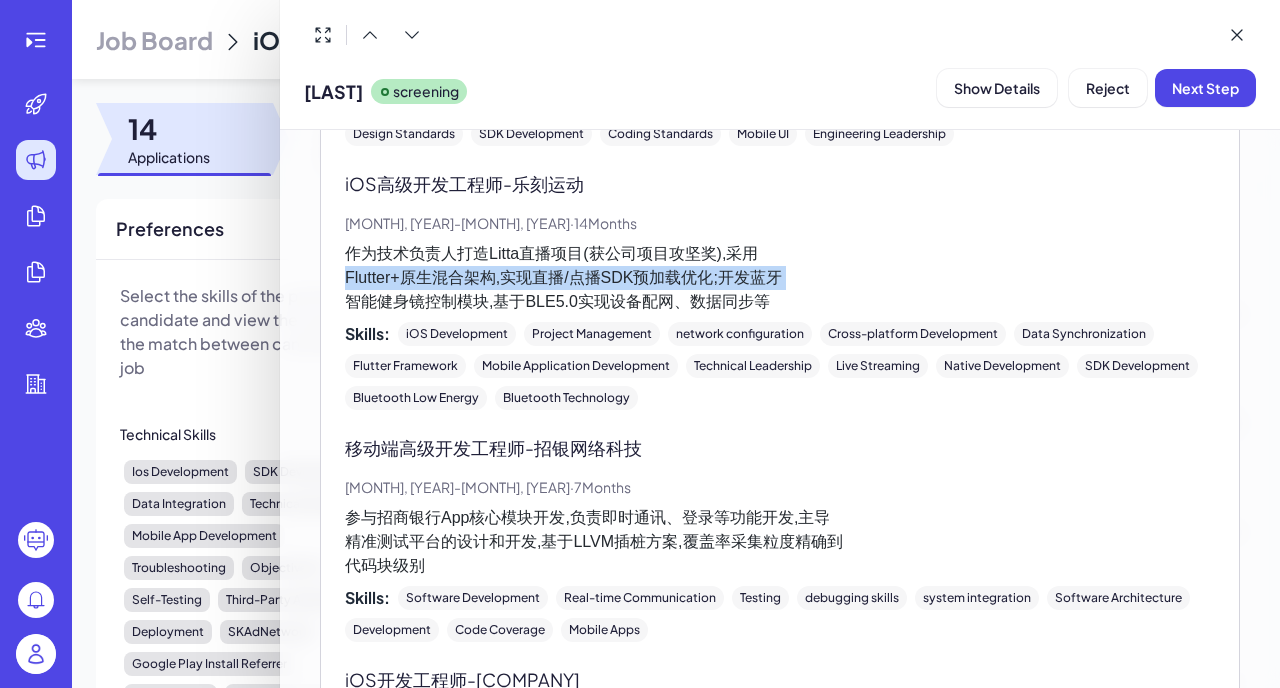 click on "作为技术负责人打造Litta直播项目(获公司项目攻坚奖),采用
Flutter+原生混合架构,实现直播/点播SDK预加载优化;开发蓝牙
智能健身镜控制模块,基于BLE5.0实现设备配网、数据同步等" at bounding box center (780, 278) 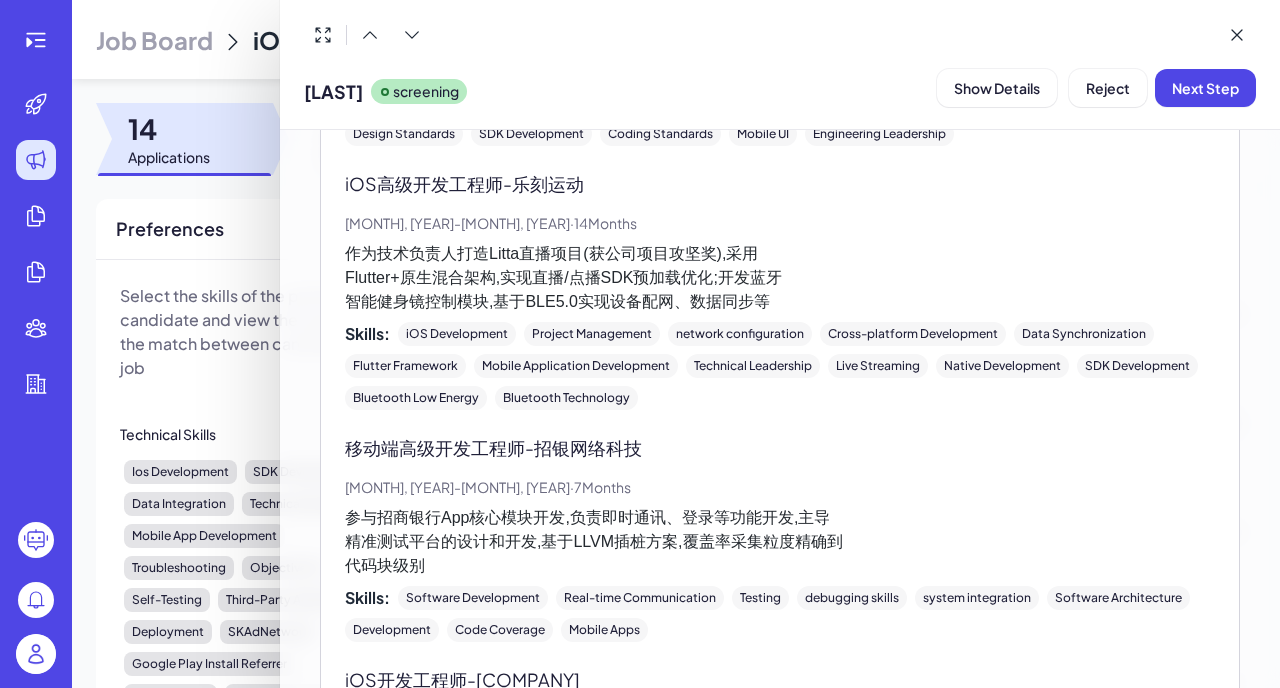 click on "作为技术负责人打造Litta直播项目(获公司项目攻坚奖),采用
Flutter+原生混合架构,实现直播/点播SDK预加载优化;开发蓝牙
智能健身镜控制模块,基于BLE5.0实现设备配网、数据同步等" at bounding box center [780, 278] 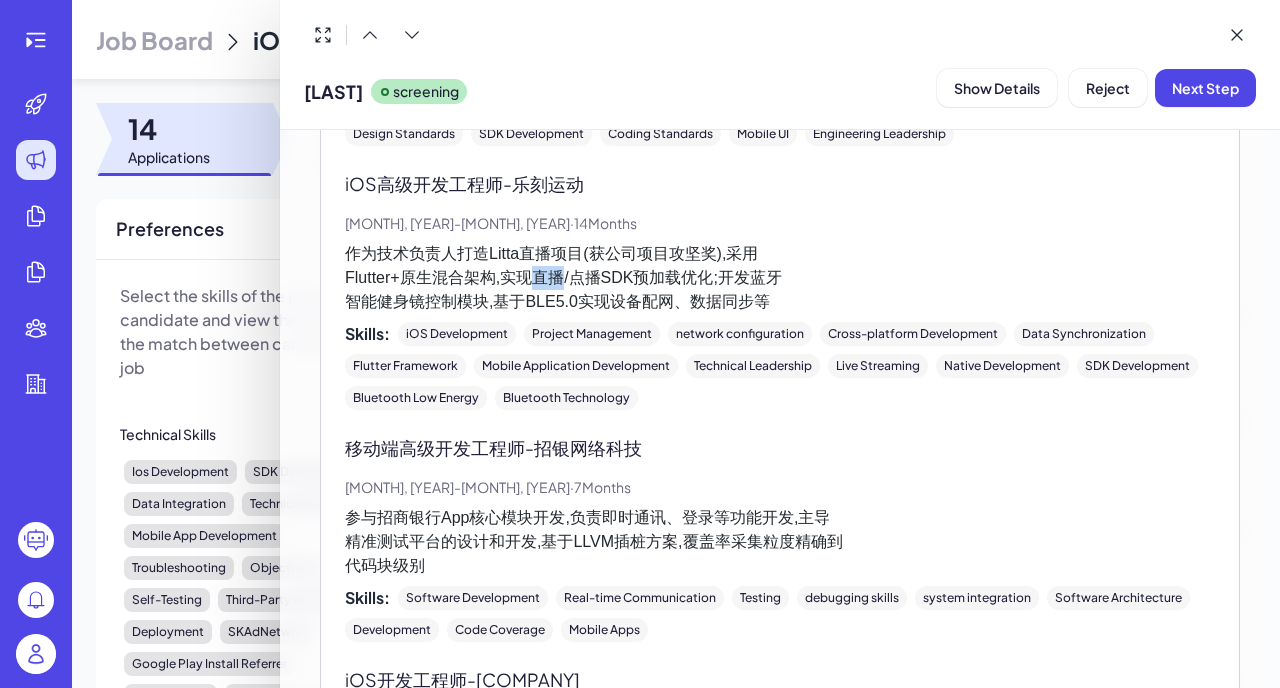 click on "作为技术负责人打造Litta直播项目(获公司项目攻坚奖),采用
Flutter+原生混合架构,实现直播/点播SDK预加载优化;开发蓝牙
智能健身镜控制模块,基于BLE5.0实现设备配网、数据同步等" at bounding box center [780, 278] 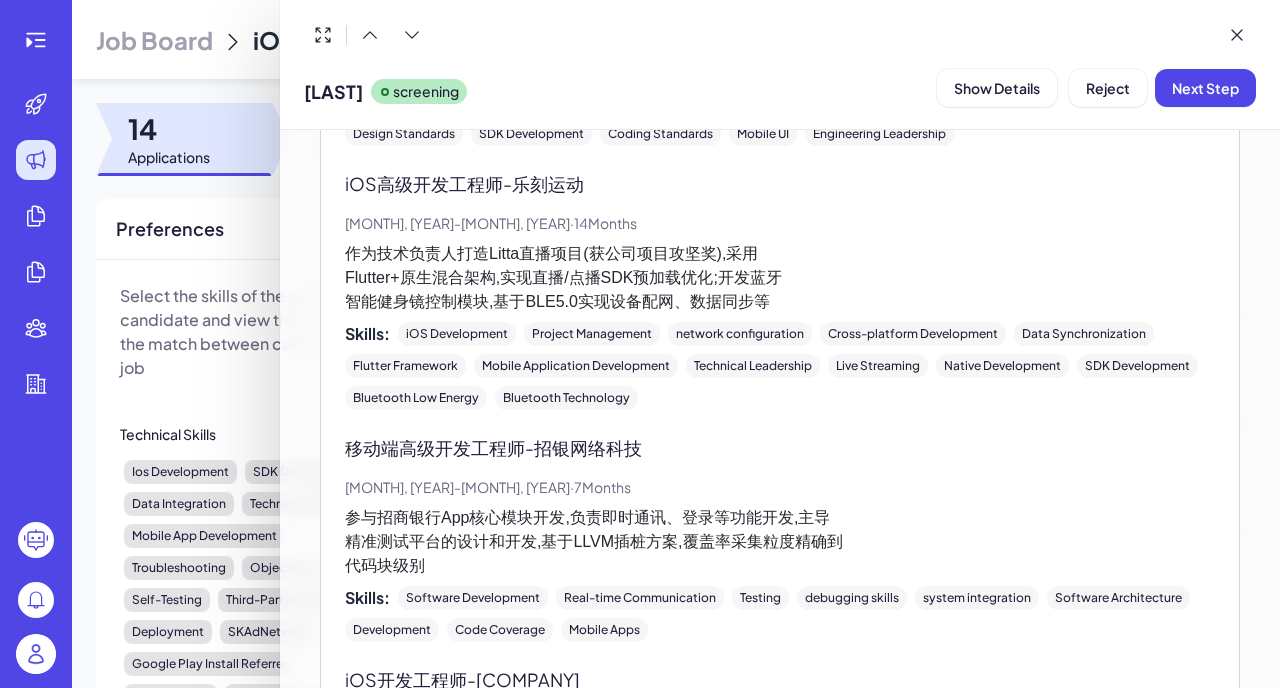 click on "作为技术负责人打造Litta直播项目(获公司项目攻坚奖),采用
Flutter+原生混合架构,实现直播/点播SDK预加载优化;开发蓝牙
智能健身镜控制模块,基于BLE5.0实现设备配网、数据同步等" at bounding box center [780, 278] 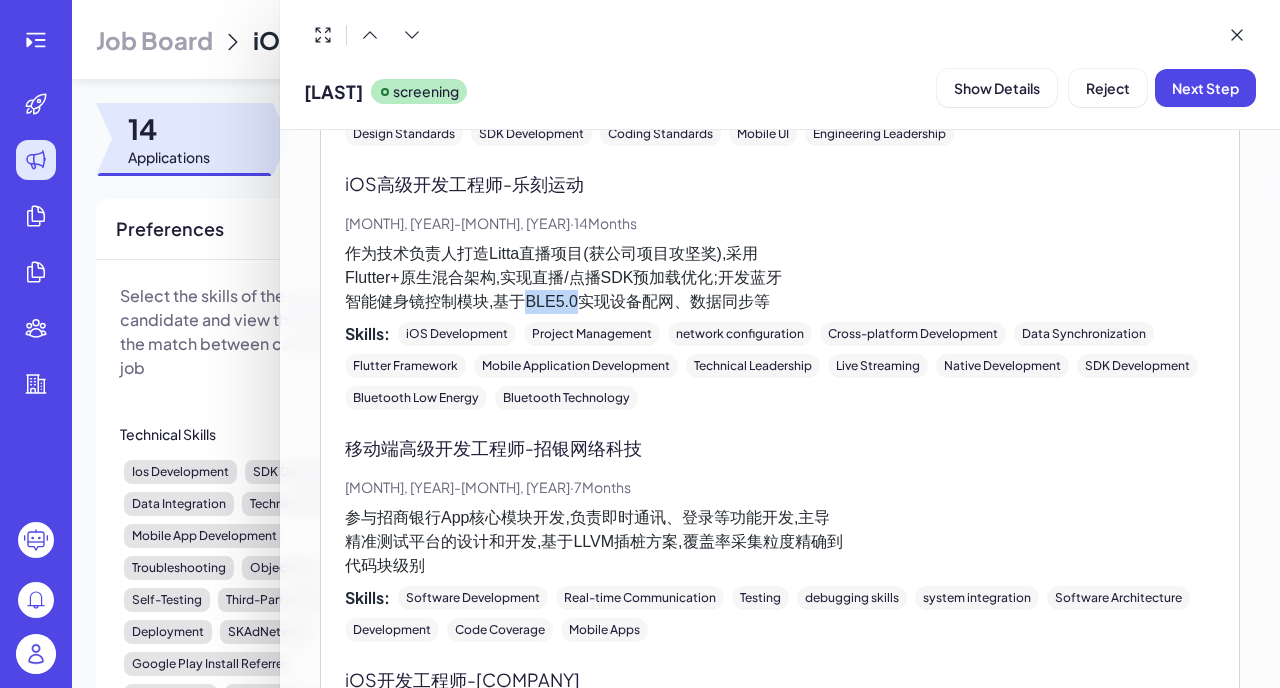 click on "作为技术负责人打造Litta直播项目(获公司项目攻坚奖),采用
Flutter+原生混合架构,实现直播/点播SDK预加载优化;开发蓝牙
智能健身镜控制模块,基于BLE5.0实现设备配网、数据同步等" at bounding box center (780, 278) 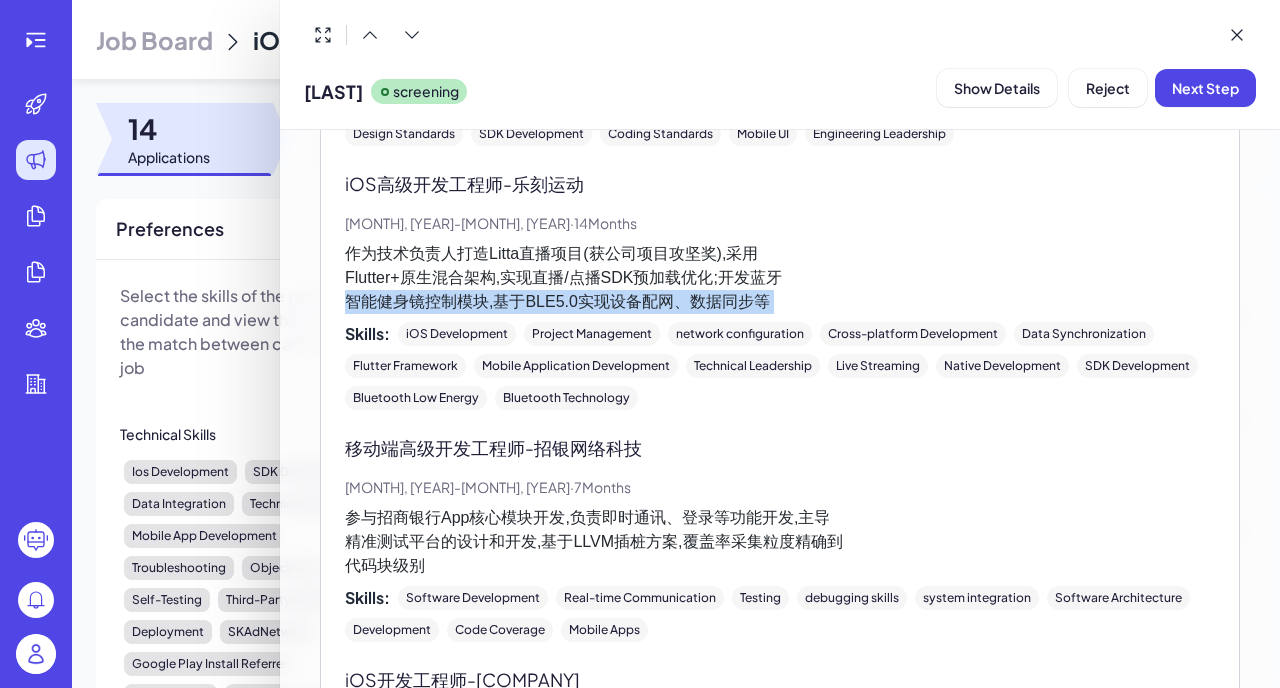 click on "作为技术负责人打造Litta直播项目(获公司项目攻坚奖),采用
Flutter+原生混合架构,实现直播/点播SDK预加载优化;开发蓝牙
智能健身镜控制模块,基于BLE5.0实现设备配网、数据同步等" at bounding box center [780, 278] 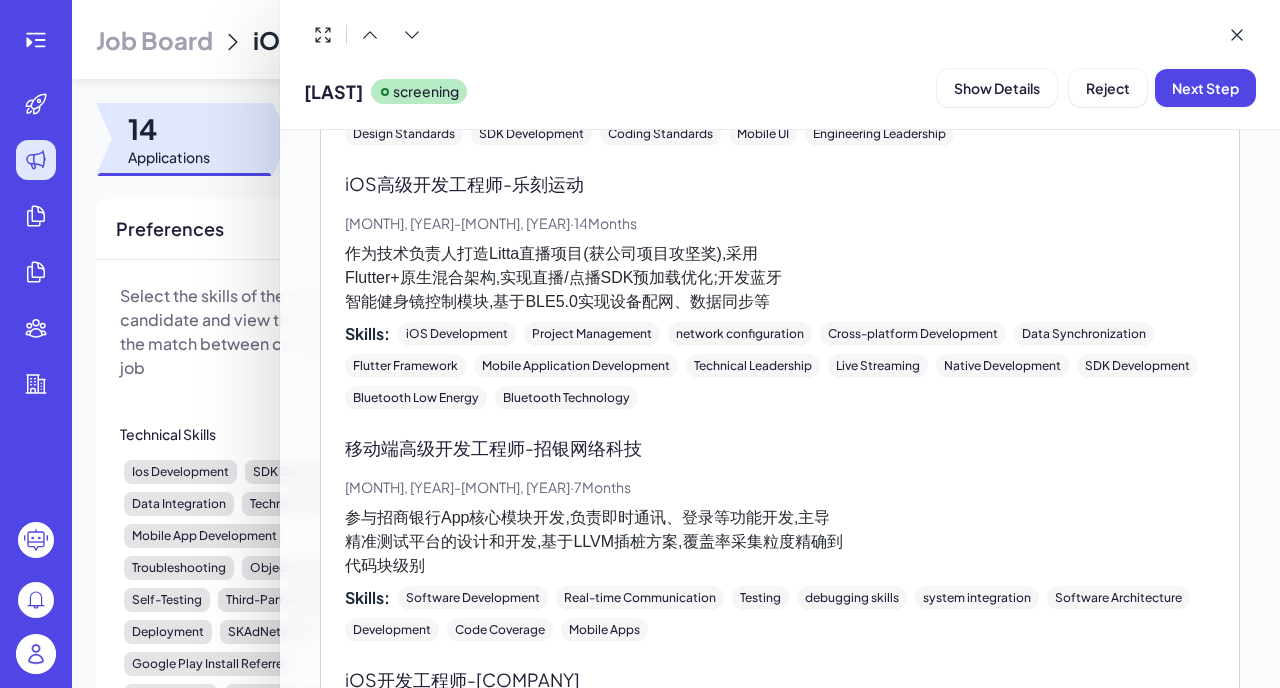 click on "作为技术负责人打造Litta直播项目(获公司项目攻坚奖),采用
Flutter+原生混合架构,实现直播/点播SDK预加载优化;开发蓝牙
智能健身镜控制模块,基于BLE5.0实现设备配网、数据同步等" at bounding box center [780, 278] 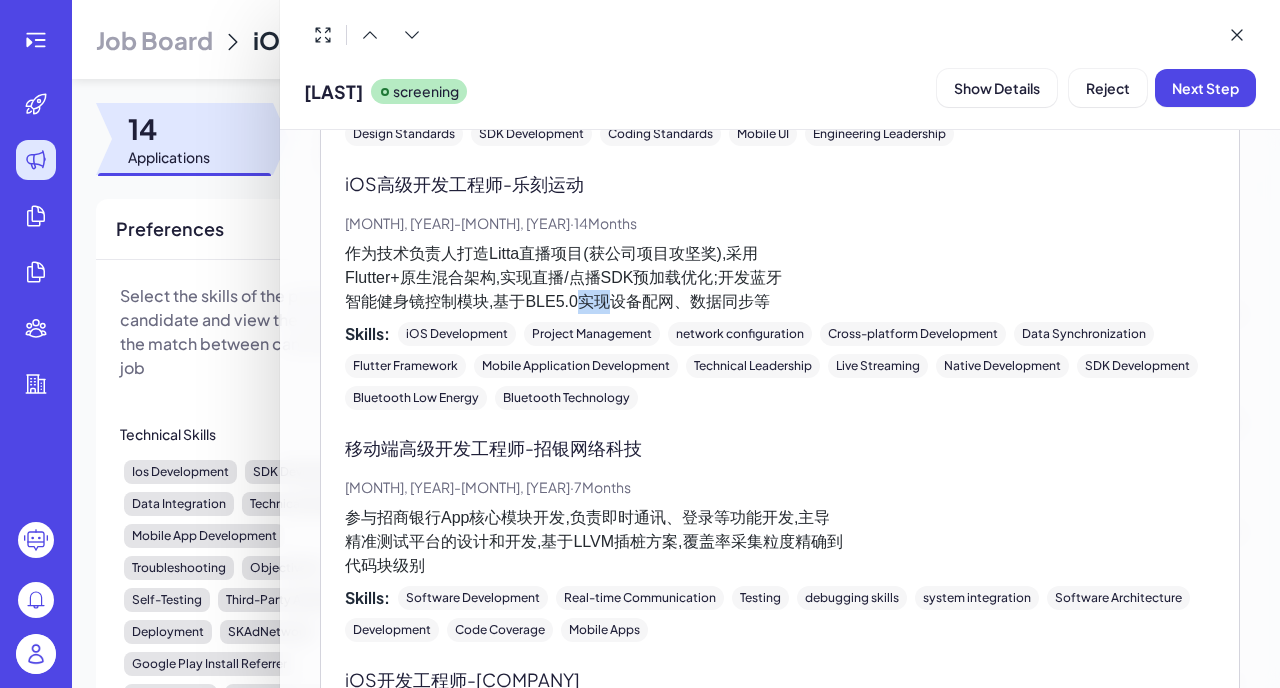 click on "作为技术负责人打造Litta直播项目(获公司项目攻坚奖),采用
Flutter+原生混合架构,实现直播/点播SDK预加载优化;开发蓝牙
智能健身镜控制模块,基于BLE5.0实现设备配网、数据同步等" at bounding box center (780, 278) 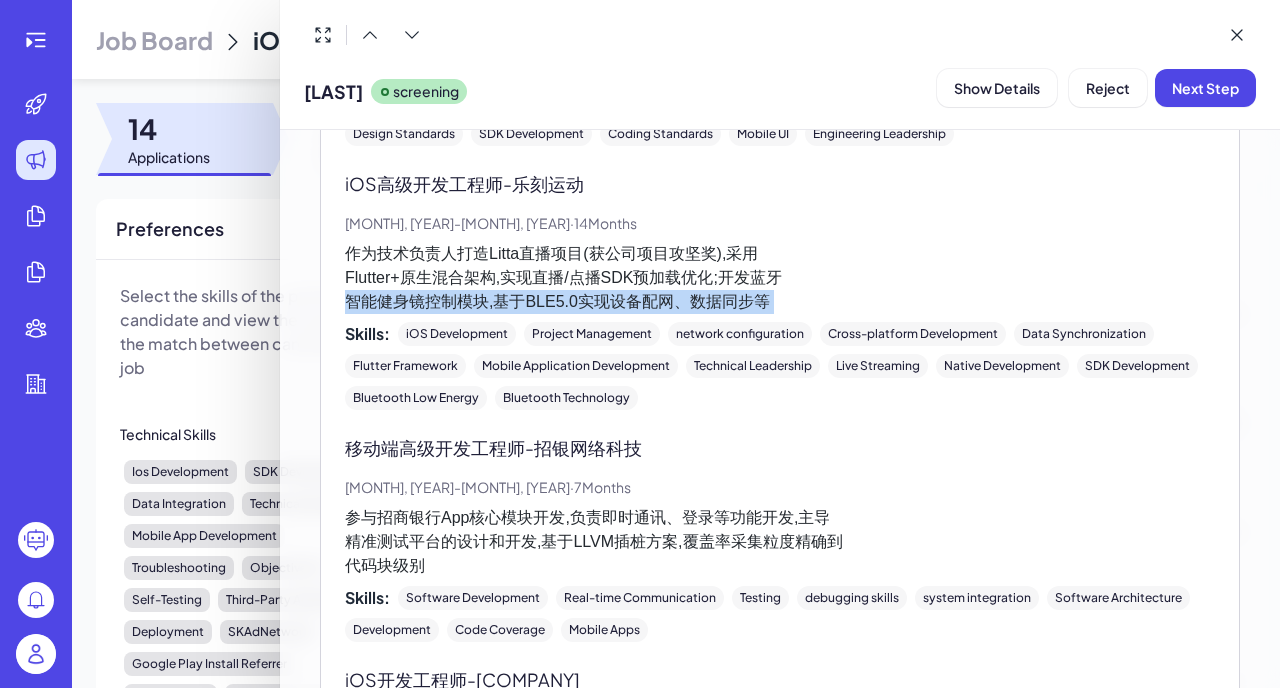click on "作为技术负责人打造Litta直播项目(获公司项目攻坚奖),采用
Flutter+原生混合架构,实现直播/点播SDK预加载优化;开发蓝牙
智能健身镜控制模块,基于BLE5.0实现设备配网、数据同步等" at bounding box center [780, 278] 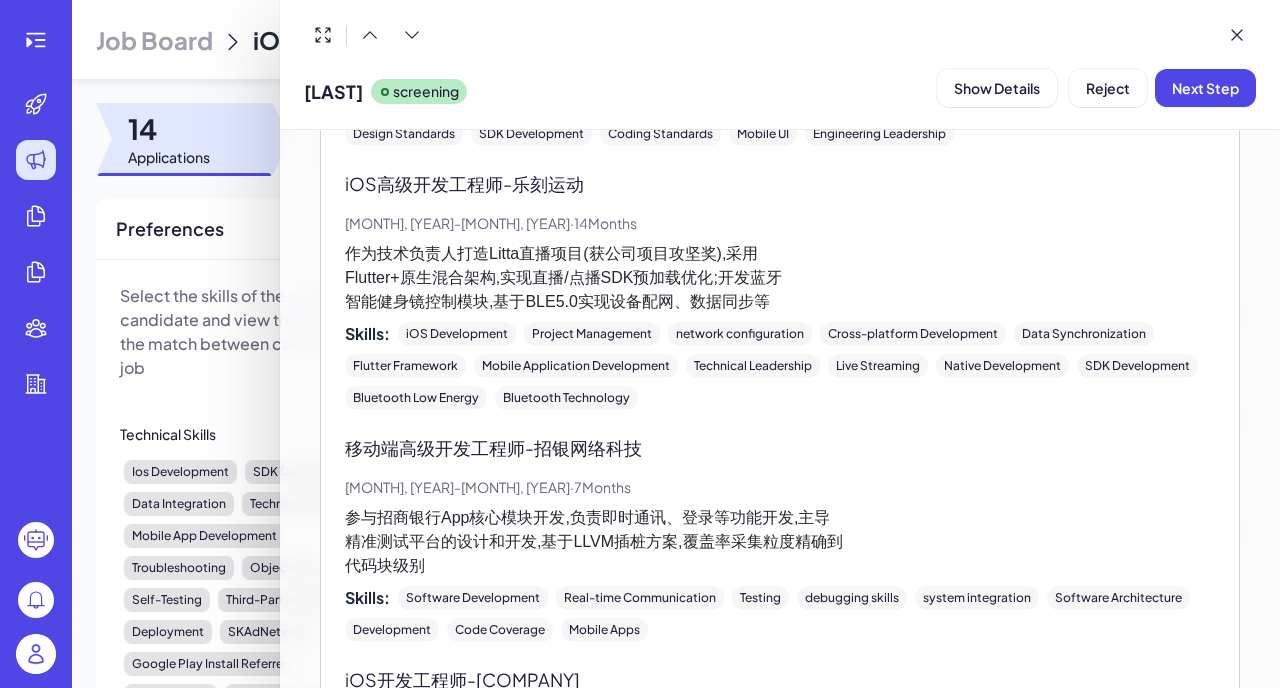 click on "作为技术负责人打造Litta直播项目(获公司项目攻坚奖),采用
Flutter+原生混合架构,实现直播/点播SDK预加载优化;开发蓝牙
智能健身镜控制模块,基于BLE5.0实现设备配网、数据同步等" at bounding box center [780, 278] 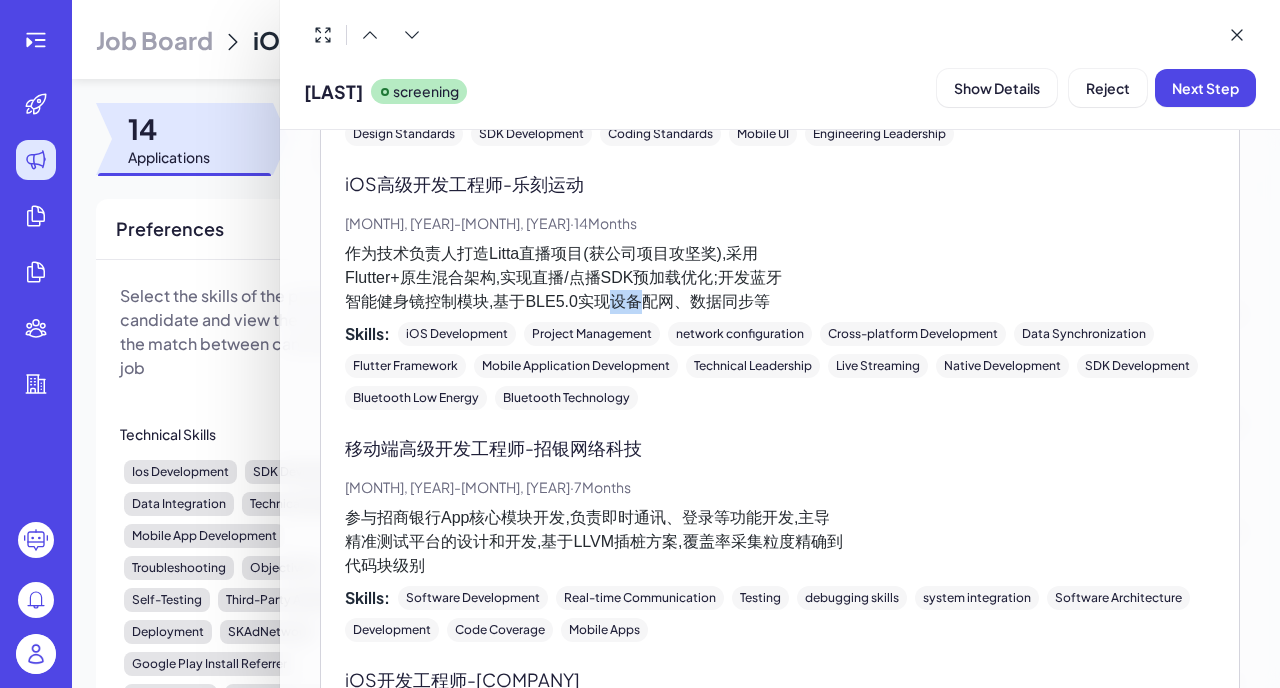 click on "作为技术负责人打造Litta直播项目(获公司项目攻坚奖),采用
Flutter+原生混合架构,实现直播/点播SDK预加载优化;开发蓝牙
智能健身镜控制模块,基于BLE5.0实现设备配网、数据同步等" at bounding box center (780, 278) 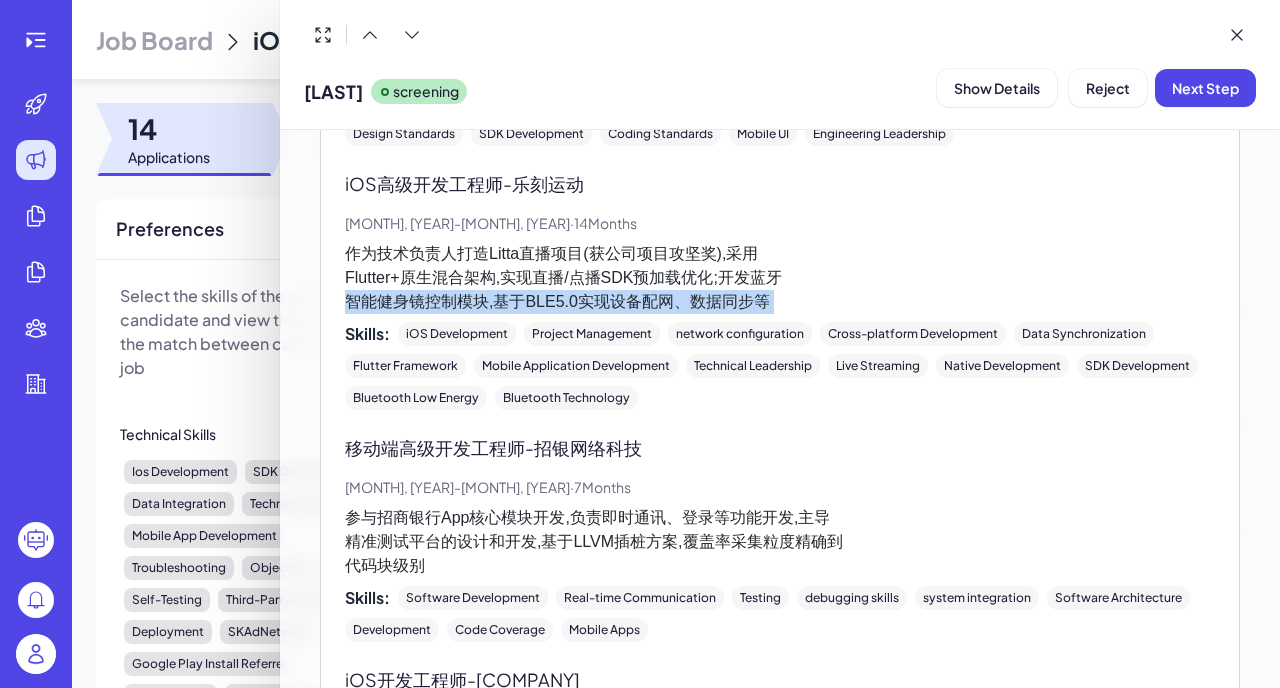 click on "作为技术负责人打造Litta直播项目(获公司项目攻坚奖),采用
Flutter+原生混合架构,实现直播/点播SDK预加载优化;开发蓝牙
智能健身镜控制模块,基于BLE5.0实现设备配网、数据同步等" at bounding box center (780, 278) 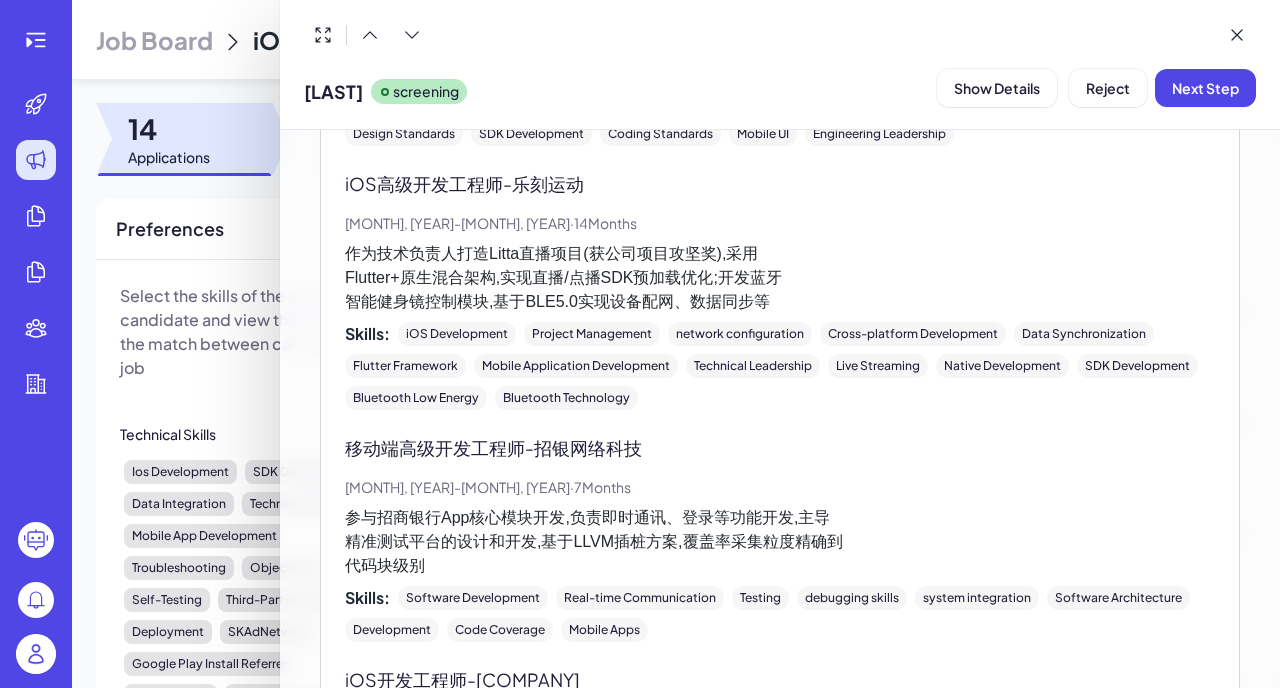 click on "作为技术负责人打造Litta直播项目(获公司项目攻坚奖),采用
Flutter+原生混合架构,实现直播/点播SDK预加载优化;开发蓝牙
智能健身镜控制模块,基于BLE5.0实现设备配网、数据同步等" at bounding box center [780, 278] 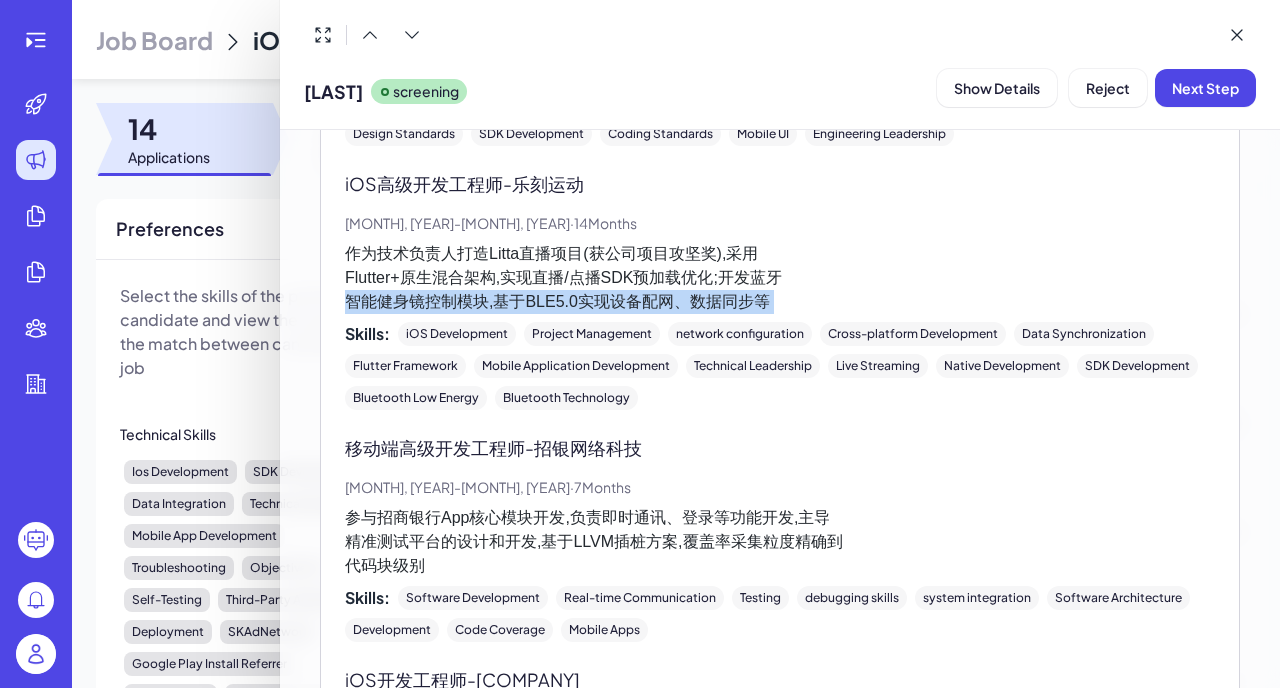 click on "作为技术负责人打造Litta直播项目(获公司项目攻坚奖),采用
Flutter+原生混合架构,实现直播/点播SDK预加载优化;开发蓝牙
智能健身镜控制模块,基于BLE5.0实现设备配网、数据同步等" at bounding box center (780, 278) 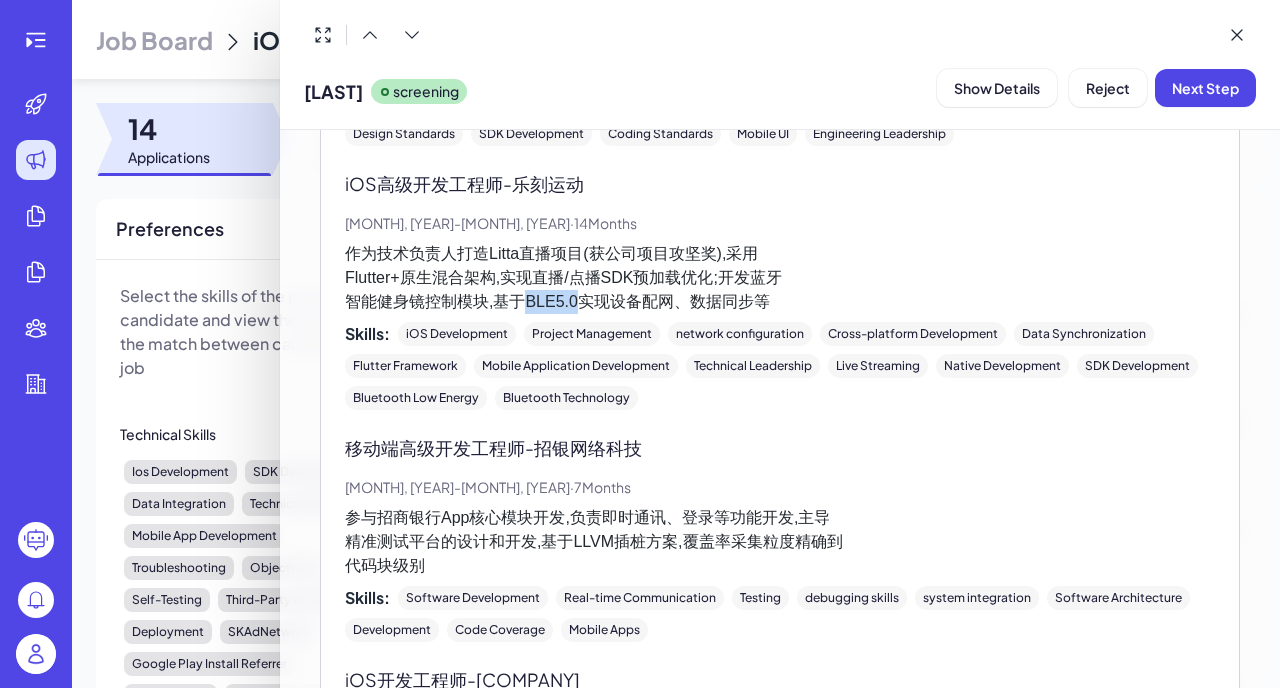 click on "作为技术负责人打造Litta直播项目(获公司项目攻坚奖),采用
Flutter+原生混合架构,实现直播/点播SDK预加载优化;开发蓝牙
智能健身镜控制模块,基于BLE5.0实现设备配网、数据同步等" at bounding box center (780, 278) 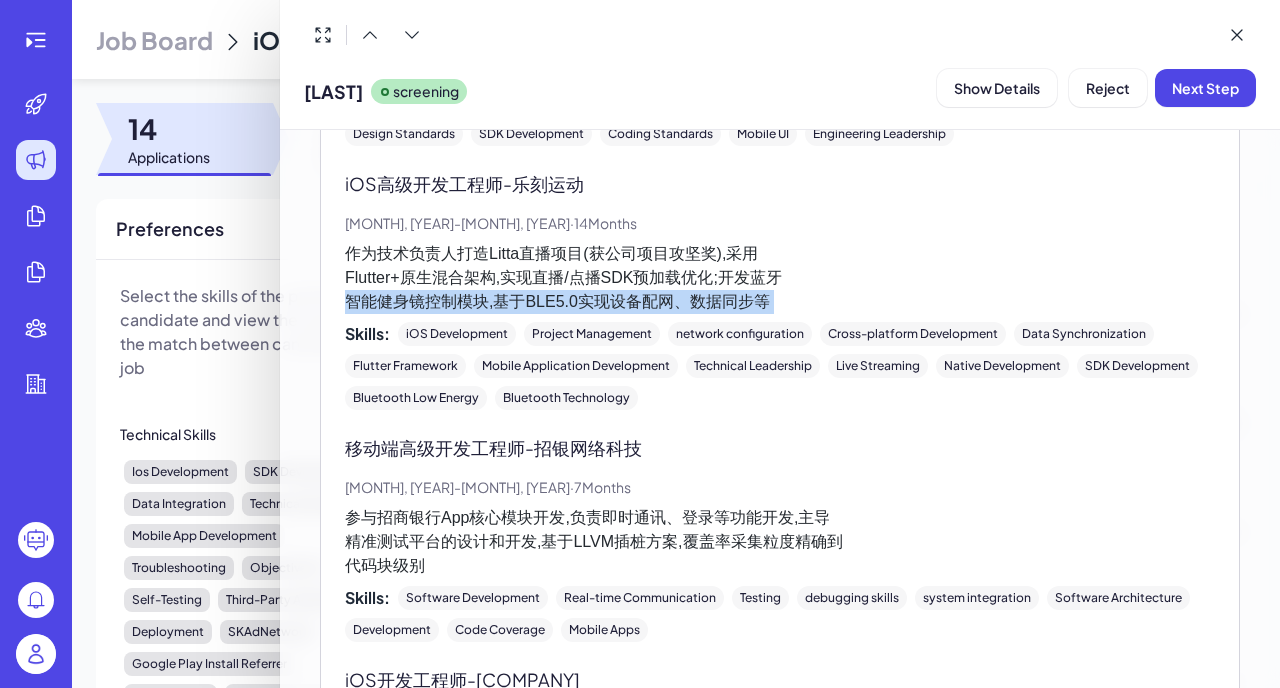 click on "作为技术负责人打造Litta直播项目(获公司项目攻坚奖),采用
Flutter+原生混合架构,实现直播/点播SDK预加载优化;开发蓝牙
智能健身镜控制模块,基于BLE5.0实现设备配网、数据同步等" at bounding box center (780, 278) 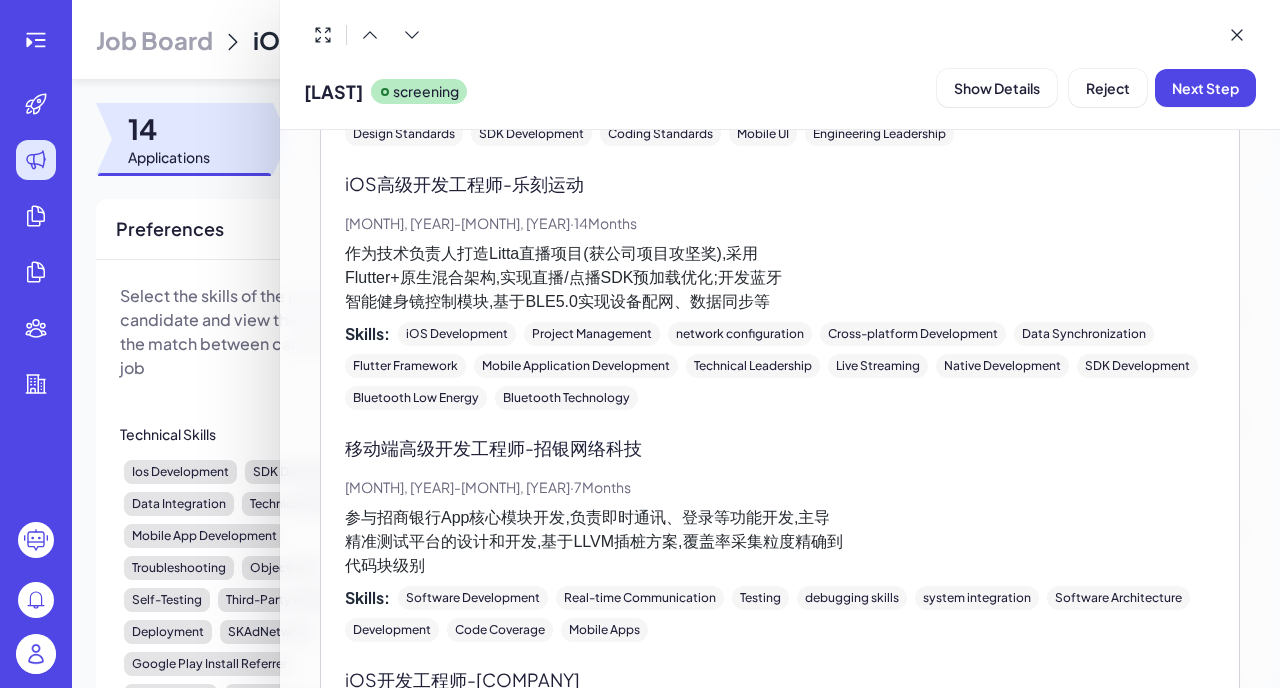 click on "作为技术负责人打造Litta直播项目(获公司项目攻坚奖),采用
Flutter+原生混合架构,实现直播/点播SDK预加载优化;开发蓝牙
智能健身镜控制模块,基于BLE5.0实现设备配网、数据同步等" at bounding box center [780, 278] 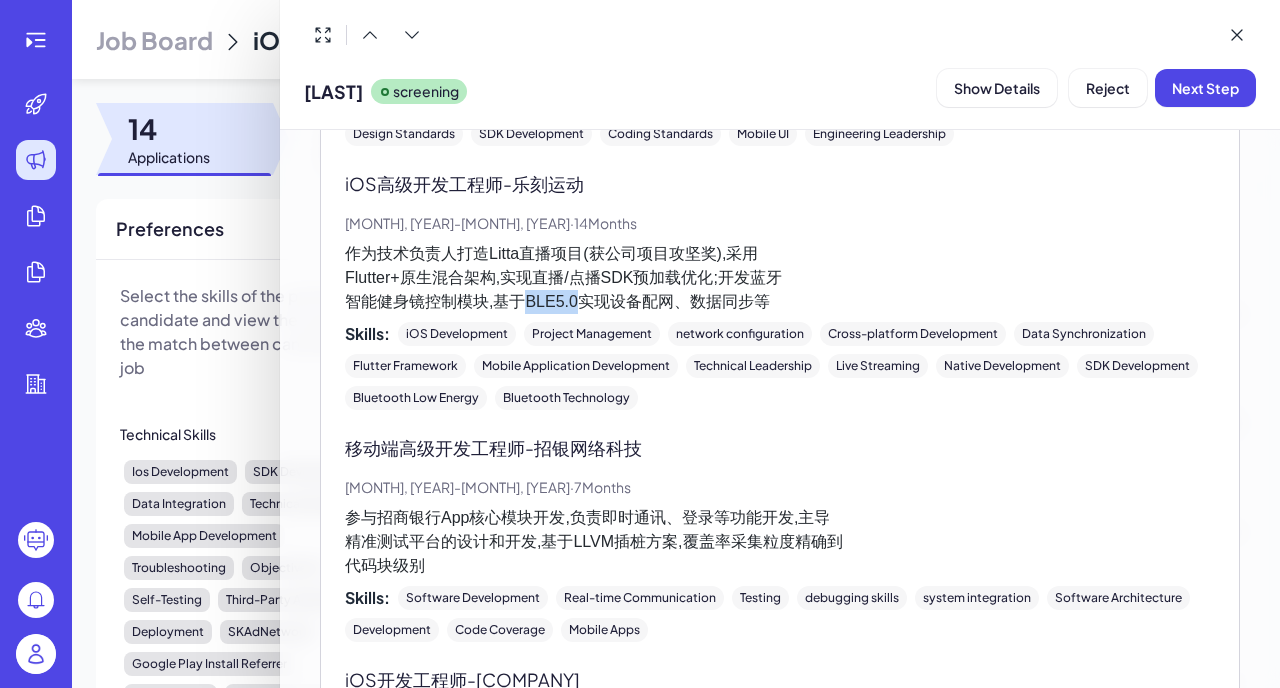click on "作为技术负责人打造Litta直播项目(获公司项目攻坚奖),采用
Flutter+原生混合架构,实现直播/点播SDK预加载优化;开发蓝牙
智能健身镜控制模块,基于BLE5.0实现设备配网、数据同步等" at bounding box center [780, 278] 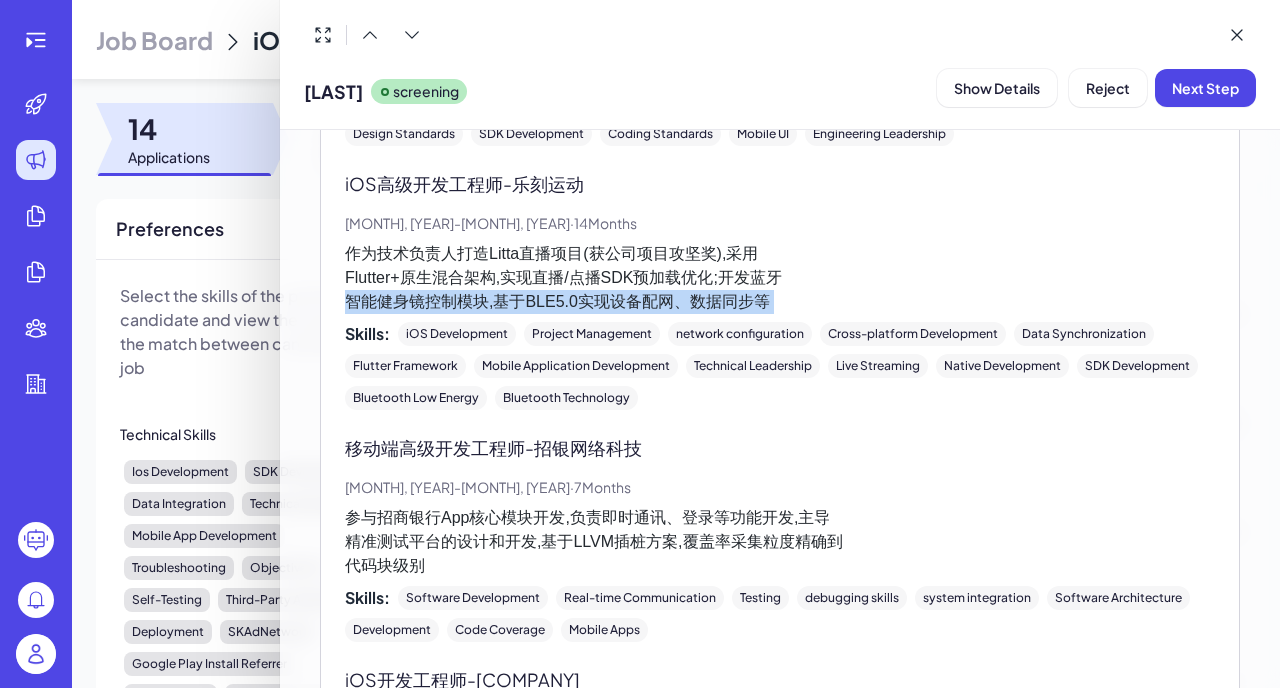 click on "作为技术负责人打造Litta直播项目(获公司项目攻坚奖),采用
Flutter+原生混合架构,实现直播/点播SDK预加载优化;开发蓝牙
智能健身镜控制模块,基于BLE5.0实现设备配网、数据同步等" at bounding box center (780, 278) 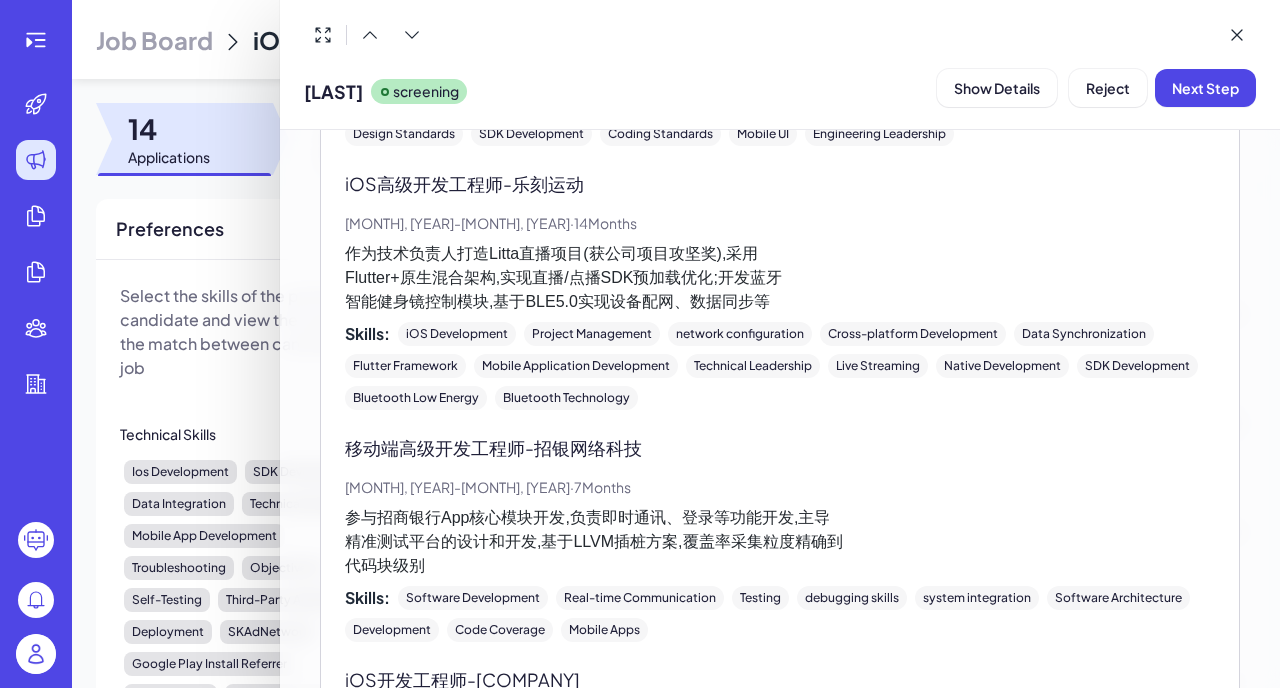 click on "作为技术负责人打造Litta直播项目(获公司项目攻坚奖),采用
Flutter+原生混合架构,实现直播/点播SDK预加载优化;开发蓝牙
智能健身镜控制模块,基于BLE5.0实现设备配网、数据同步等" at bounding box center [780, 278] 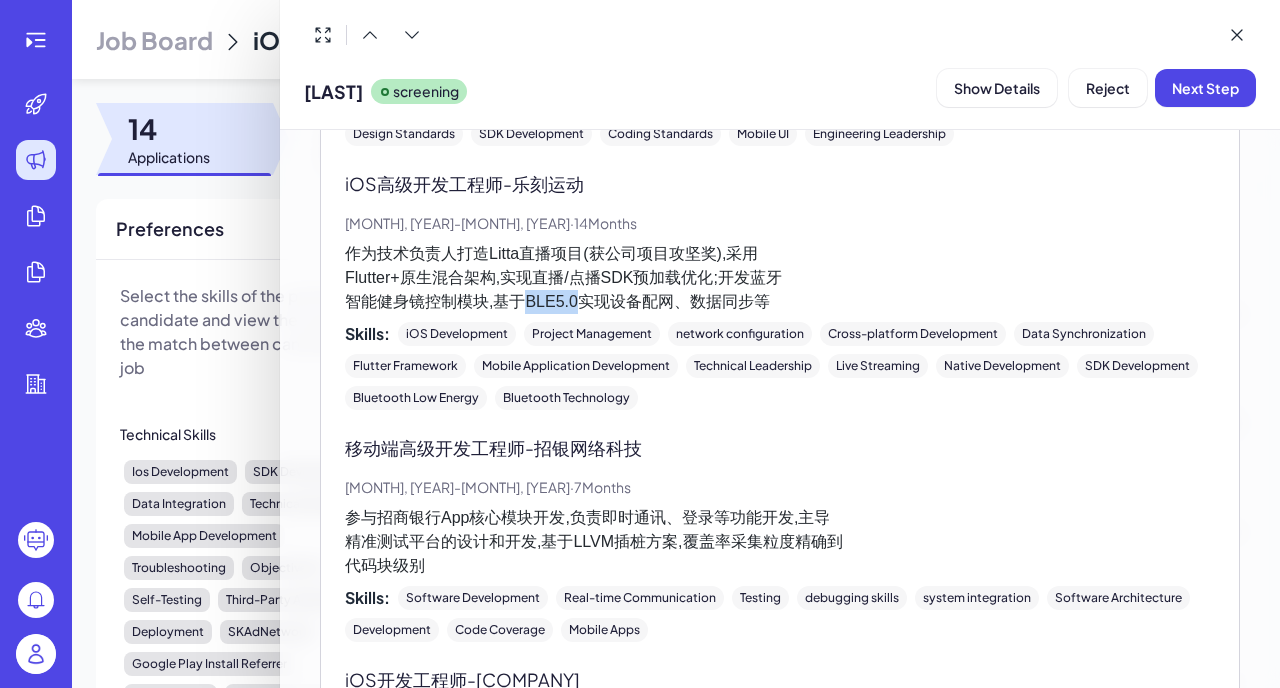 click on "作为技术负责人打造Litta直播项目(获公司项目攻坚奖),采用
Flutter+原生混合架构,实现直播/点播SDK预加载优化;开发蓝牙
智能健身镜控制模块,基于BLE5.0实现设备配网、数据同步等" at bounding box center (780, 278) 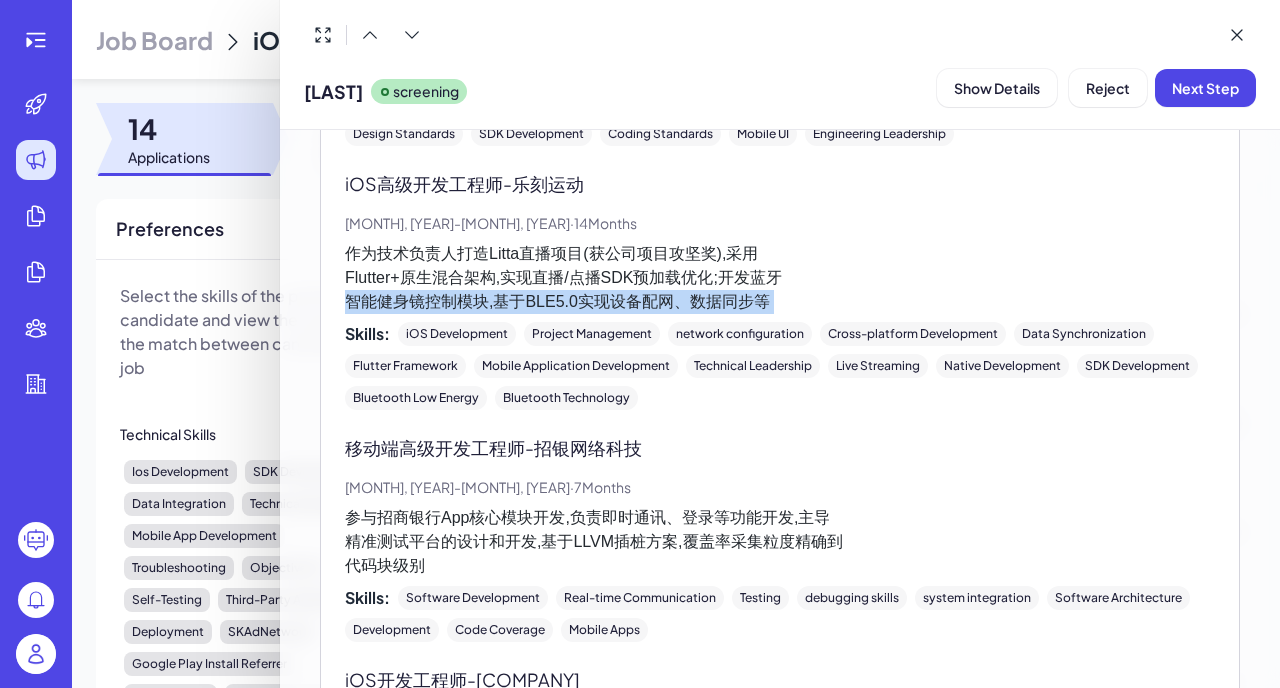 click on "作为技术负责人打造Litta直播项目(获公司项目攻坚奖),采用
Flutter+原生混合架构,实现直播/点播SDK预加载优化;开发蓝牙
智能健身镜控制模块,基于BLE5.0实现设备配网、数据同步等" at bounding box center (780, 278) 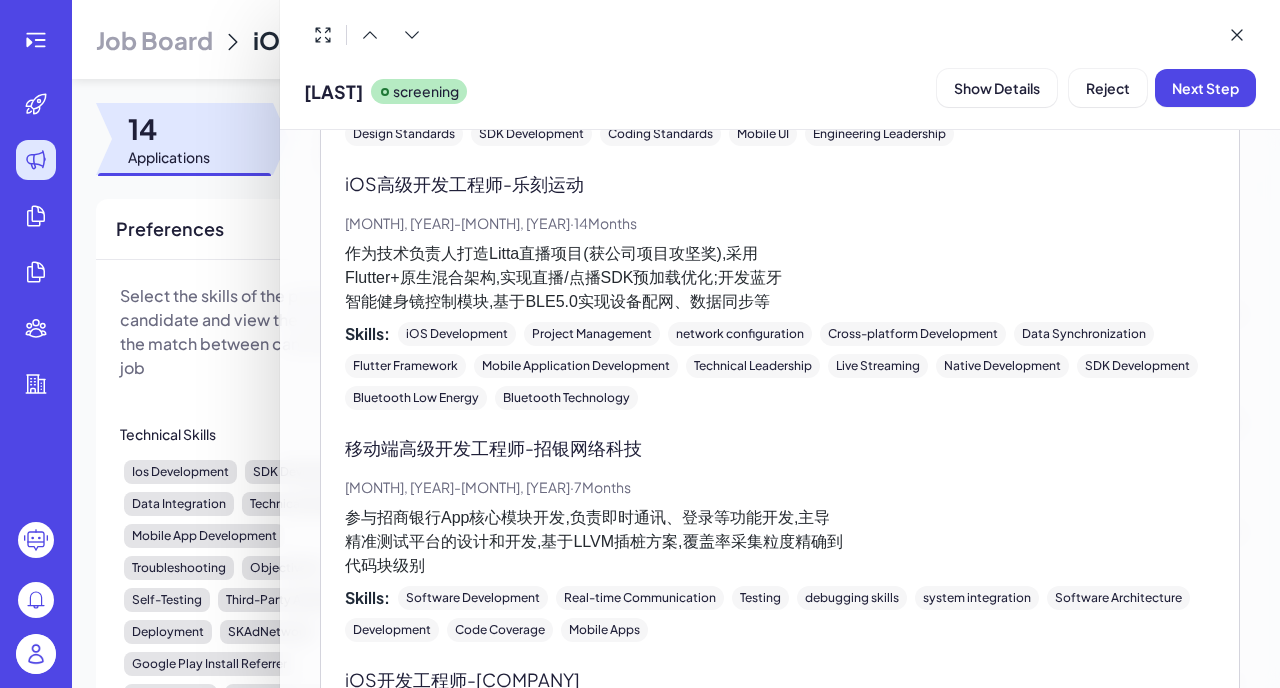 click on "作为技术负责人打造Litta直播项目(获公司项目攻坚奖),采用
Flutter+原生混合架构,实现直播/点播SDK预加载优化;开发蓝牙
智能健身镜控制模块,基于BLE5.0实现设备配网、数据同步等" at bounding box center (780, 278) 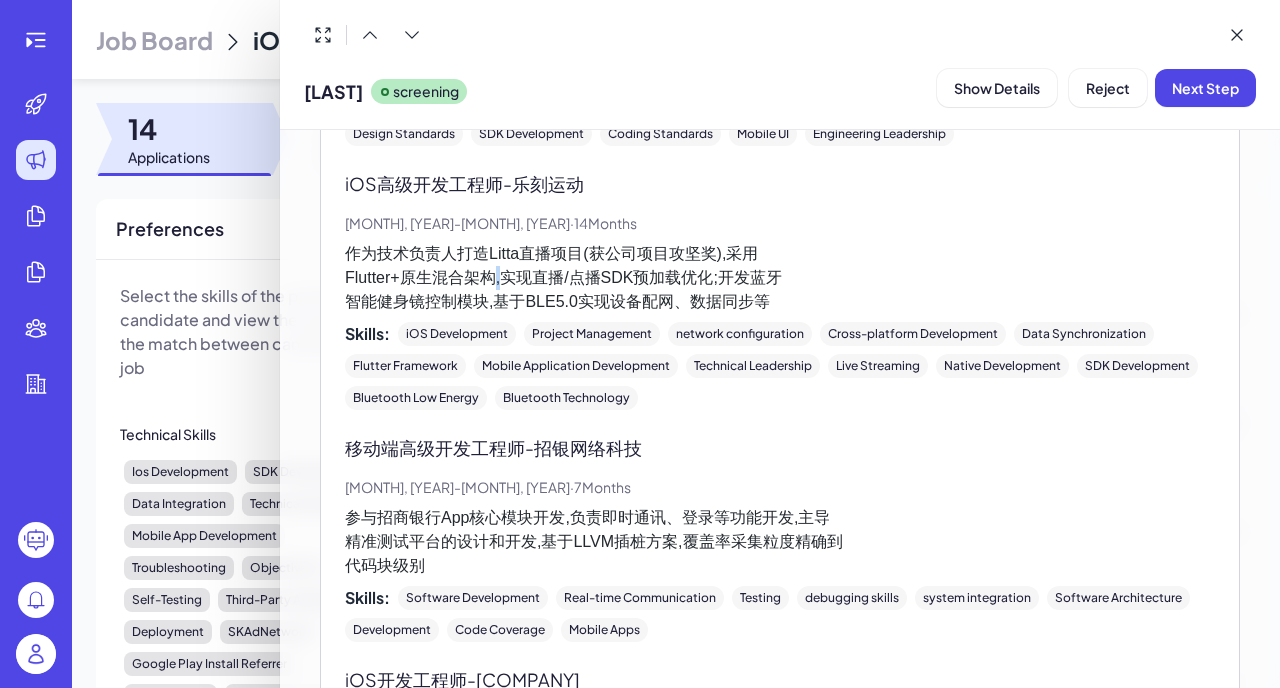 click on "作为技术负责人打造Litta直播项目(获公司项目攻坚奖),采用
Flutter+原生混合架构,实现直播/点播SDK预加载优化;开发蓝牙
智能健身镜控制模块,基于BLE5.0实现设备配网、数据同步等" at bounding box center (780, 278) 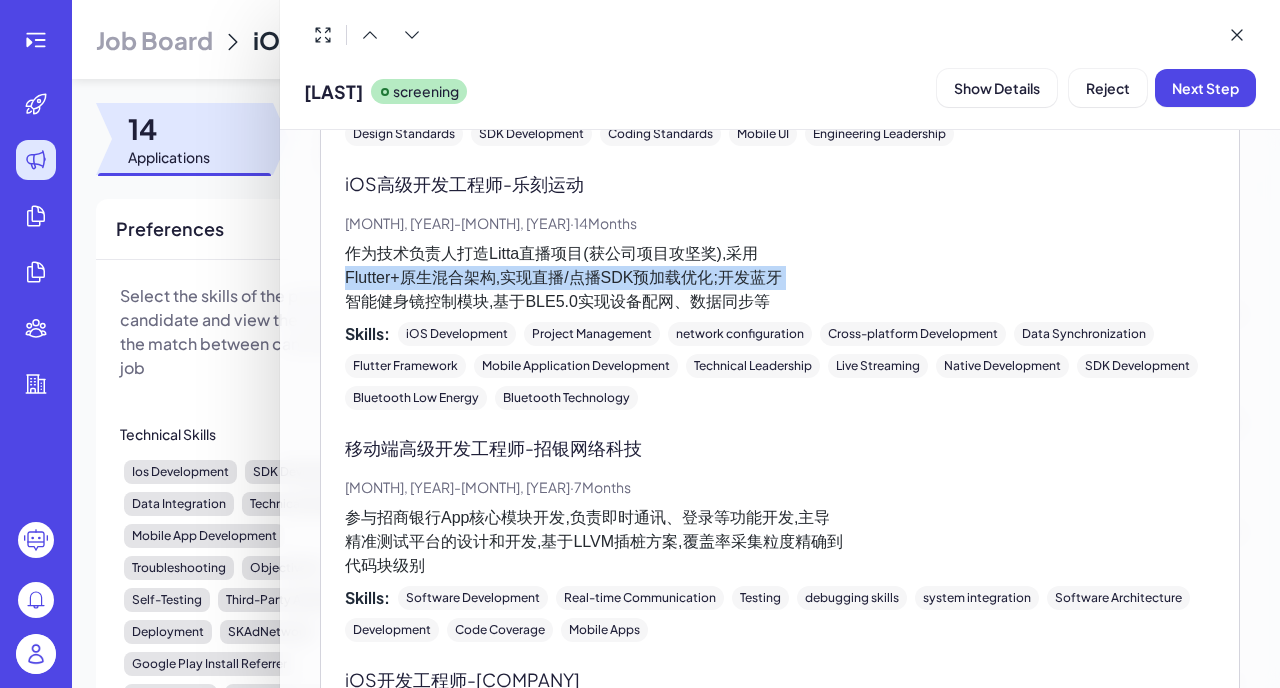 click on "作为技术负责人打造Litta直播项目(获公司项目攻坚奖),采用
Flutter+原生混合架构,实现直播/点播SDK预加载优化;开发蓝牙
智能健身镜控制模块,基于BLE5.0实现设备配网、数据同步等" at bounding box center (780, 278) 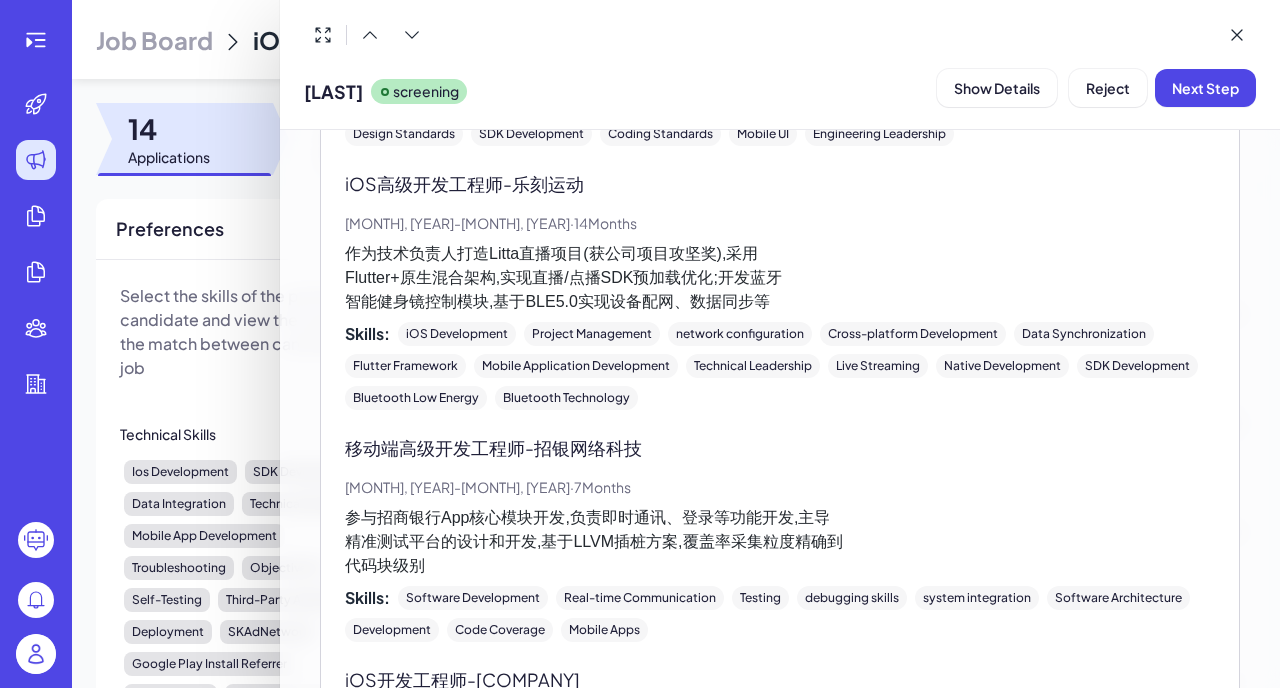 click on "作为技术负责人打造Litta直播项目(获公司项目攻坚奖),采用
Flutter+原生混合架构,实现直播/点播SDK预加载优化;开发蓝牙
智能健身镜控制模块,基于BLE5.0实现设备配网、数据同步等" at bounding box center (780, 278) 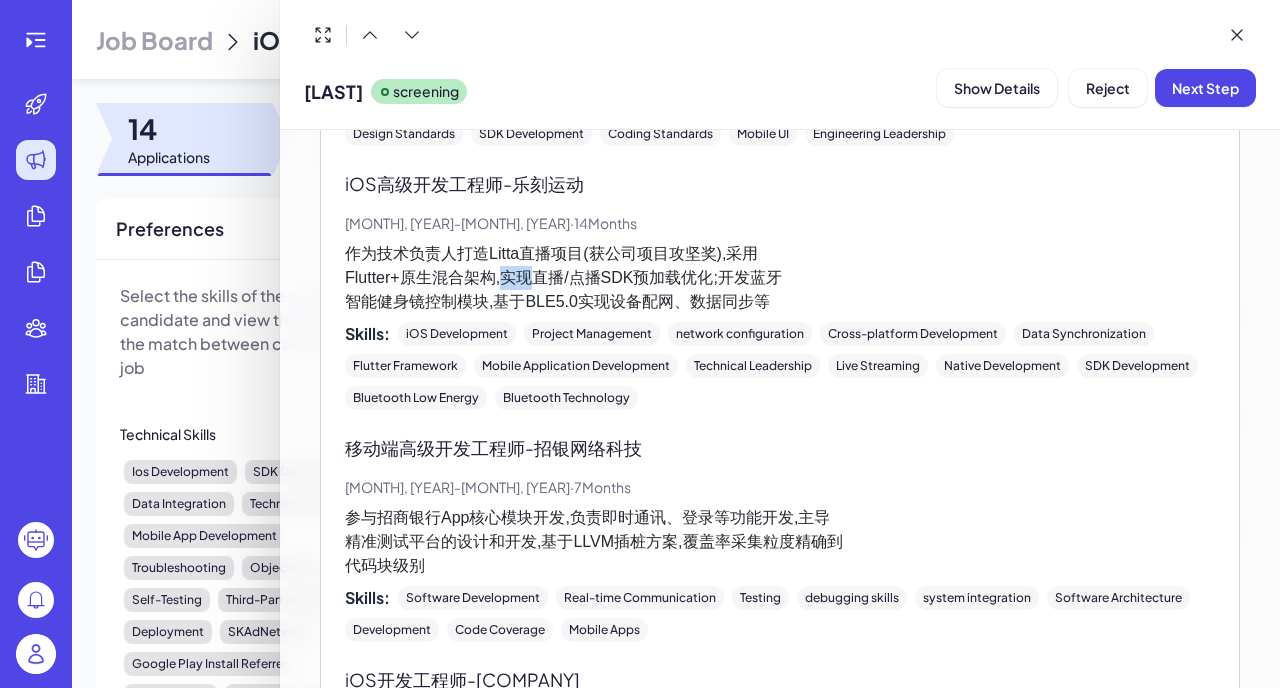 click on "作为技术负责人打造Litta直播项目(获公司项目攻坚奖),采用
Flutter+原生混合架构,实现直播/点播SDK预加载优化;开发蓝牙
智能健身镜控制模块,基于BLE5.0实现设备配网、数据同步等" at bounding box center [780, 278] 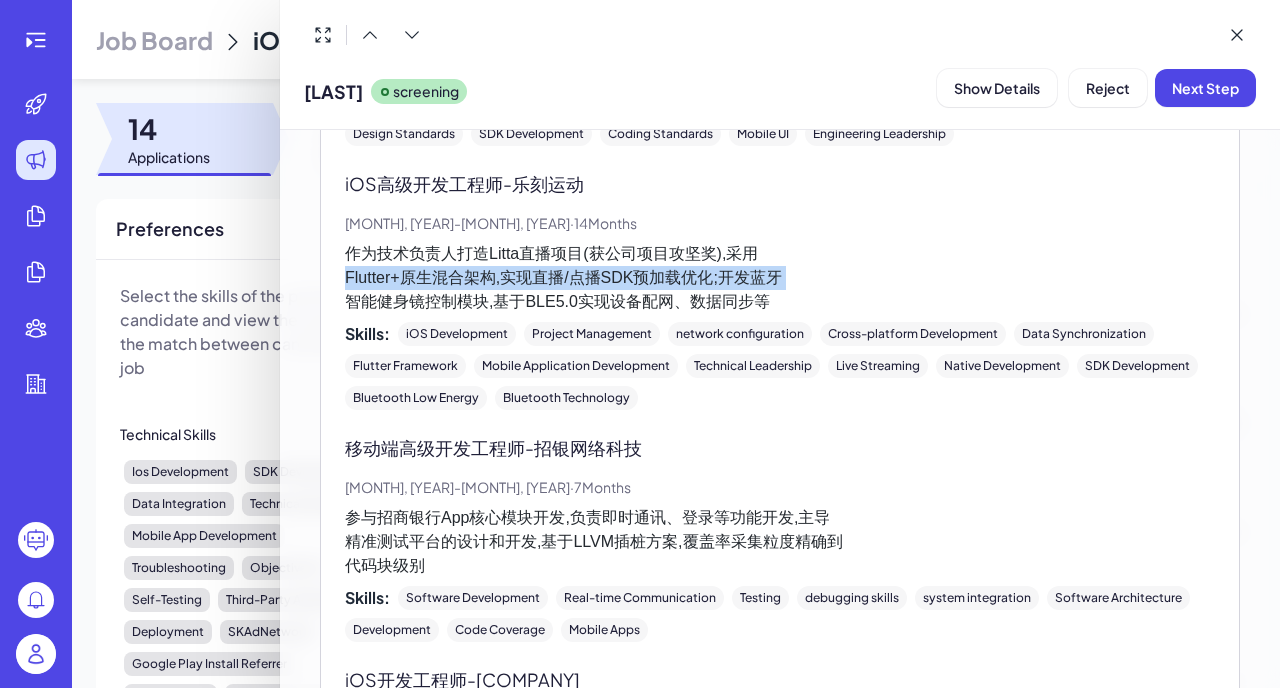 click on "作为技术负责人打造Litta直播项目(获公司项目攻坚奖),采用
Flutter+原生混合架构,实现直播/点播SDK预加载优化;开发蓝牙
智能健身镜控制模块,基于BLE5.0实现设备配网、数据同步等" at bounding box center (780, 278) 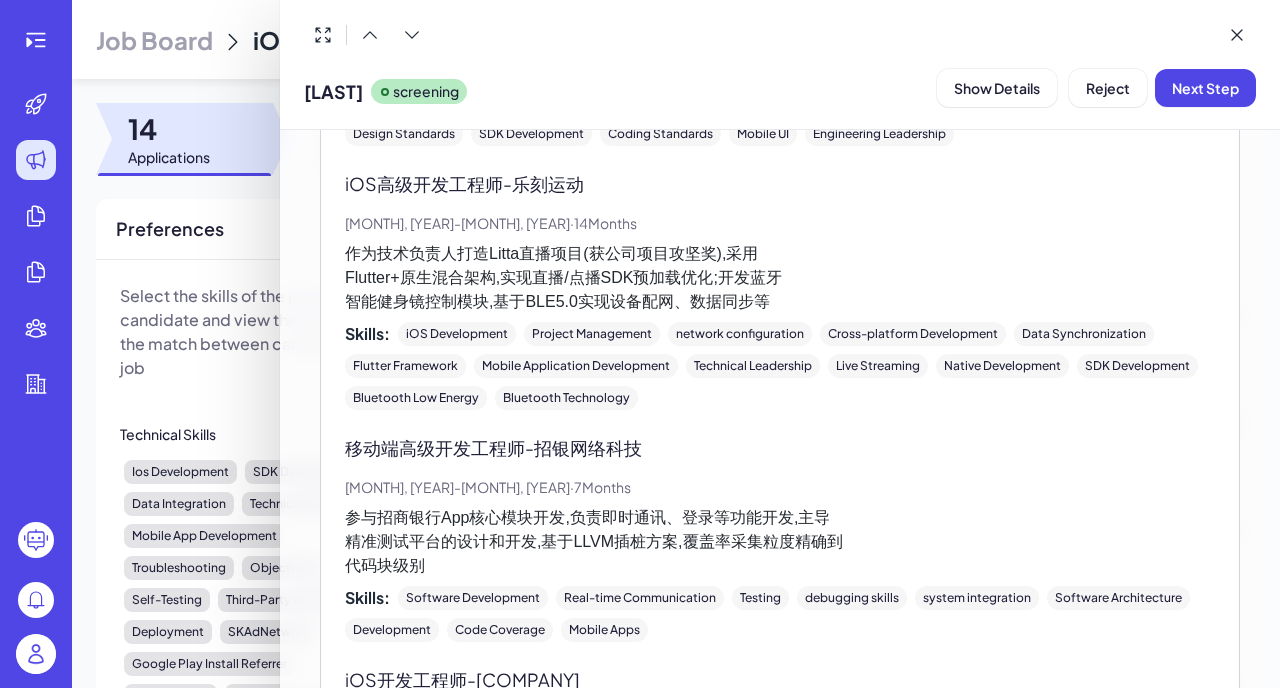 click on "作为技术负责人打造Litta直播项目(获公司项目攻坚奖),采用
Flutter+原生混合架构,实现直播/点播SDK预加载优化;开发蓝牙
智能健身镜控制模块,基于BLE5.0实现设备配网、数据同步等" at bounding box center [780, 278] 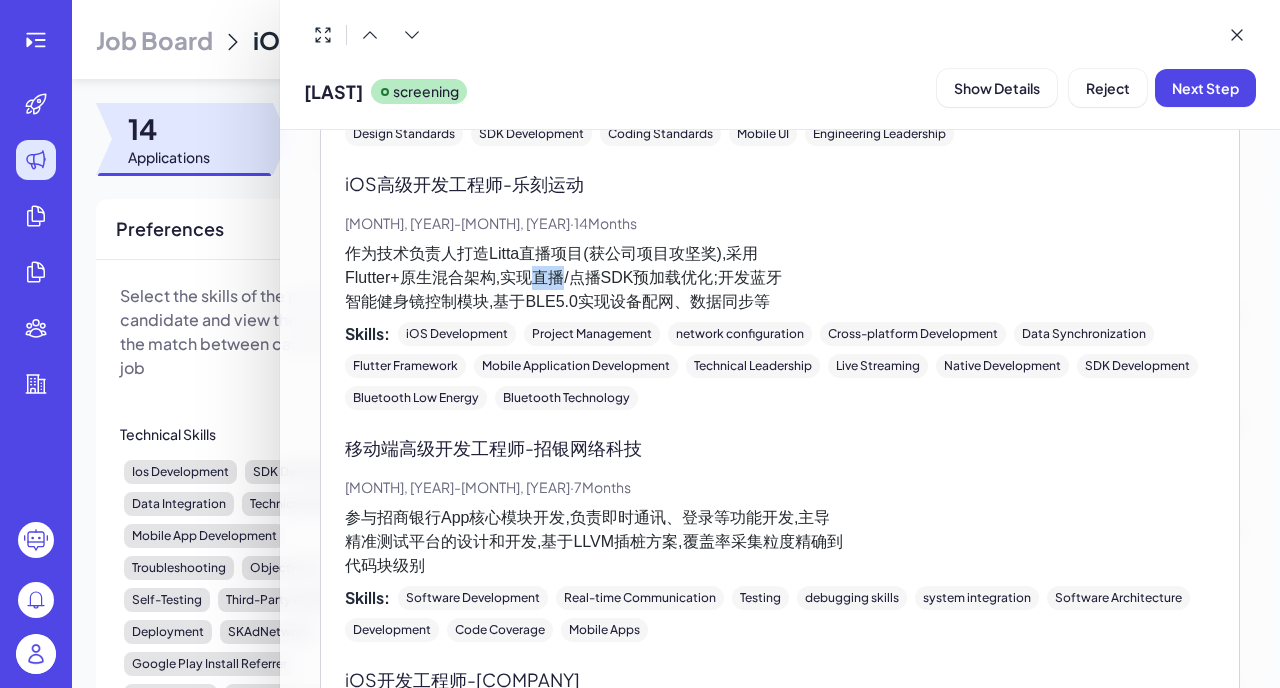 click on "作为技术负责人打造Litta直播项目(获公司项目攻坚奖),采用
Flutter+原生混合架构,实现直播/点播SDK预加载优化;开发蓝牙
智能健身镜控制模块,基于BLE5.0实现设备配网、数据同步等" at bounding box center [780, 278] 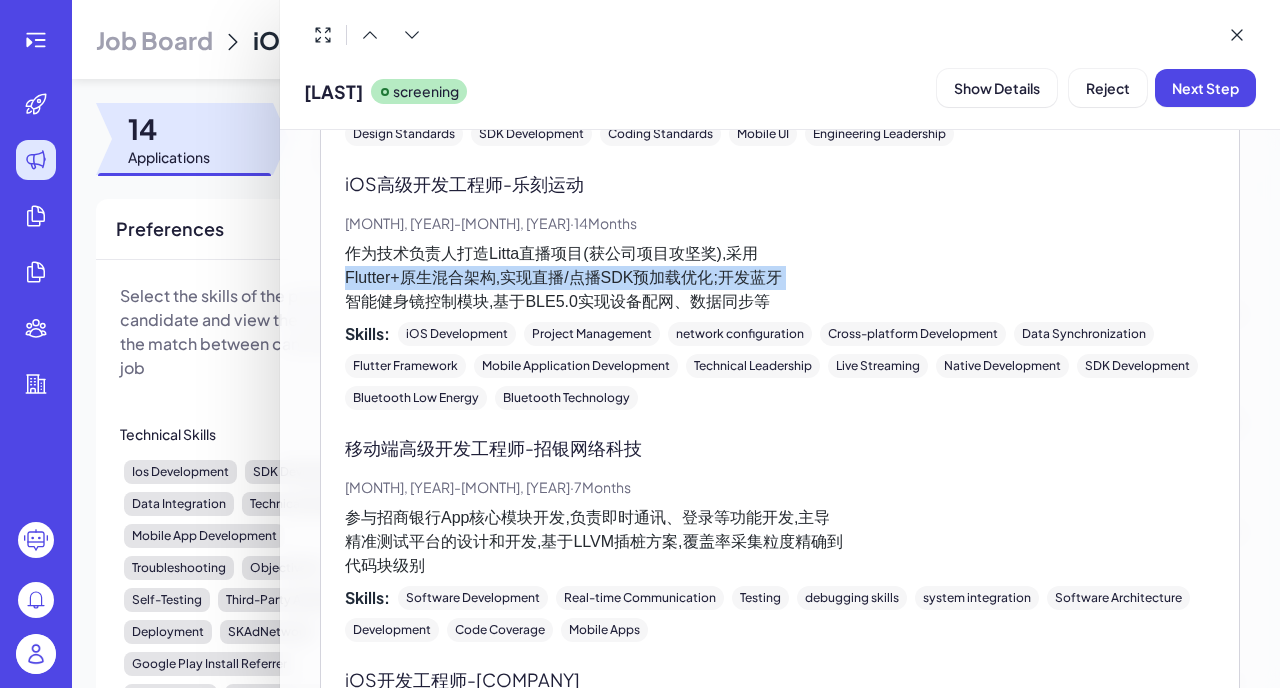 click on "作为技术负责人打造Litta直播项目(获公司项目攻坚奖),采用
Flutter+原生混合架构,实现直播/点播SDK预加载优化;开发蓝牙
智能健身镜控制模块,基于BLE5.0实现设备配网、数据同步等" at bounding box center (780, 278) 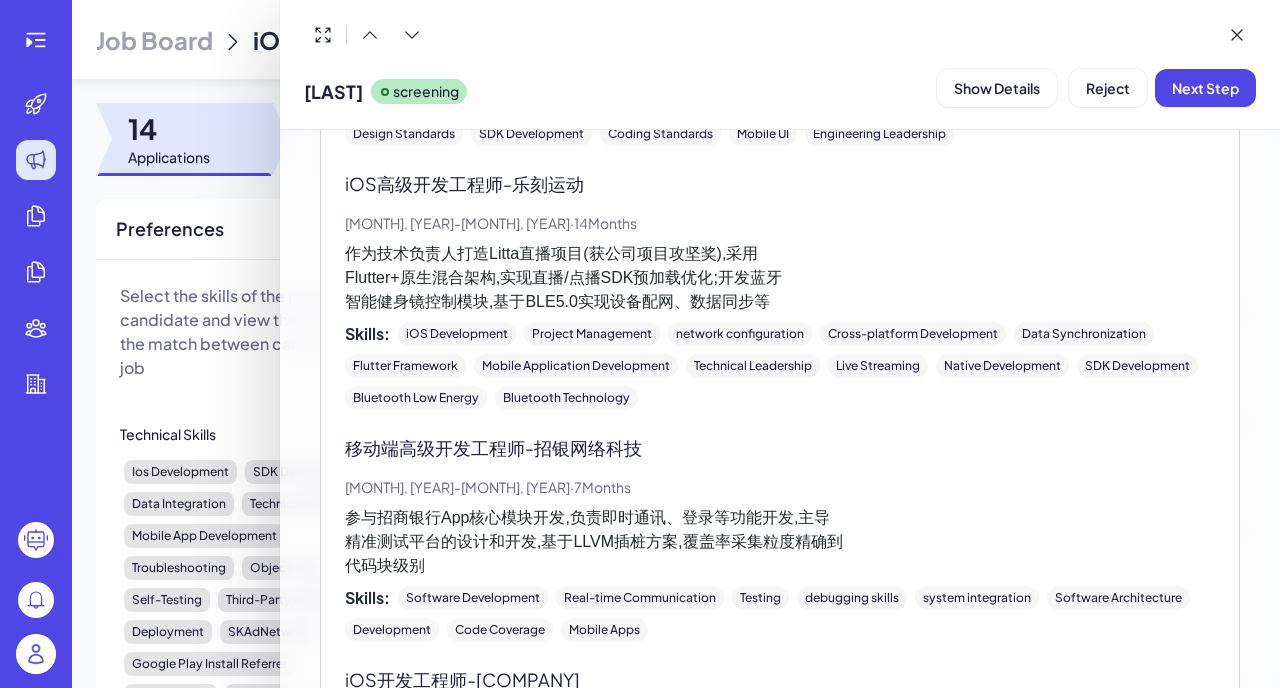 click on "作为技术负责人打造Litta直播项目(获公司项目攻坚奖),采用
Flutter+原生混合架构,实现直播/点播SDK预加载优化;开发蓝牙
智能健身镜控制模块,基于BLE5.0实现设备配网、数据同步等" at bounding box center [780, 278] 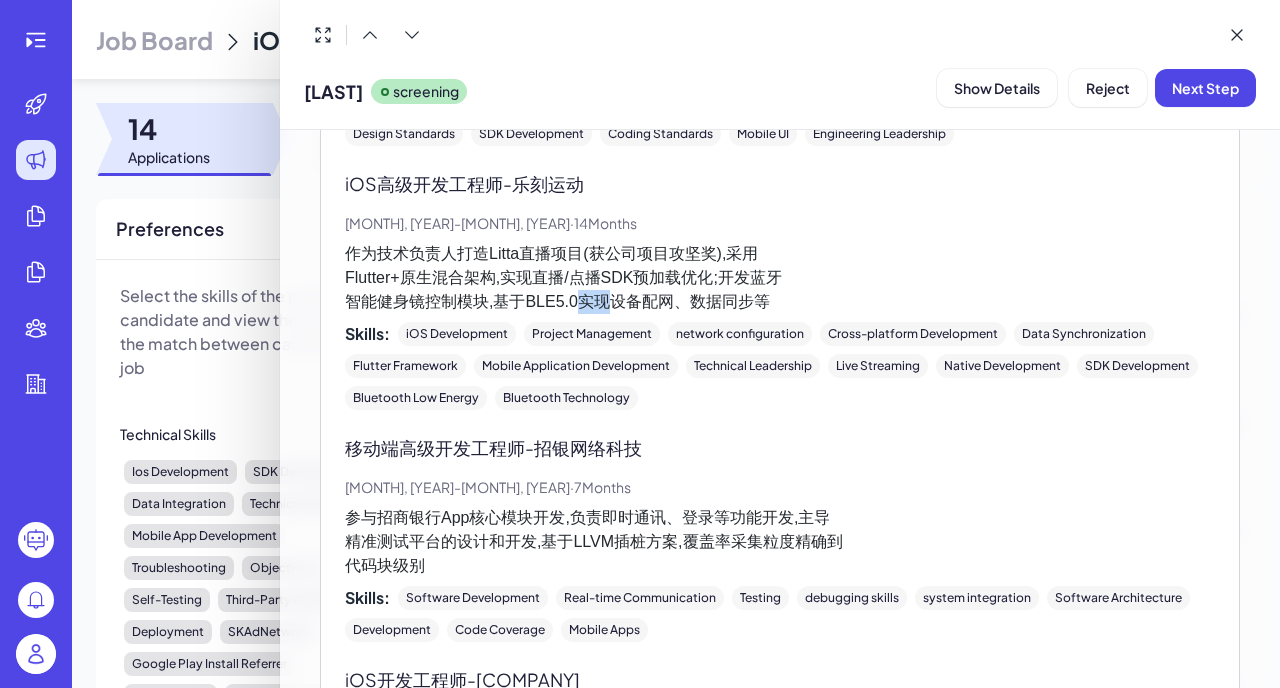 click on "作为技术负责人打造Litta直播项目(获公司项目攻坚奖),采用
Flutter+原生混合架构,实现直播/点播SDK预加载优化;开发蓝牙
智能健身镜控制模块,基于BLE5.0实现设备配网、数据同步等" at bounding box center [780, 278] 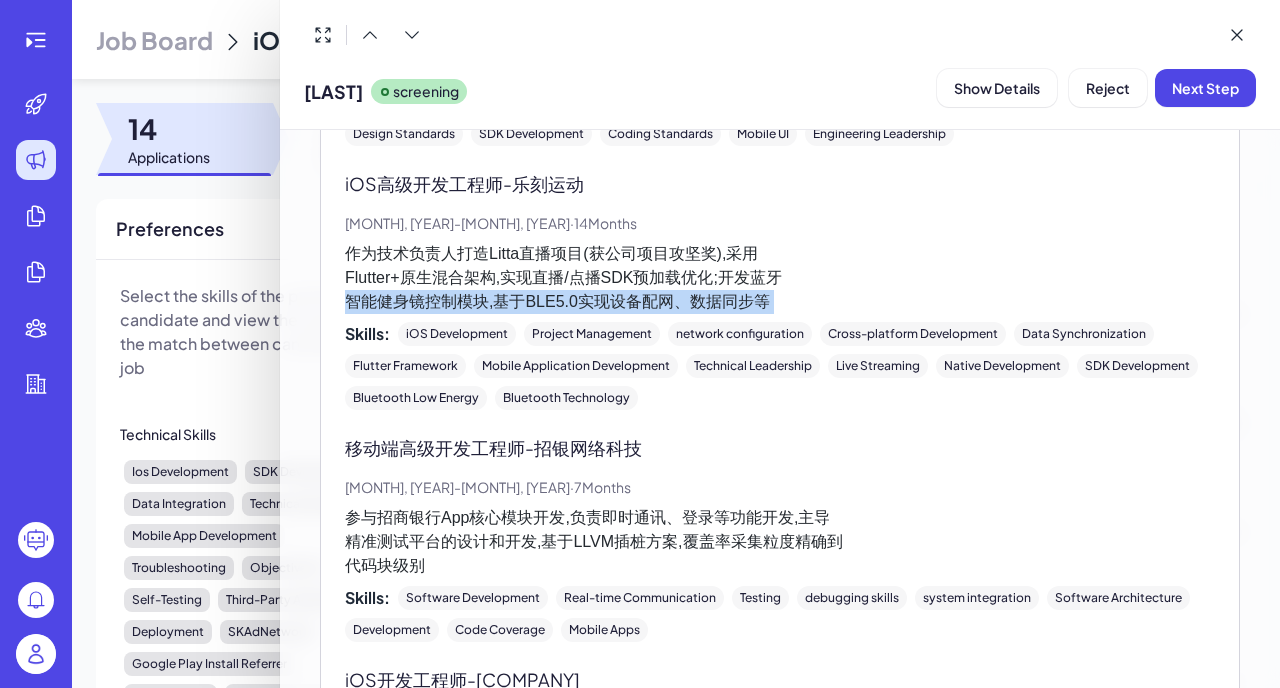 click on "作为技术负责人打造Litta直播项目(获公司项目攻坚奖),采用
Flutter+原生混合架构,实现直播/点播SDK预加载优化;开发蓝牙
智能健身镜控制模块,基于BLE5.0实现设备配网、数据同步等" at bounding box center (780, 278) 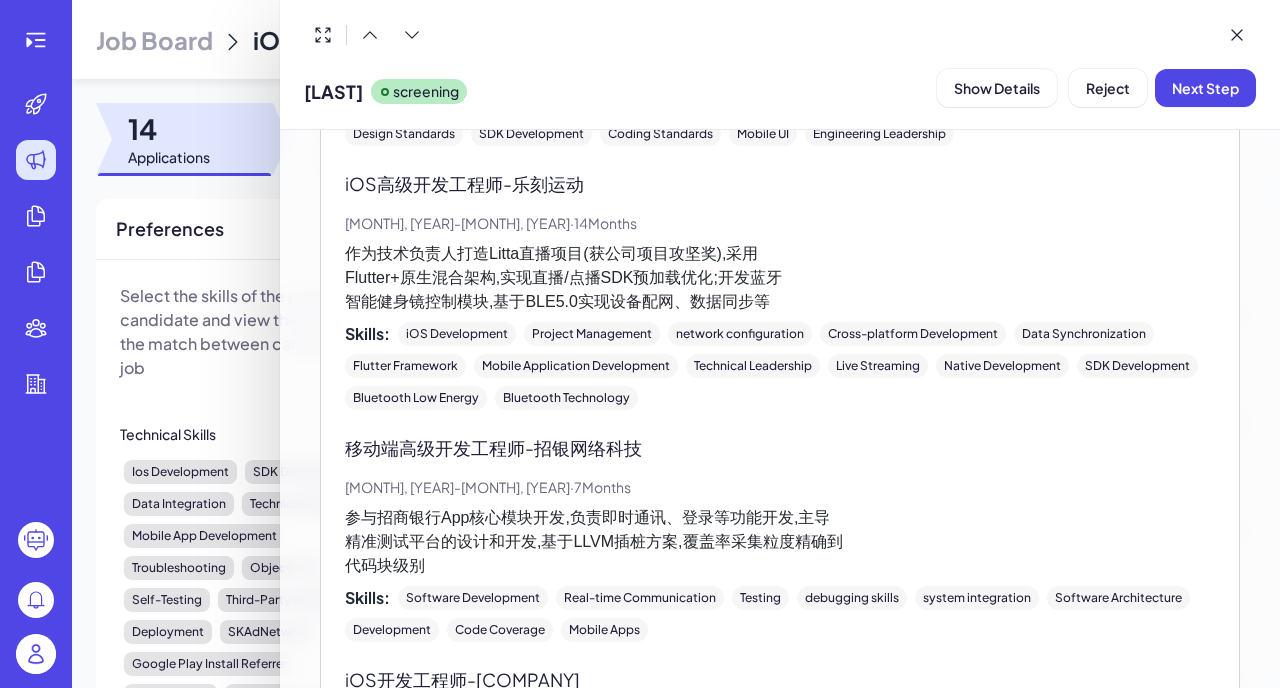 click on "作为技术负责人打造Litta直播项目(获公司项目攻坚奖),采用
Flutter+原生混合架构,实现直播/点播SDK预加载优化;开发蓝牙
智能健身镜控制模块,基于BLE5.0实现设备配网、数据同步等" at bounding box center (780, 278) 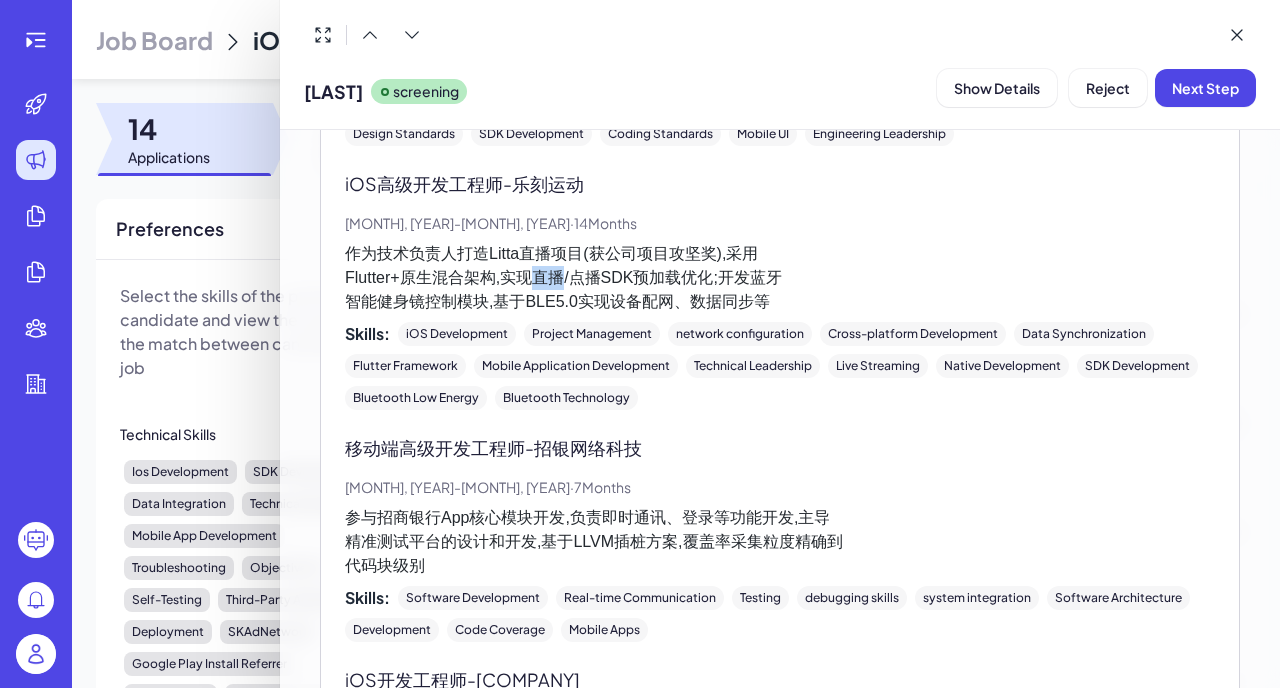 click on "作为技术负责人打造Litta直播项目(获公司项目攻坚奖),采用
Flutter+原生混合架构,实现直播/点播SDK预加载优化;开发蓝牙
智能健身镜控制模块,基于BLE5.0实现设备配网、数据同步等" at bounding box center (780, 278) 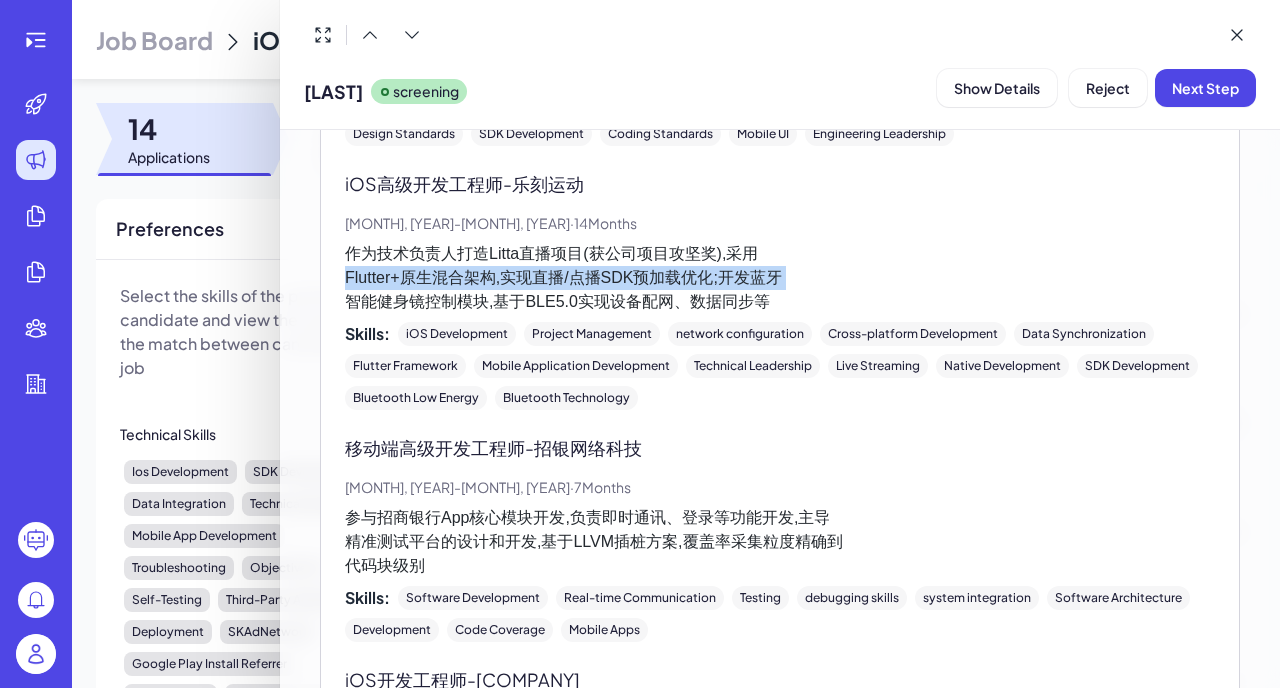 click on "作为技术负责人打造Litta直播项目(获公司项目攻坚奖),采用
Flutter+原生混合架构,实现直播/点播SDK预加载优化;开发蓝牙
智能健身镜控制模块,基于BLE5.0实现设备配网、数据同步等" at bounding box center (780, 278) 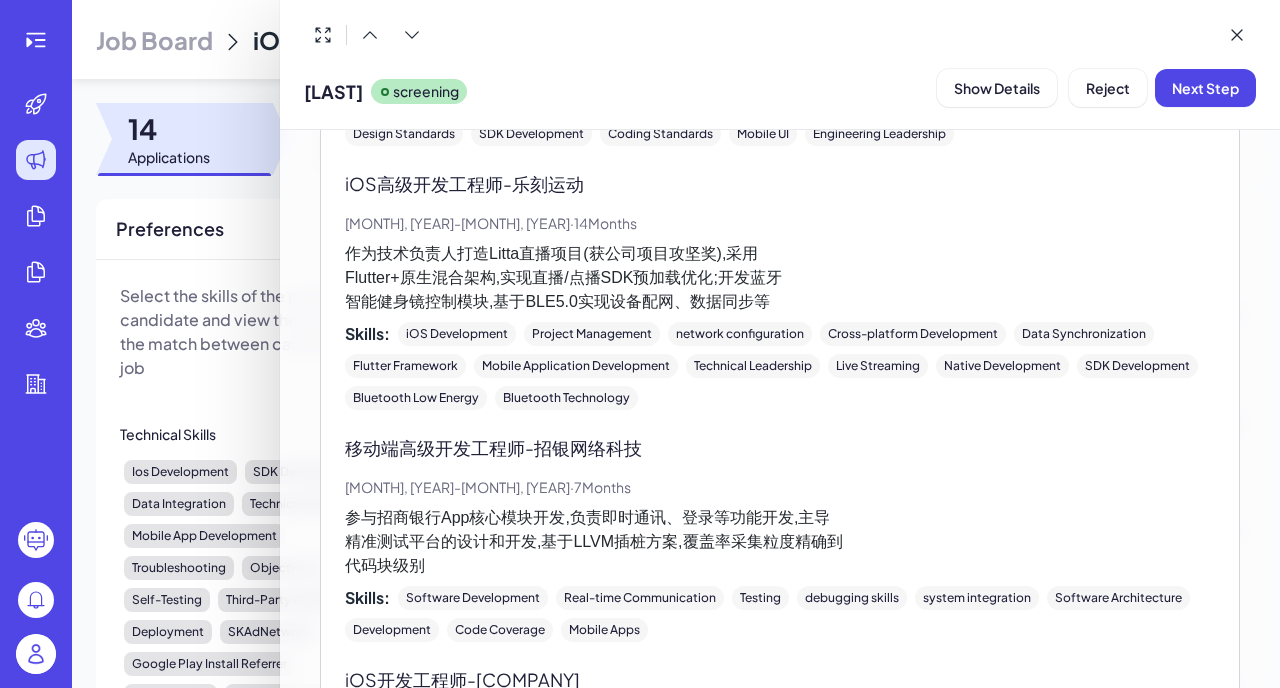click on "作为技术负责人打造Litta直播项目(获公司项目攻坚奖),采用
Flutter+原生混合架构,实现直播/点播SDK预加载优化;开发蓝牙
智能健身镜控制模块,基于BLE5.0实现设备配网、数据同步等" at bounding box center (780, 278) 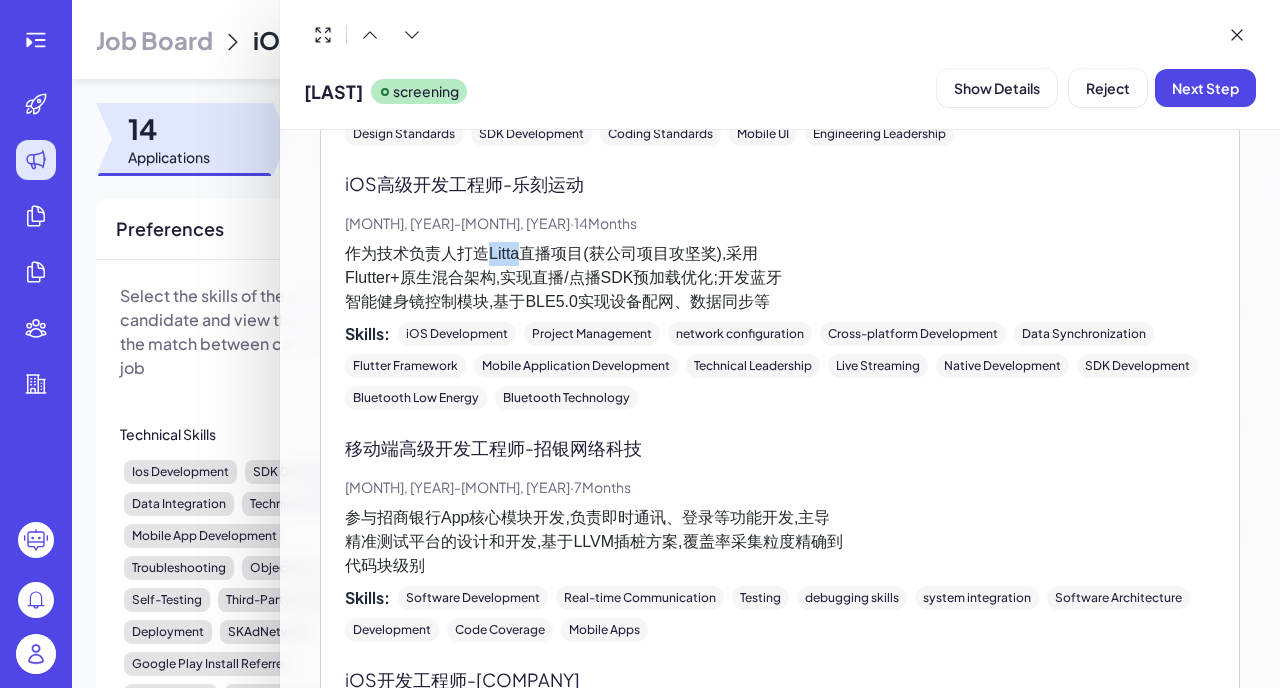 click on "作为技术负责人打造Litta直播项目(获公司项目攻坚奖),采用
Flutter+原生混合架构,实现直播/点播SDK预加载优化;开发蓝牙
智能健身镜控制模块,基于BLE5.0实现设备配网、数据同步等" at bounding box center [780, 278] 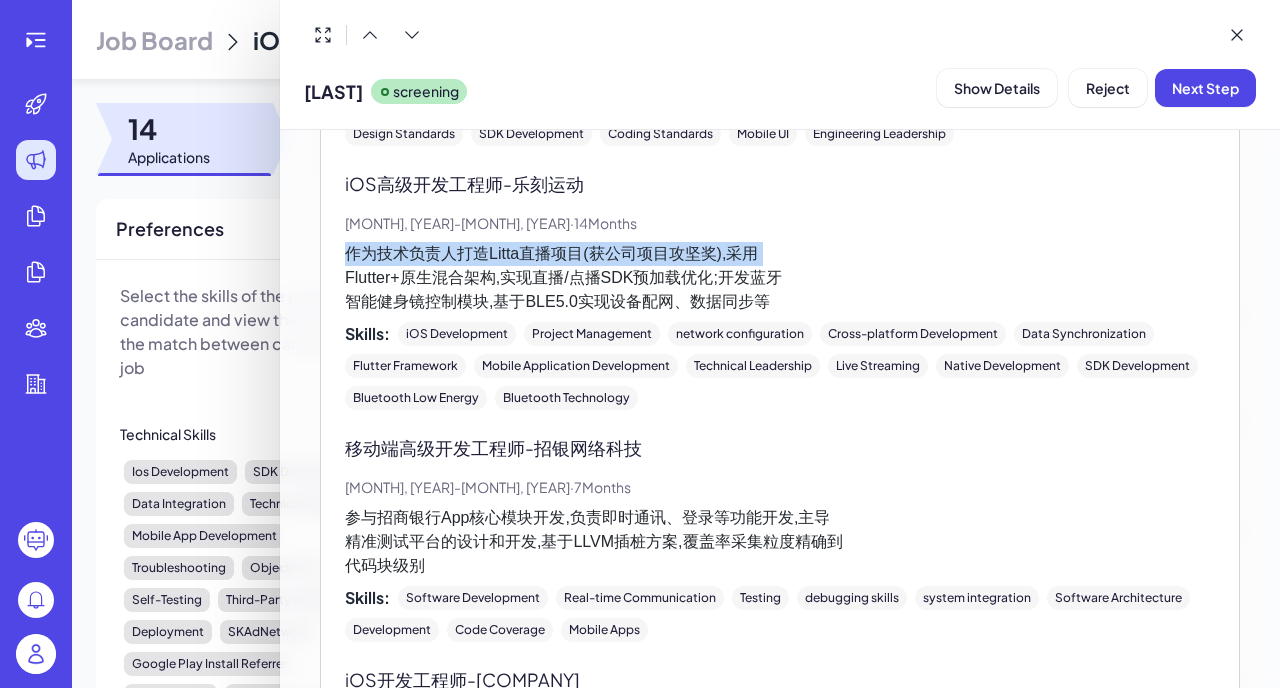 click on "作为技术负责人打造Litta直播项目(获公司项目攻坚奖),采用
Flutter+原生混合架构,实现直播/点播SDK预加载优化;开发蓝牙
智能健身镜控制模块,基于BLE5.0实现设备配网、数据同步等" at bounding box center (780, 278) 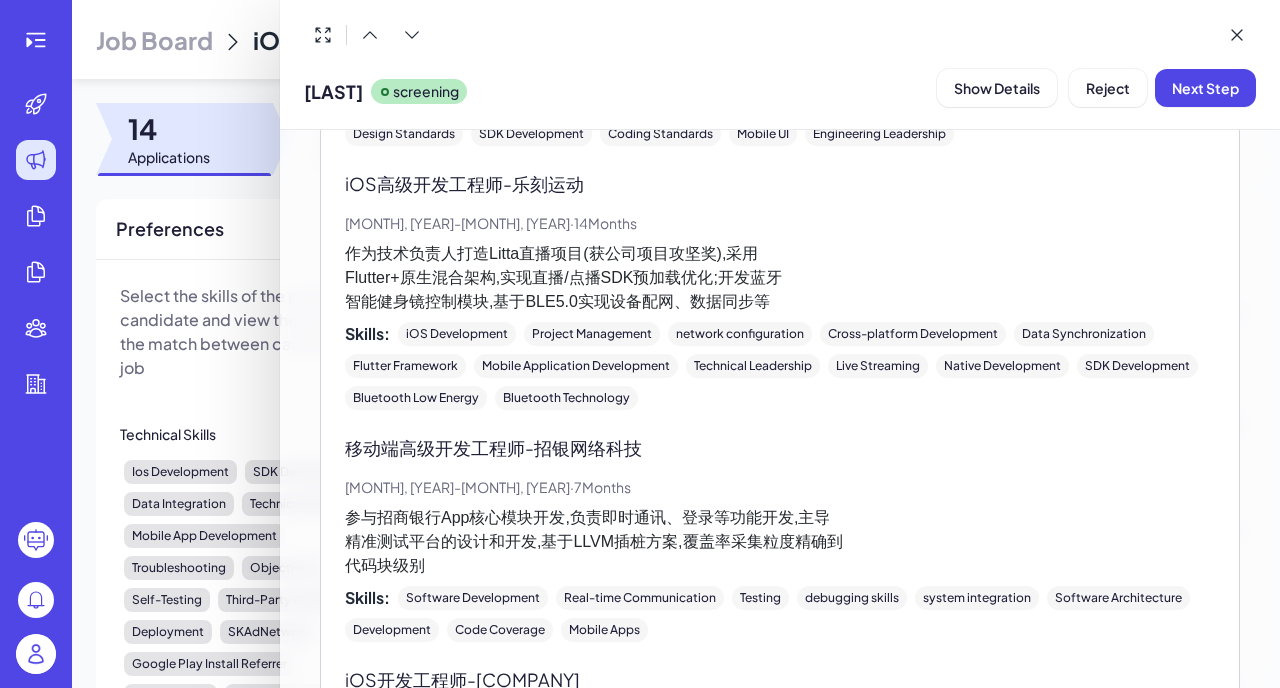 click on "作为技术负责人打造Litta直播项目(获公司项目攻坚奖),采用
Flutter+原生混合架构,实现直播/点播SDK预加载优化;开发蓝牙
智能健身镜控制模块,基于BLE5.0实现设备配网、数据同步等" at bounding box center [780, 278] 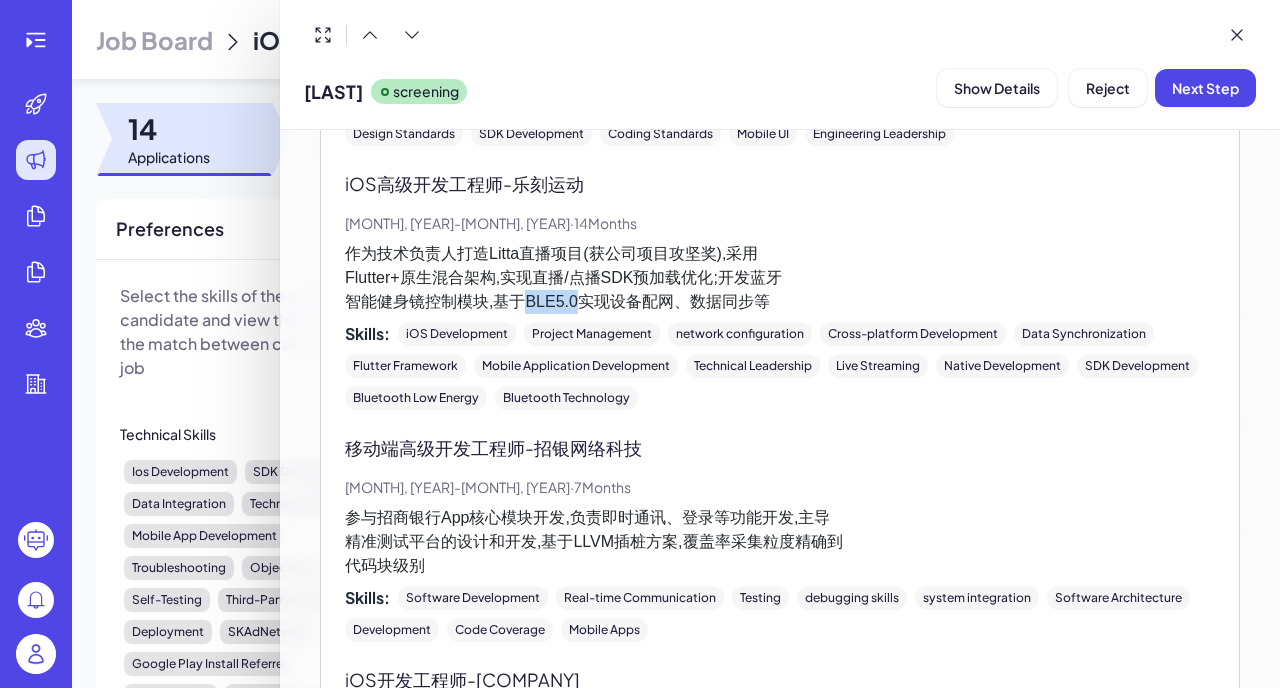 click on "作为技术负责人打造Litta直播项目(获公司项目攻坚奖),采用
Flutter+原生混合架构,实现直播/点播SDK预加载优化;开发蓝牙
智能健身镜控制模块,基于BLE5.0实现设备配网、数据同步等" at bounding box center (780, 278) 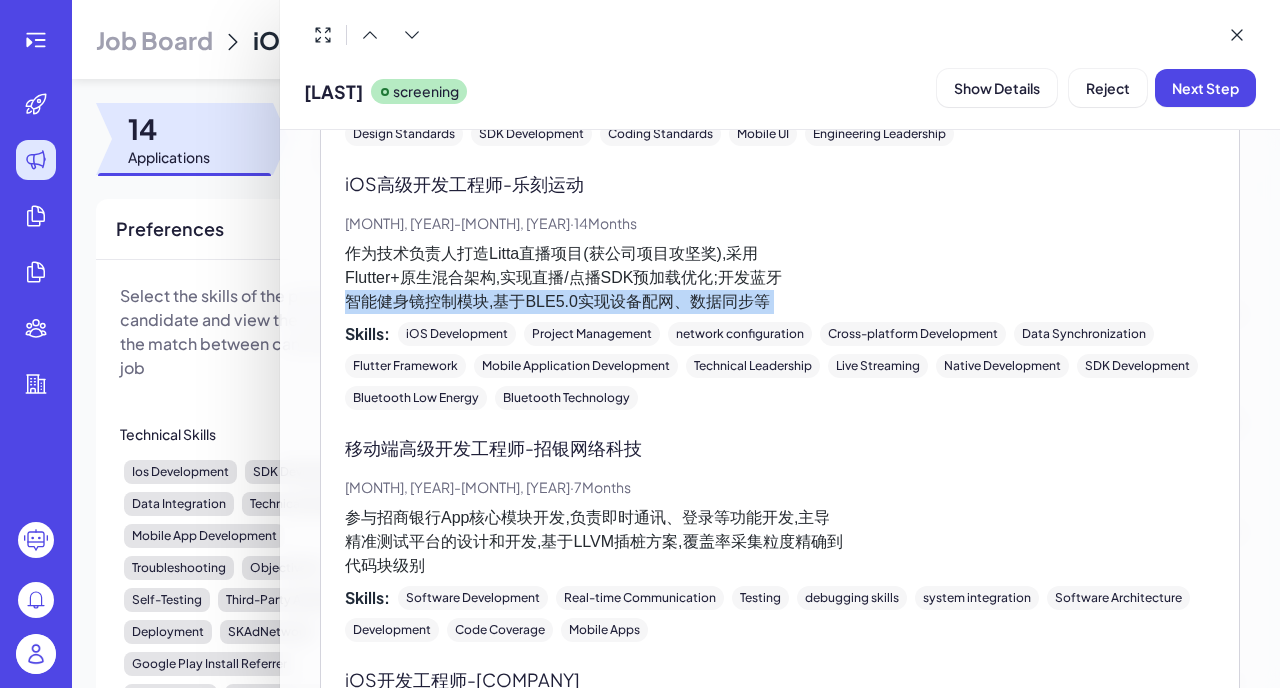 click on "作为技术负责人打造Litta直播项目(获公司项目攻坚奖),采用
Flutter+原生混合架构,实现直播/点播SDK预加载优化;开发蓝牙
智能健身镜控制模块,基于BLE5.0实现设备配网、数据同步等" at bounding box center [780, 278] 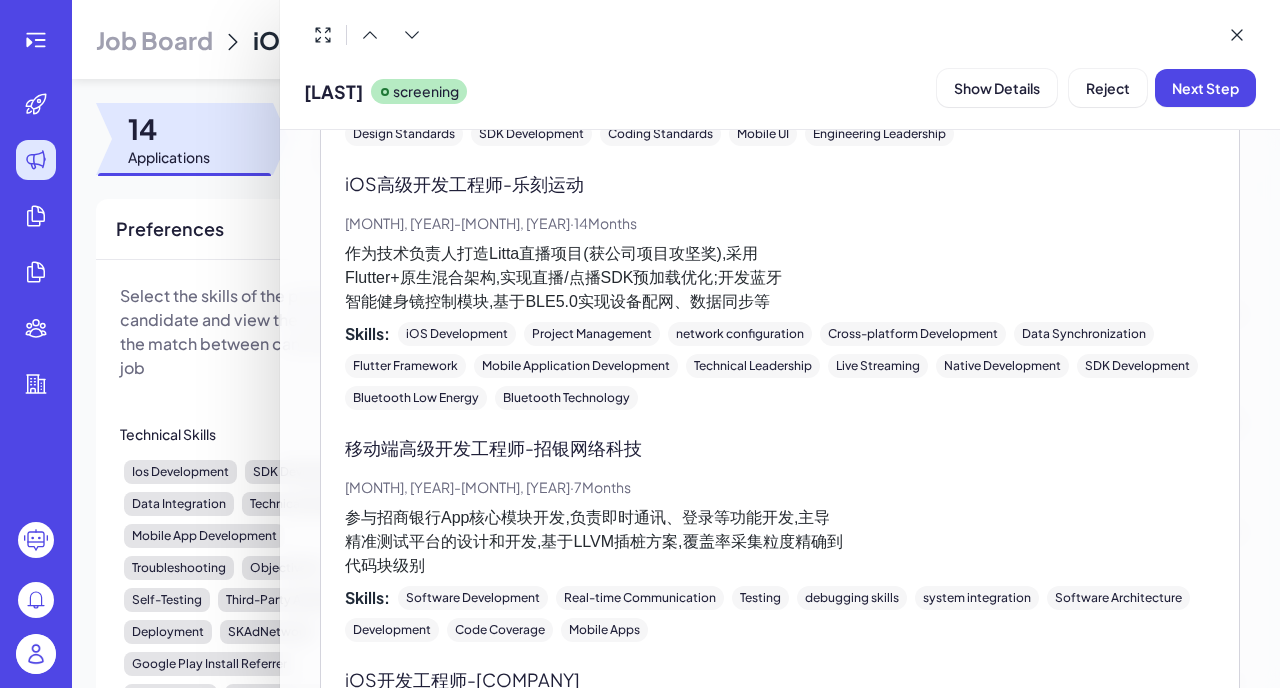 click on "作为技术负责人打造Litta直播项目(获公司项目攻坚奖),采用
Flutter+原生混合架构,实现直播/点播SDK预加载优化;开发蓝牙
智能健身镜控制模块,基于BLE5.0实现设备配网、数据同步等" at bounding box center [780, 278] 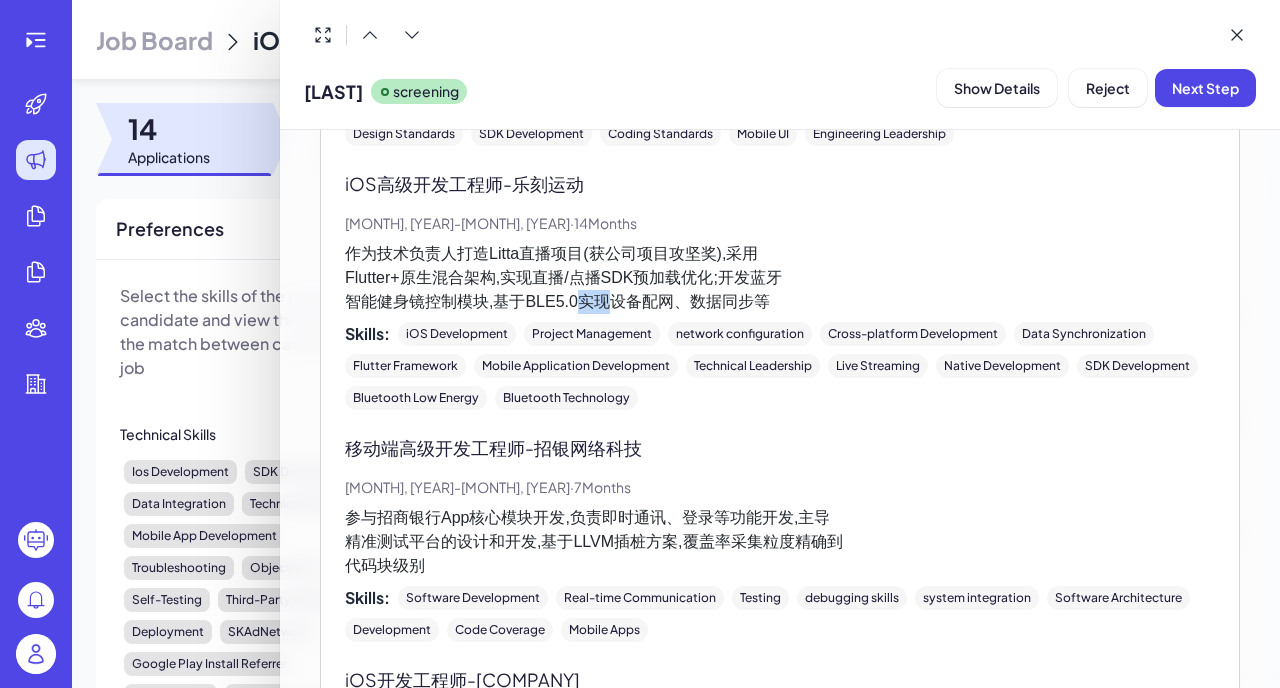 click on "作为技术负责人打造Litta直播项目(获公司项目攻坚奖),采用
Flutter+原生混合架构,实现直播/点播SDK预加载优化;开发蓝牙
智能健身镜控制模块,基于BLE5.0实现设备配网、数据同步等" at bounding box center (780, 278) 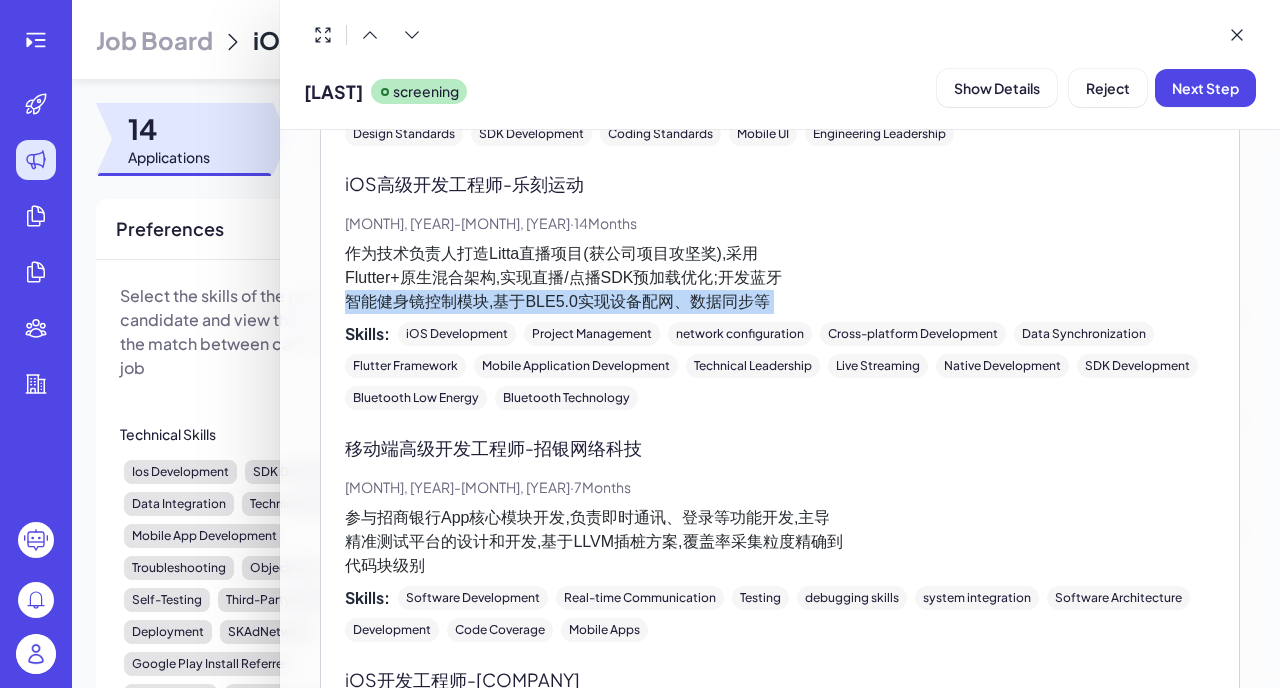 click on "作为技术负责人打造Litta直播项目(获公司项目攻坚奖),采用
Flutter+原生混合架构,实现直播/点播SDK预加载优化;开发蓝牙
智能健身镜控制模块,基于BLE5.0实现设备配网、数据同步等" at bounding box center [780, 278] 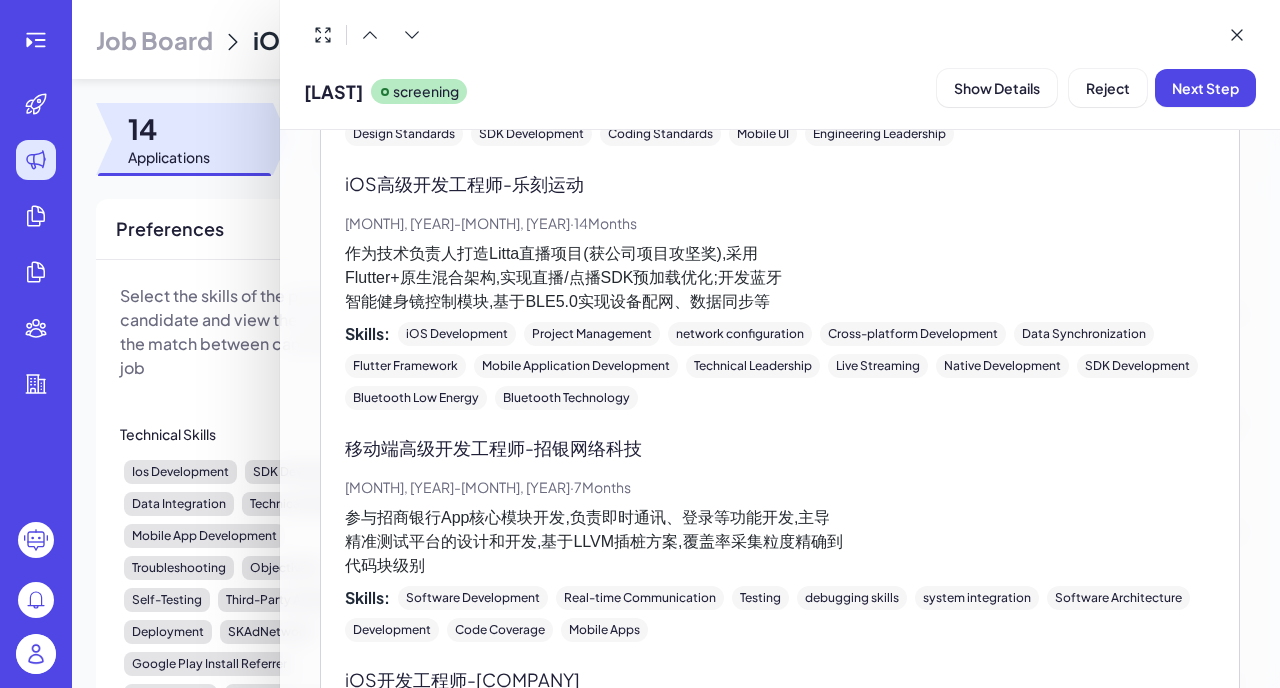 click on "作为技术负责人打造Litta直播项目(获公司项目攻坚奖),采用
Flutter+原生混合架构,实现直播/点播SDK预加载优化;开发蓝牙
智能健身镜控制模块,基于BLE5.0实现设备配网、数据同步等" at bounding box center [780, 278] 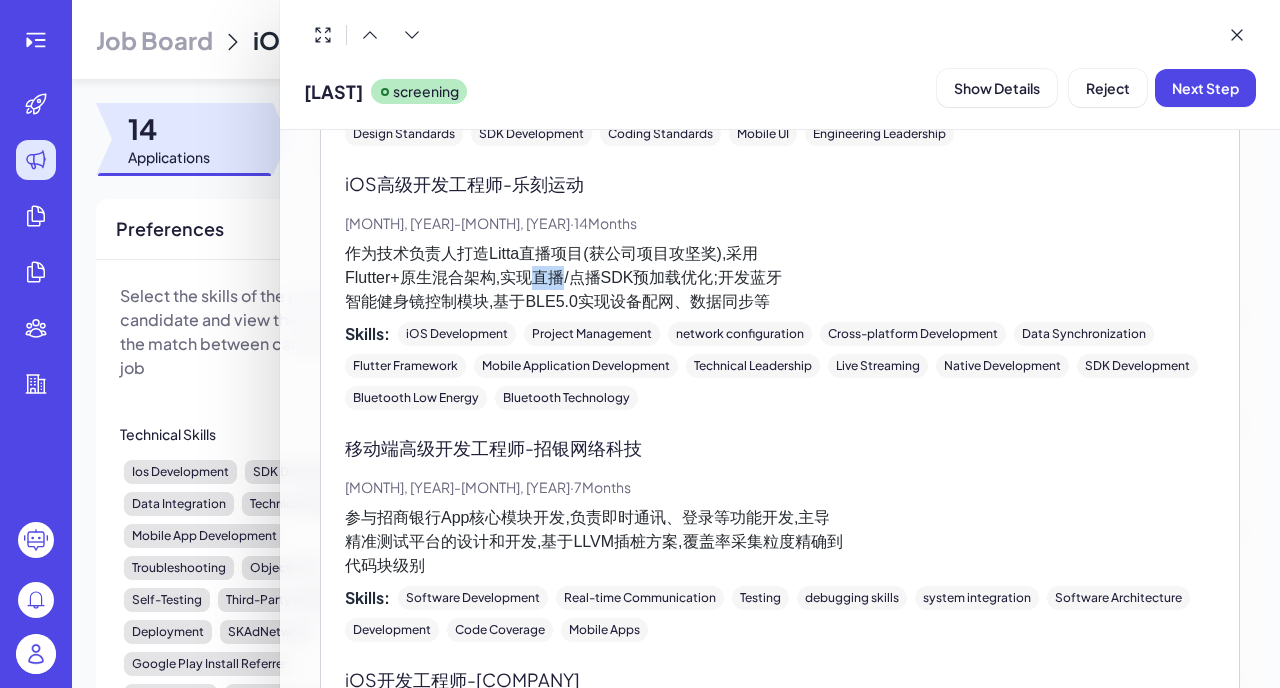click on "作为技术负责人打造Litta直播项目(获公司项目攻坚奖),采用
Flutter+原生混合架构,实现直播/点播SDK预加载优化;开发蓝牙
智能健身镜控制模块,基于BLE5.0实现设备配网、数据同步等" at bounding box center (780, 278) 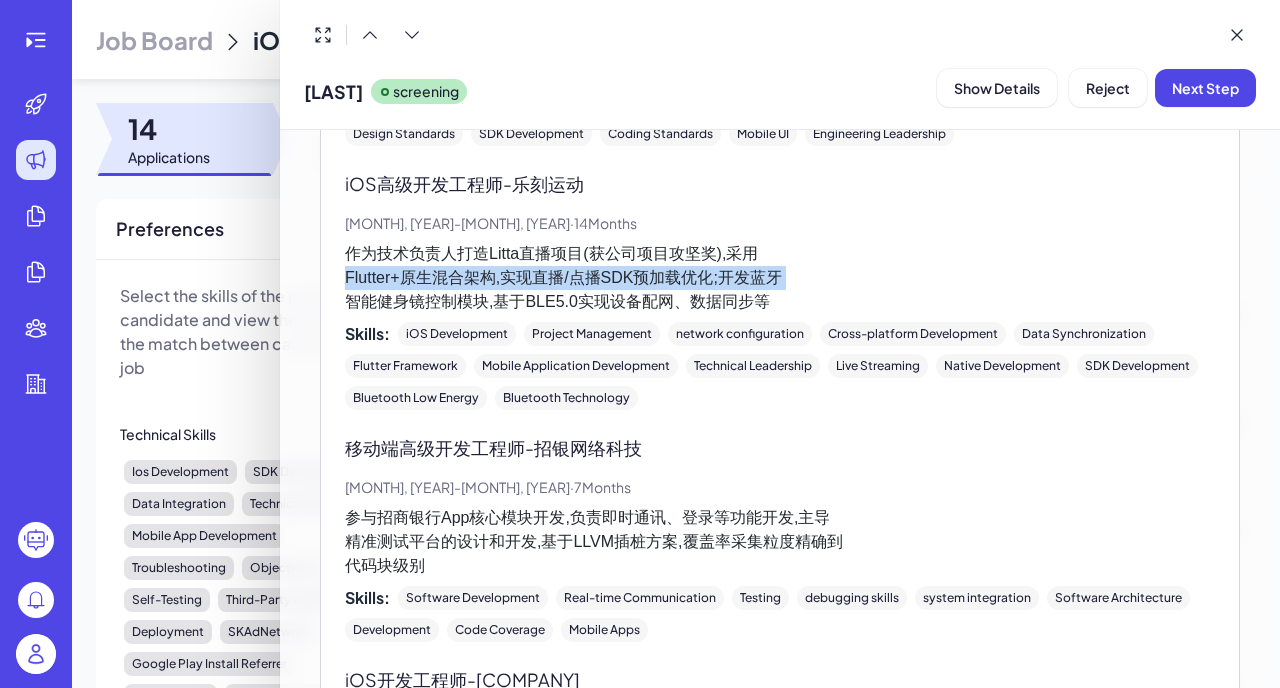 click on "作为技术负责人打造Litta直播项目(获公司项目攻坚奖),采用
Flutter+原生混合架构,实现直播/点播SDK预加载优化;开发蓝牙
智能健身镜控制模块,基于BLE5.0实现设备配网、数据同步等" at bounding box center [780, 278] 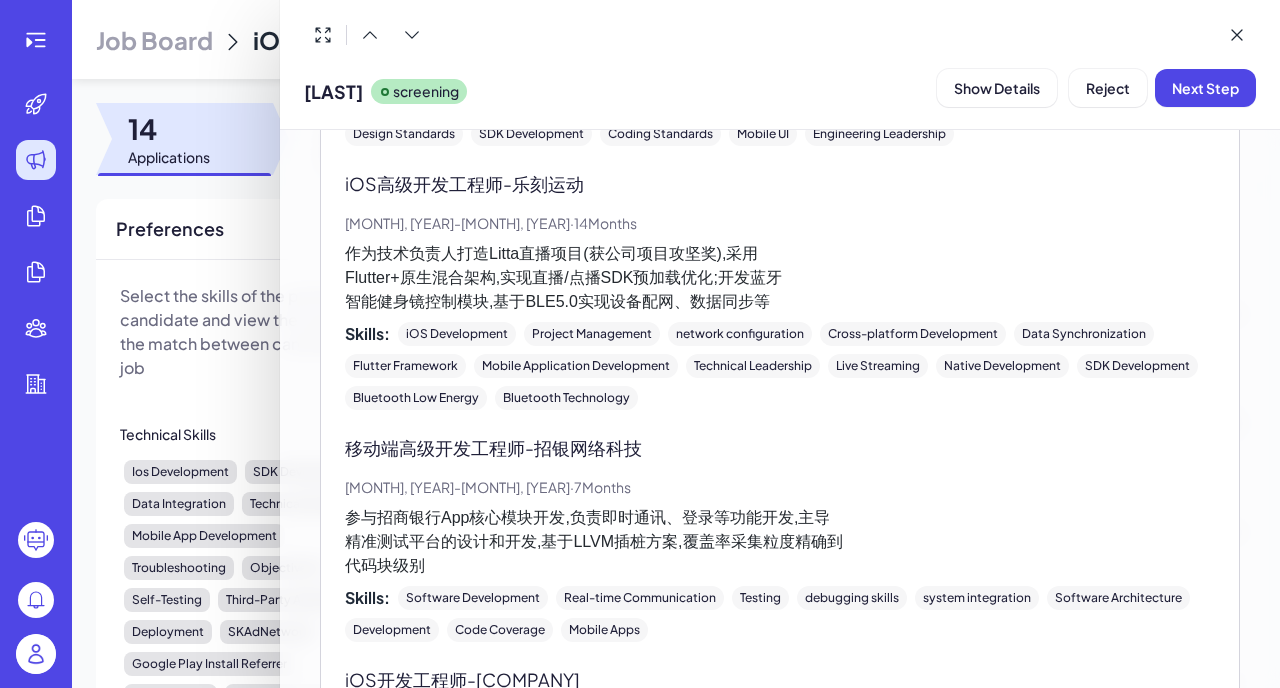 click on "作为技术负责人打造Litta直播项目(获公司项目攻坚奖),采用
Flutter+原生混合架构,实现直播/点播SDK预加载优化;开发蓝牙
智能健身镜控制模块,基于BLE5.0实现设备配网、数据同步等" at bounding box center (780, 278) 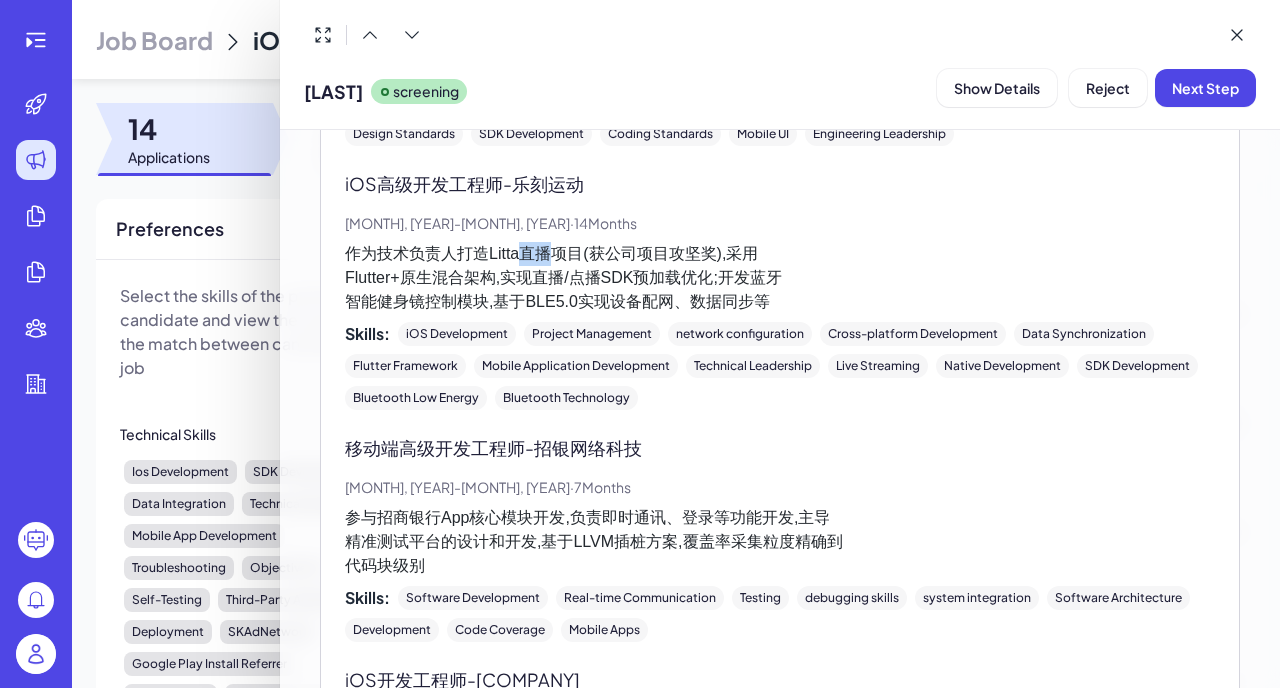click on "作为技术负责人打造Litta直播项目(获公司项目攻坚奖),采用
Flutter+原生混合架构,实现直播/点播SDK预加载优化;开发蓝牙
智能健身镜控制模块,基于BLE5.0实现设备配网、数据同步等" at bounding box center (780, 278) 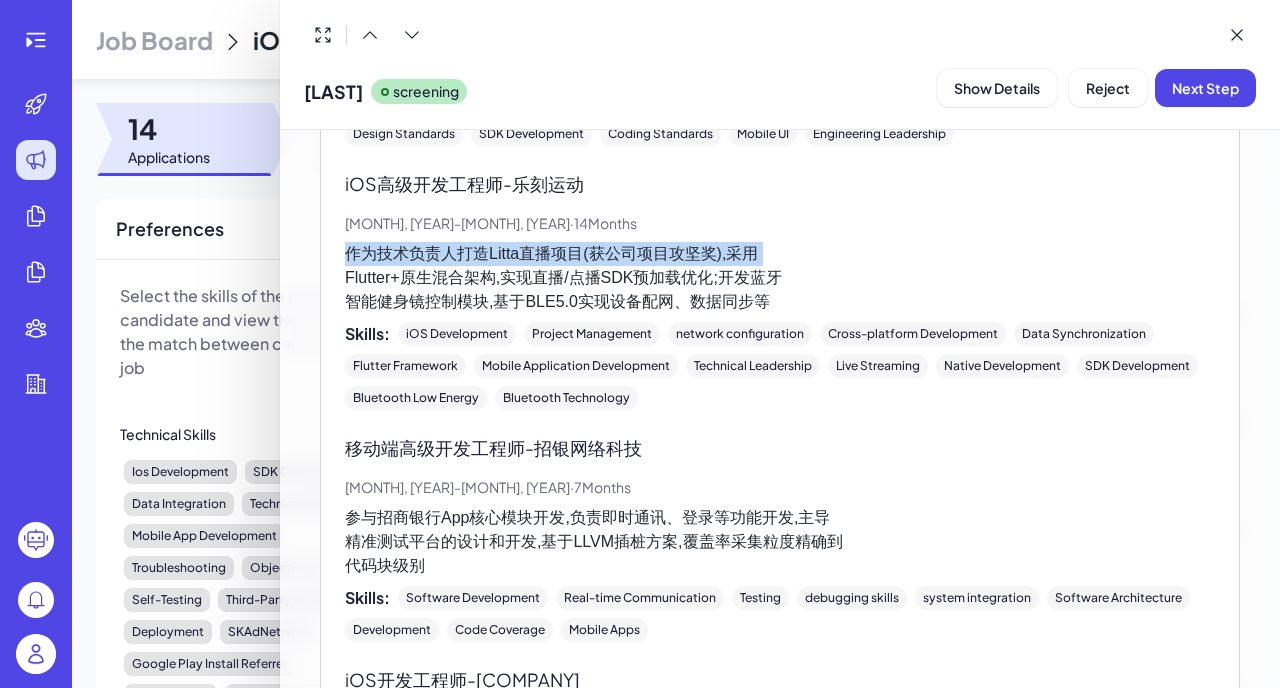 click on "作为技术负责人打造Litta直播项目(获公司项目攻坚奖),采用
Flutter+原生混合架构,实现直播/点播SDK预加载优化;开发蓝牙
智能健身镜控制模块,基于BLE5.0实现设备配网、数据同步等" at bounding box center [780, 278] 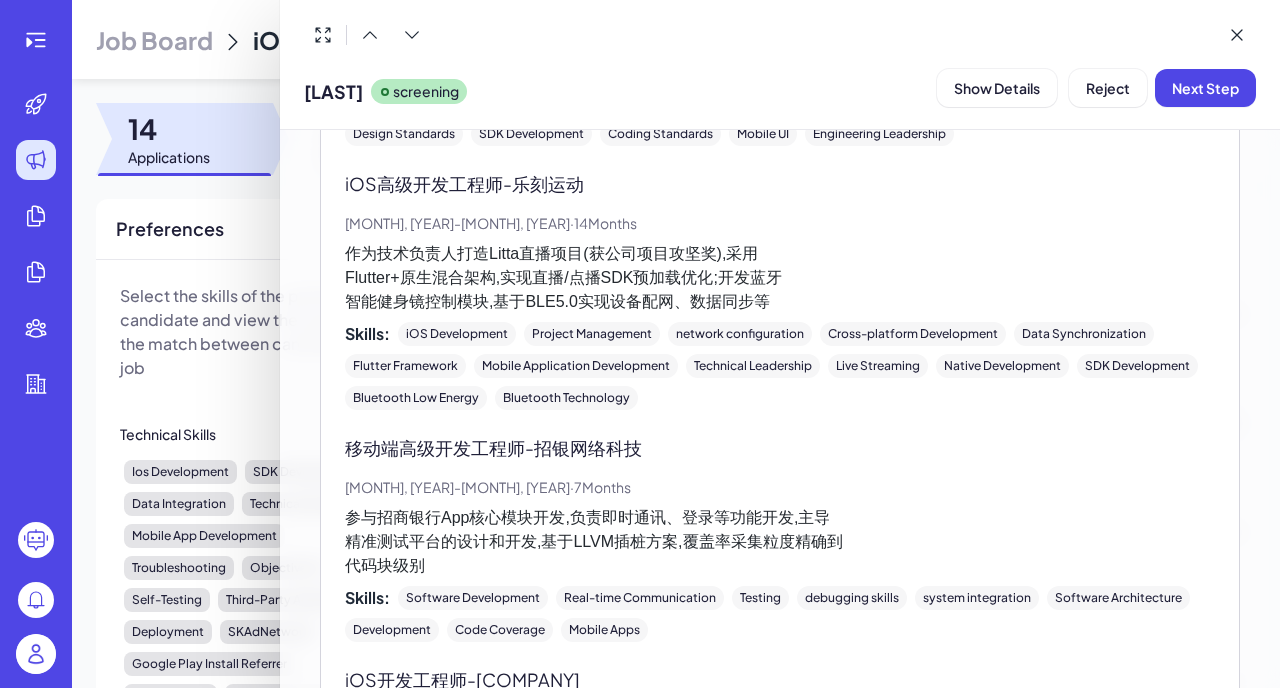 click on "作为技术负责人打造Litta直播项目(获公司项目攻坚奖),采用
Flutter+原生混合架构,实现直播/点播SDK预加载优化;开发蓝牙
智能健身镜控制模块,基于BLE5.0实现设备配网、数据同步等" at bounding box center [780, 278] 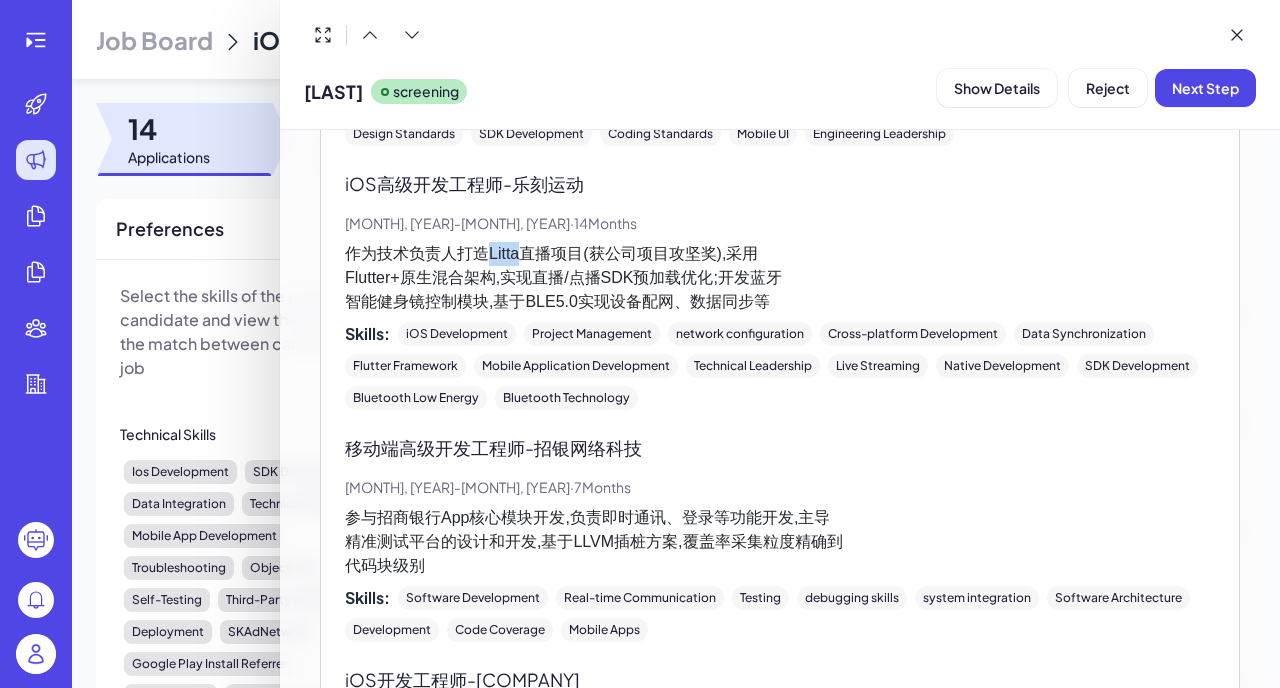 click on "作为技术负责人打造Litta直播项目(获公司项目攻坚奖),采用
Flutter+原生混合架构,实现直播/点播SDK预加载优化;开发蓝牙
智能健身镜控制模块,基于BLE5.0实现设备配网、数据同步等" at bounding box center (780, 278) 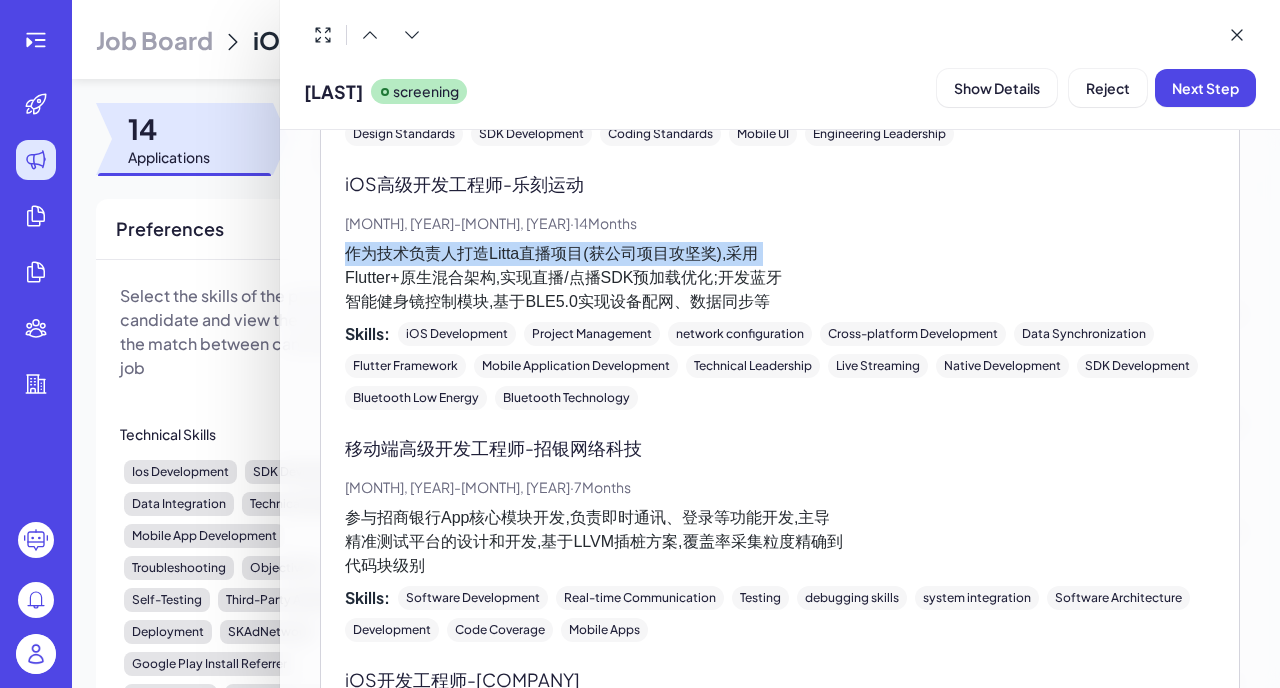 click on "作为技术负责人打造Litta直播项目(获公司项目攻坚奖),采用
Flutter+原生混合架构,实现直播/点播SDK预加载优化;开发蓝牙
智能健身镜控制模块,基于BLE5.0实现设备配网、数据同步等" at bounding box center [780, 278] 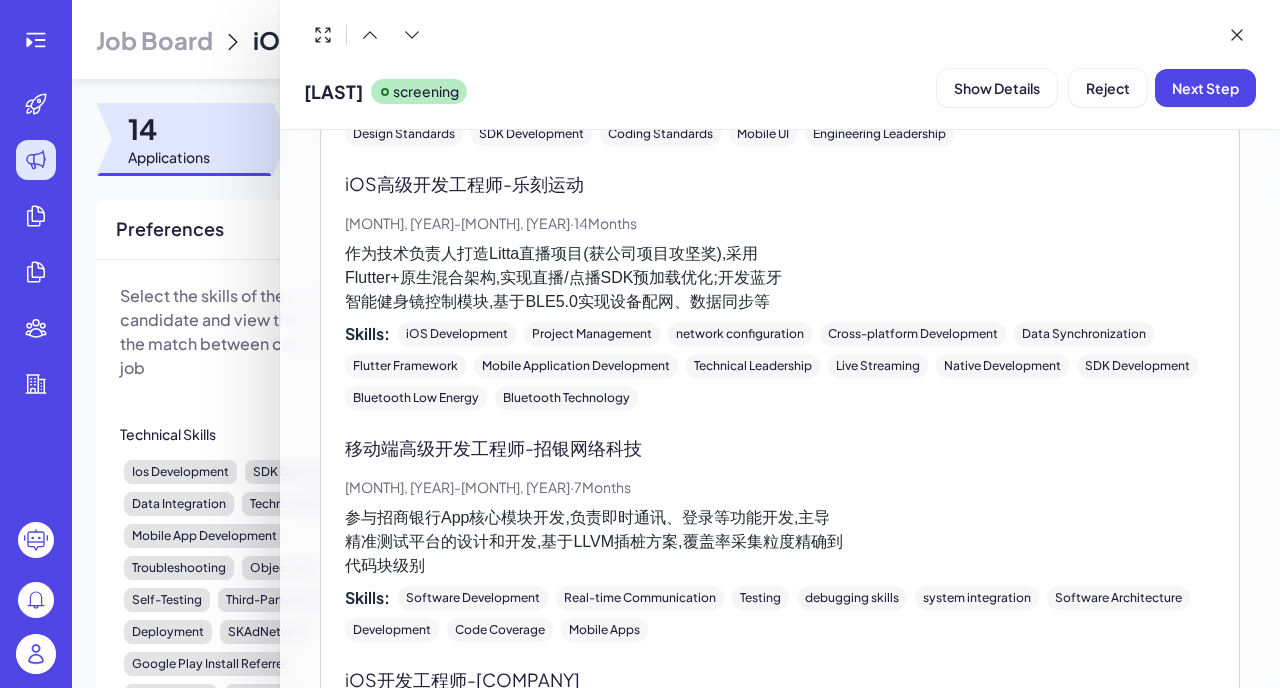 click on "作为技术负责人打造Litta直播项目(获公司项目攻坚奖),采用
Flutter+原生混合架构,实现直播/点播SDK预加载优化;开发蓝牙
智能健身镜控制模块,基于BLE5.0实现设备配网、数据同步等" at bounding box center (780, 278) 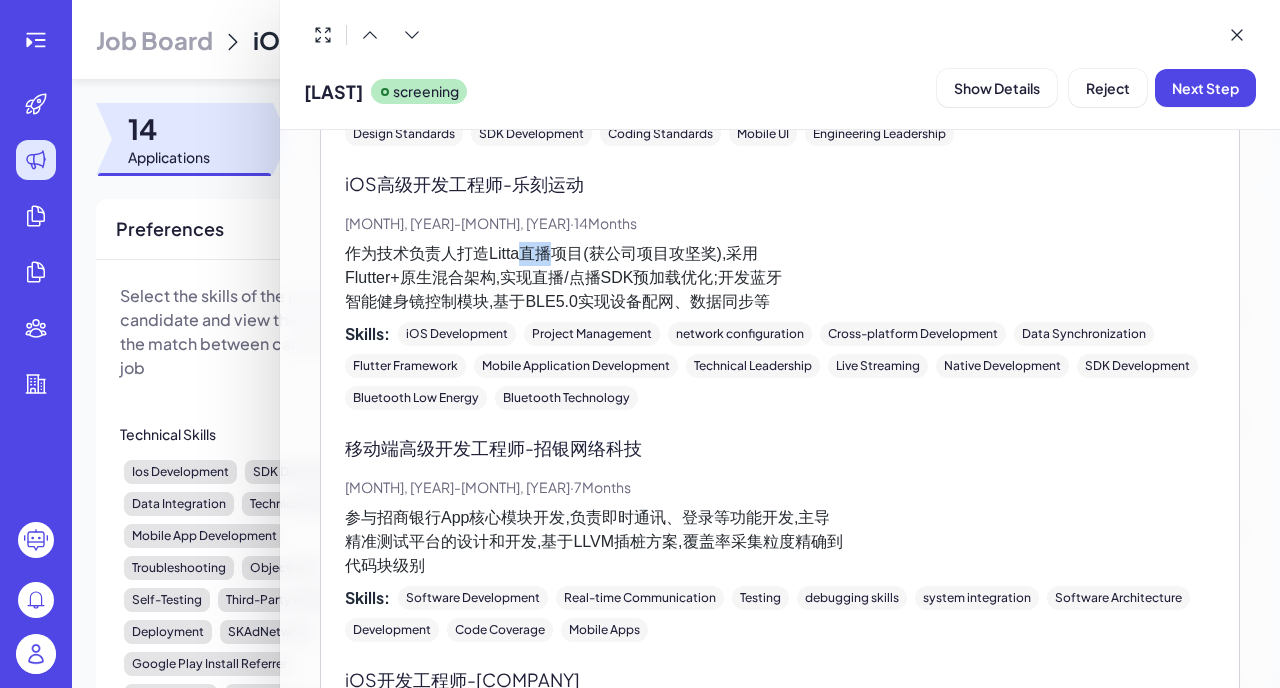 click on "作为技术负责人打造Litta直播项目(获公司项目攻坚奖),采用
Flutter+原生混合架构,实现直播/点播SDK预加载优化;开发蓝牙
智能健身镜控制模块,基于BLE5.0实现设备配网、数据同步等" at bounding box center (780, 278) 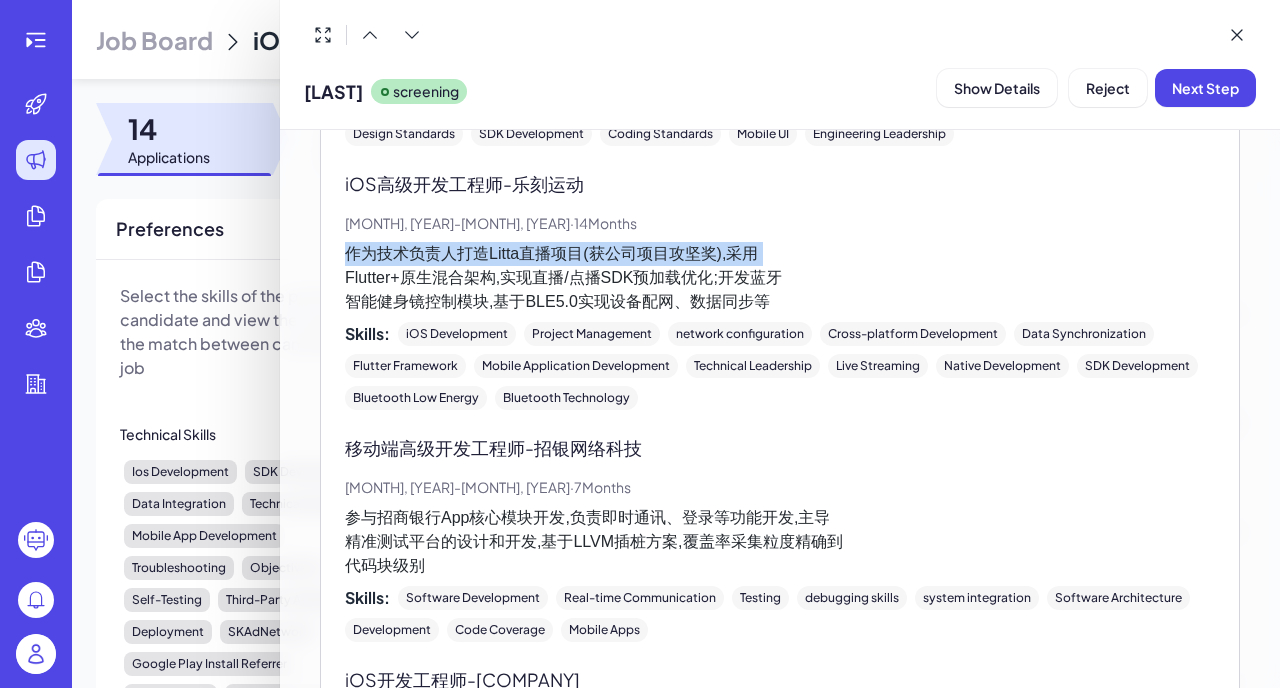 click on "作为技术负责人打造Litta直播项目(获公司项目攻坚奖),采用
Flutter+原生混合架构,实现直播/点播SDK预加载优化;开发蓝牙
智能健身镜控制模块,基于BLE5.0实现设备配网、数据同步等" at bounding box center [780, 278] 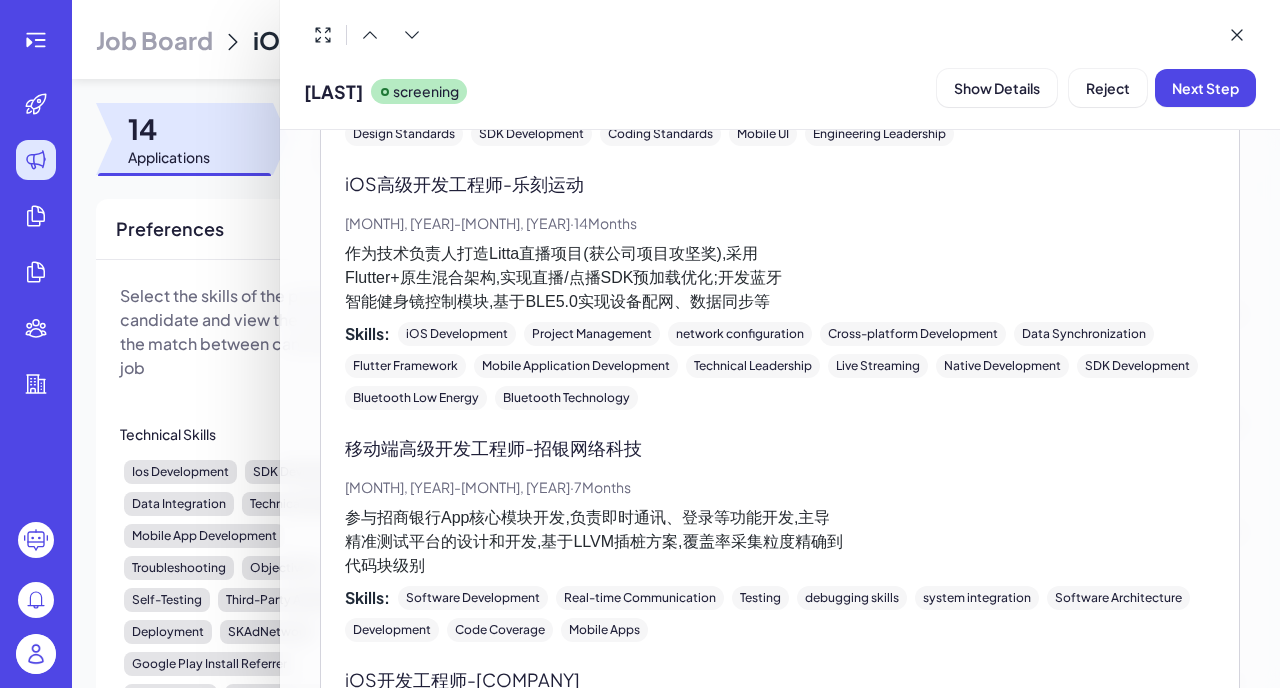click on "作为技术负责人打造Litta直播项目(获公司项目攻坚奖),采用
Flutter+原生混合架构,实现直播/点播SDK预加载优化;开发蓝牙
智能健身镜控制模块,基于BLE5.0实现设备配网、数据同步等" at bounding box center (780, 278) 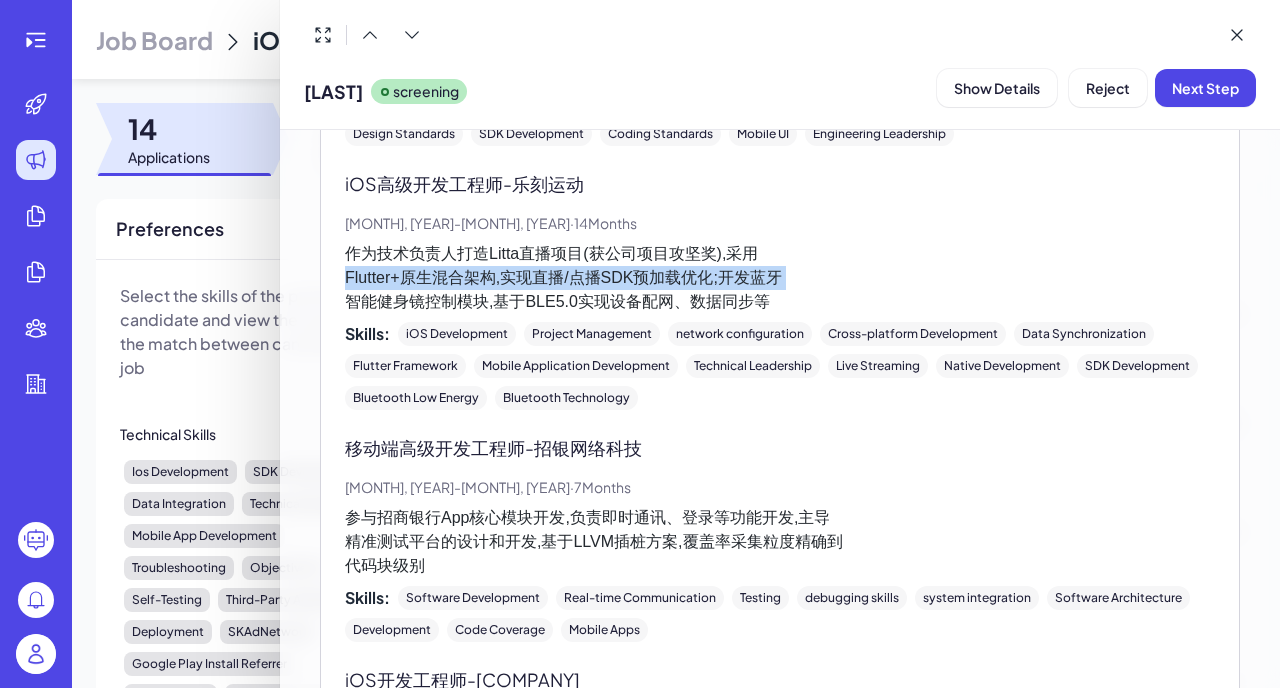 click on "作为技术负责人打造Litta直播项目(获公司项目攻坚奖),采用
Flutter+原生混合架构,实现直播/点播SDK预加载优化;开发蓝牙
智能健身镜控制模块,基于BLE5.0实现设备配网、数据同步等" at bounding box center [780, 278] 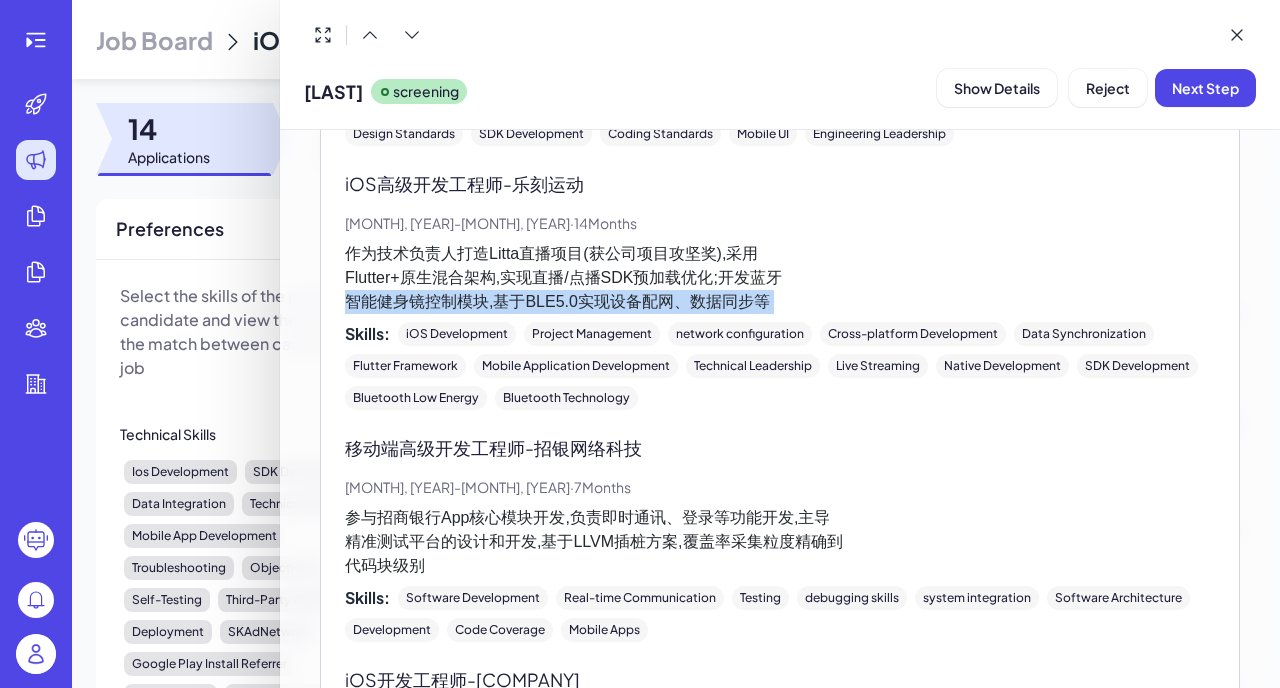 click on "作为技术负责人打造Litta直播项目(获公司项目攻坚奖),采用
Flutter+原生混合架构,实现直播/点播SDK预加载优化;开发蓝牙
智能健身镜控制模块,基于BLE5.0实现设备配网、数据同步等" at bounding box center [780, 278] 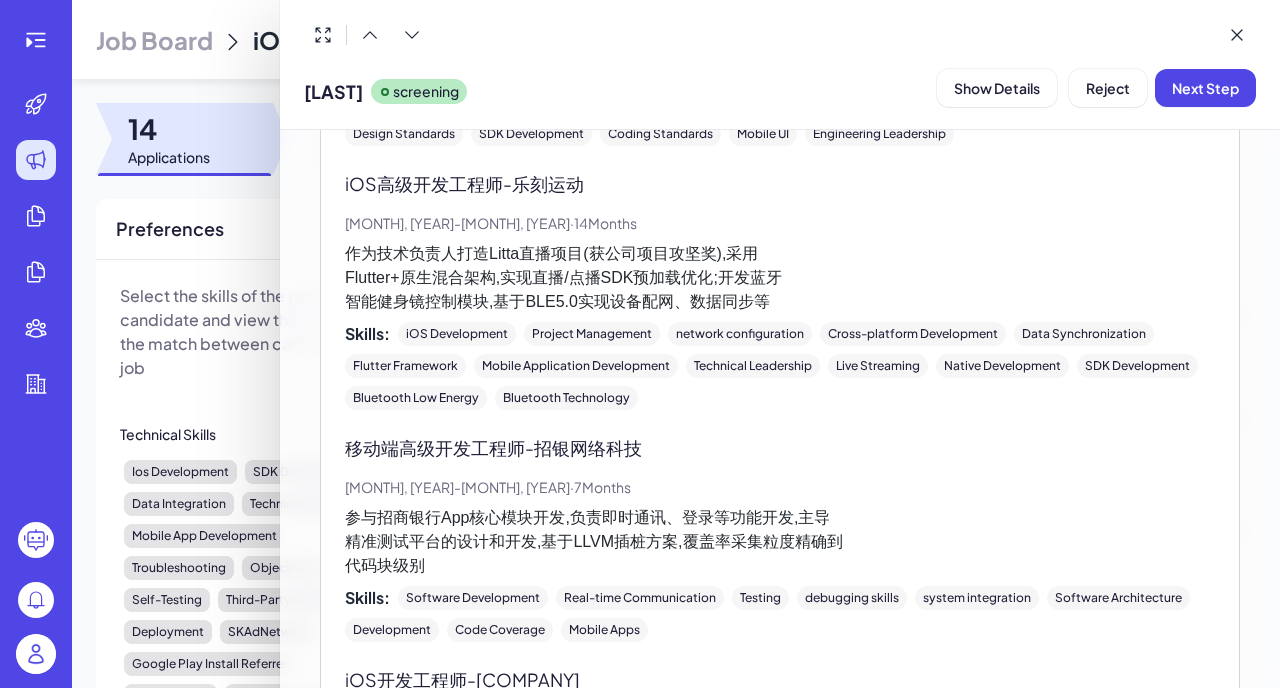 click on "作为技术负责人打造Litta直播项目(获公司项目攻坚奖),采用
Flutter+原生混合架构,实现直播/点播SDK预加载优化;开发蓝牙
智能健身镜控制模块,基于BLE5.0实现设备配网、数据同步等" at bounding box center [780, 278] 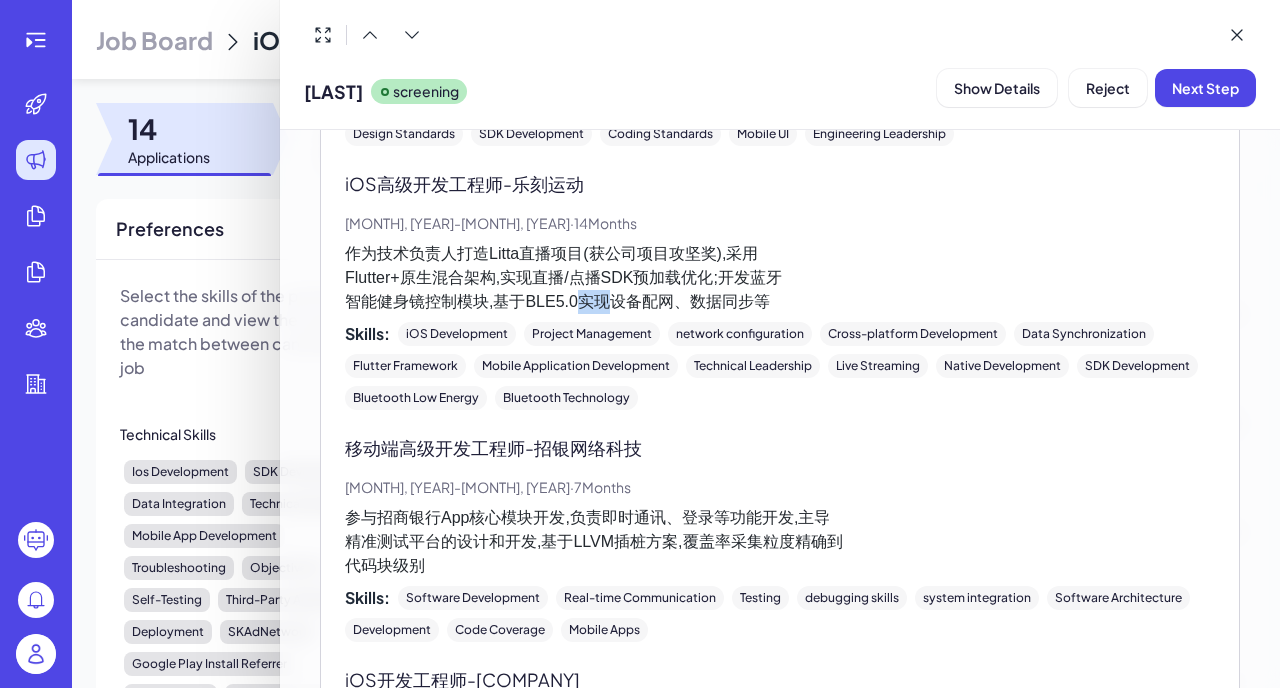 click on "作为技术负责人打造Litta直播项目(获公司项目攻坚奖),采用
Flutter+原生混合架构,实现直播/点播SDK预加载优化;开发蓝牙
智能健身镜控制模块,基于BLE5.0实现设备配网、数据同步等" at bounding box center [780, 278] 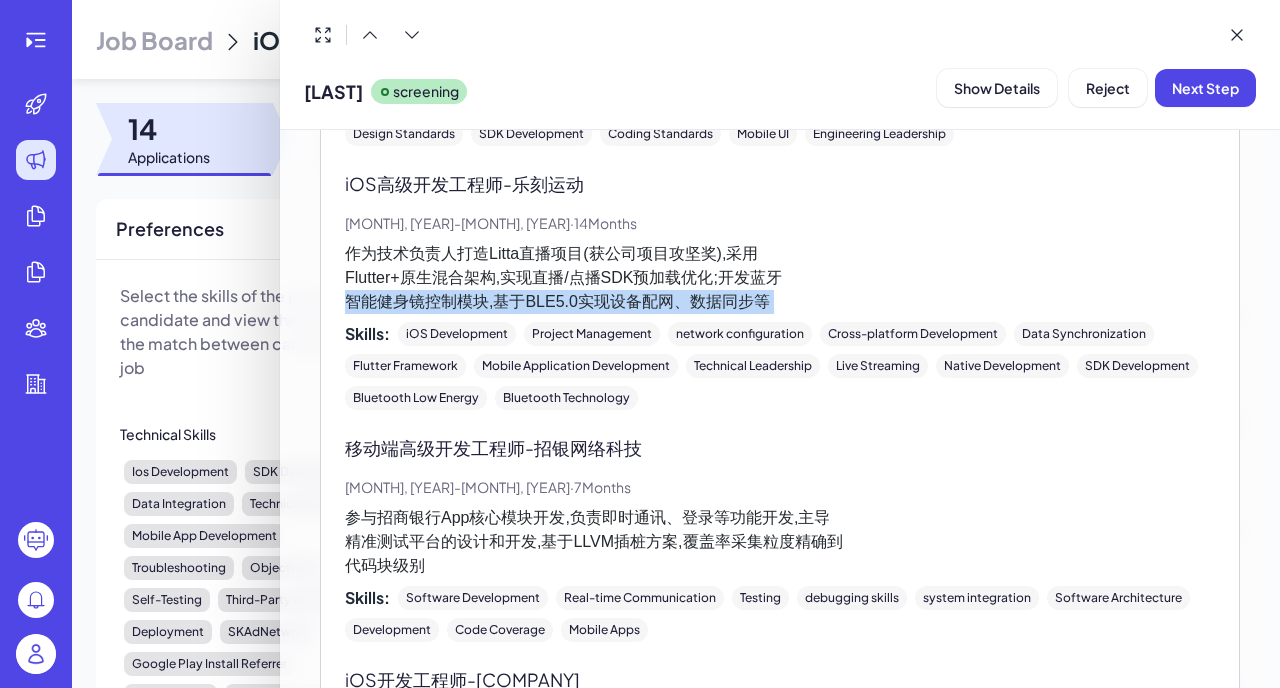 click on "作为技术负责人打造Litta直播项目(获公司项目攻坚奖),采用
Flutter+原生混合架构,实现直播/点播SDK预加载优化;开发蓝牙
智能健身镜控制模块,基于BLE5.0实现设备配网、数据同步等" at bounding box center [780, 278] 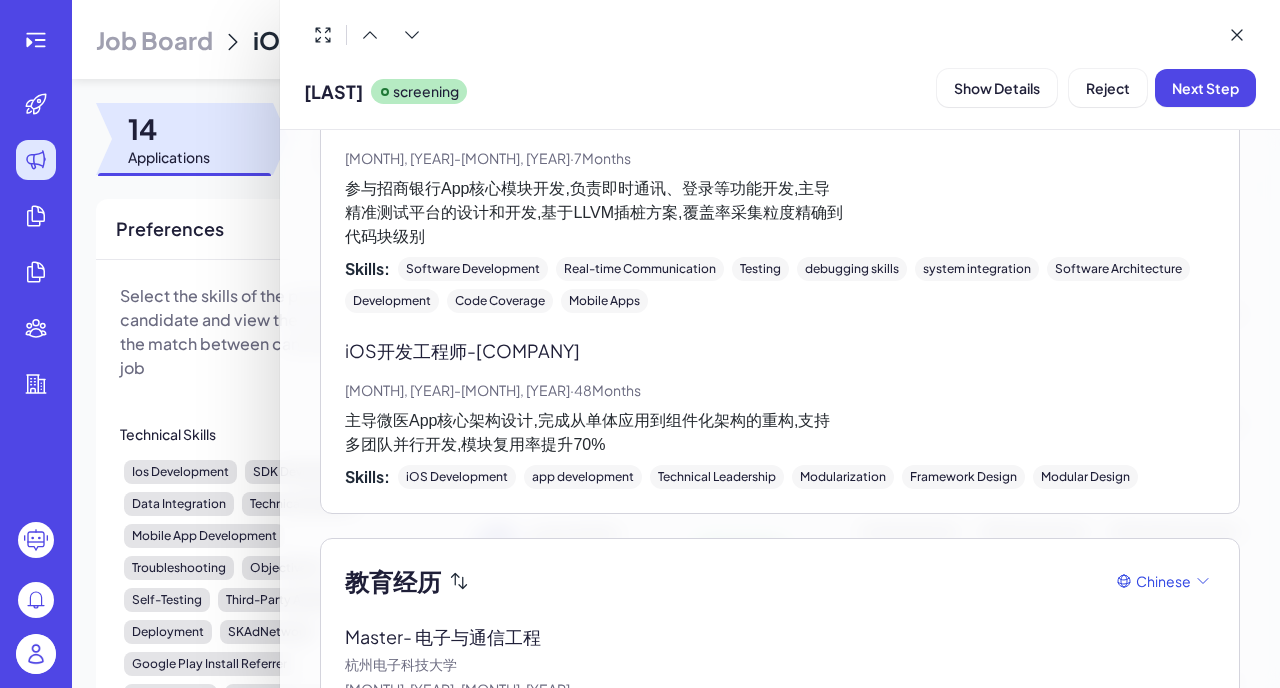 click on "参与招商银行App核心模块开发,负责即时通讯、登录等功能开发,主导
精准测试平台的设计和开发,基于LLVM插桩方案,覆盖率采集粒度精确到
代码块级别" at bounding box center (780, 213) 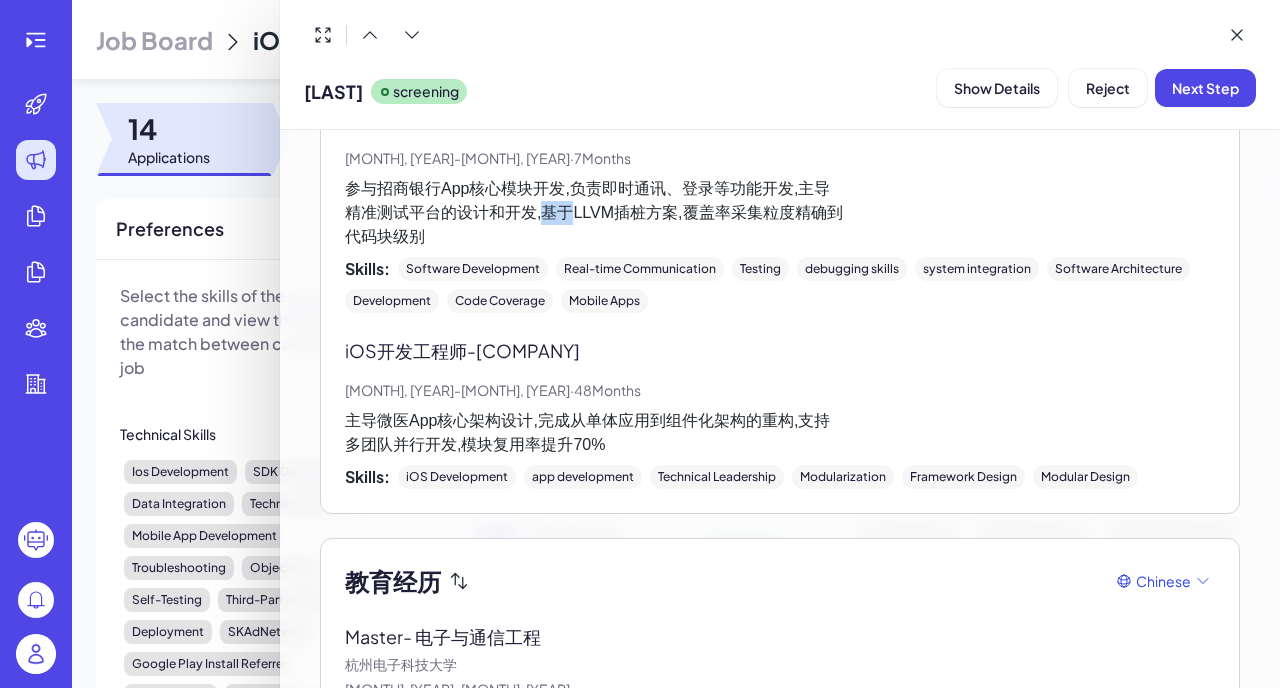 click on "参与招商银行App核心模块开发,负责即时通讯、登录等功能开发,主导
精准测试平台的设计和开发,基于LLVM插桩方案,覆盖率采集粒度精确到
代码块级别" at bounding box center (780, 213) 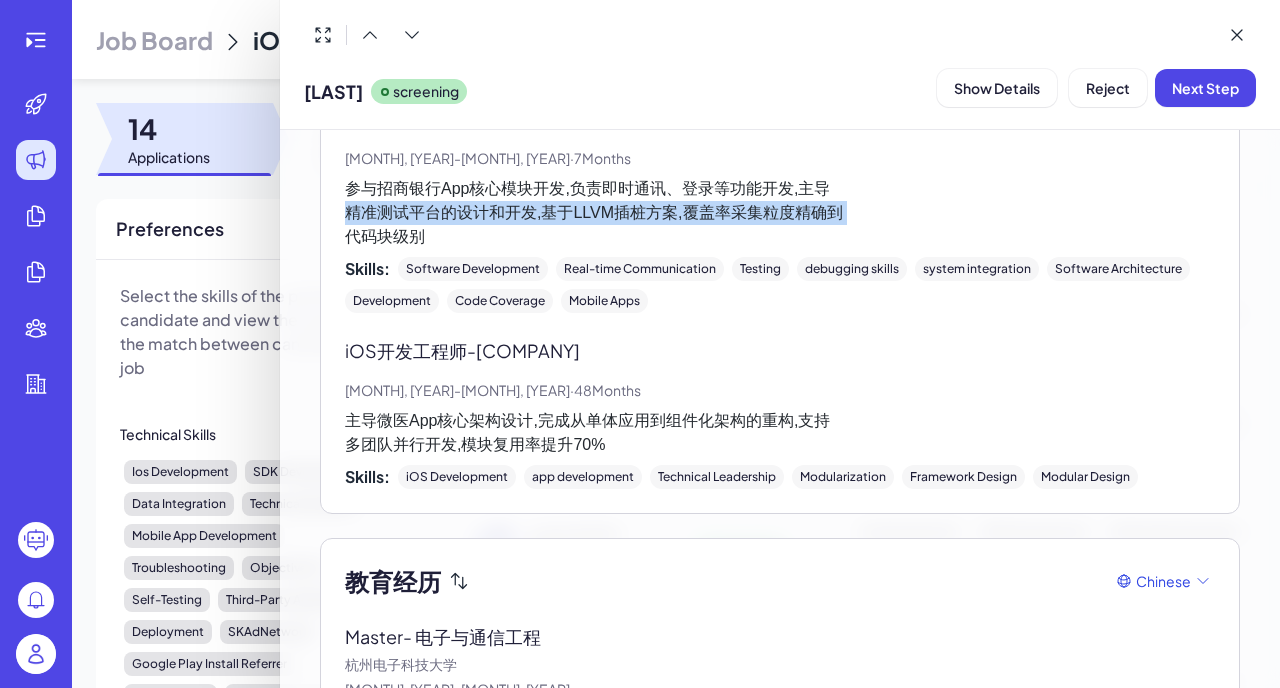 click on "参与招商银行App核心模块开发,负责即时通讯、登录等功能开发,主导
精准测试平台的设计和开发,基于LLVM插桩方案,覆盖率采集粒度精确到
代码块级别" at bounding box center (780, 213) 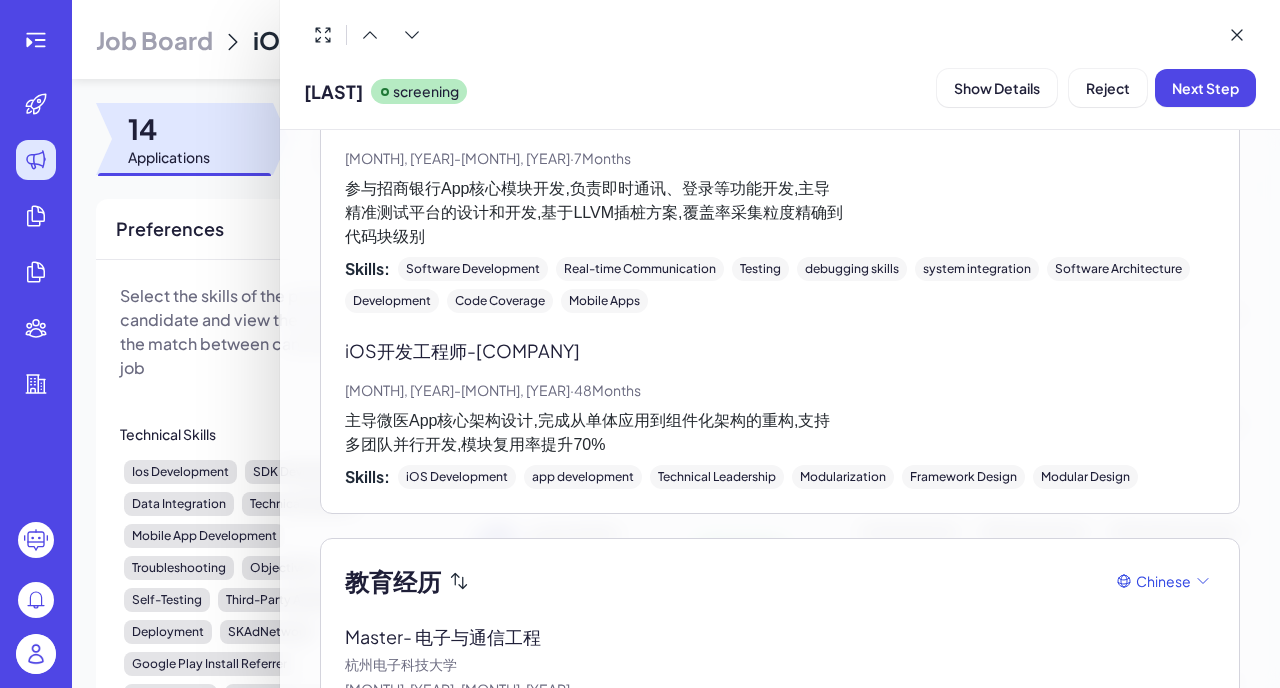 click on "参与招商银行App核心模块开发,负责即时通讯、登录等功能开发,主导
精准测试平台的设计和开发,基于LLVM插桩方案,覆盖率采集粒度精确到
代码块级别" at bounding box center [780, 213] 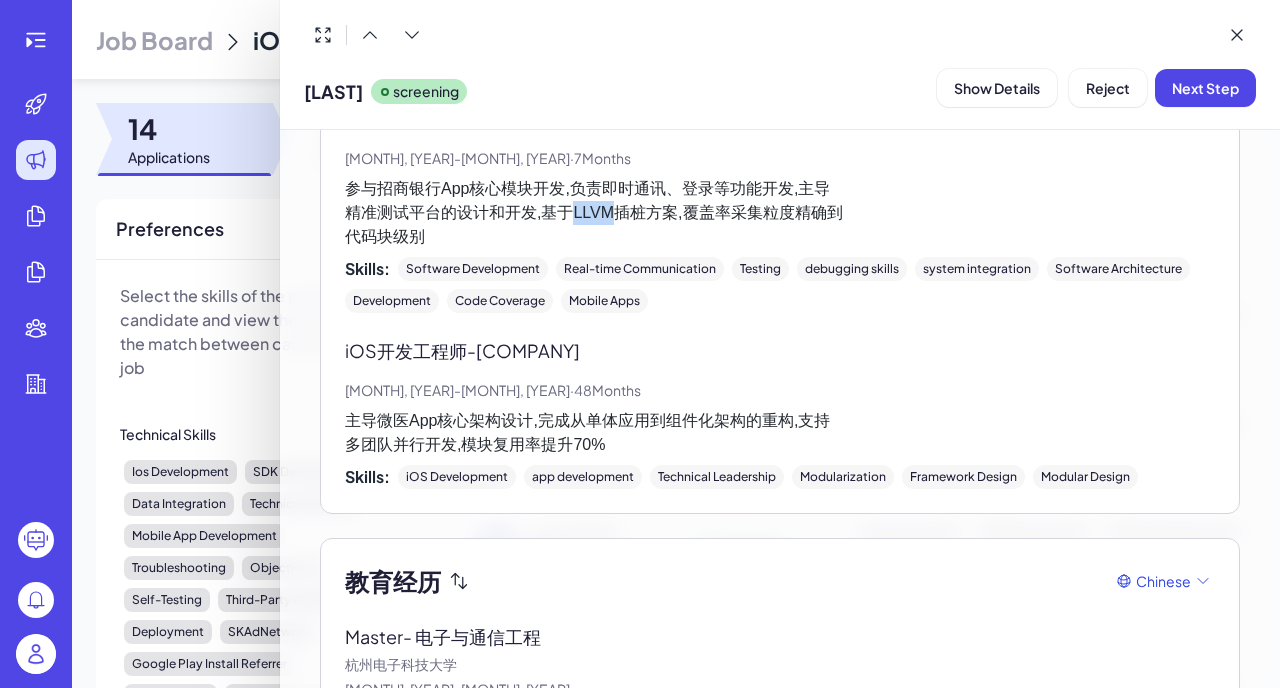 click on "参与招商银行App核心模块开发,负责即时通讯、登录等功能开发,主导
精准测试平台的设计和开发,基于LLVM插桩方案,覆盖率采集粒度精确到
代码块级别" at bounding box center (780, 213) 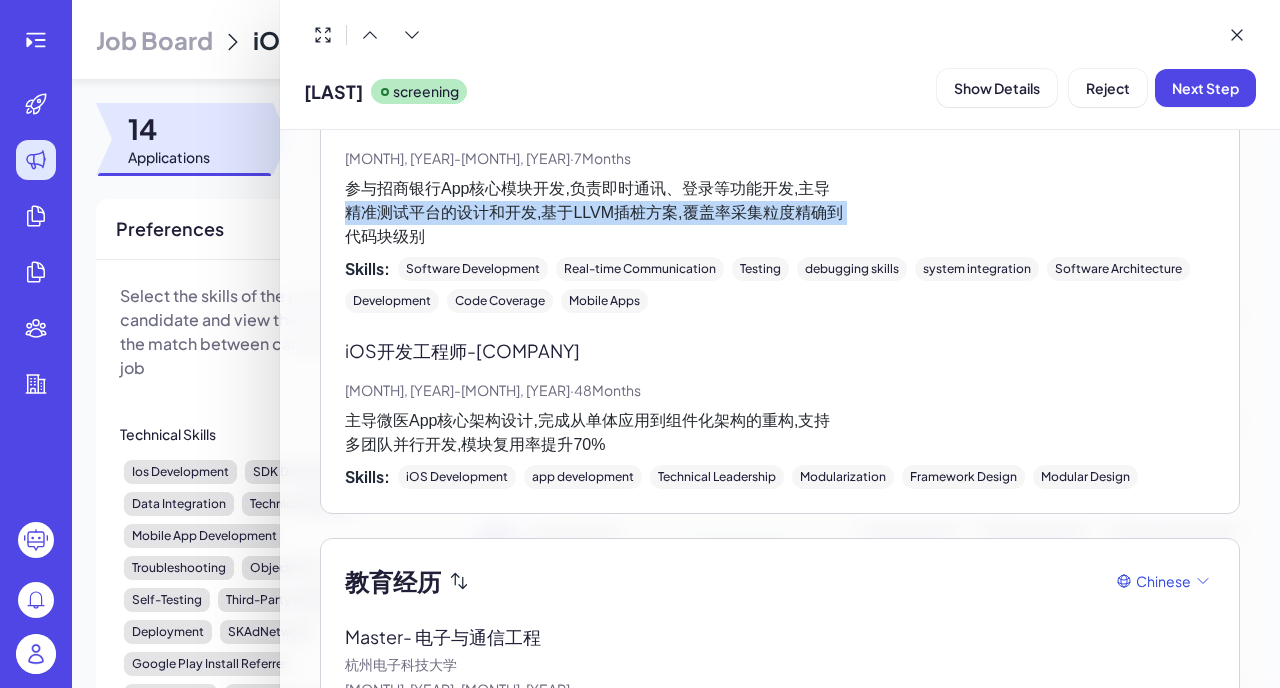click on "参与招商银行App核心模块开发,负责即时通讯、登录等功能开发,主导
精准测试平台的设计和开发,基于LLVM插桩方案,覆盖率采集粒度精确到
代码块级别" at bounding box center (780, 213) 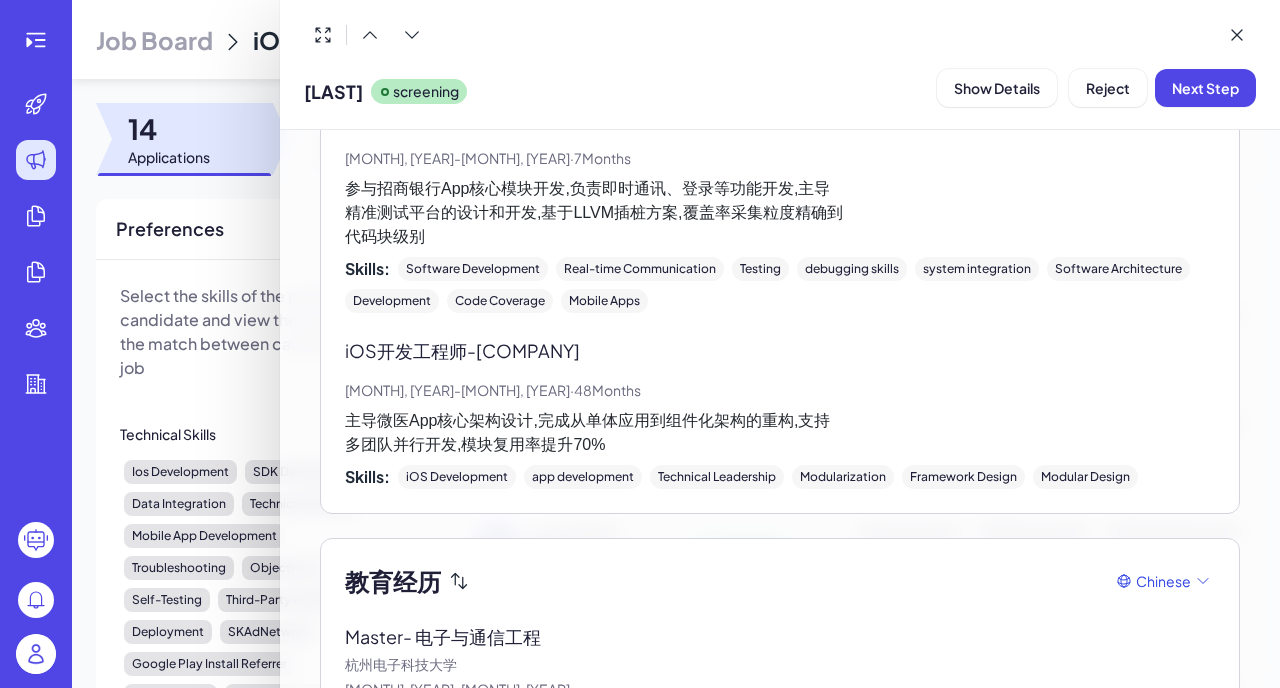 click on "参与招商银行App核心模块开发,负责即时通讯、登录等功能开发,主导
精准测试平台的设计和开发,基于LLVM插桩方案,覆盖率采集粒度精确到
代码块级别" at bounding box center (780, 213) 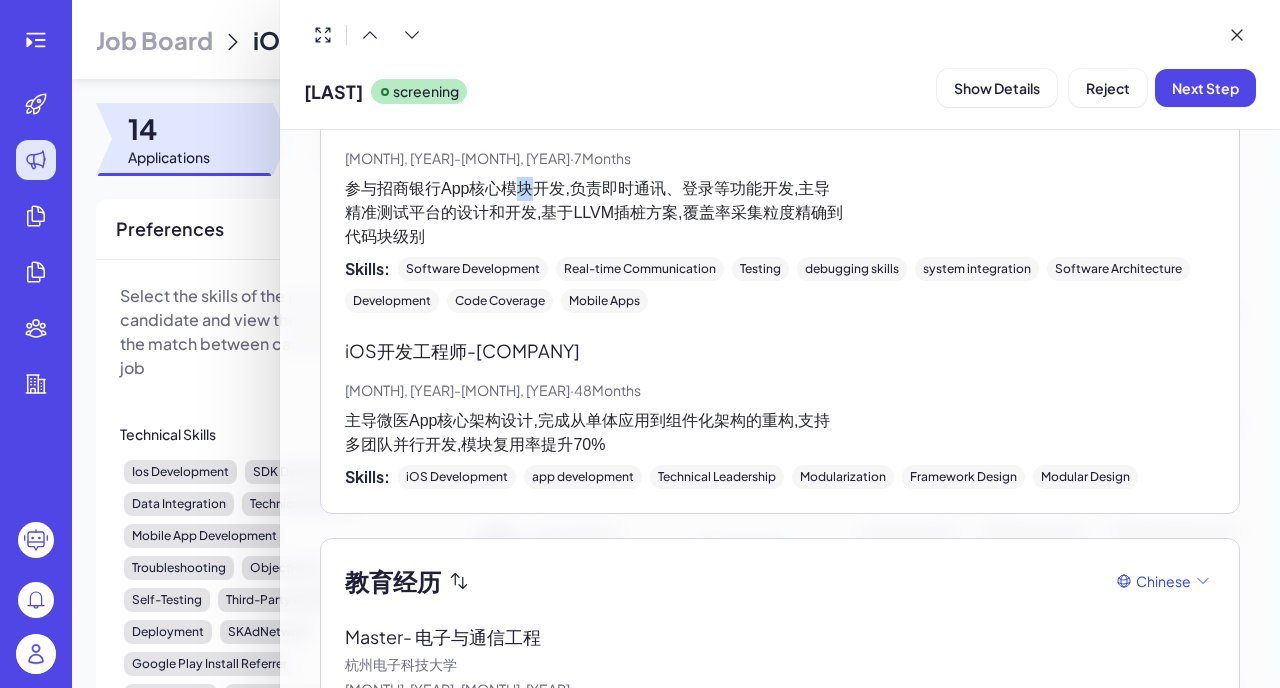 click on "参与招商银行App核心模块开发,负责即时通讯、登录等功能开发,主导
精准测试平台的设计和开发,基于LLVM插桩方案,覆盖率采集粒度精确到
代码块级别" at bounding box center (780, 213) 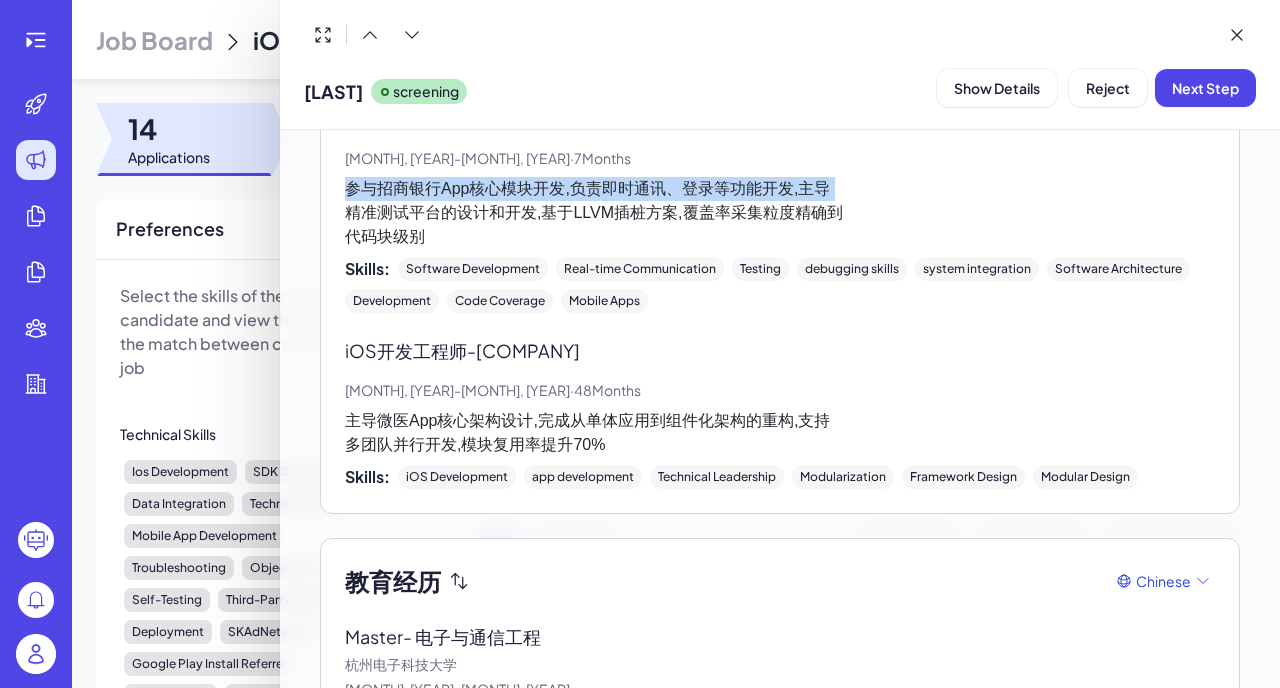 click on "参与招商银行App核心模块开发,负责即时通讯、登录等功能开发,主导
精准测试平台的设计和开发,基于LLVM插桩方案,覆盖率采集粒度精确到
代码块级别" at bounding box center (780, 213) 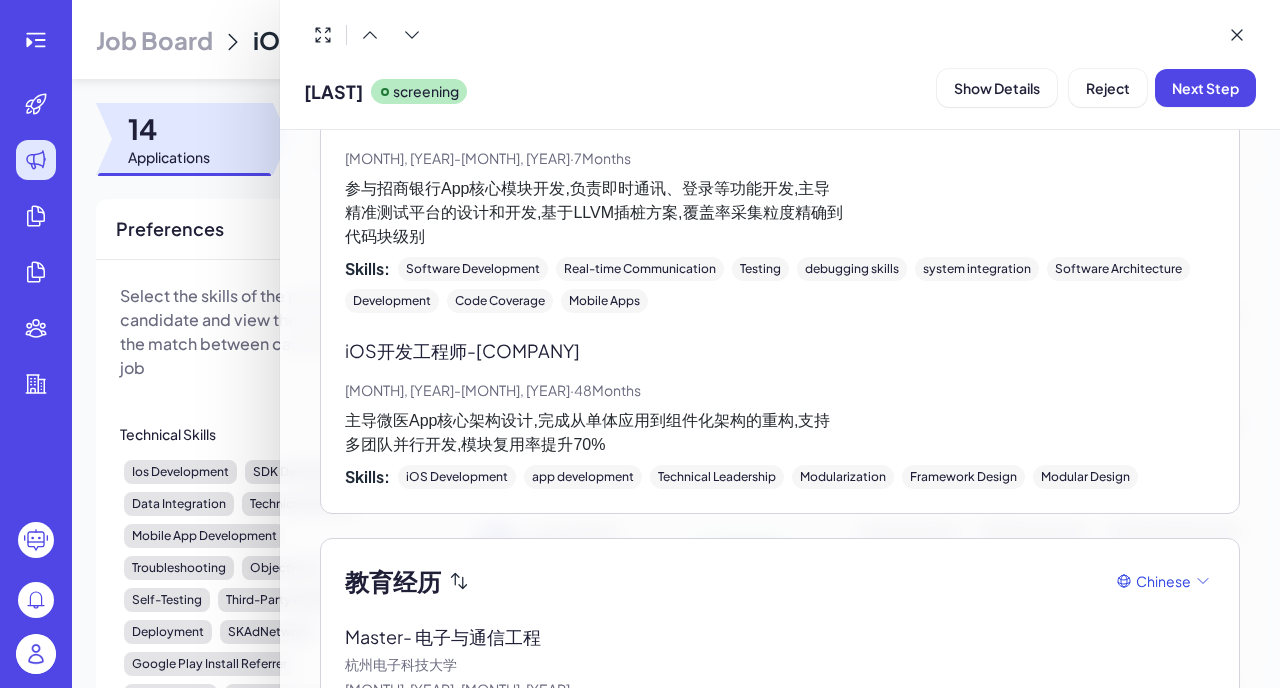 click on "参与招商银行App核心模块开发,负责即时通讯、登录等功能开发,主导
精准测试平台的设计和开发,基于LLVM插桩方案,覆盖率采集粒度精确到
代码块级别" at bounding box center [780, 213] 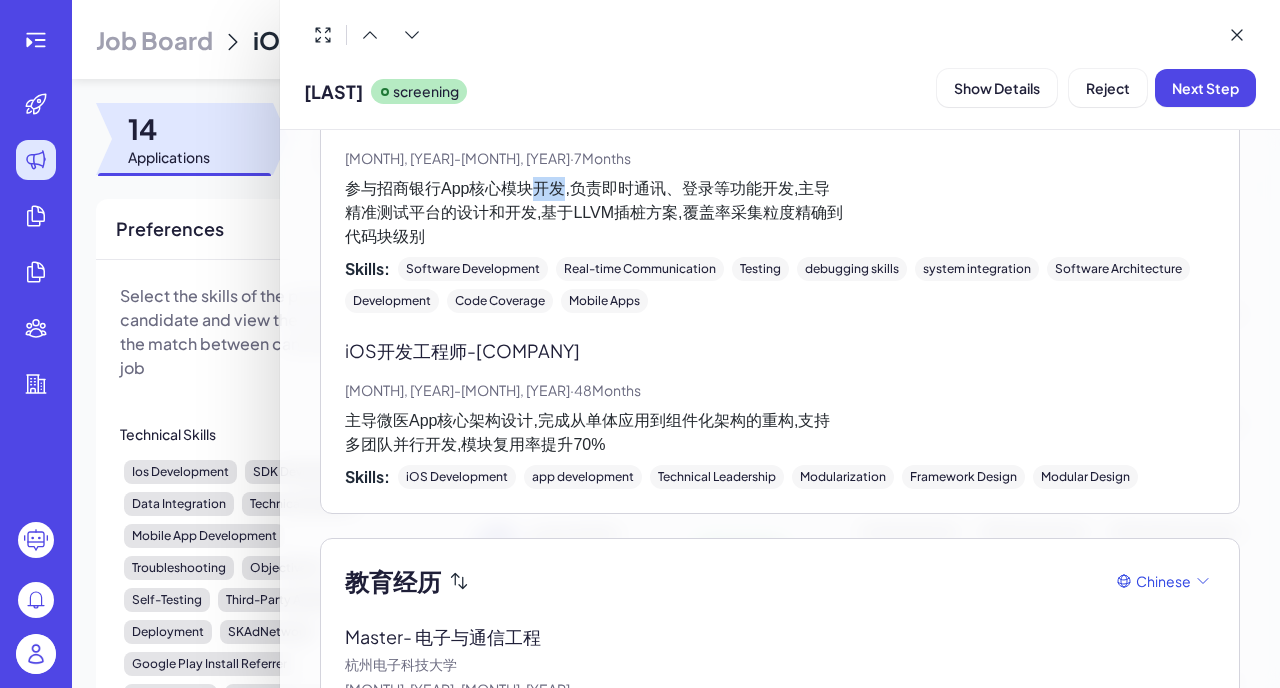 click on "参与招商银行App核心模块开发,负责即时通讯、登录等功能开发,主导
精准测试平台的设计和开发,基于LLVM插桩方案,覆盖率采集粒度精确到
代码块级别" at bounding box center [780, 213] 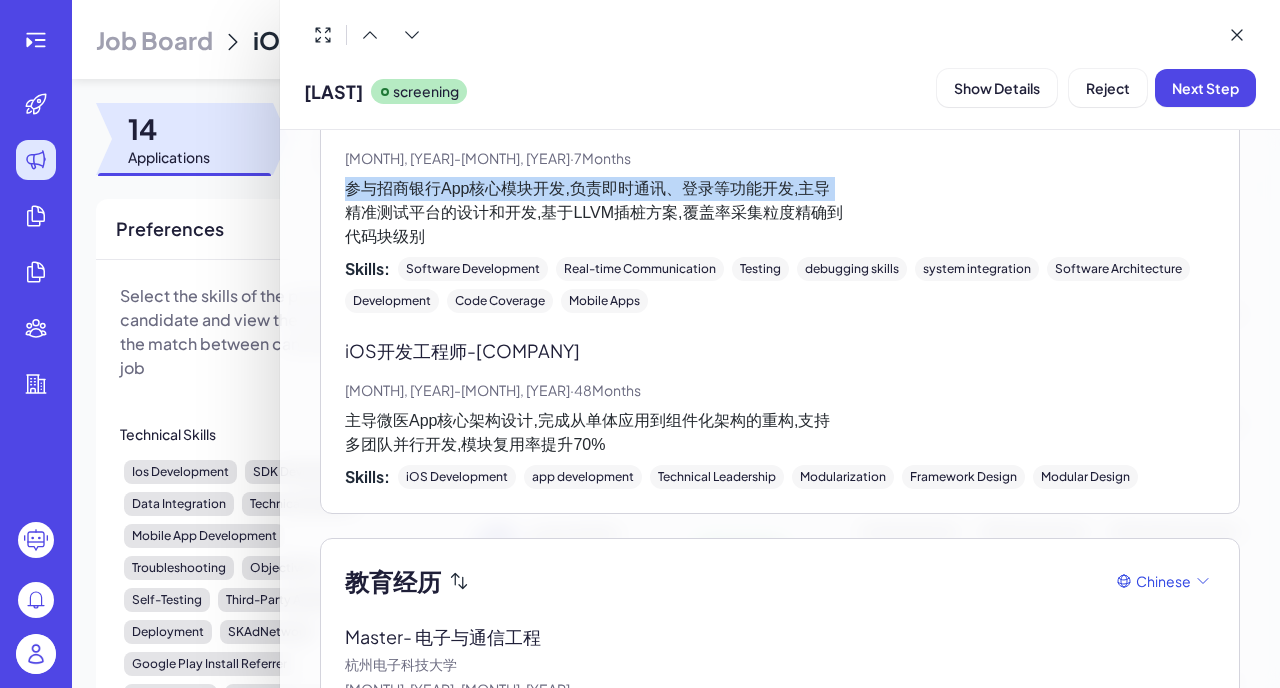 click on "参与招商银行App核心模块开发,负责即时通讯、登录等功能开发,主导
精准测试平台的设计和开发,基于LLVM插桩方案,覆盖率采集粒度精确到
代码块级别" at bounding box center [780, 213] 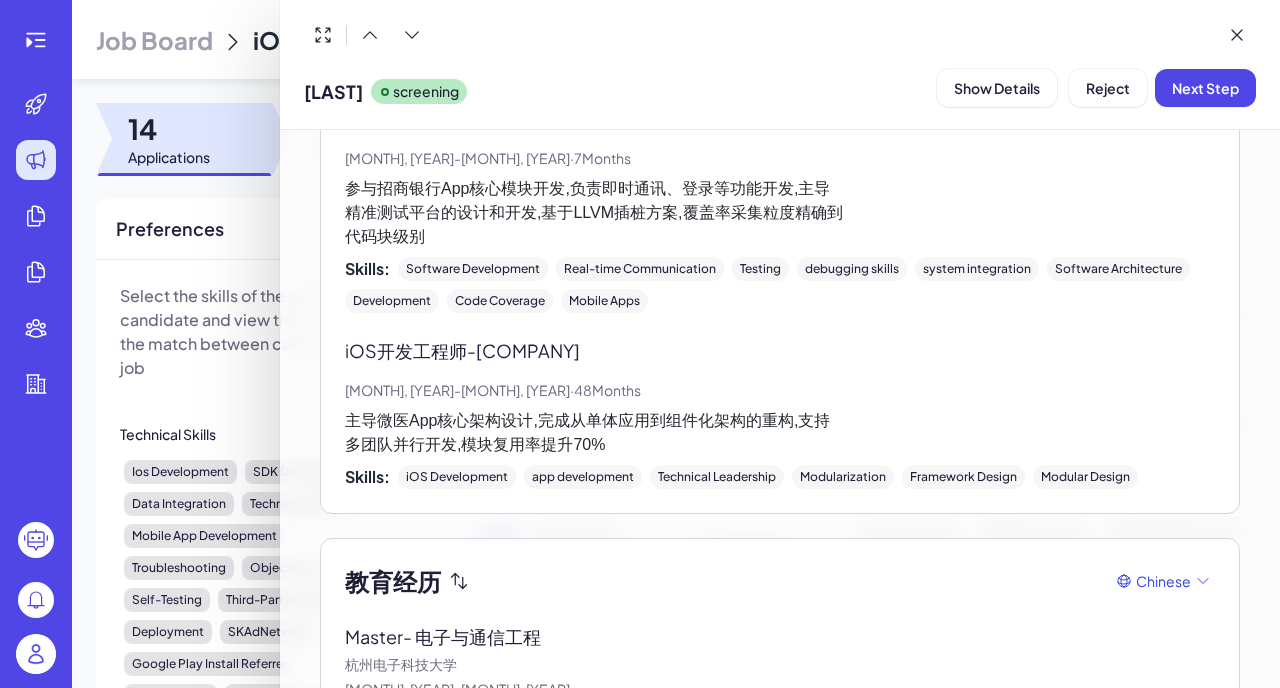 click on "参与招商银行App核心模块开发,负责即时通讯、登录等功能开发,主导
精准测试平台的设计和开发,基于LLVM插桩方案,覆盖率采集粒度精确到
代码块级别" at bounding box center [780, 213] 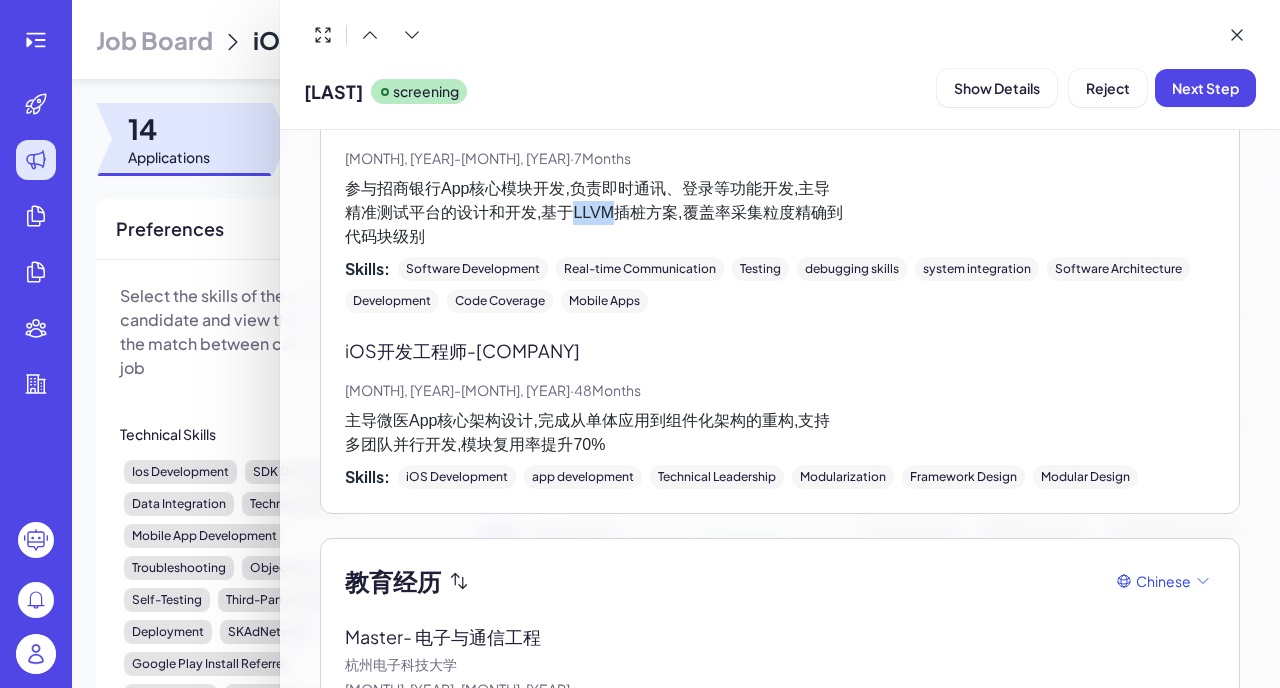 click on "参与招商银行App核心模块开发,负责即时通讯、登录等功能开发,主导
精准测试平台的设计和开发,基于LLVM插桩方案,覆盖率采集粒度精确到
代码块级别" at bounding box center [780, 213] 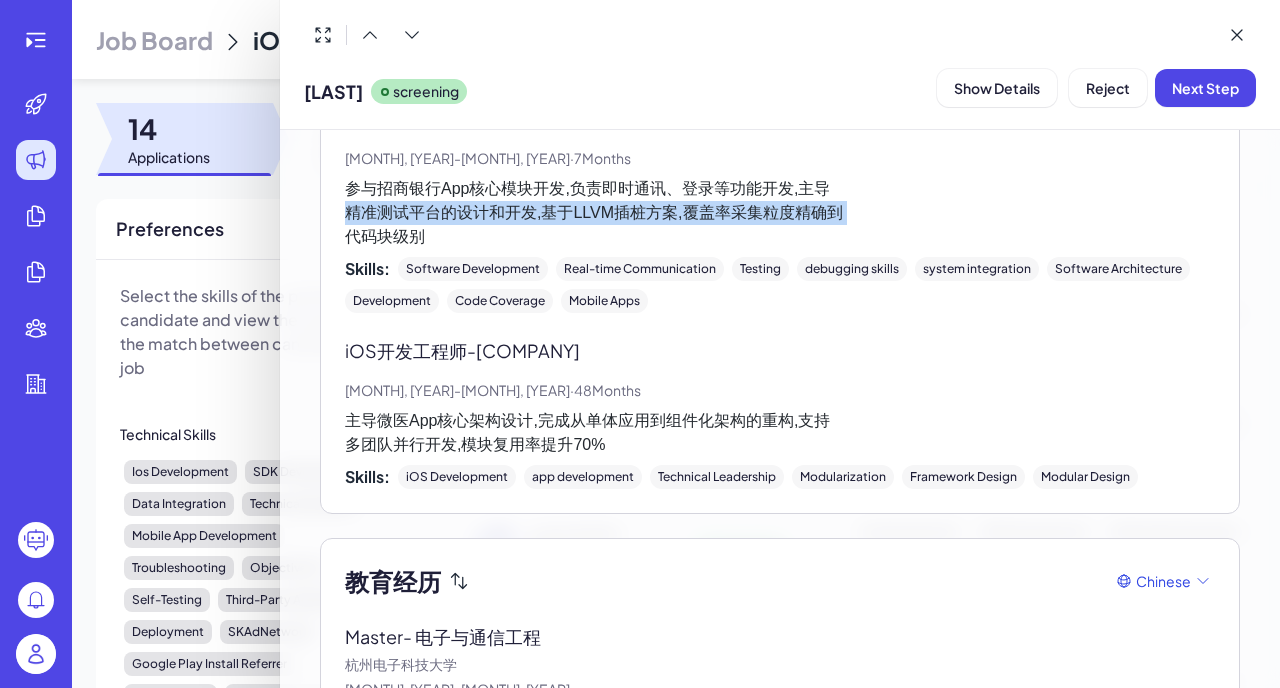 click on "参与招商银行App核心模块开发,负责即时通讯、登录等功能开发,主导
精准测试平台的设计和开发,基于LLVM插桩方案,覆盖率采集粒度精确到
代码块级别" at bounding box center [780, 213] 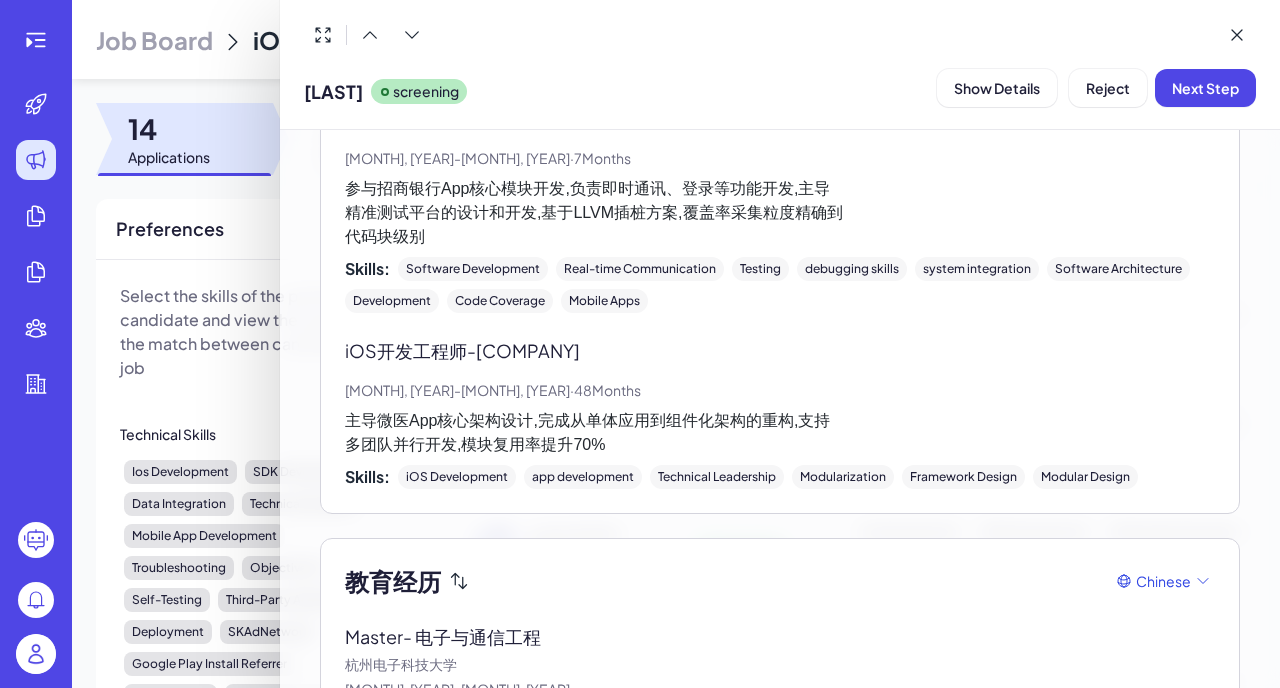 click on "参与招商银行App核心模块开发,负责即时通讯、登录等功能开发,主导
精准测试平台的设计和开发,基于LLVM插桩方案,覆盖率采集粒度精确到
代码块级别" at bounding box center (780, 213) 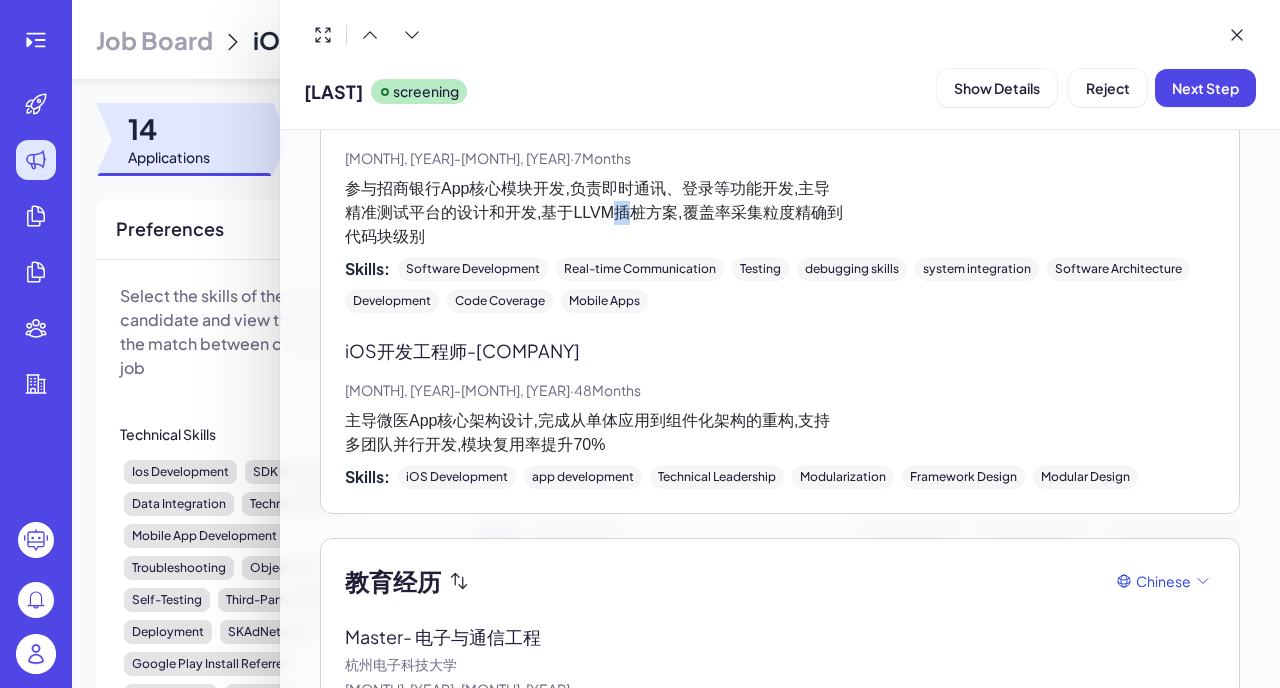 click on "参与招商银行App核心模块开发,负责即时通讯、登录等功能开发,主导
精准测试平台的设计和开发,基于LLVM插桩方案,覆盖率采集粒度精确到
代码块级别" at bounding box center (780, 213) 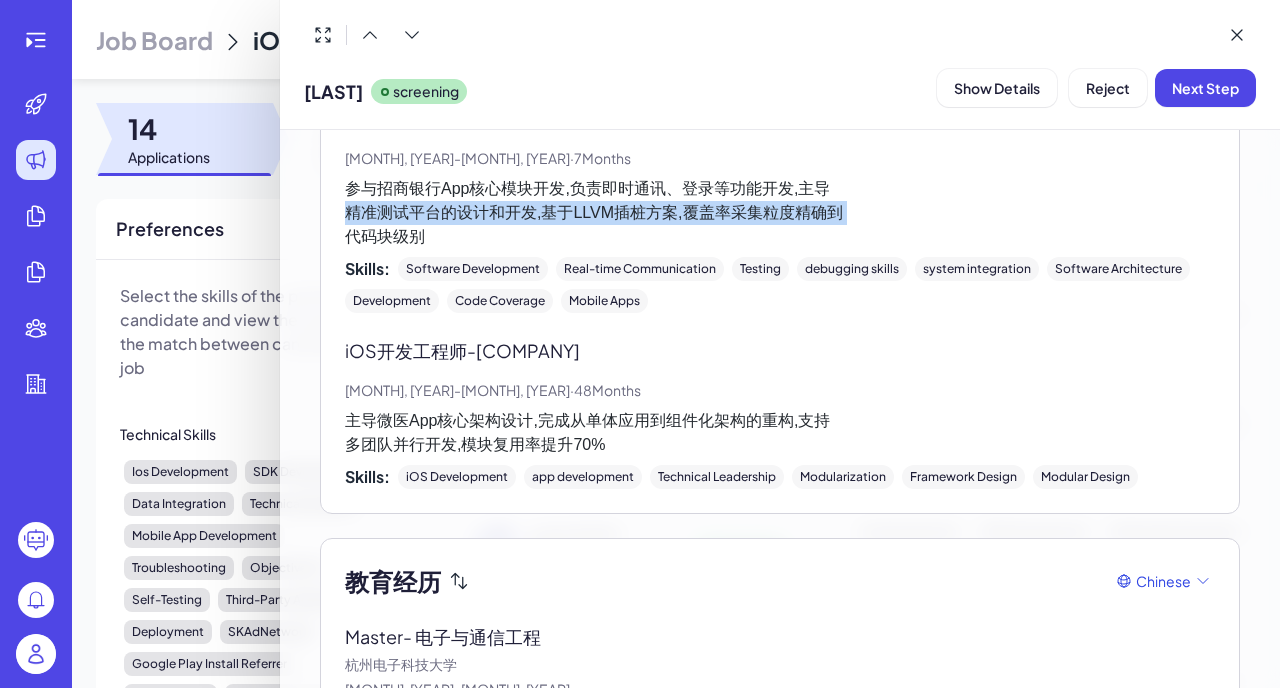 click on "参与招商银行App核心模块开发,负责即时通讯、登录等功能开发,主导
精准测试平台的设计和开发,基于LLVM插桩方案,覆盖率采集粒度精确到
代码块级别" at bounding box center [780, 213] 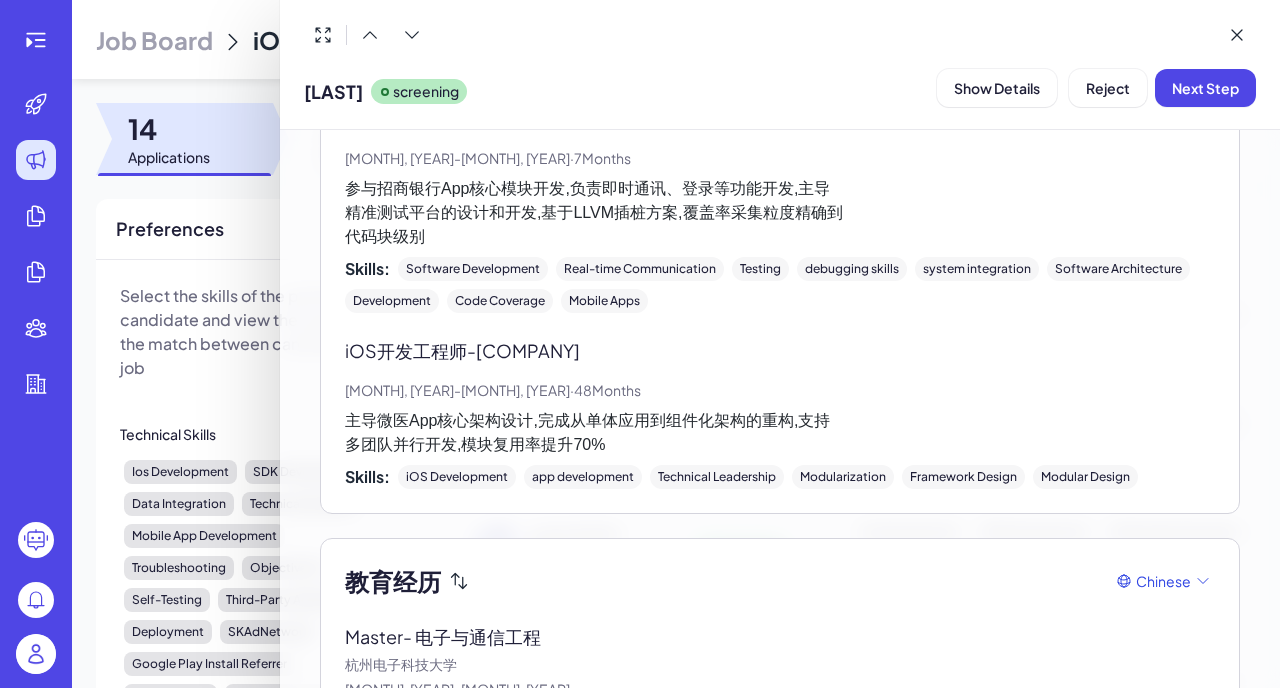 click on "参与招商银行App核心模块开发,负责即时通讯、登录等功能开发,主导
精准测试平台的设计和开发,基于LLVM插桩方案,覆盖率采集粒度精确到
代码块级别" at bounding box center (780, 213) 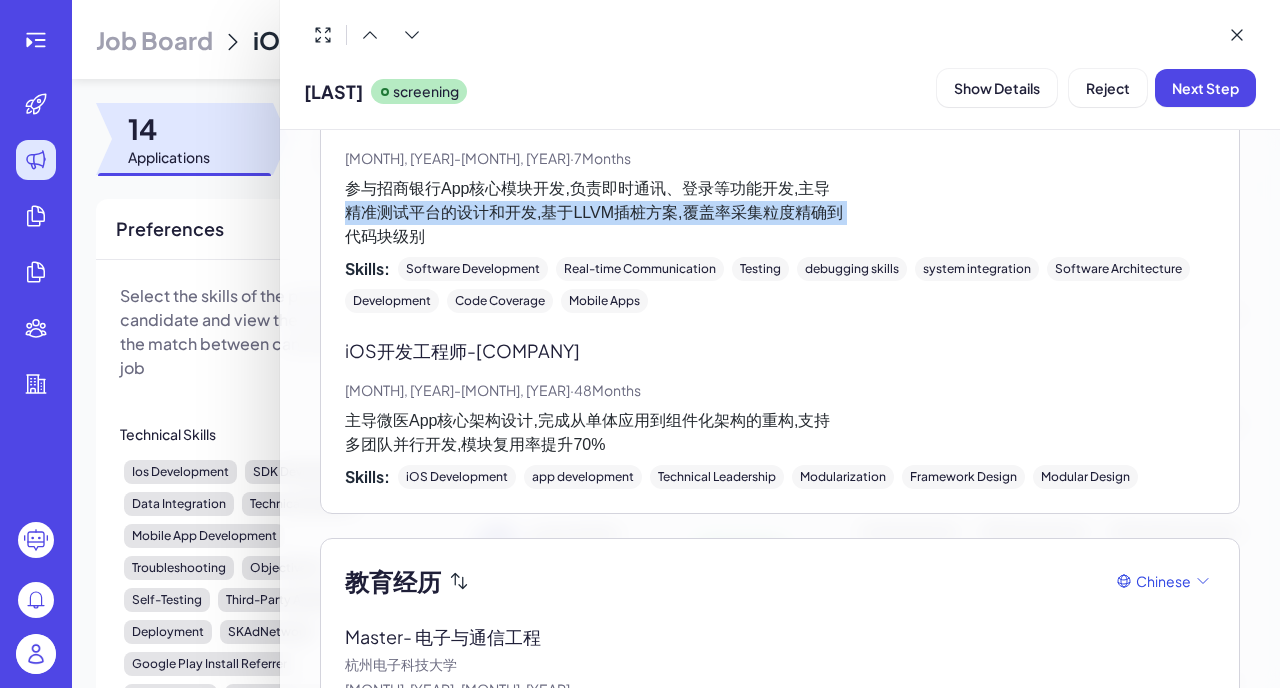click on "参与招商银行App核心模块开发,负责即时通讯、登录等功能开发,主导
精准测试平台的设计和开发,基于LLVM插桩方案,覆盖率采集粒度精确到
代码块级别" at bounding box center (780, 213) 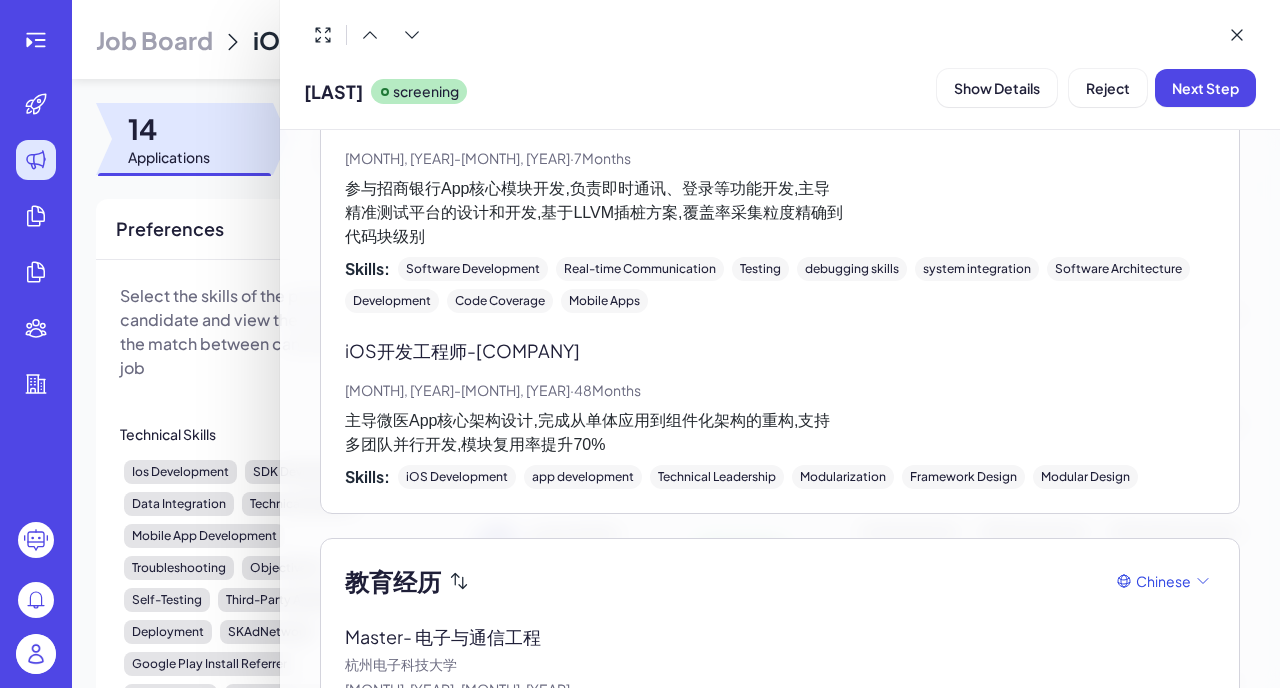 click on "参与招商银行App核心模块开发,负责即时通讯、登录等功能开发,主导
精准测试平台的设计和开发,基于LLVM插桩方案,覆盖率采集粒度精确到
代码块级别" at bounding box center [780, 213] 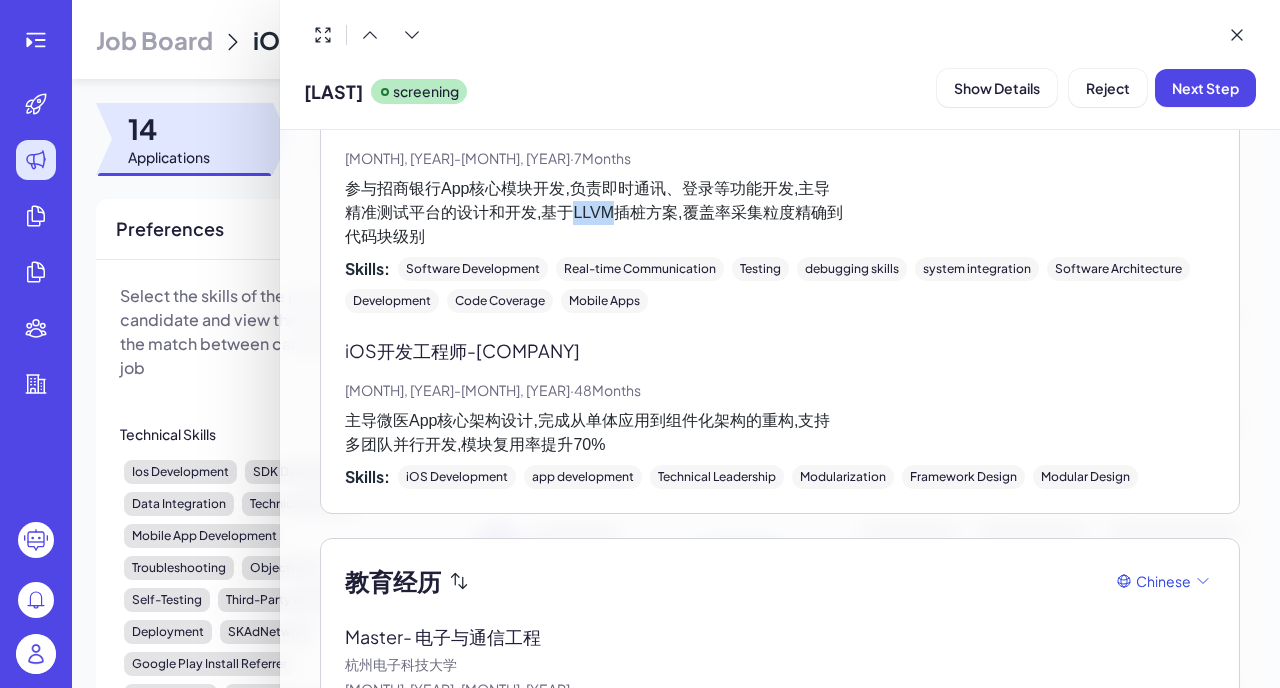 click on "参与招商银行App核心模块开发,负责即时通讯、登录等功能开发,主导
精准测试平台的设计和开发,基于LLVM插桩方案,覆盖率采集粒度精确到
代码块级别" at bounding box center (780, 213) 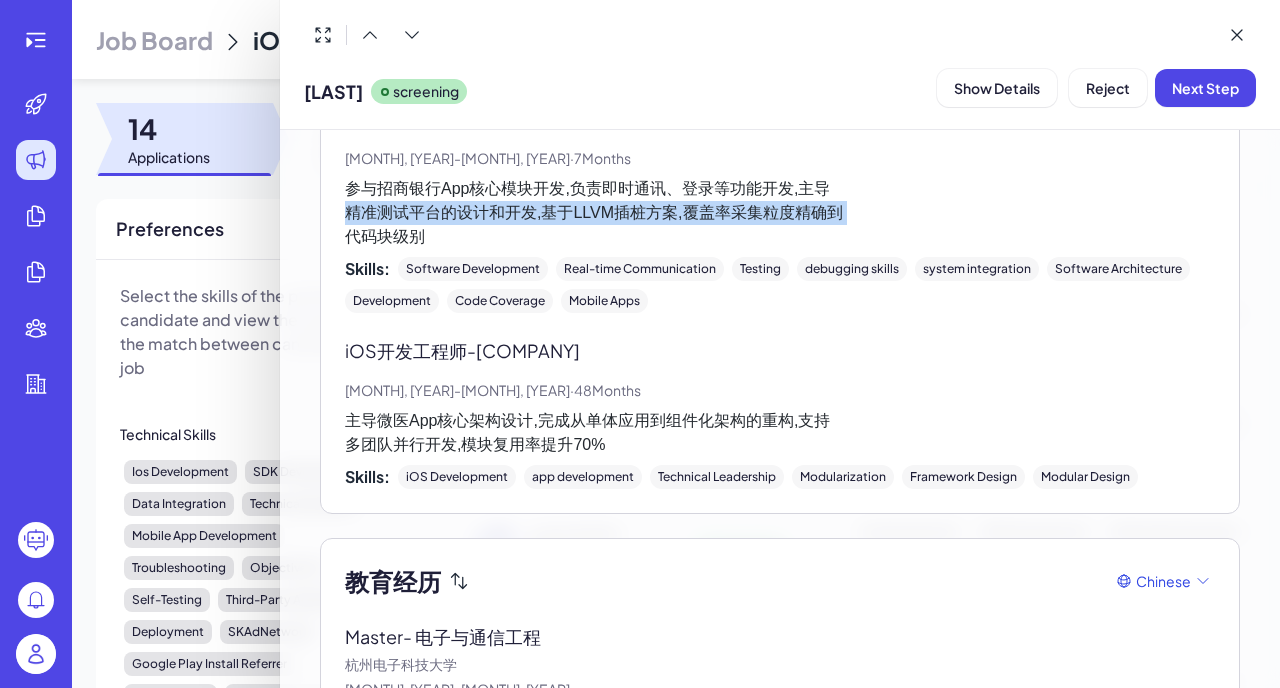 click on "参与招商银行App核心模块开发,负责即时通讯、登录等功能开发,主导
精准测试平台的设计和开发,基于LLVM插桩方案,覆盖率采集粒度精确到
代码块级别" at bounding box center (780, 213) 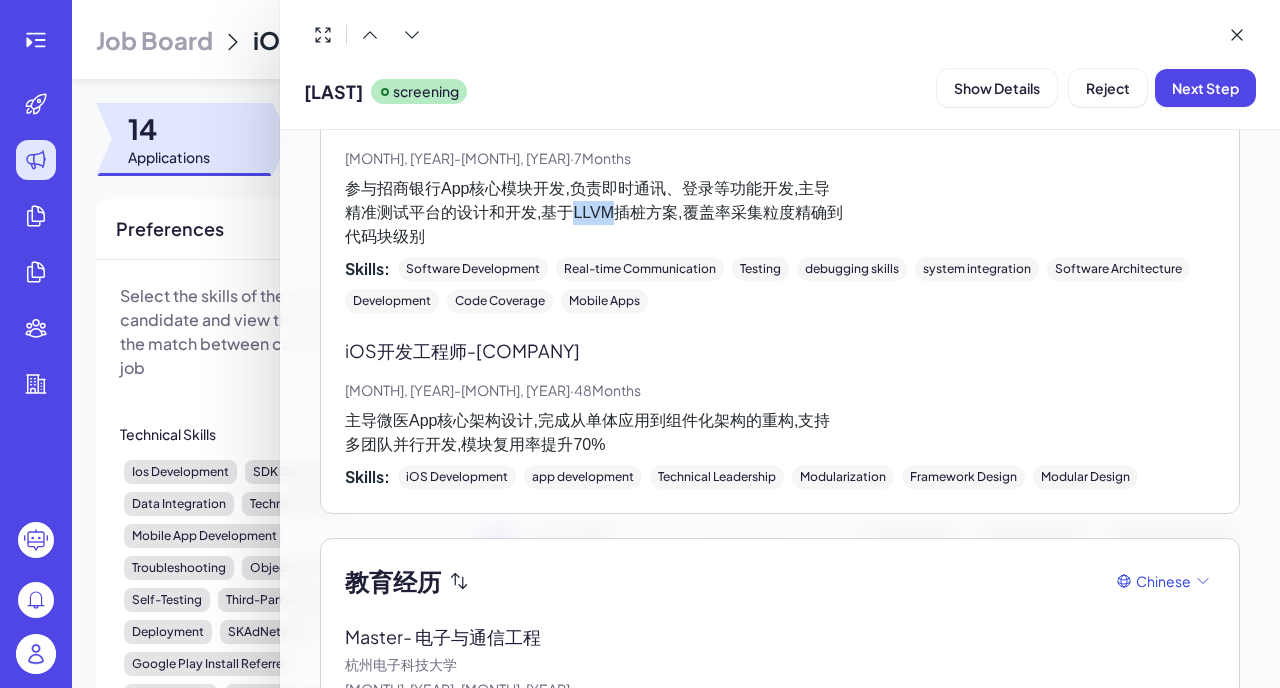 click on "参与招商银行App核心模块开发,负责即时通讯、登录等功能开发,主导
精准测试平台的设计和开发,基于LLVM插桩方案,覆盖率采集粒度精确到
代码块级别" at bounding box center (780, 213) 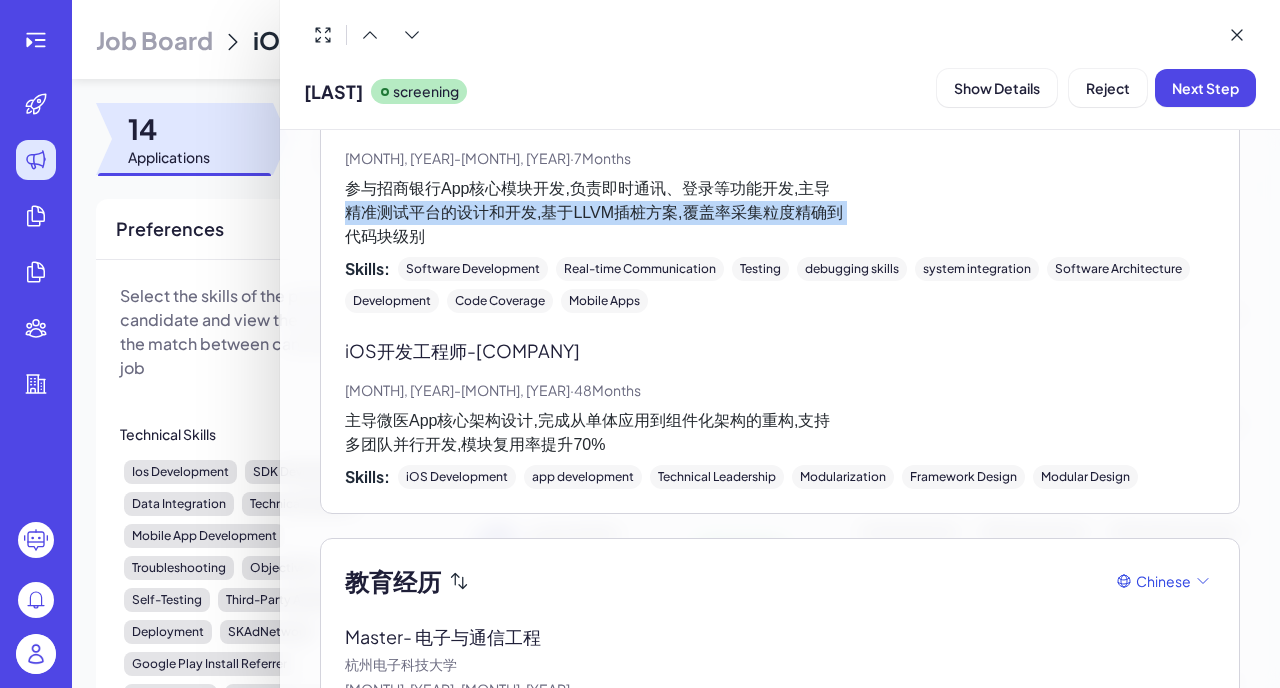 click on "参与招商银行App核心模块开发,负责即时通讯、登录等功能开发,主导
精准测试平台的设计和开发,基于LLVM插桩方案,覆盖率采集粒度精确到
代码块级别" at bounding box center [780, 213] 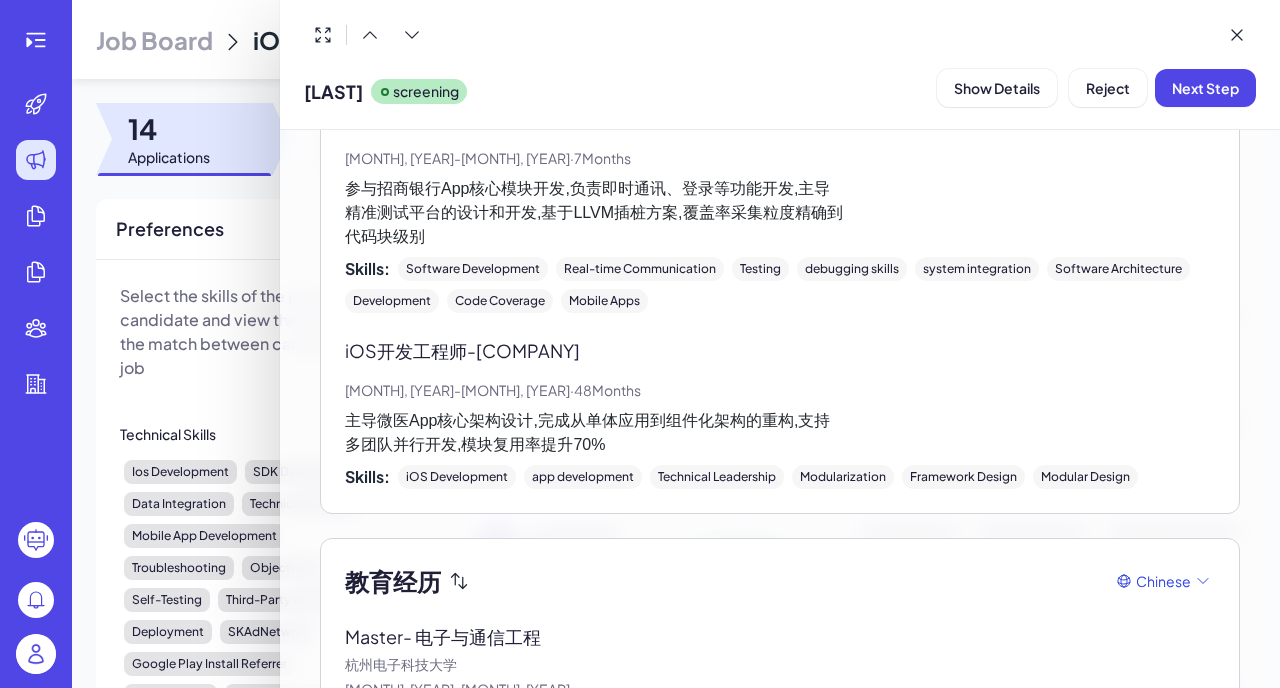 click on "参与招商银行App核心模块开发,负责即时通讯、登录等功能开发,主导
精准测试平台的设计和开发,基于LLVM插桩方案,覆盖率采集粒度精确到
代码块级别" at bounding box center [780, 213] 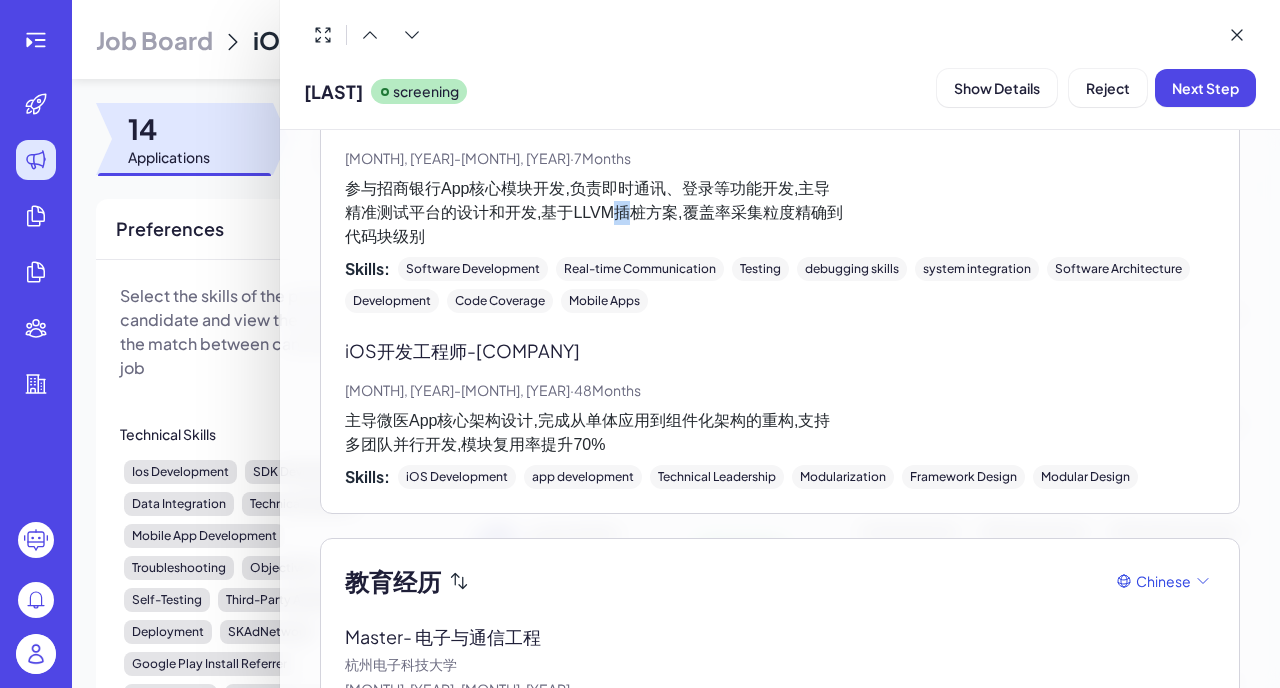 click on "参与招商银行App核心模块开发,负责即时通讯、登录等功能开发,主导
精准测试平台的设计和开发,基于LLVM插桩方案,覆盖率采集粒度精确到
代码块级别" at bounding box center (780, 213) 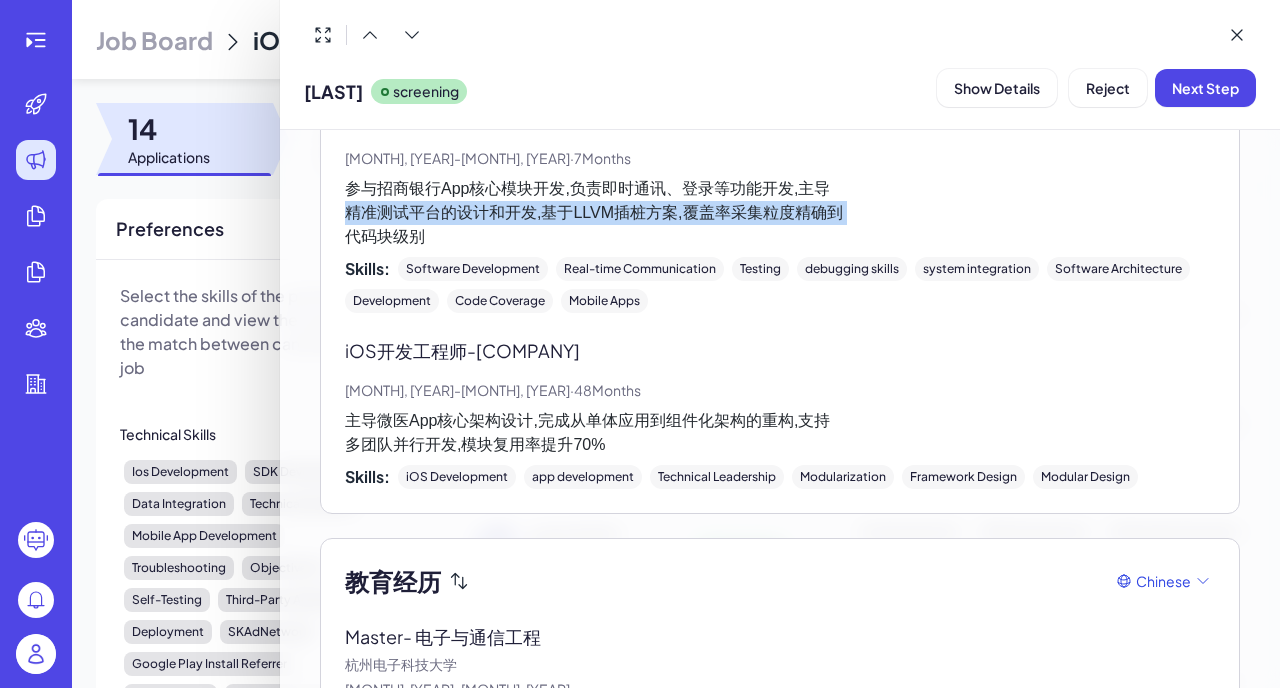 click on "参与招商银行App核心模块开发,负责即时通讯、登录等功能开发,主导
精准测试平台的设计和开发,基于LLVM插桩方案,覆盖率采集粒度精确到
代码块级别" at bounding box center (780, 213) 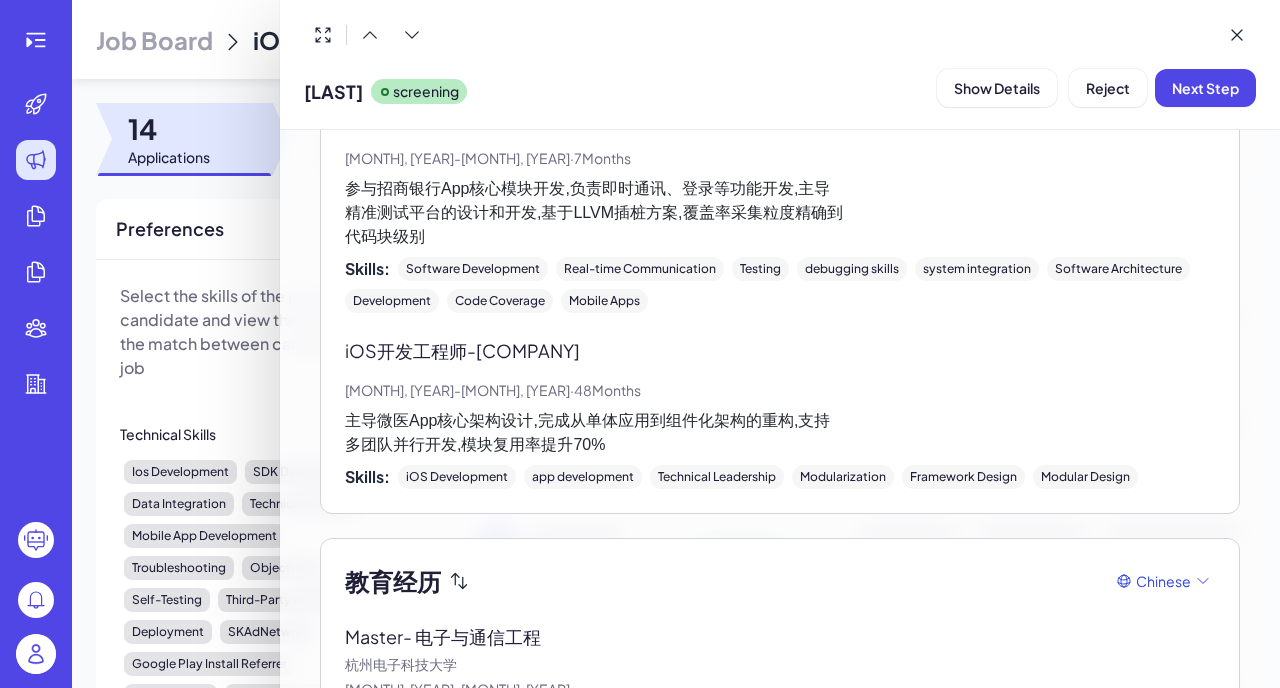 click on "参与招商银行App核心模块开发,负责即时通讯、登录等功能开发,主导
精准测试平台的设计和开发,基于LLVM插桩方案,覆盖率采集粒度精确到
代码块级别" at bounding box center [780, 213] 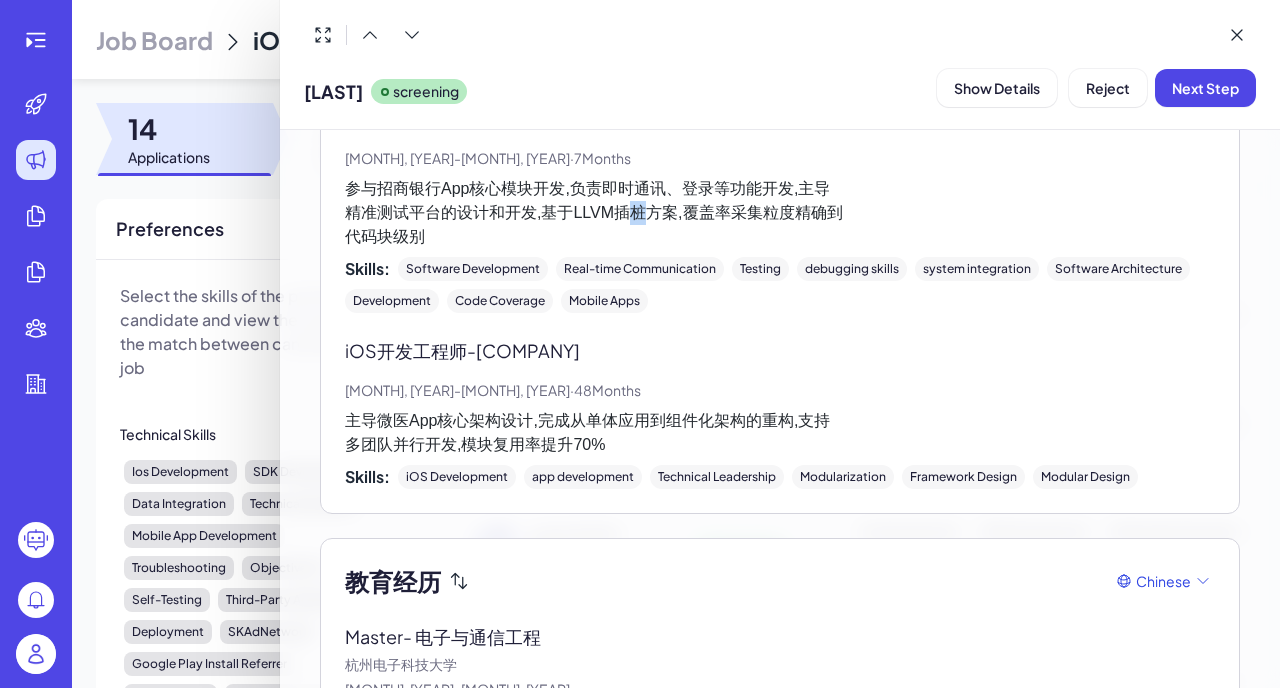 click on "参与招商银行App核心模块开发,负责即时通讯、登录等功能开发,主导
精准测试平台的设计和开发,基于LLVM插桩方案,覆盖率采集粒度精确到
代码块级别" at bounding box center [780, 213] 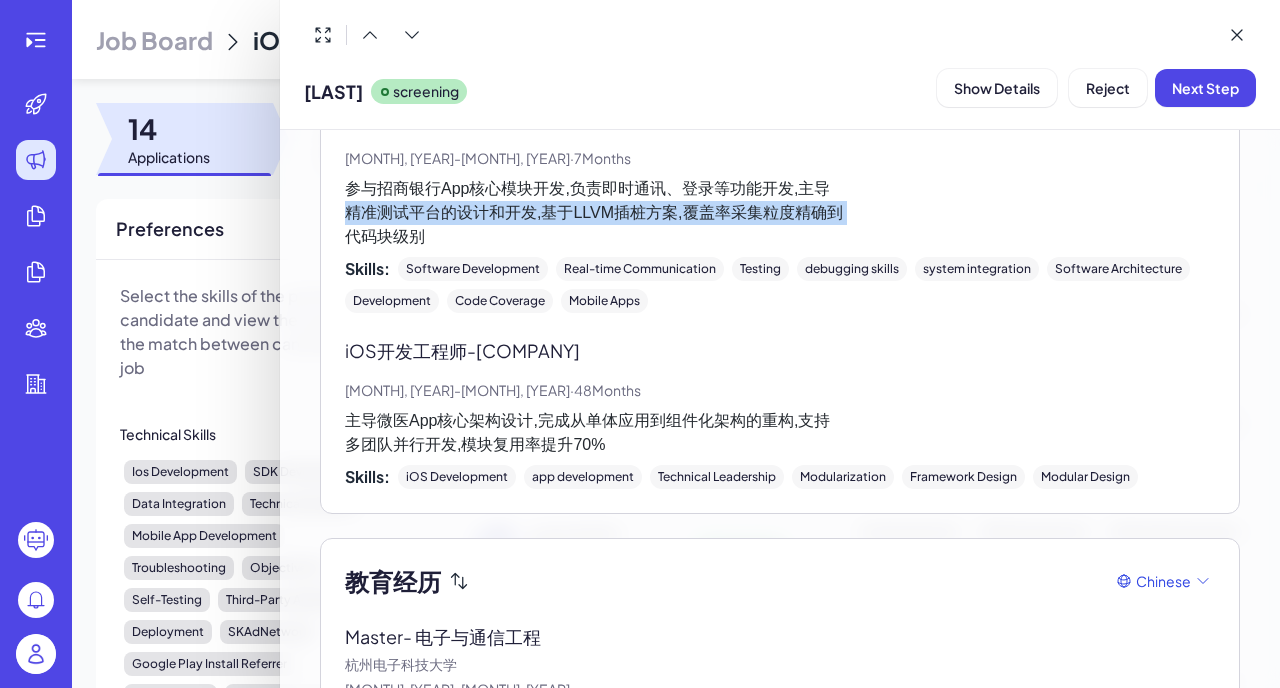 click on "参与招商银行App核心模块开发,负责即时通讯、登录等功能开发,主导
精准测试平台的设计和开发,基于LLVM插桩方案,覆盖率采集粒度精确到
代码块级别" at bounding box center [780, 213] 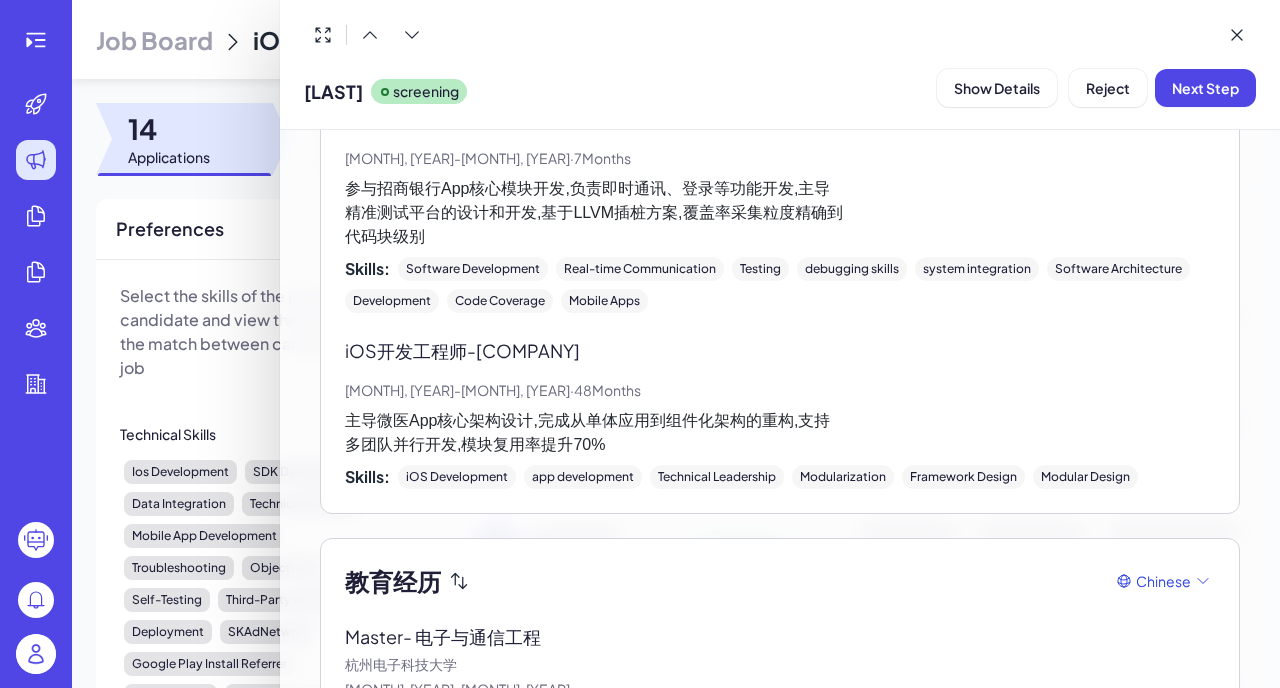 click on "参与招商银行App核心模块开发,负责即时通讯、登录等功能开发,主导
精准测试平台的设计和开发,基于LLVM插桩方案,覆盖率采集粒度精确到
代码块级别" at bounding box center (780, 213) 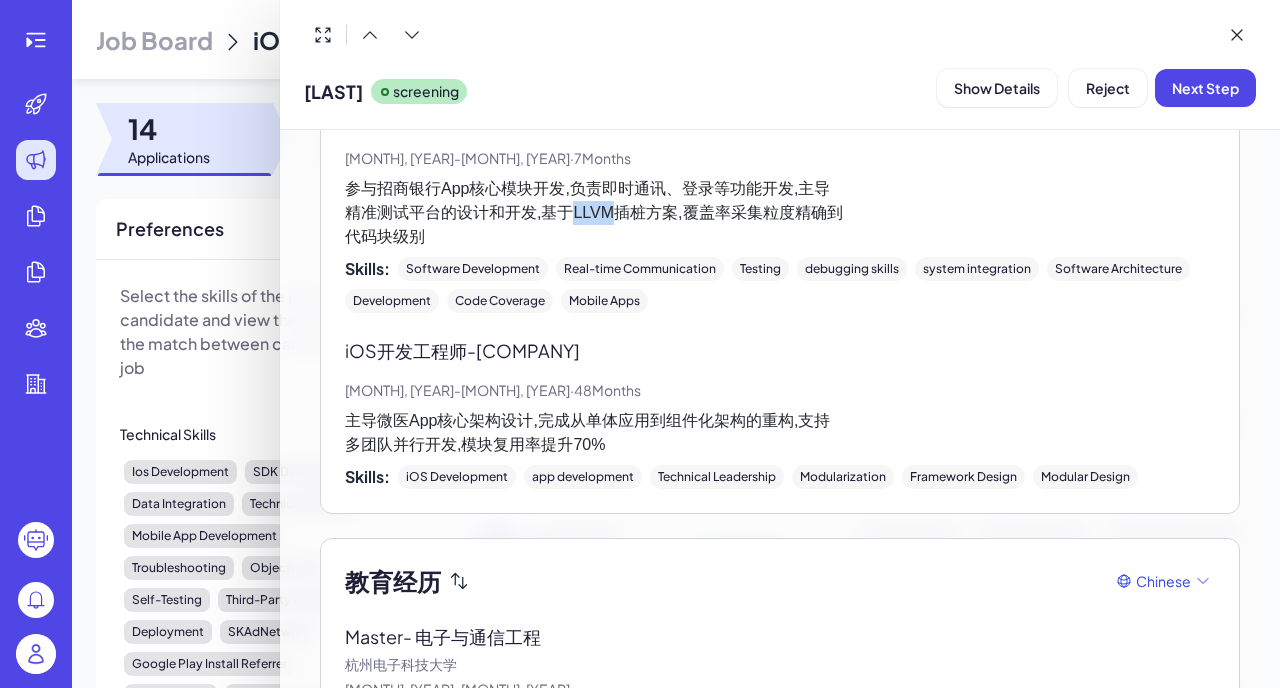 click on "参与招商银行App核心模块开发,负责即时通讯、登录等功能开发,主导
精准测试平台的设计和开发,基于LLVM插桩方案,覆盖率采集粒度精确到
代码块级别" at bounding box center [780, 213] 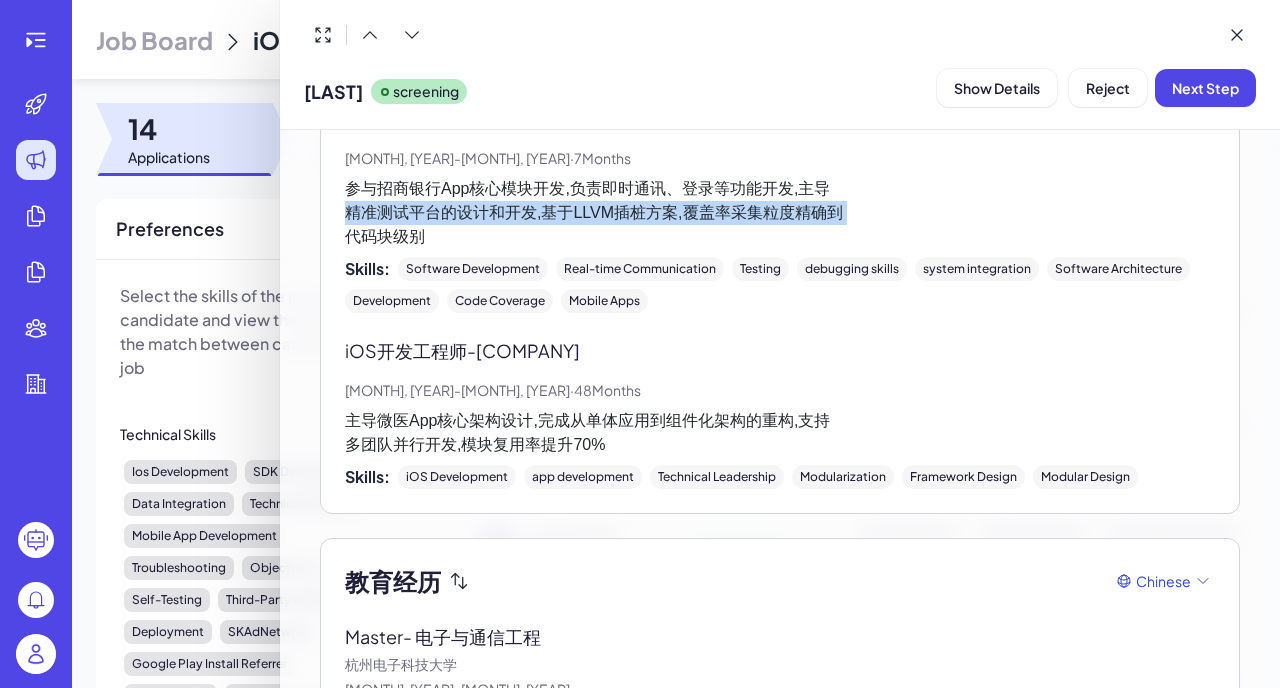 click on "参与招商银行App核心模块开发,负责即时通讯、登录等功能开发,主导
精准测试平台的设计和开发,基于LLVM插桩方案,覆盖率采集粒度精确到
代码块级别" at bounding box center (780, 213) 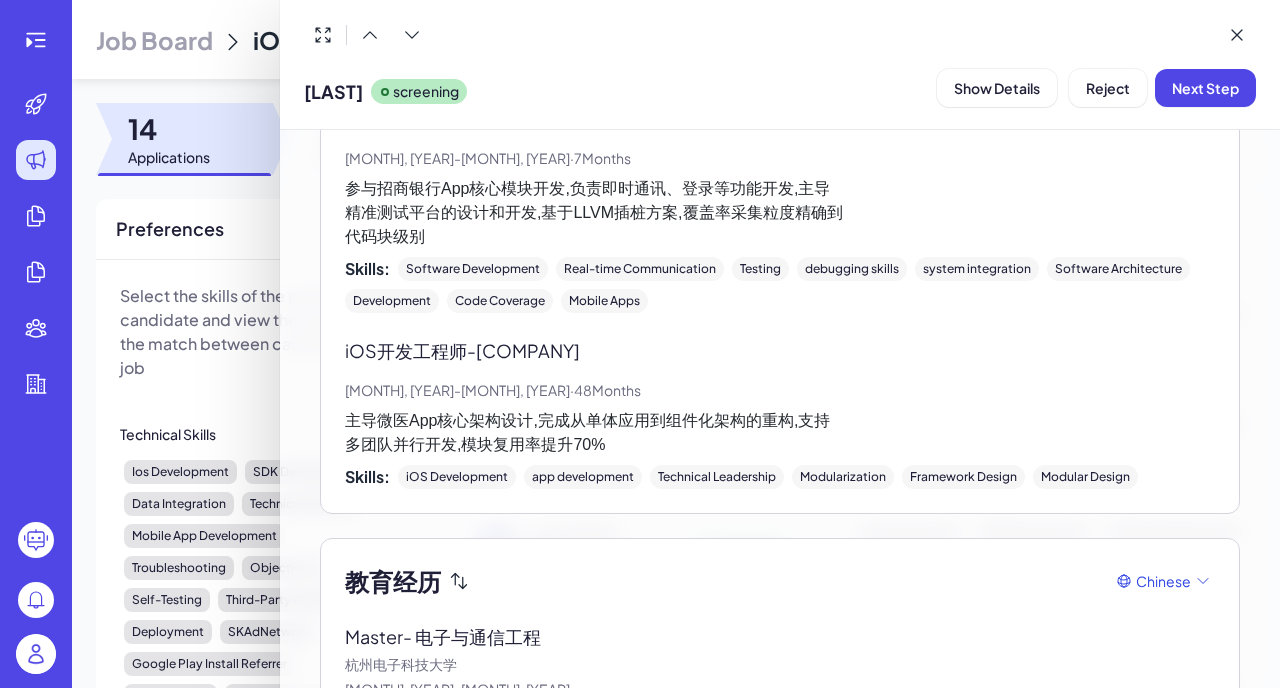 click on "参与招商银行App核心模块开发,负责即时通讯、登录等功能开发,主导
精准测试平台的设计和开发,基于LLVM插桩方案,覆盖率采集粒度精确到
代码块级别" at bounding box center (780, 213) 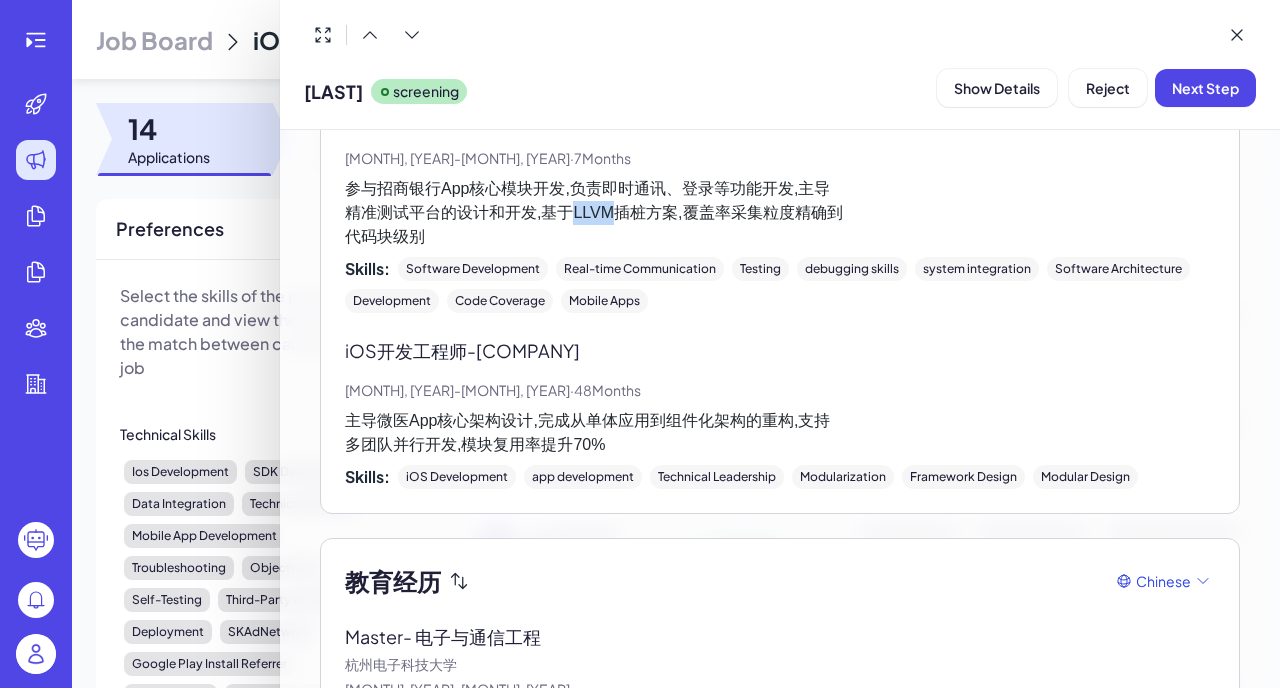 click on "参与招商银行App核心模块开发,负责即时通讯、登录等功能开发,主导
精准测试平台的设计和开发,基于LLVM插桩方案,覆盖率采集粒度精确到
代码块级别" at bounding box center (780, 213) 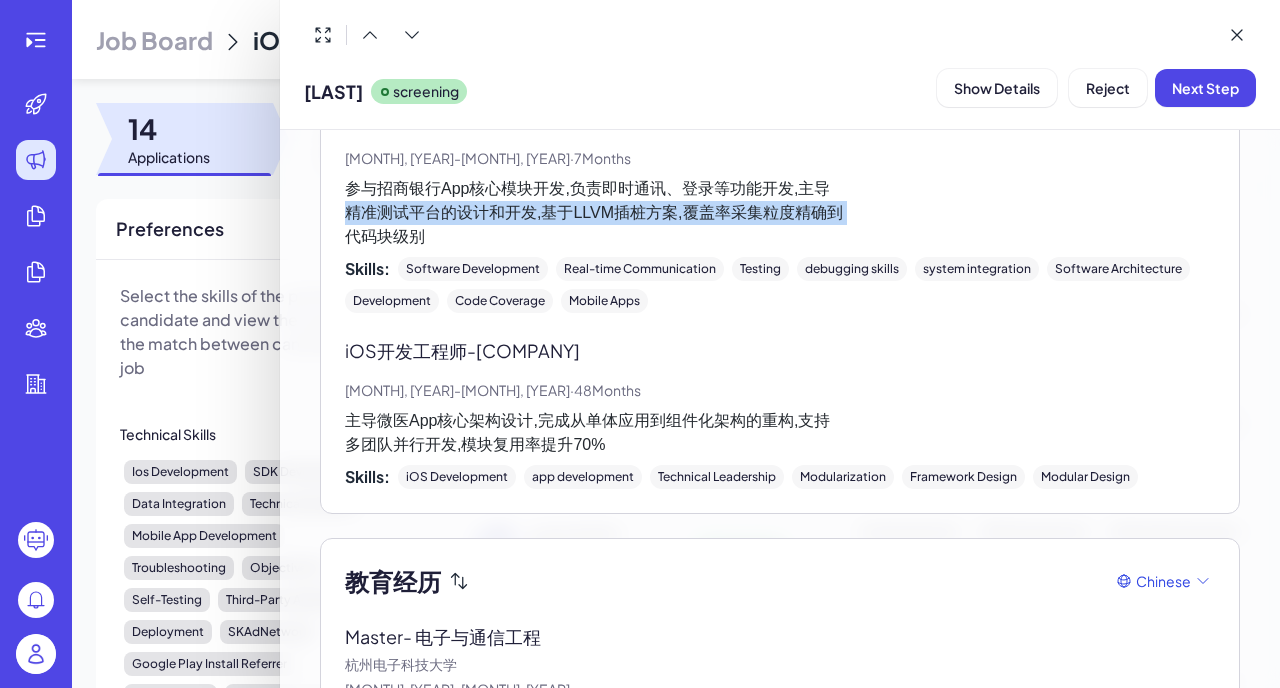 click on "参与招商银行App核心模块开发,负责即时通讯、登录等功能开发,主导
精准测试平台的设计和开发,基于LLVM插桩方案,覆盖率采集粒度精确到
代码块级别" at bounding box center [780, 213] 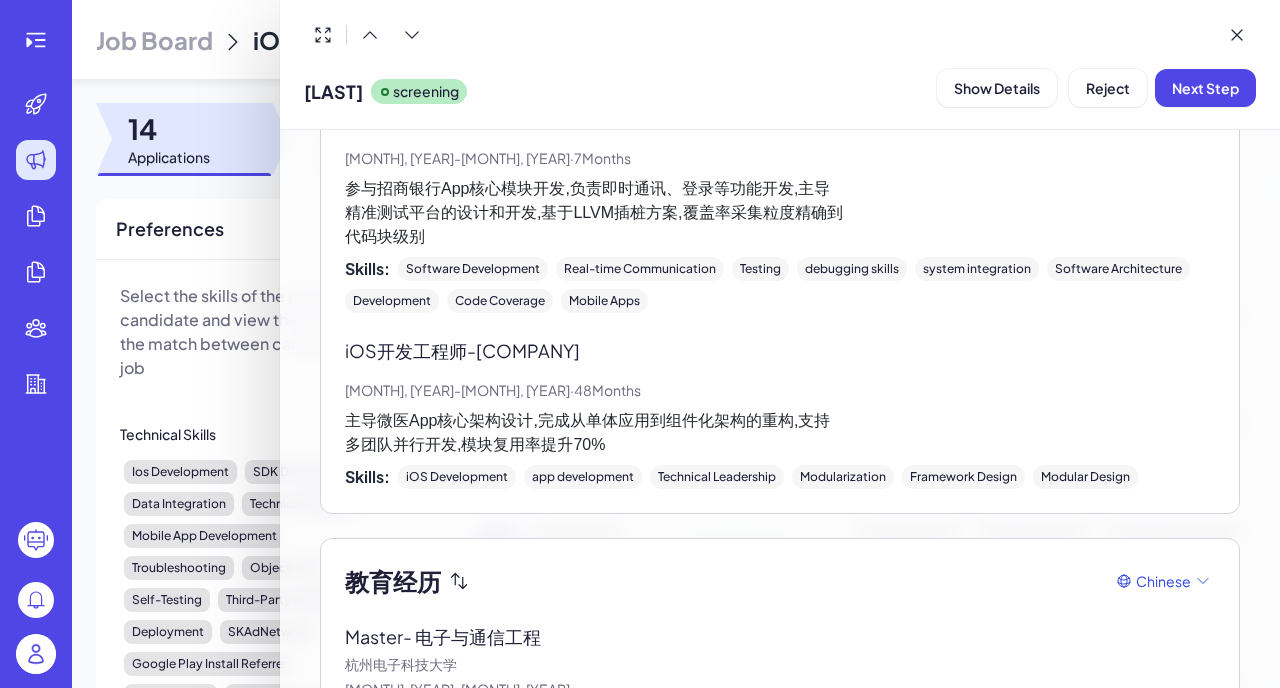 click on "参与招商银行App核心模块开发,负责即时通讯、登录等功能开发,主导
精准测试平台的设计和开发,基于LLVM插桩方案,覆盖率采集粒度精确到
代码块级别" at bounding box center [780, 213] 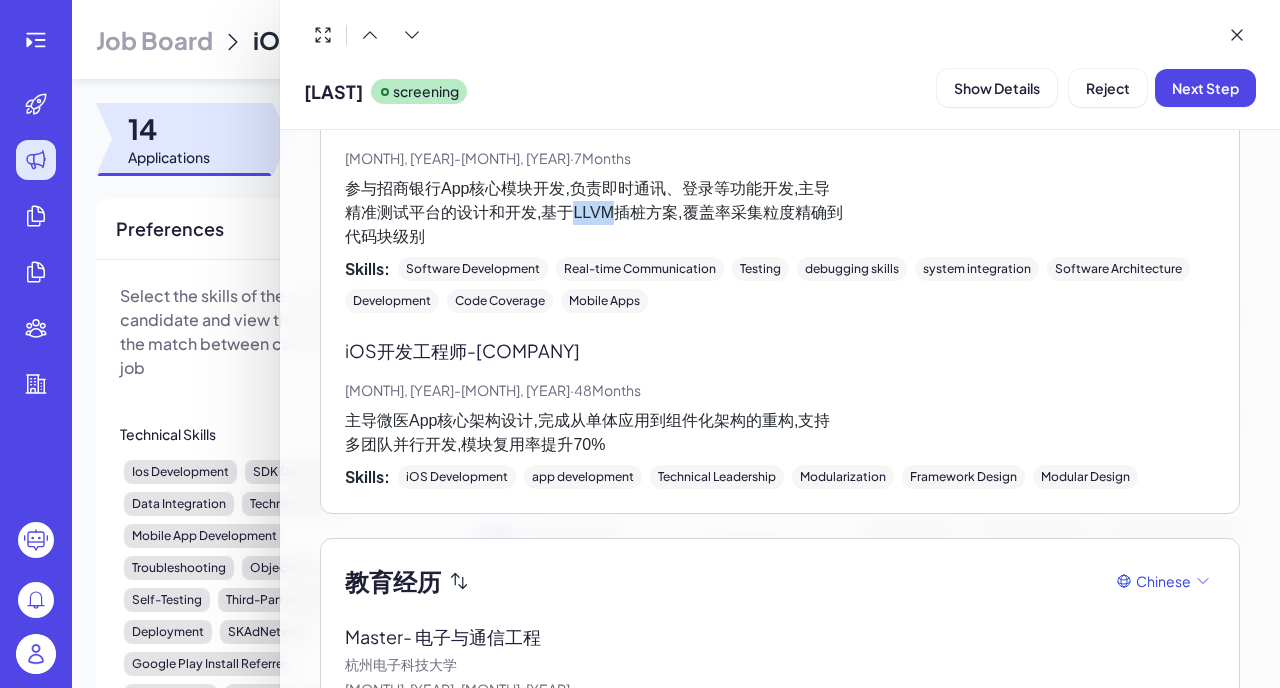 click on "参与招商银行App核心模块开发,负责即时通讯、登录等功能开发,主导
精准测试平台的设计和开发,基于LLVM插桩方案,覆盖率采集粒度精确到
代码块级别" at bounding box center [780, 213] 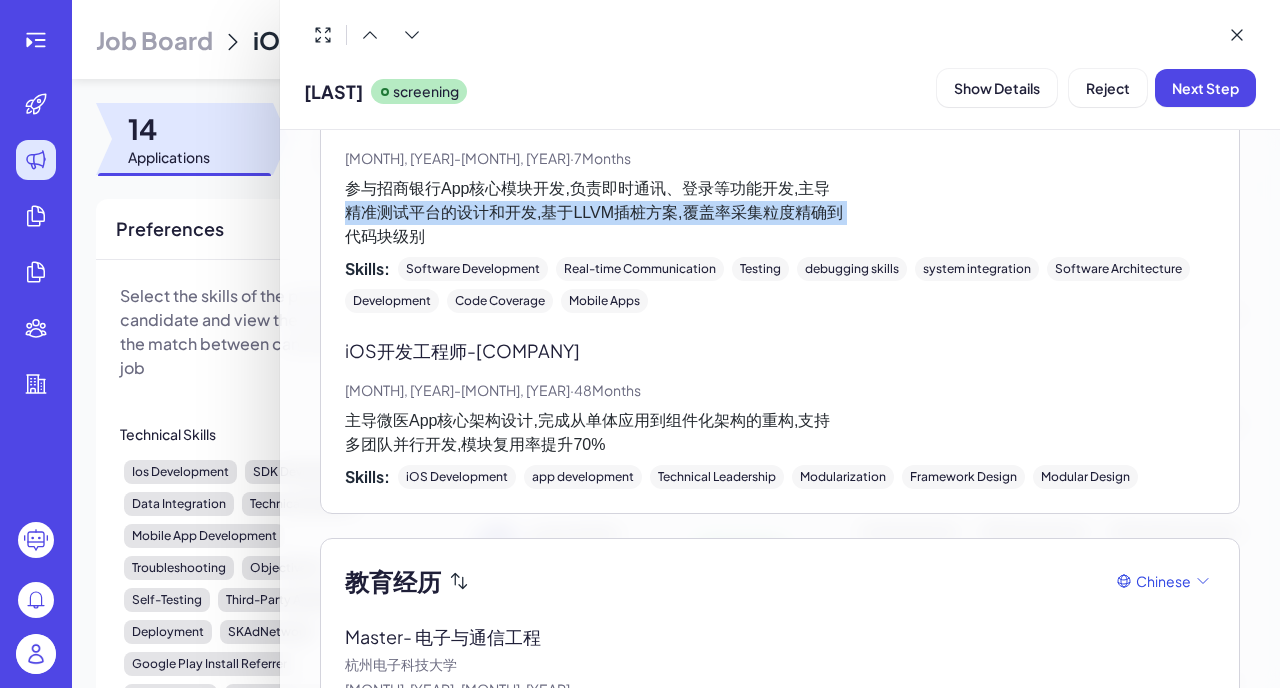 click on "参与招商银行App核心模块开发,负责即时通讯、登录等功能开发,主导
精准测试平台的设计和开发,基于LLVM插桩方案,覆盖率采集粒度精确到
代码块级别" at bounding box center [780, 213] 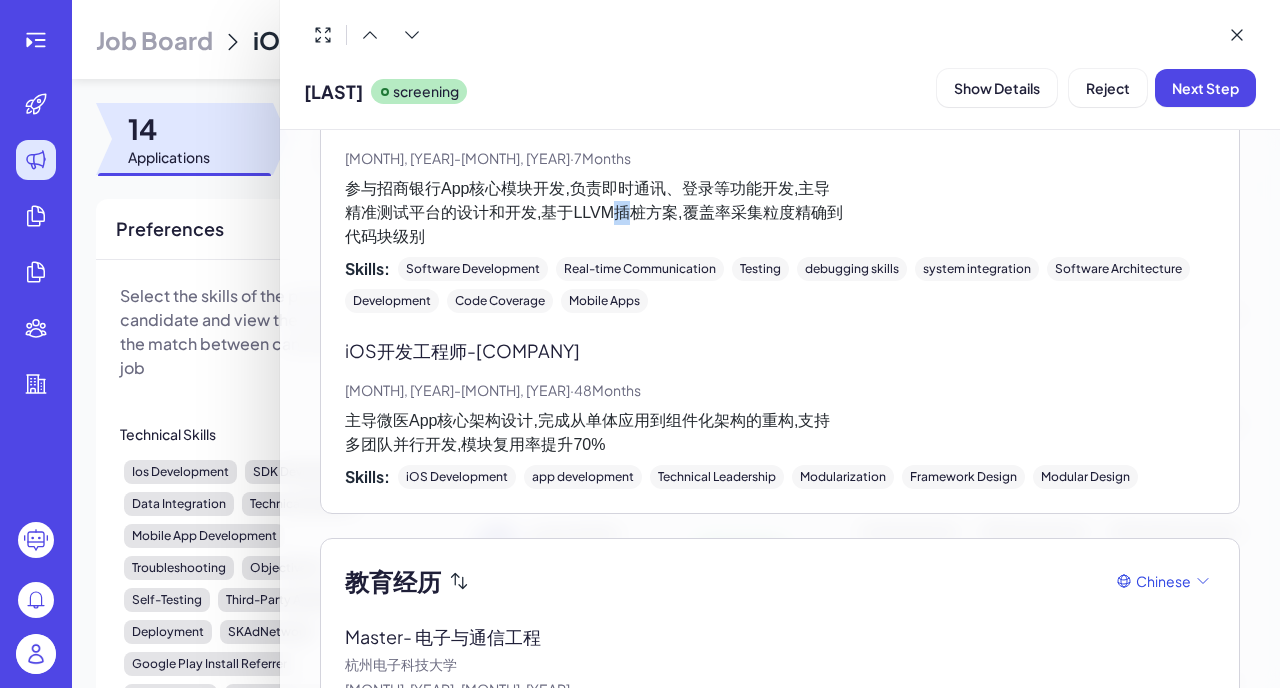 click on "参与招商银行App核心模块开发,负责即时通讯、登录等功能开发,主导
精准测试平台的设计和开发,基于LLVM插桩方案,覆盖率采集粒度精确到
代码块级别" at bounding box center (780, 213) 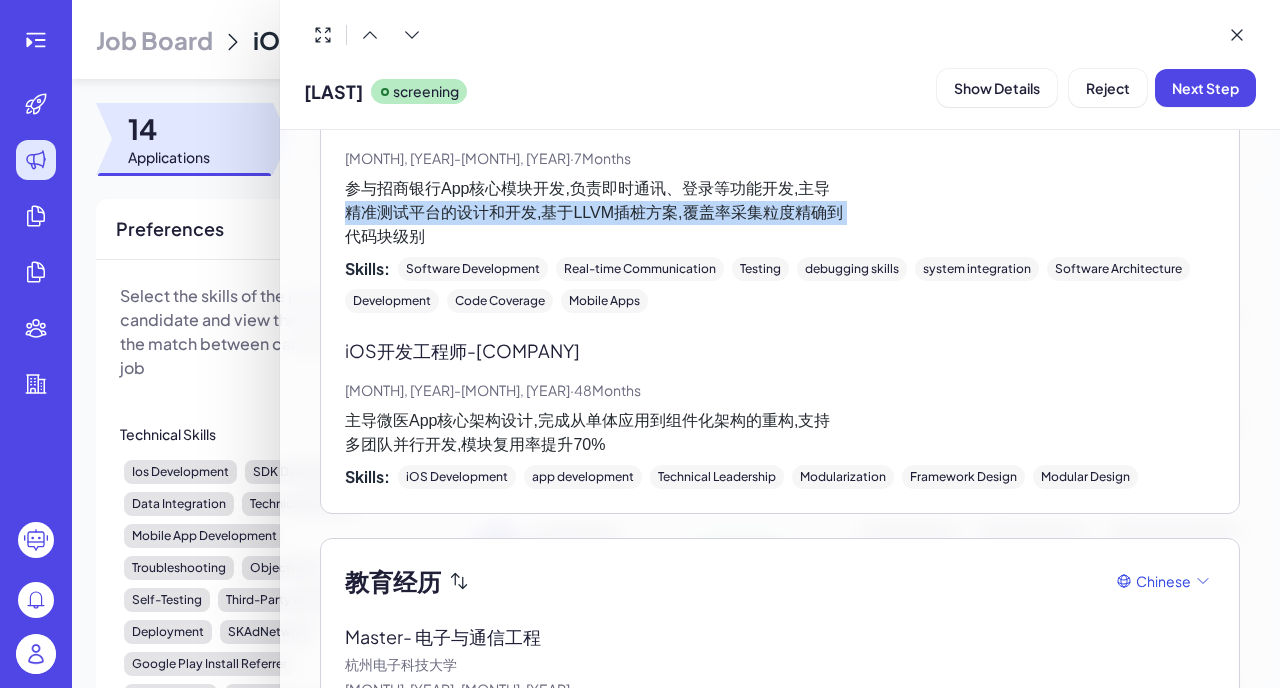 click on "参与招商银行App核心模块开发,负责即时通讯、登录等功能开发,主导
精准测试平台的设计和开发,基于LLVM插桩方案,覆盖率采集粒度精确到
代码块级别" at bounding box center (780, 213) 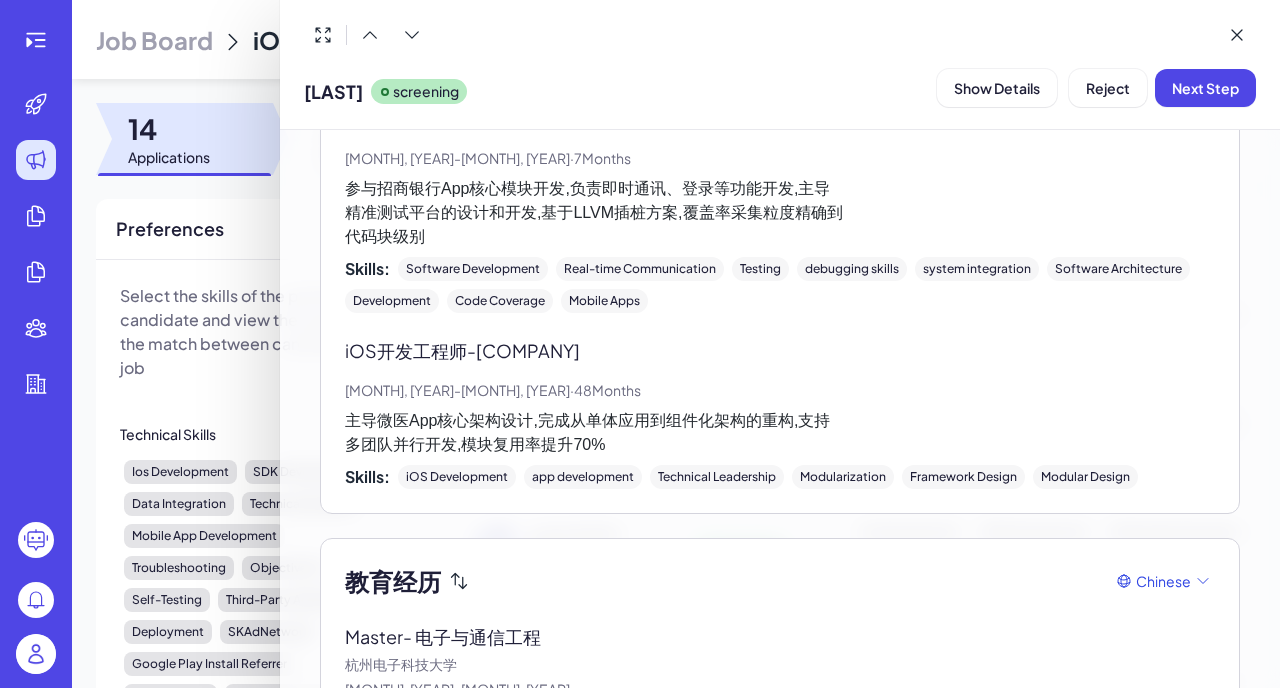 click on "参与招商银行App核心模块开发,负责即时通讯、登录等功能开发,主导
精准测试平台的设计和开发,基于LLVM插桩方案,覆盖率采集粒度精确到
代码块级别" at bounding box center [780, 213] 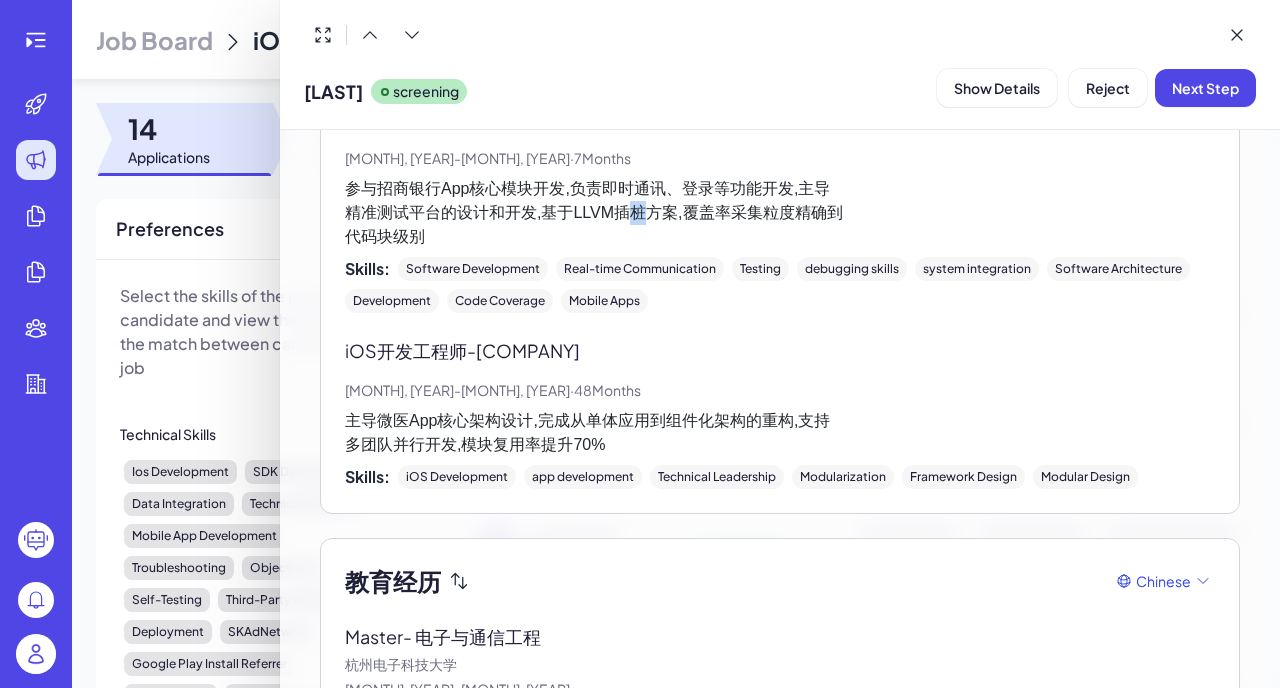 click on "参与招商银行App核心模块开发,负责即时通讯、登录等功能开发,主导
精准测试平台的设计和开发,基于LLVM插桩方案,覆盖率采集粒度精确到
代码块级别" at bounding box center [780, 213] 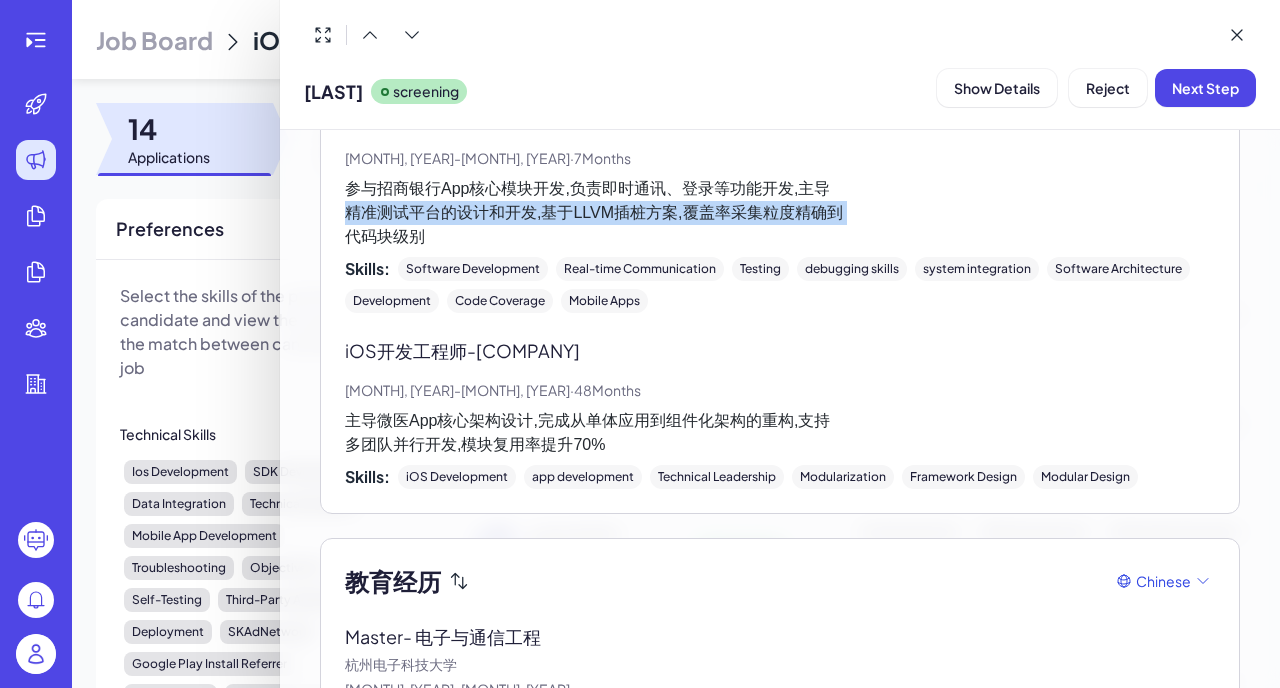 click on "参与招商银行App核心模块开发,负责即时通讯、登录等功能开发,主导
精准测试平台的设计和开发,基于LLVM插桩方案,覆盖率采集粒度精确到
代码块级别" at bounding box center (780, 213) 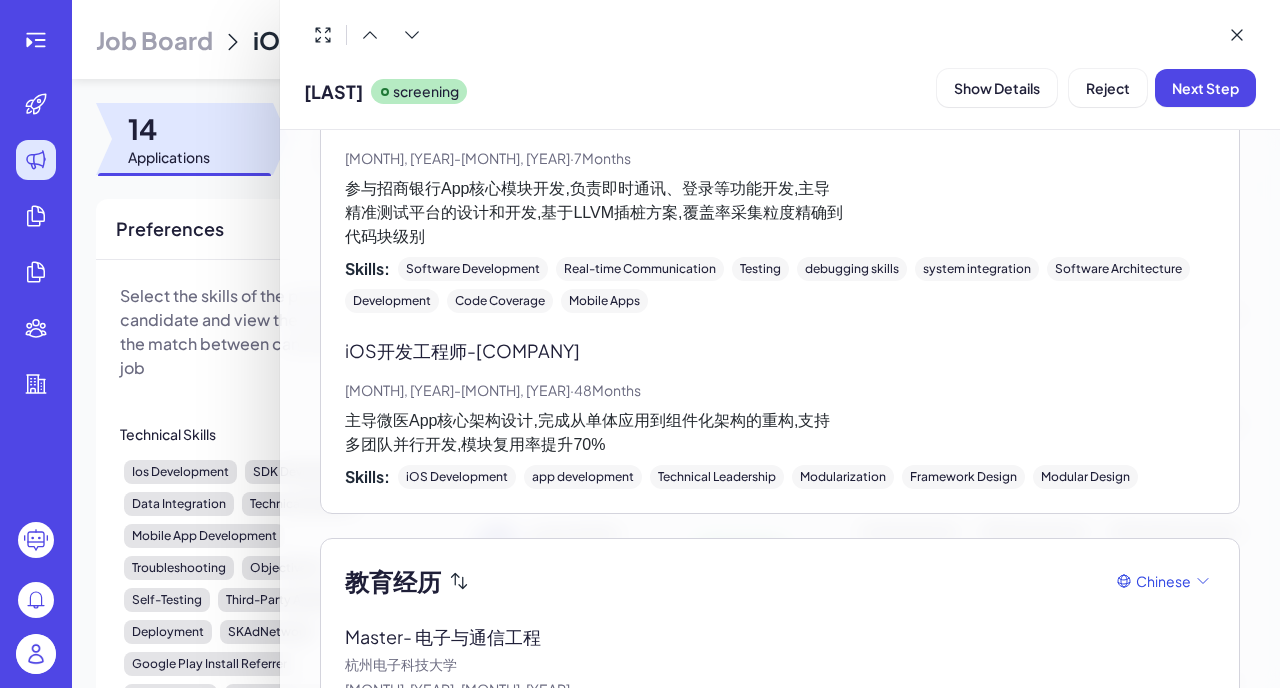 click on "参与招商银行App核心模块开发,负责即时通讯、登录等功能开发,主导
精准测试平台的设计和开发,基于LLVM插桩方案,覆盖率采集粒度精确到
代码块级别" at bounding box center [780, 213] 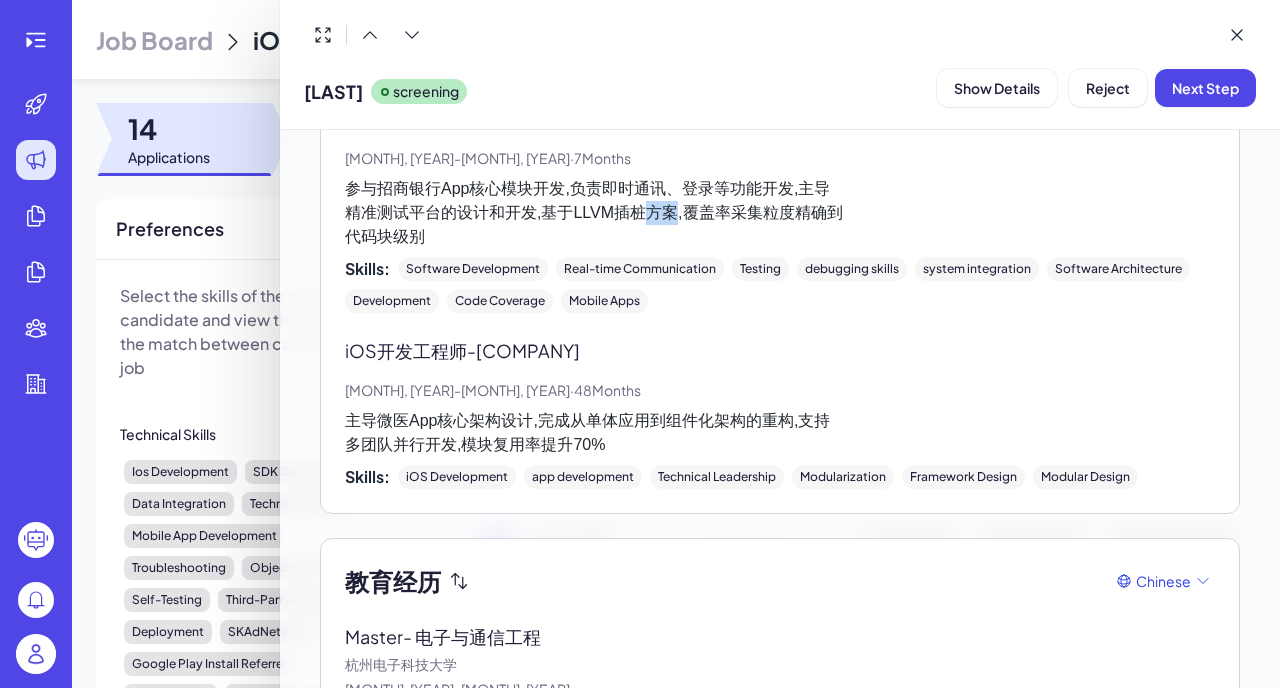 click on "参与招商银行App核心模块开发,负责即时通讯、登录等功能开发,主导
精准测试平台的设计和开发,基于LLVM插桩方案,覆盖率采集粒度精确到
代码块级别" at bounding box center [780, 213] 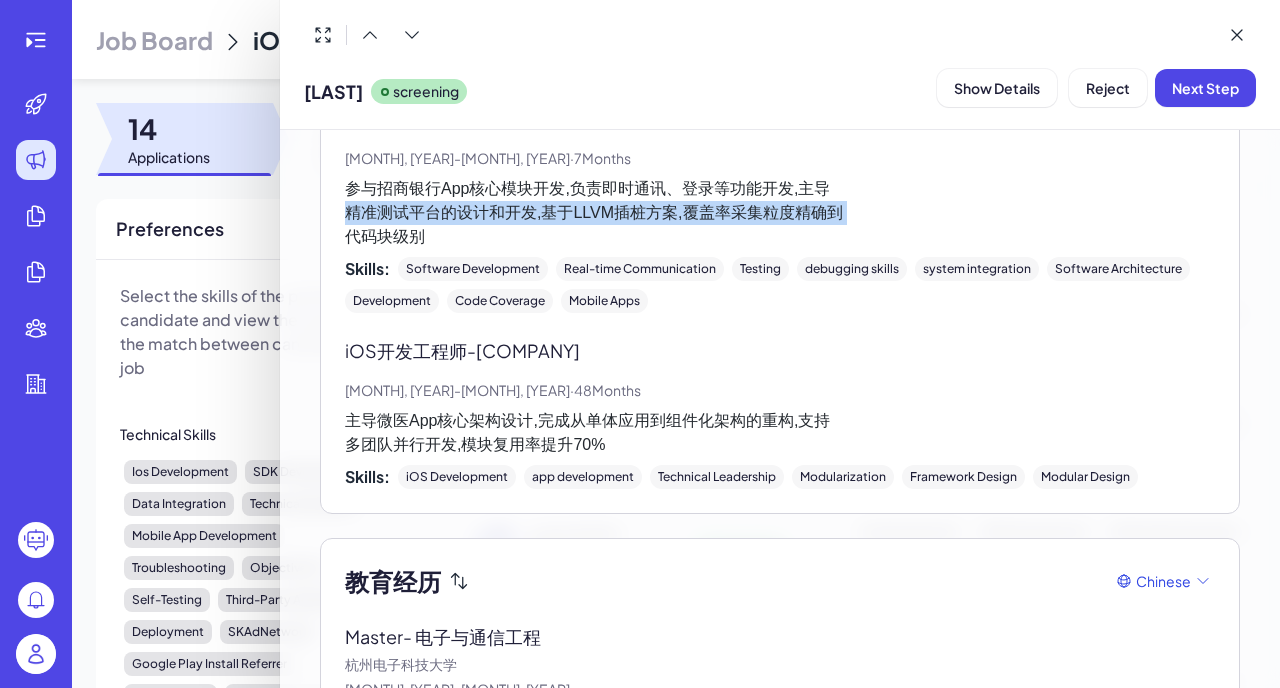 click on "参与招商银行App核心模块开发,负责即时通讯、登录等功能开发,主导
精准测试平台的设计和开发,基于LLVM插桩方案,覆盖率采集粒度精确到
代码块级别" at bounding box center [780, 213] 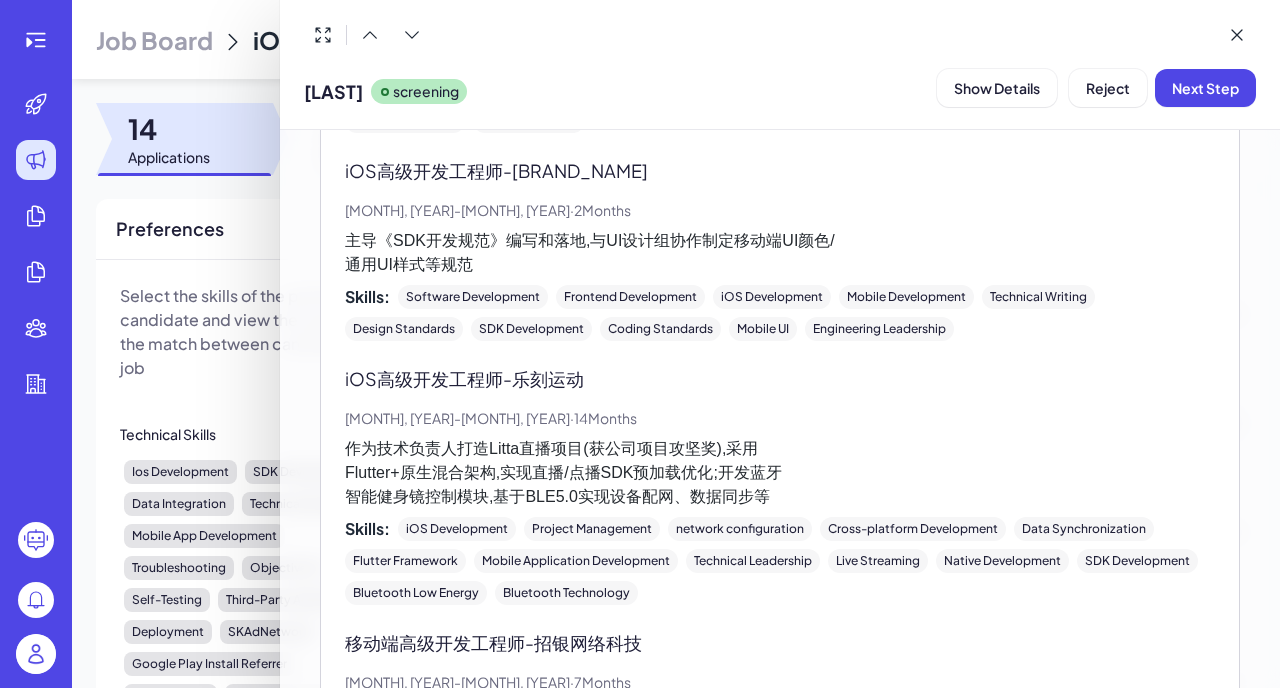 scroll, scrollTop: 1426, scrollLeft: 0, axis: vertical 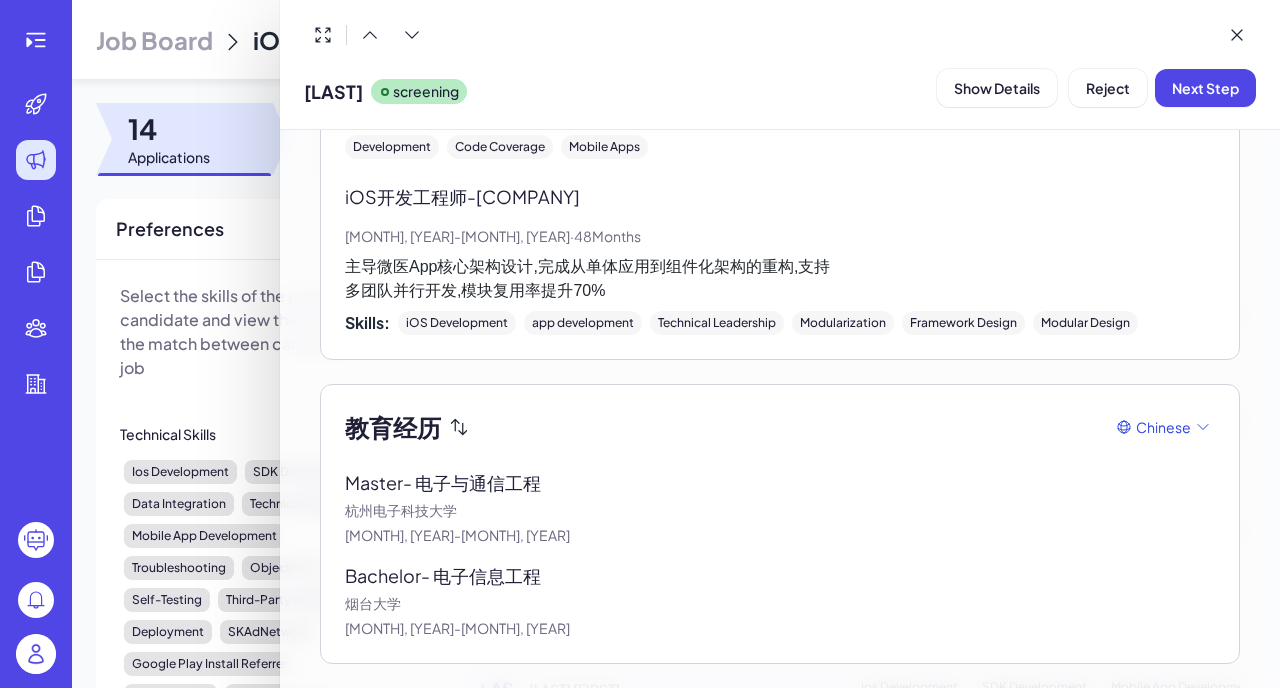 click on "app development" at bounding box center [583, 323] 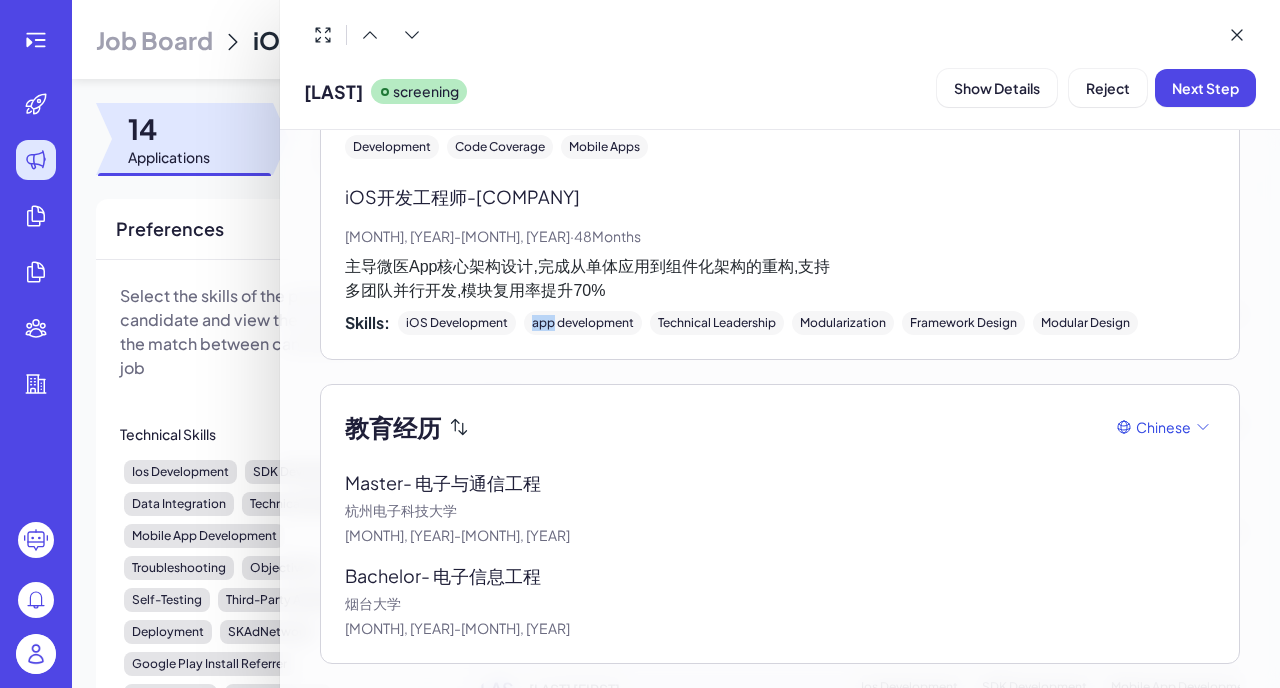 click on "app development" at bounding box center [583, 323] 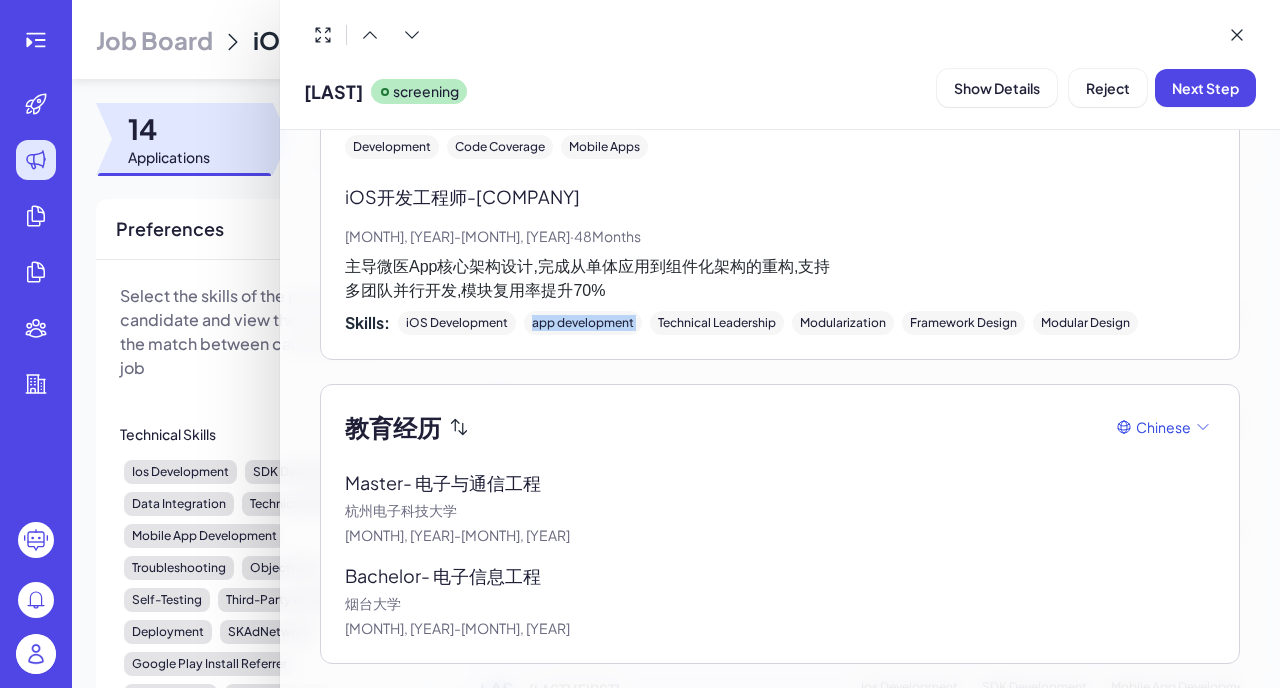 click on "iOS开发工程师  -  [COMPANY] [MONTH], [YEAR]  -  [MONTH], [YEAR]  ·  48  Months 主导微医App核心架构设计,完成从单体应用到组件化架构的重构,支持
多团队并行开发,模块复用率提升70% Skills: iOS Development app development Technical Leadership Modularization Framework Design Modular Design" at bounding box center (780, 259) 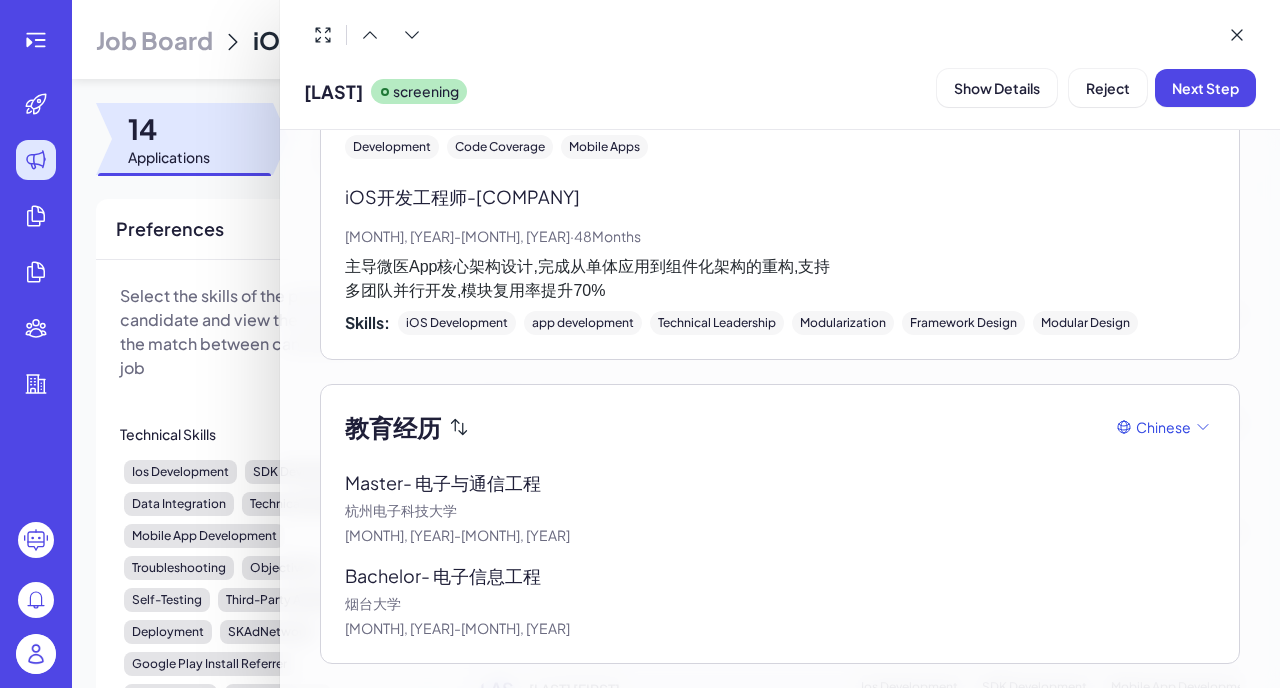click on "iOS开发工程师  -  [COMPANY] [MONTH], [YEAR]  -  [MONTH], [YEAR]  ·  48  Months 主导微医App核心架构设计,完成从单体应用到组件化架构的重构,支持
多团队并行开发,模块复用率提升70% Skills: iOS Development app development Technical Leadership Modularization Framework Design Modular Design" at bounding box center (780, 259) 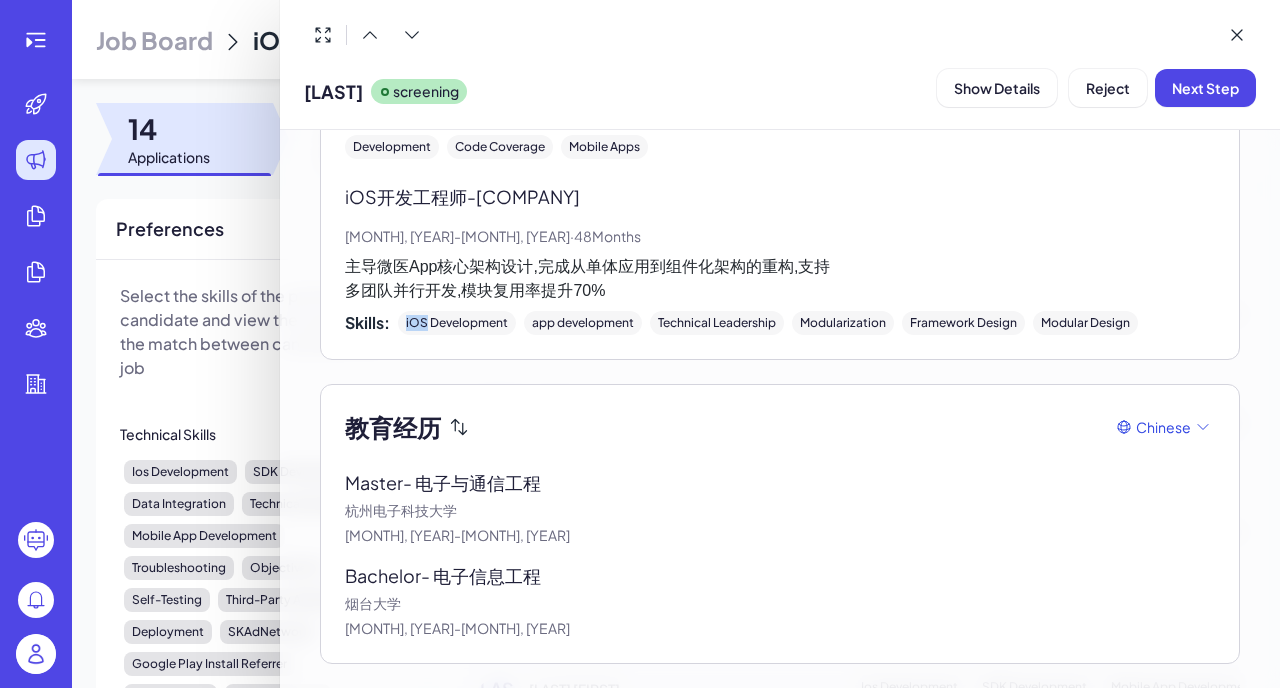 click on "iOS开发工程师  -  [COMPANY] [MONTH], [YEAR]  -  [MONTH], [YEAR]  ·  48  Months 主导微医App核心架构设计,完成从单体应用到组件化架构的重构,支持
多团队并行开发,模块复用率提升70% Skills: iOS Development app development Technical Leadership Modularization Framework Design Modular Design" at bounding box center [780, 259] 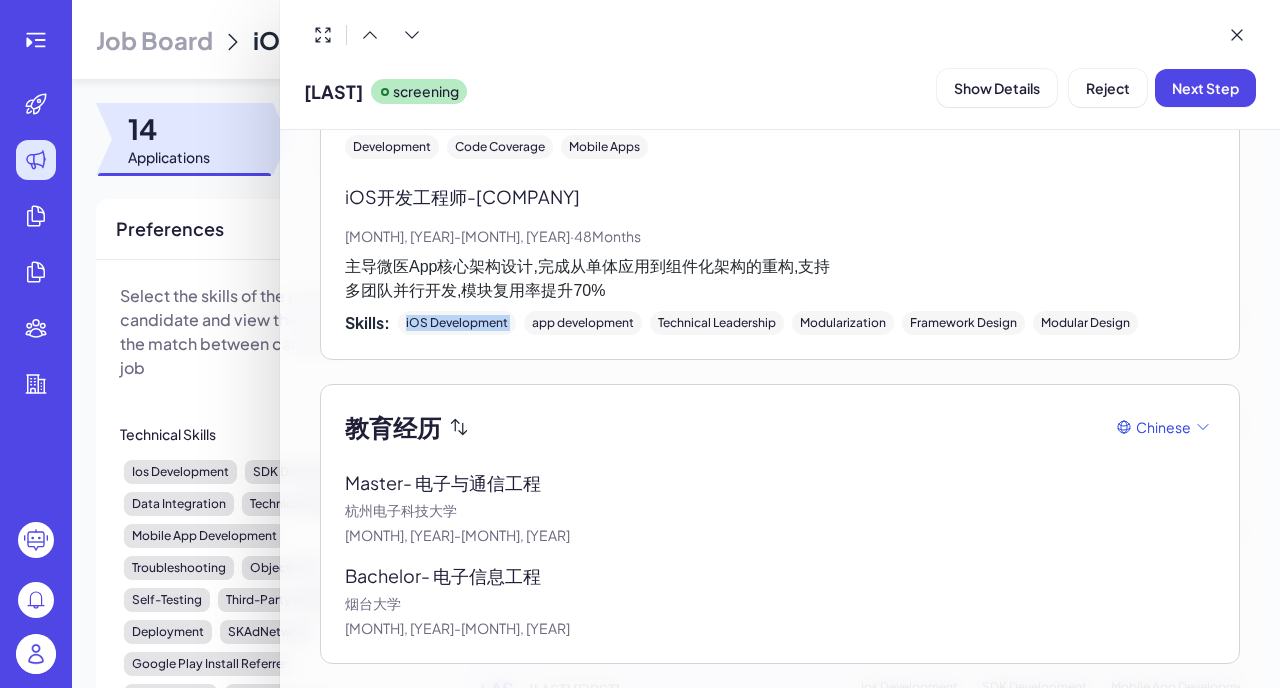 click on "主导微医App核心架构设计,完成从单体应用到组件化架构的重构,支持
多团队并行开发,模块复用率提升70%" at bounding box center (780, 279) 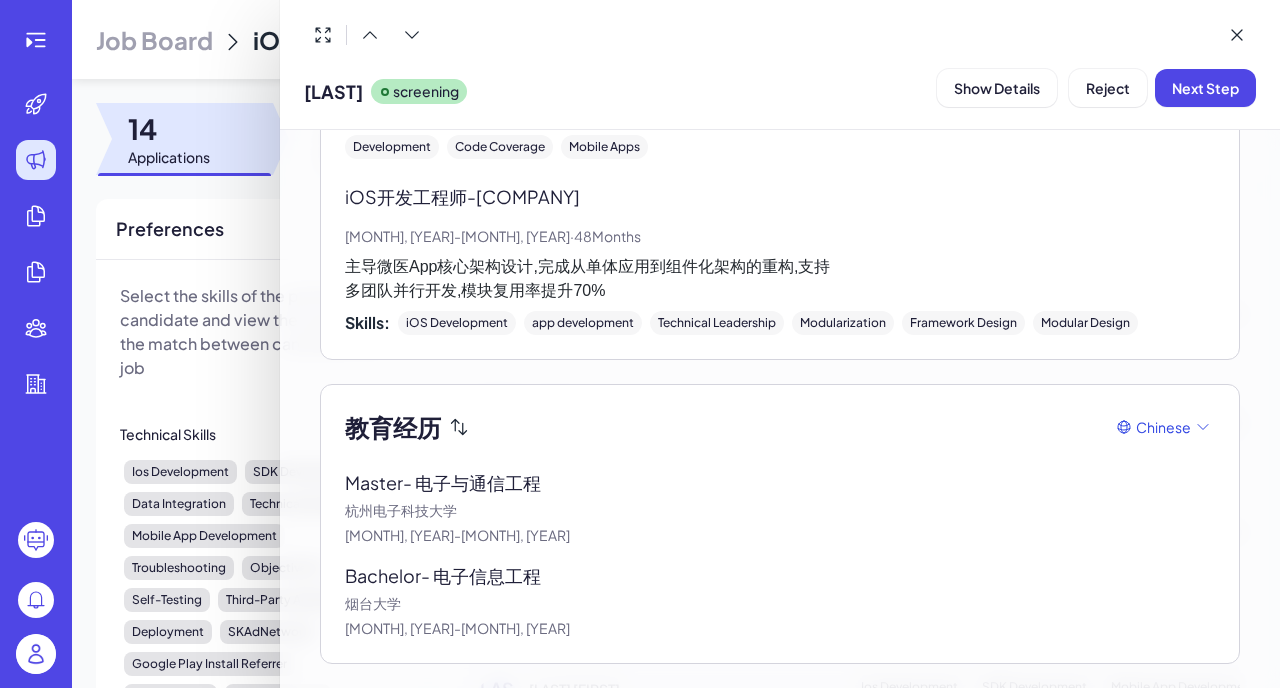 click on "主导微医App核心架构设计,完成从单体应用到组件化架构的重构,支持
多团队并行开发,模块复用率提升70%" at bounding box center (780, 279) 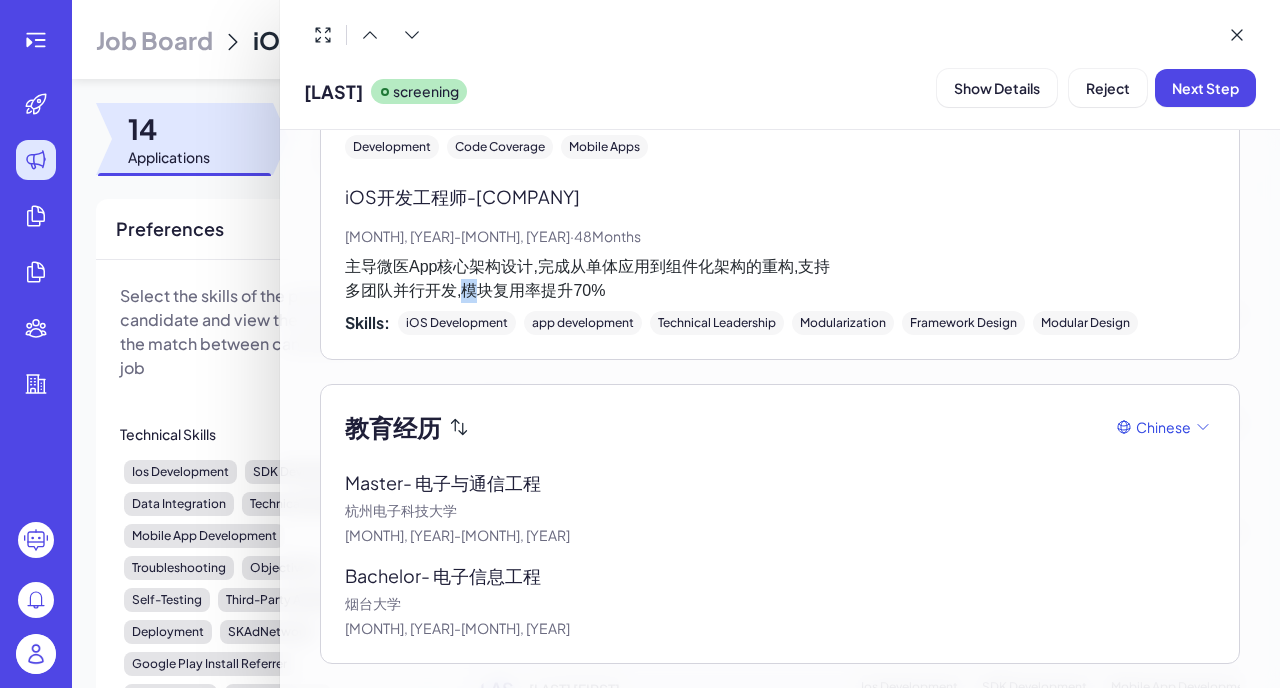 click on "主导微医App核心架构设计,完成从单体应用到组件化架构的重构,支持
多团队并行开发,模块复用率提升70%" at bounding box center (780, 279) 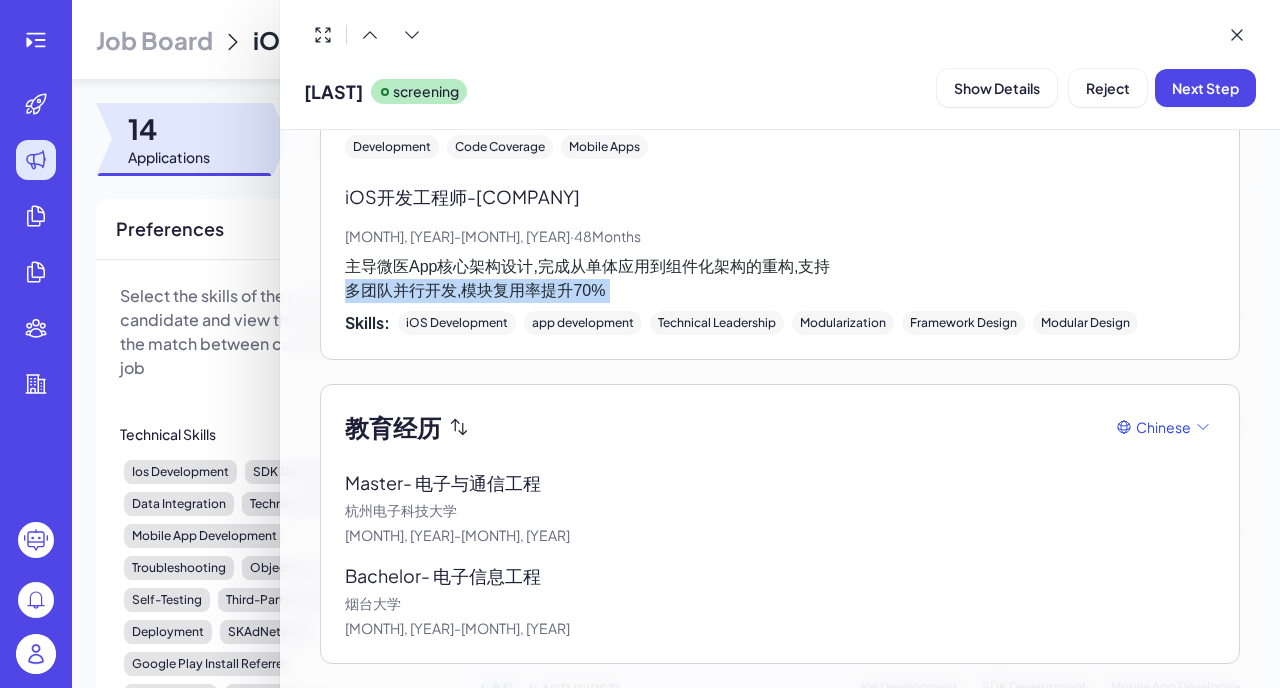 click on "主导微医App核心架构设计,完成从单体应用到组件化架构的重构,支持
多团队并行开发,模块复用率提升70%" at bounding box center (780, 279) 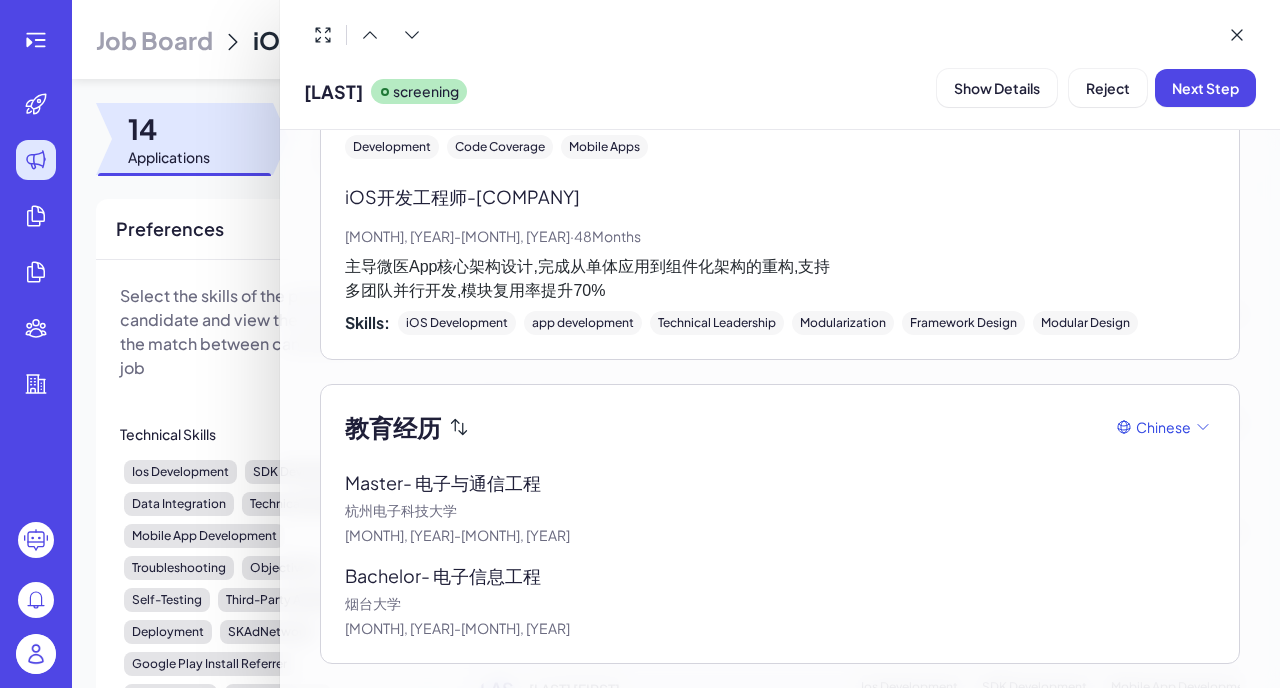 click on "主导微医App核心架构设计,完成从单体应用到组件化架构的重构,支持
多团队并行开发,模块复用率提升70%" at bounding box center [780, 279] 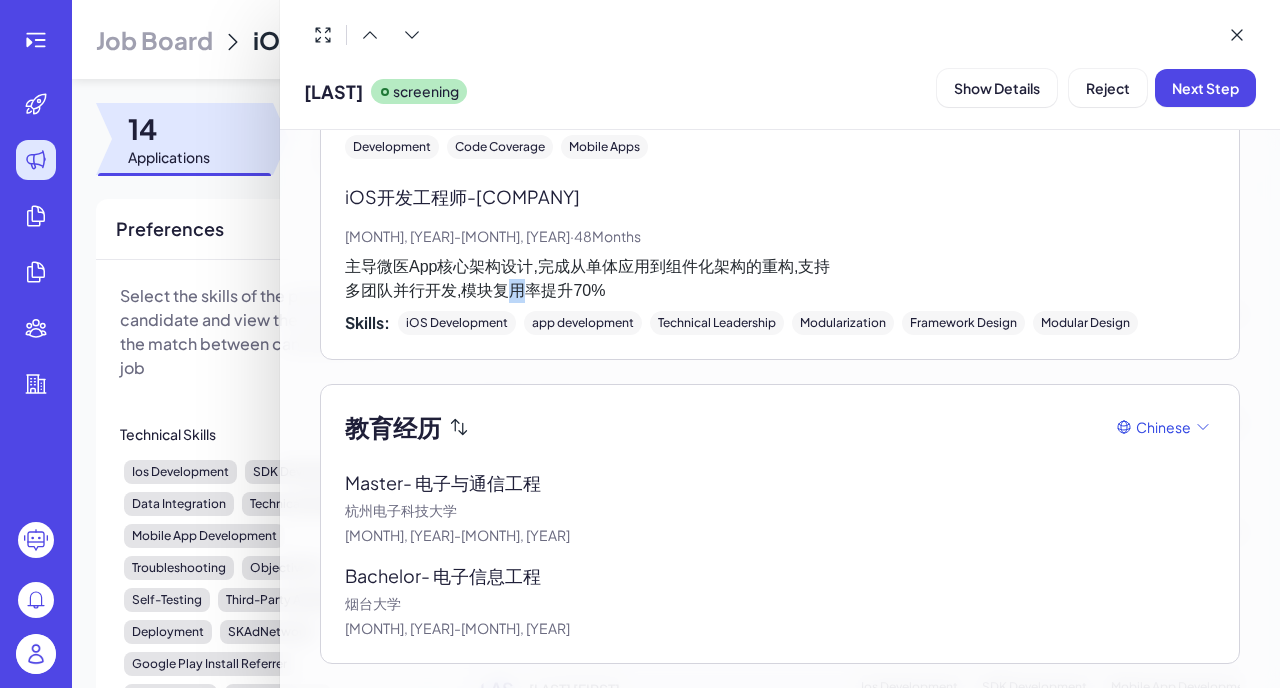 click on "主导微医App核心架构设计,完成从单体应用到组件化架构的重构,支持
多团队并行开发,模块复用率提升70%" at bounding box center (780, 279) 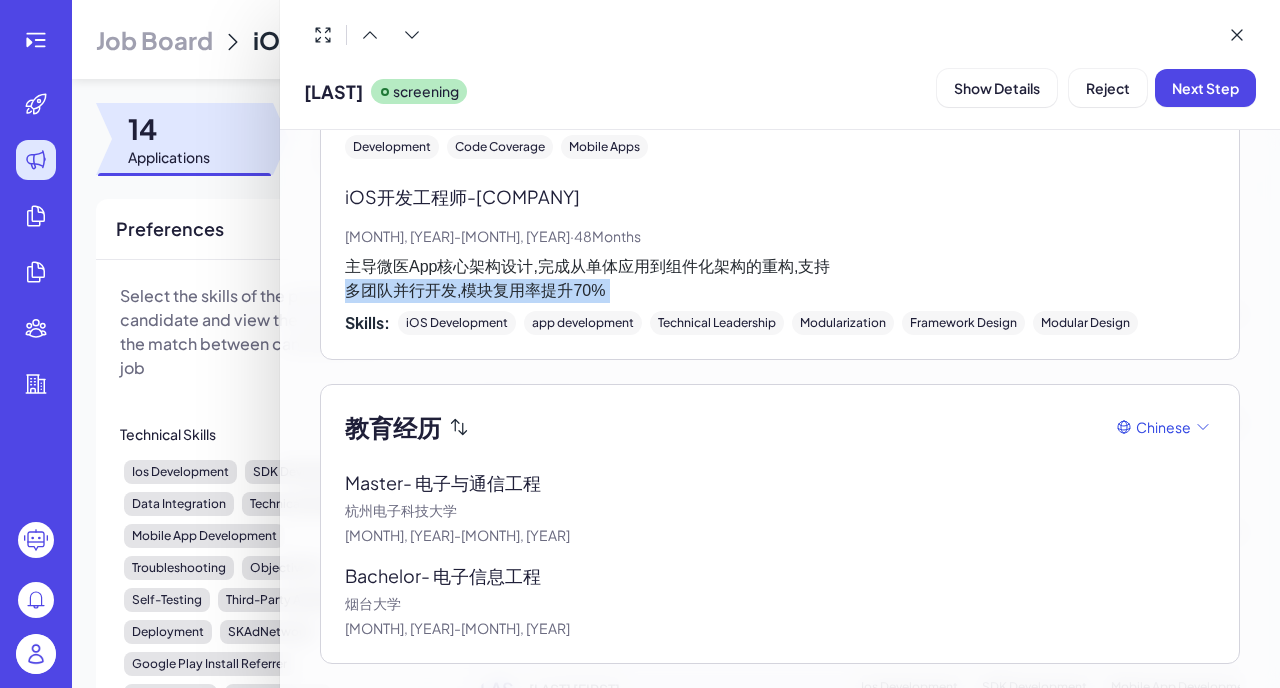 click on "主导微医App核心架构设计,完成从单体应用到组件化架构的重构,支持
多团队并行开发,模块复用率提升70%" at bounding box center (780, 279) 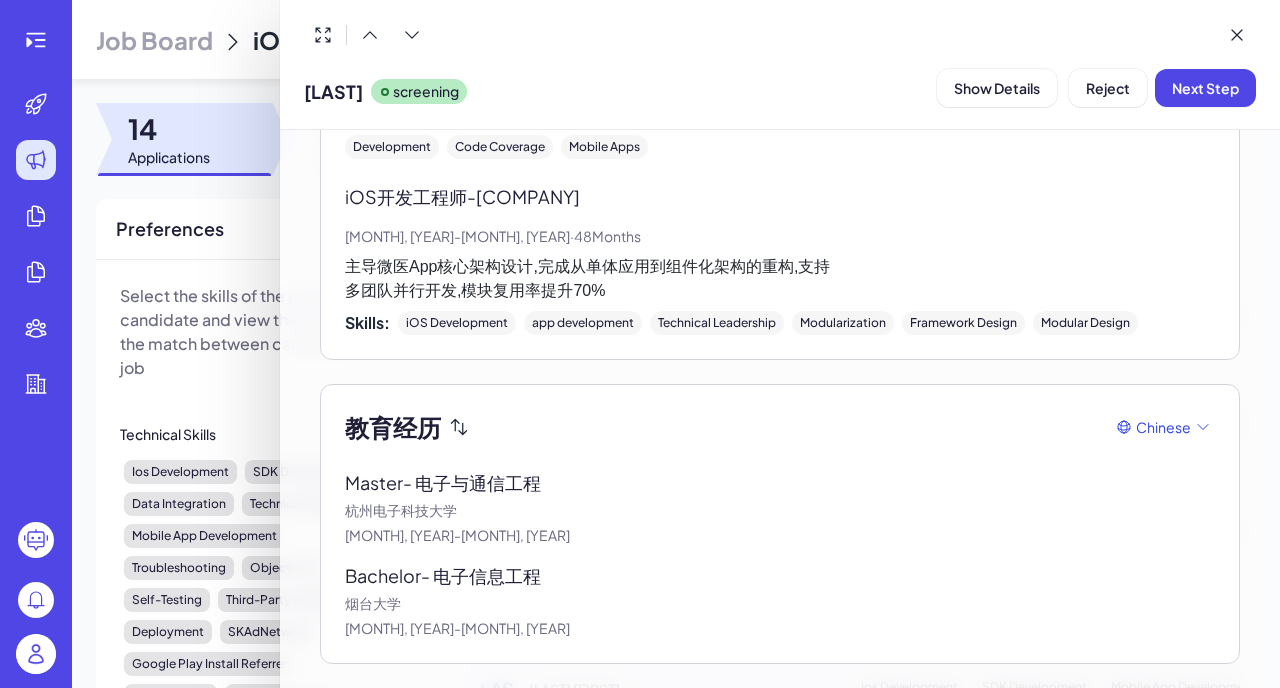 click on "主导微医App核心架构设计,完成从单体应用到组件化架构的重构,支持
多团队并行开发,模块复用率提升70%" at bounding box center [780, 279] 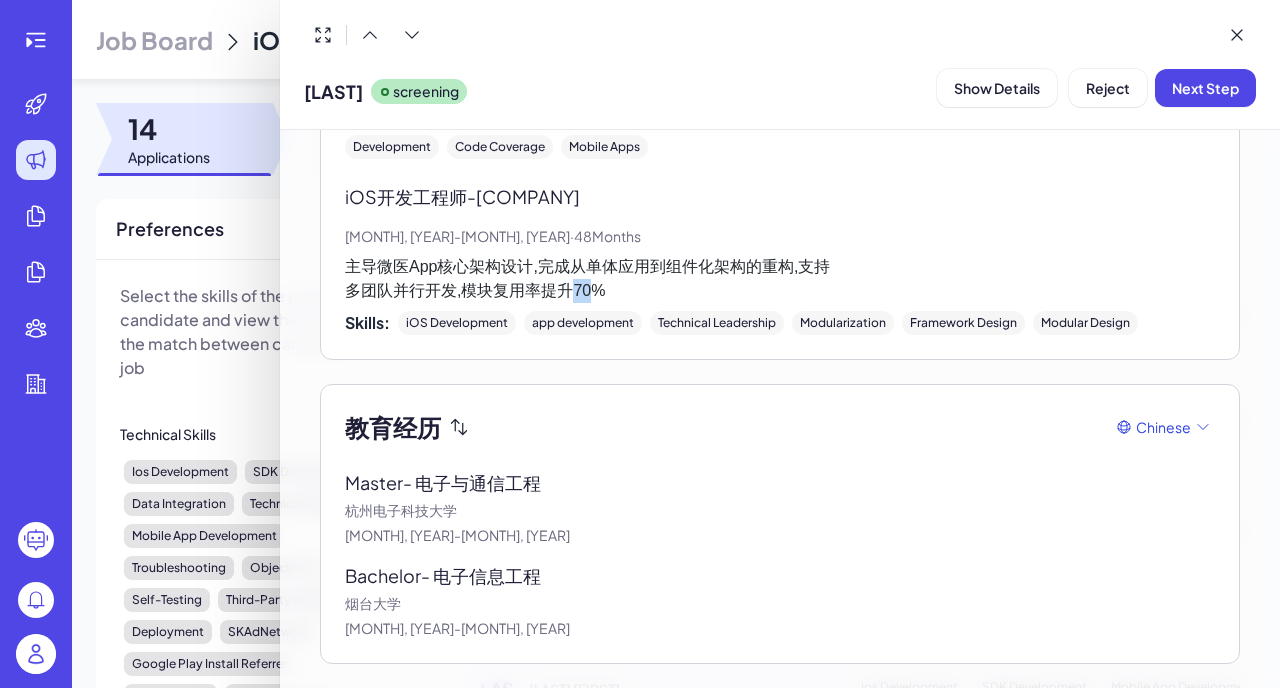 click on "主导微医App核心架构设计,完成从单体应用到组件化架构的重构,支持
多团队并行开发,模块复用率提升70%" at bounding box center [780, 279] 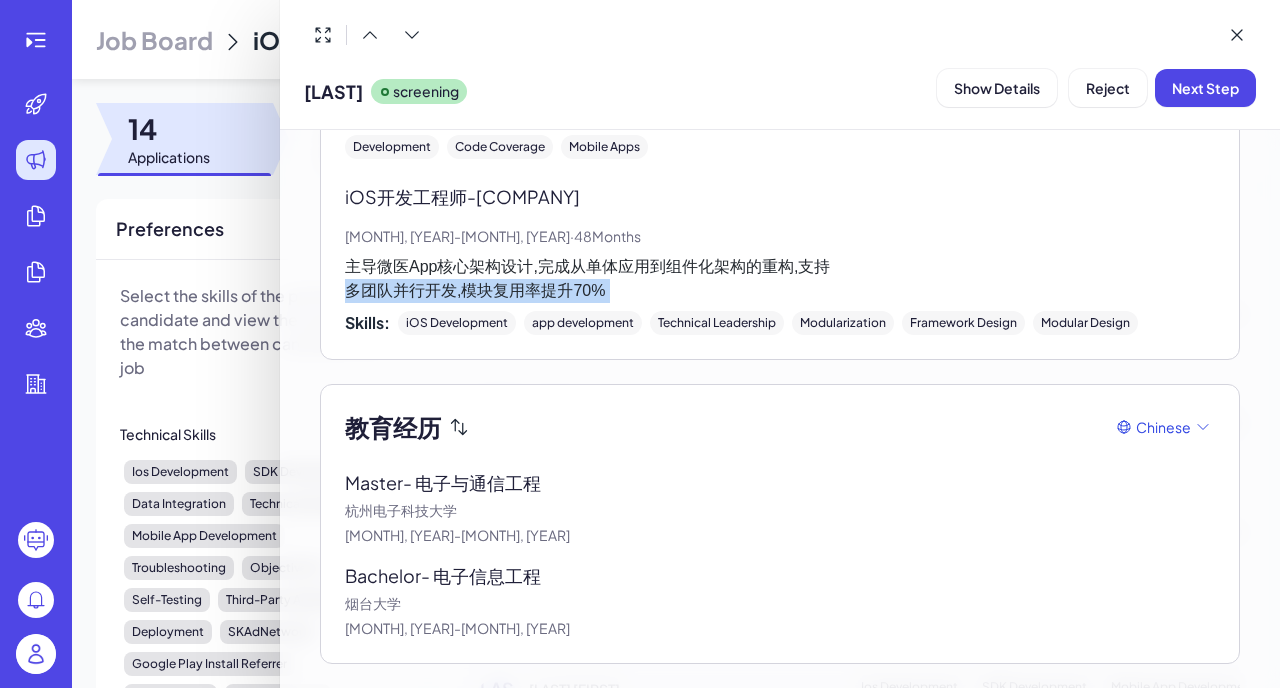 click on "主导微医App核心架构设计,完成从单体应用到组件化架构的重构,支持
多团队并行开发,模块复用率提升70%" at bounding box center (780, 279) 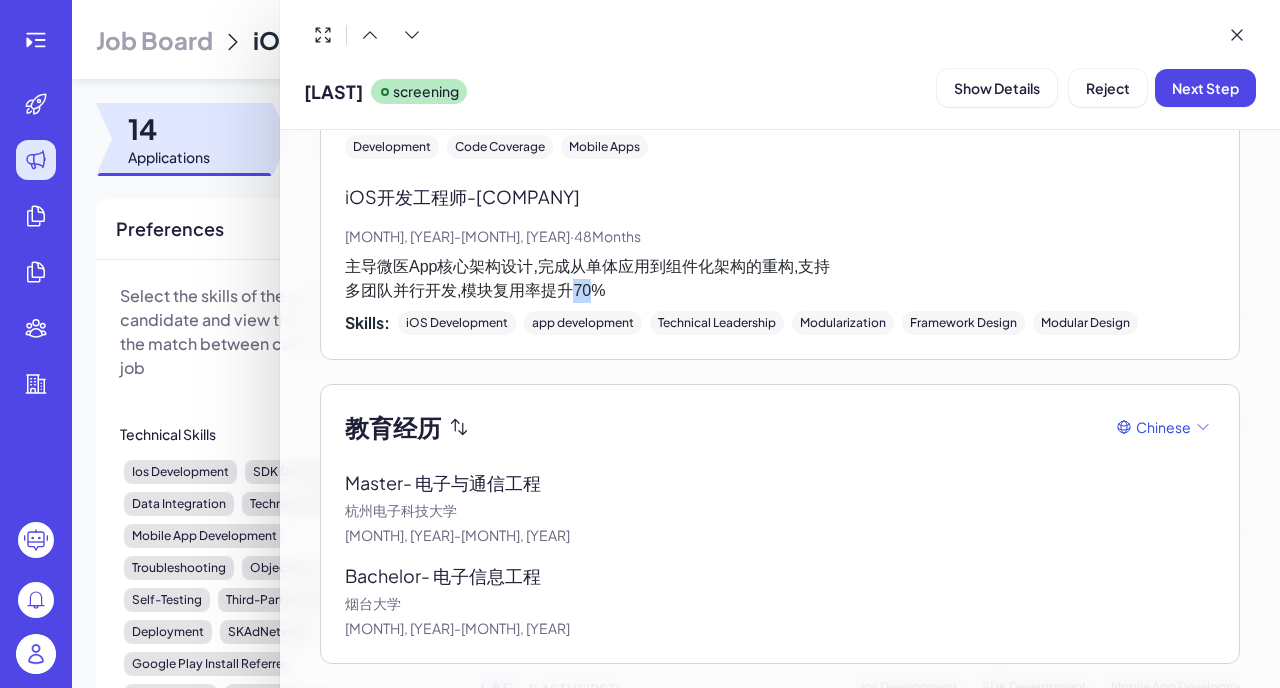click on "主导微医App核心架构设计,完成从单体应用到组件化架构的重构,支持
多团队并行开发,模块复用率提升70%" at bounding box center [780, 279] 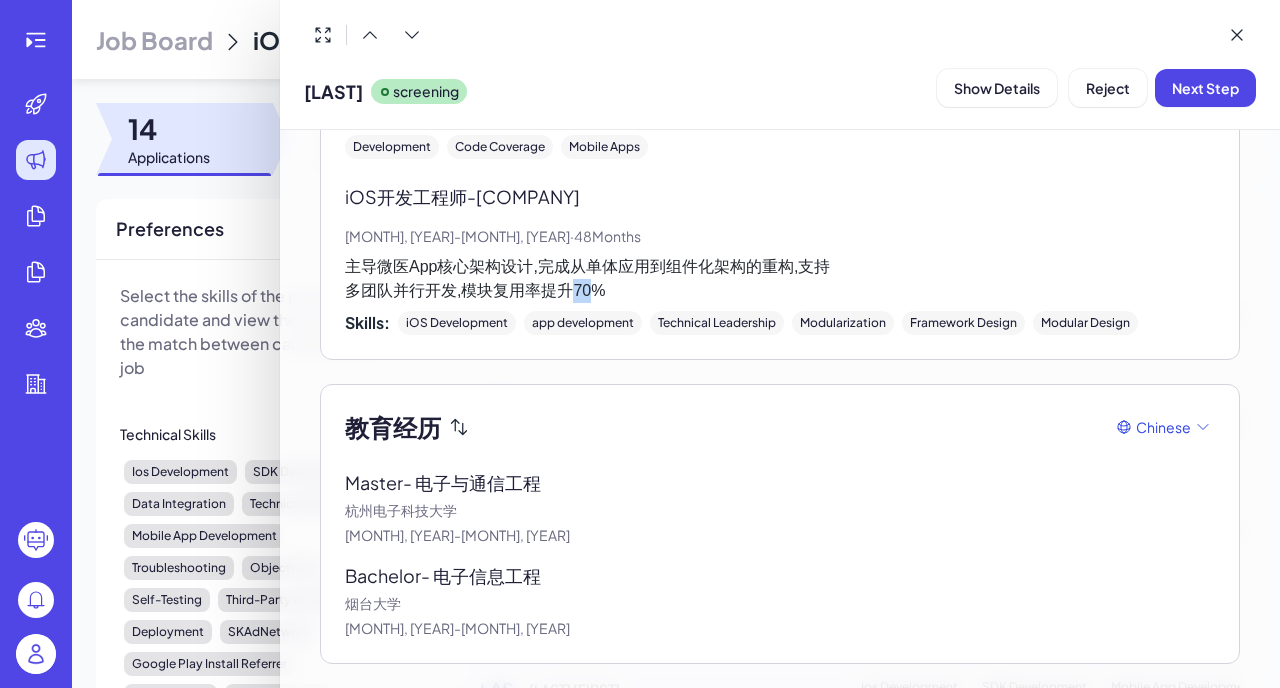click on "主导微医App核心架构设计,完成从单体应用到组件化架构的重构,支持
多团队并行开发,模块复用率提升70%" at bounding box center (780, 279) 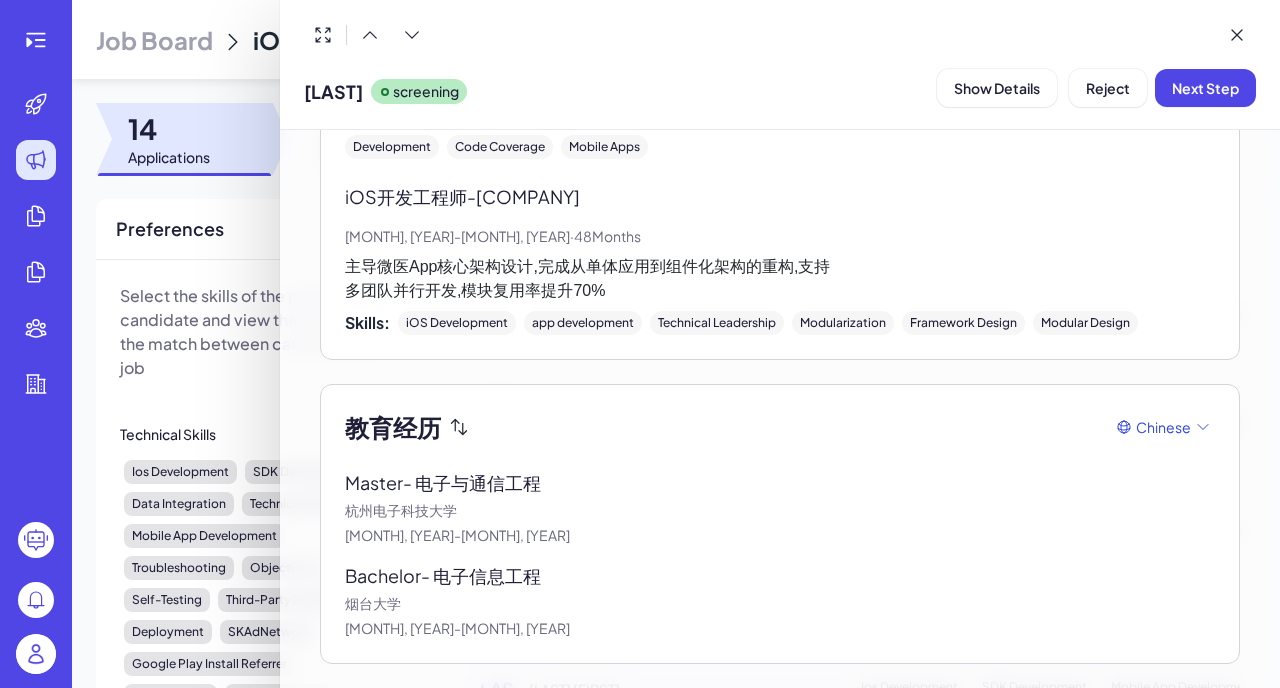 click on "主导微医App核心架构设计,完成从单体应用到组件化架构的重构,支持
多团队并行开发,模块复用率提升70%" at bounding box center (780, 279) 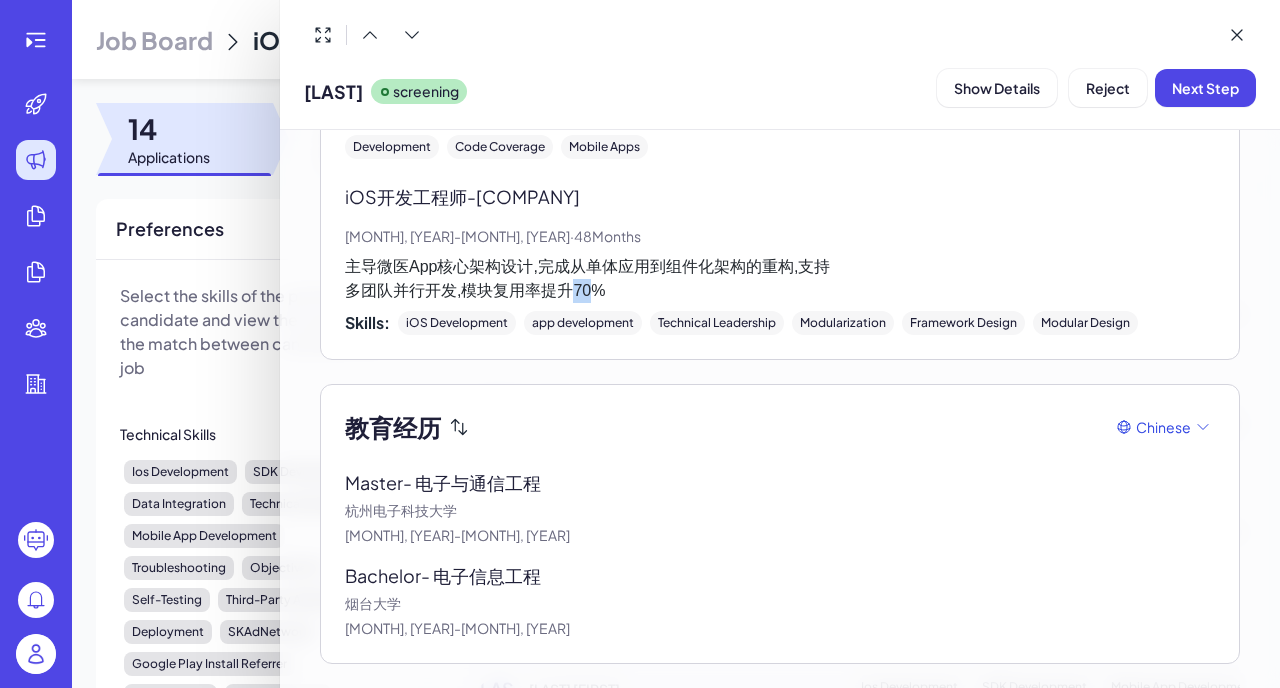 click on "主导微医App核心架构设计,完成从单体应用到组件化架构的重构,支持
多团队并行开发,模块复用率提升70%" at bounding box center [780, 279] 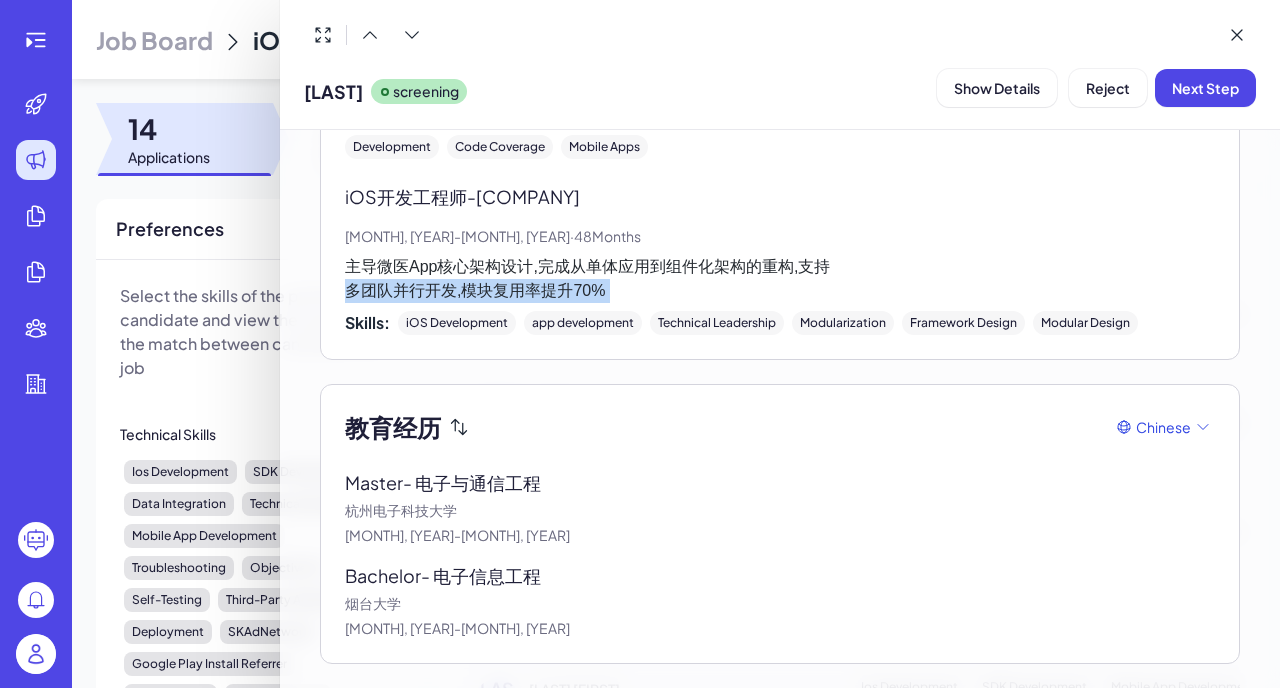 click on "主导微医App核心架构设计,完成从单体应用到组件化架构的重构,支持
多团队并行开发,模块复用率提升70%" at bounding box center [780, 279] 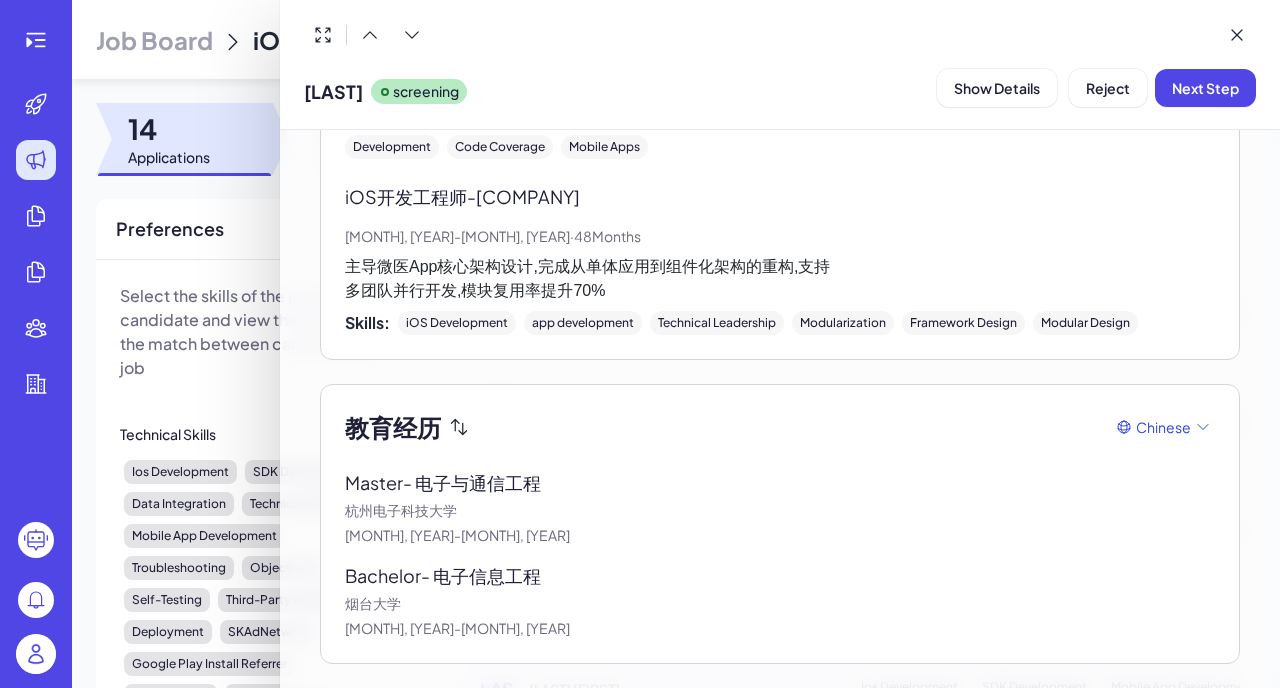 click on "主导微医App核心架构设计,完成从单体应用到组件化架构的重构,支持
多团队并行开发,模块复用率提升70%" at bounding box center (780, 279) 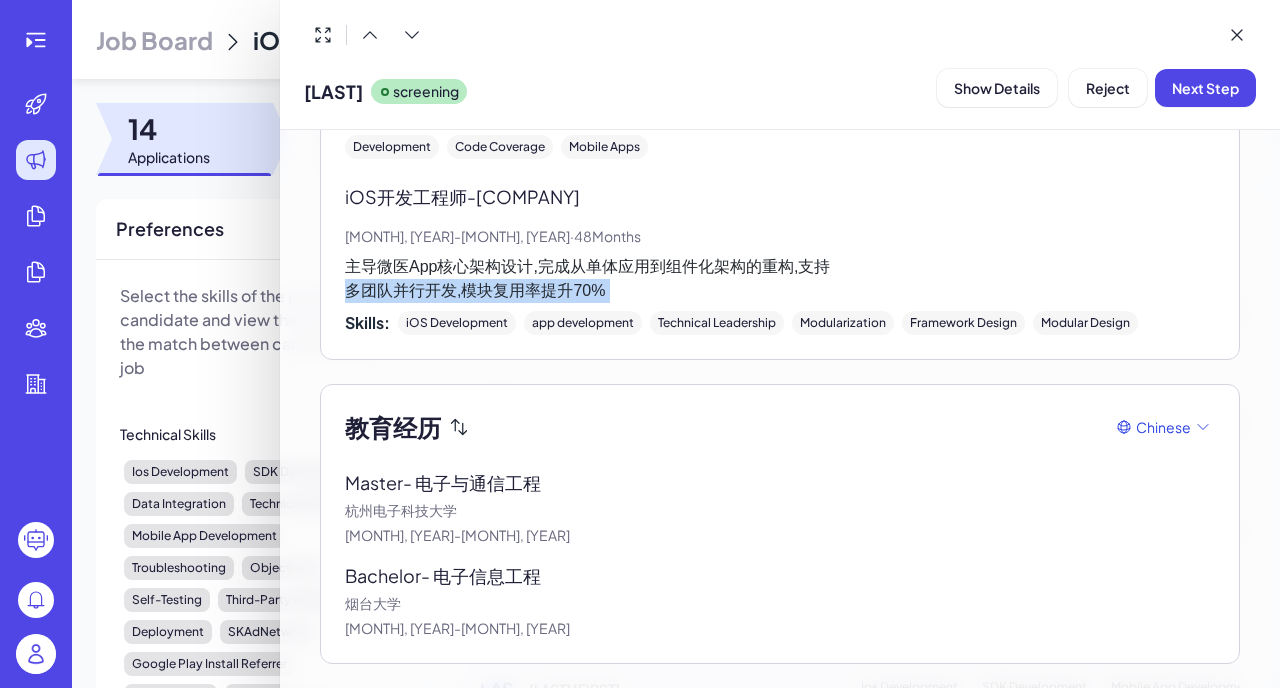 click on "主导微医App核心架构设计,完成从单体应用到组件化架构的重构,支持
多团队并行开发,模块复用率提升70%" at bounding box center [780, 279] 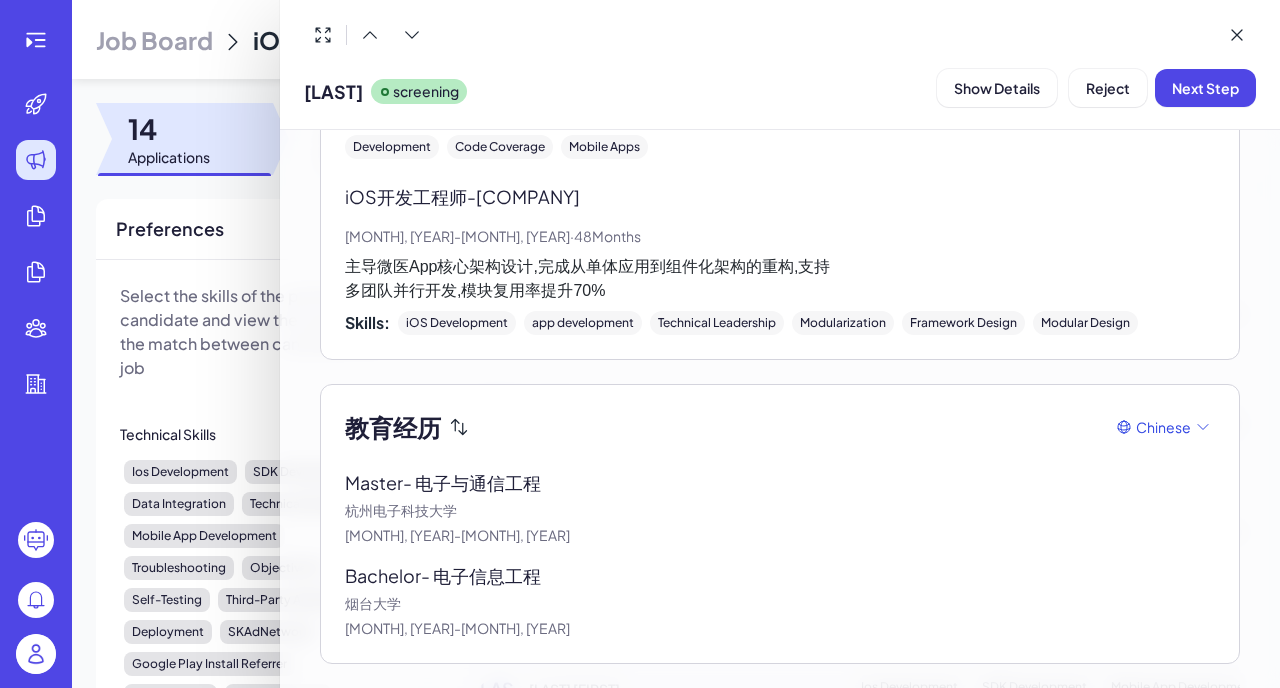 click on "主导微医App核心架构设计,完成从单体应用到组件化架构的重构,支持
多团队并行开发,模块复用率提升70%" at bounding box center (780, 279) 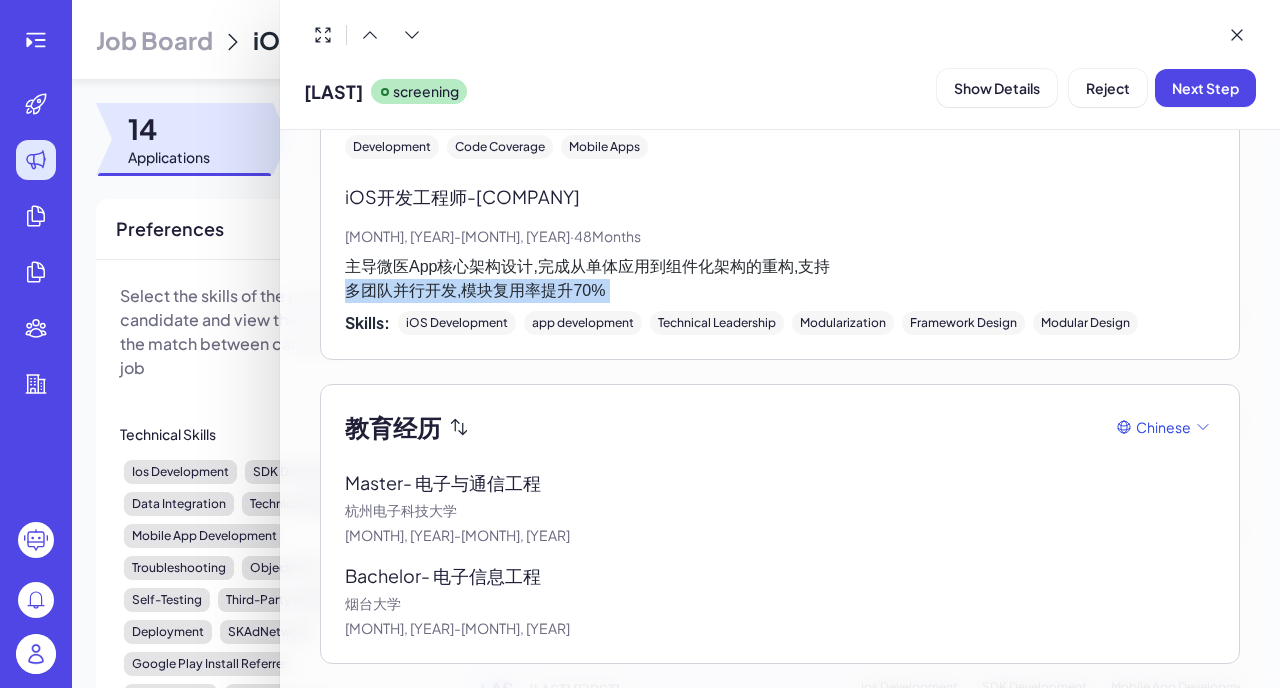 click on "主导微医App核心架构设计,完成从单体应用到组件化架构的重构,支持
多团队并行开发,模块复用率提升70%" at bounding box center [780, 279] 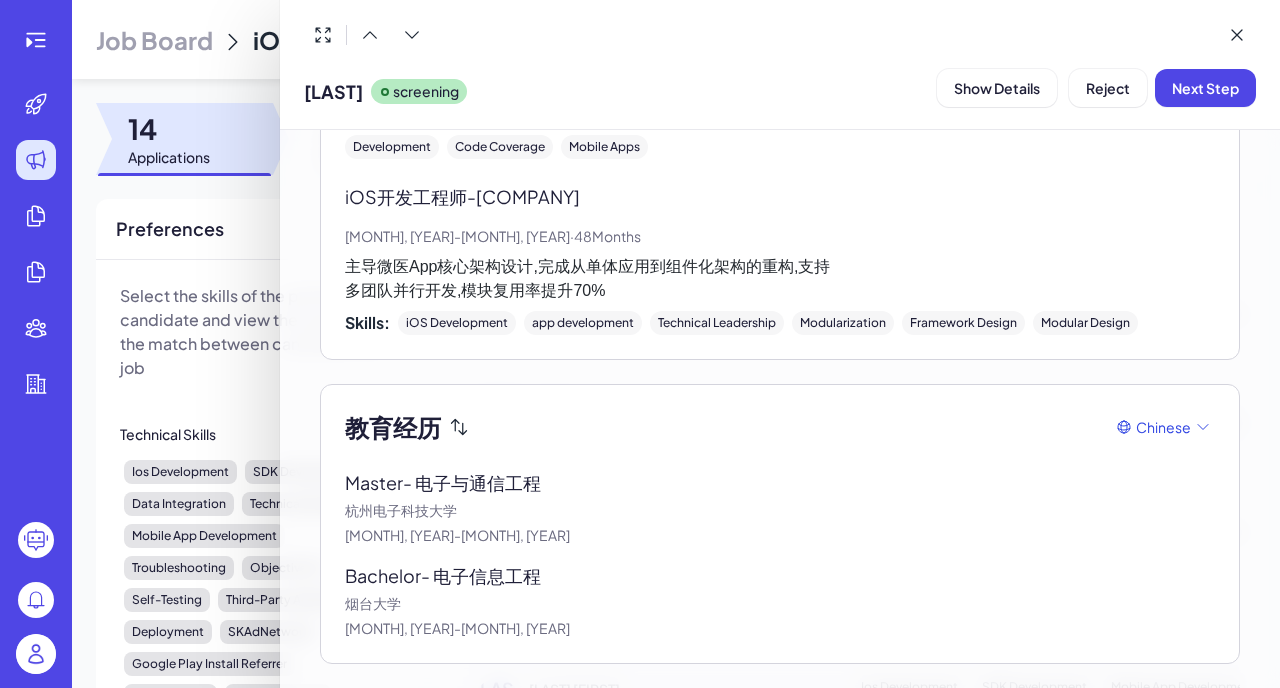 scroll, scrollTop: 1220, scrollLeft: 0, axis: vertical 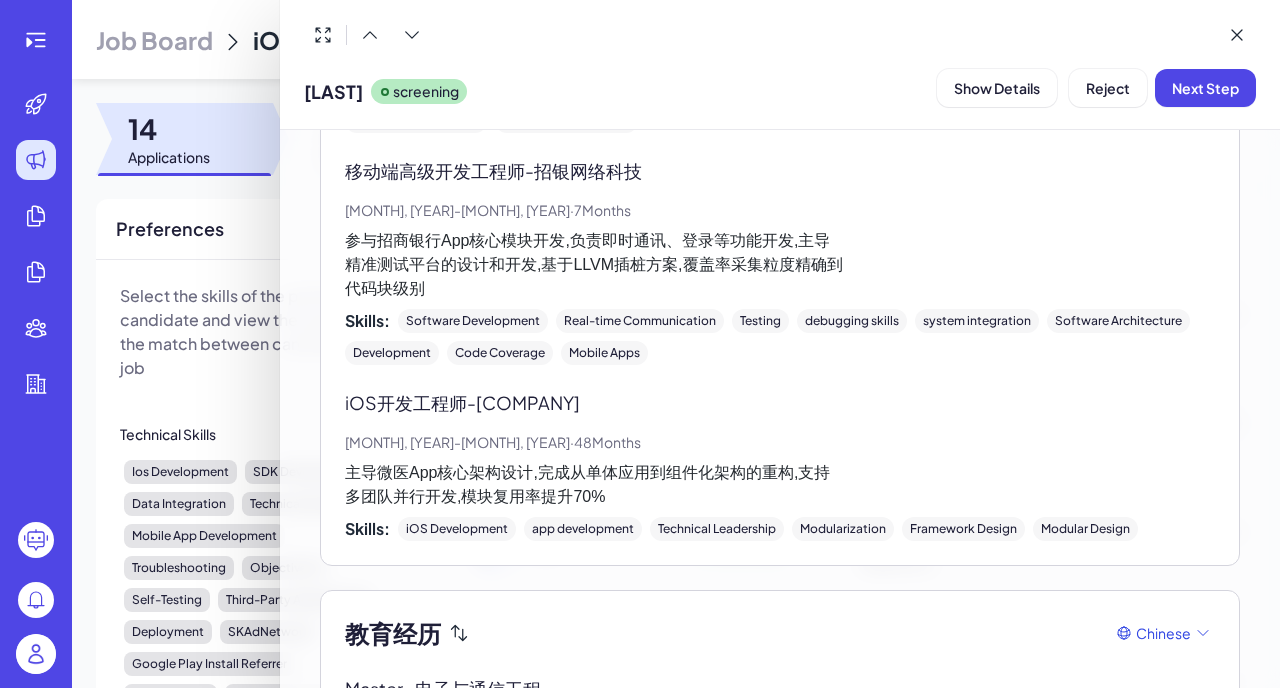 click at bounding box center [640, 344] 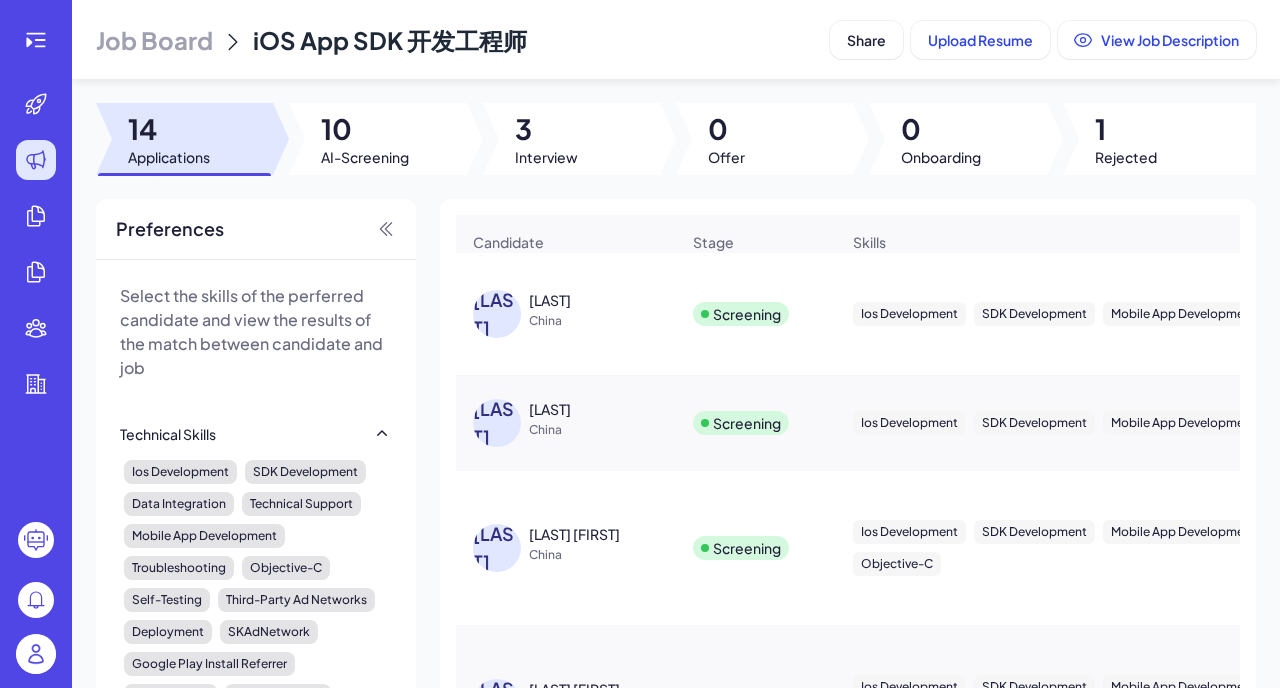click on "14" at bounding box center (169, 129) 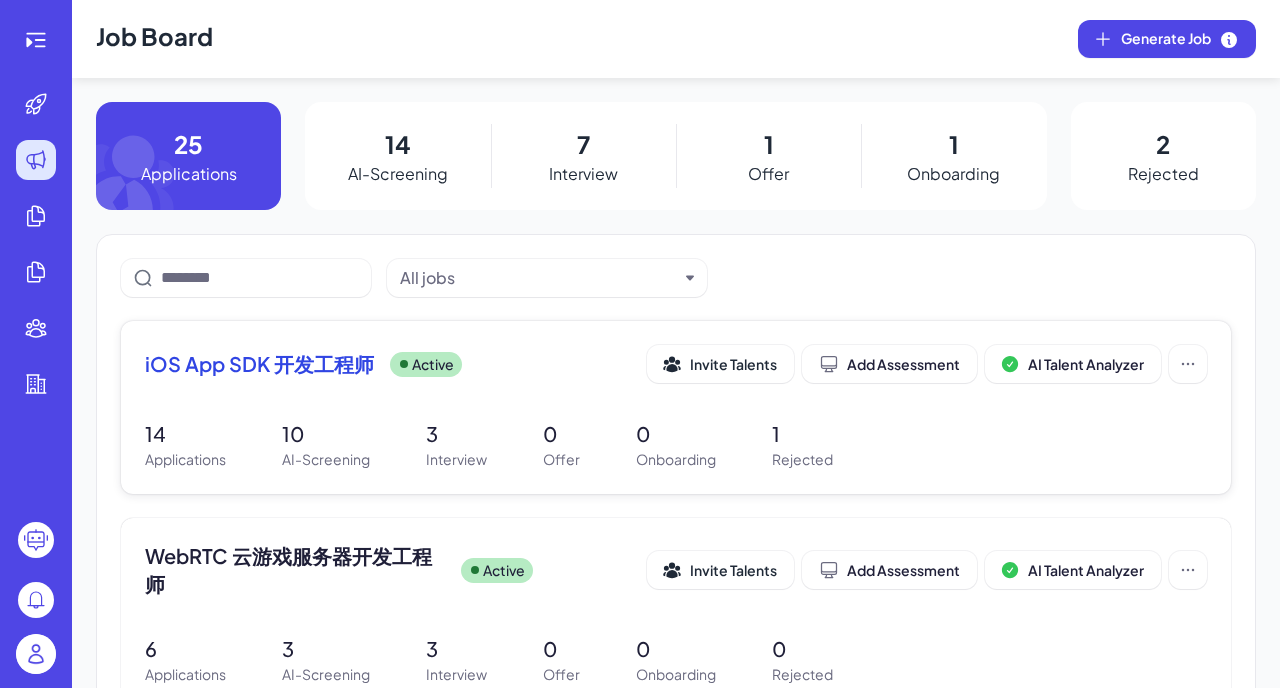 scroll, scrollTop: 315, scrollLeft: 0, axis: vertical 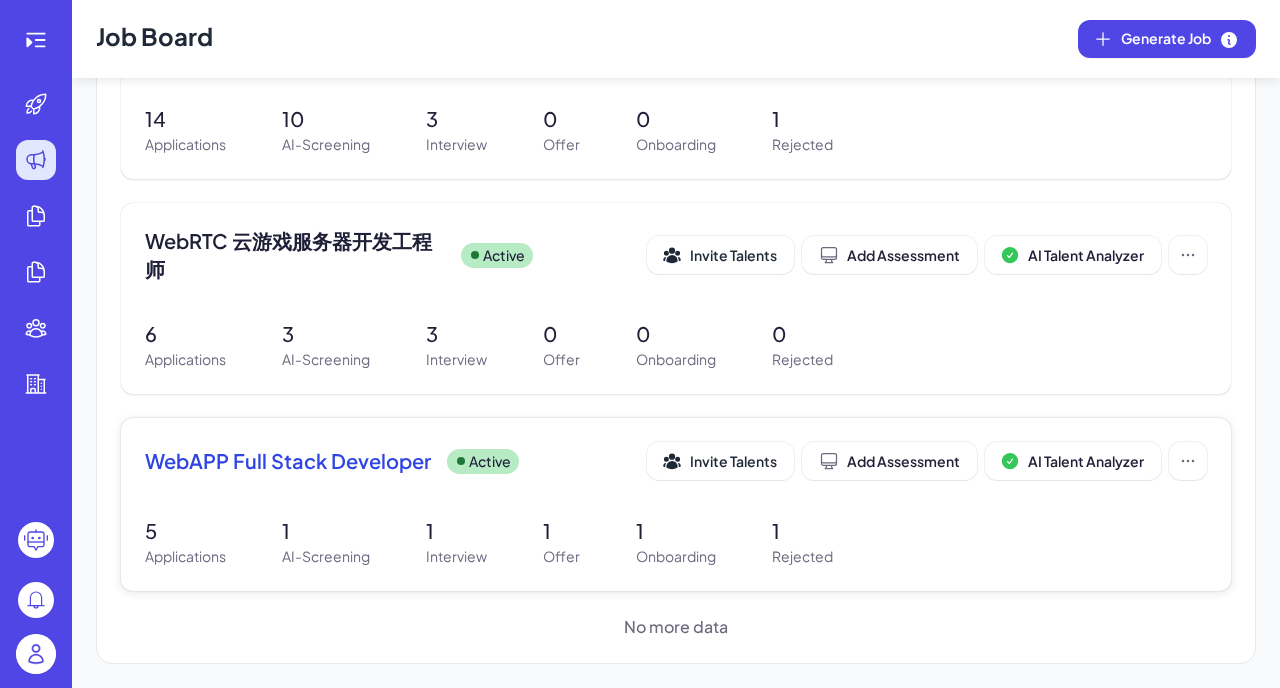 click on "WebAPP Full Stack Developer Active Invite Talents Add Assessment AI Talent Analyzer" at bounding box center (676, 461) 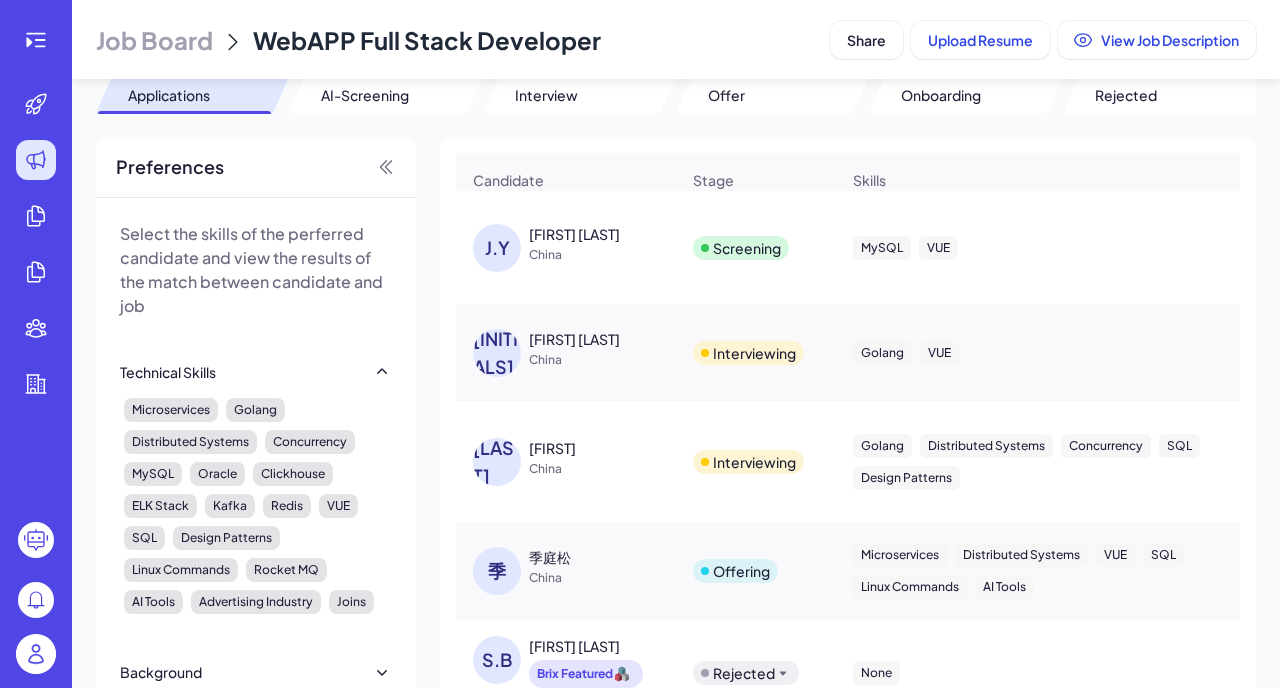 scroll, scrollTop: 0, scrollLeft: 0, axis: both 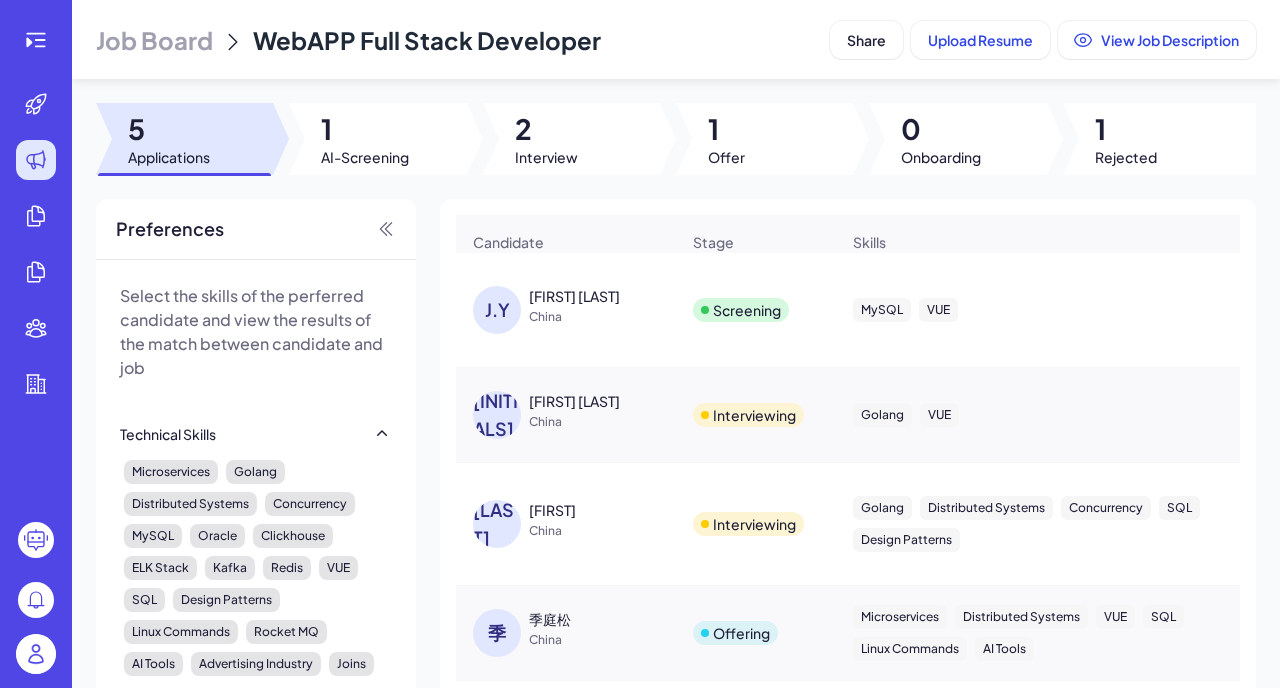 click on "[FIRST] [LAST]" at bounding box center (574, 296) 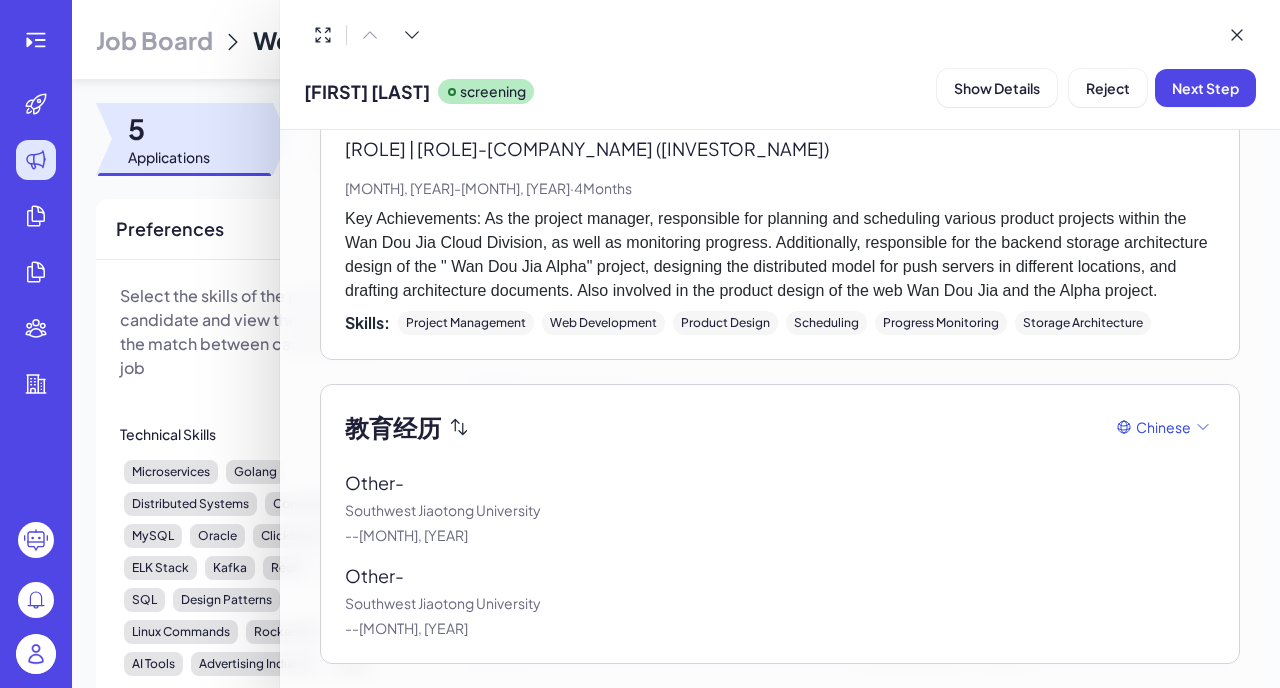 scroll, scrollTop: 1303, scrollLeft: 0, axis: vertical 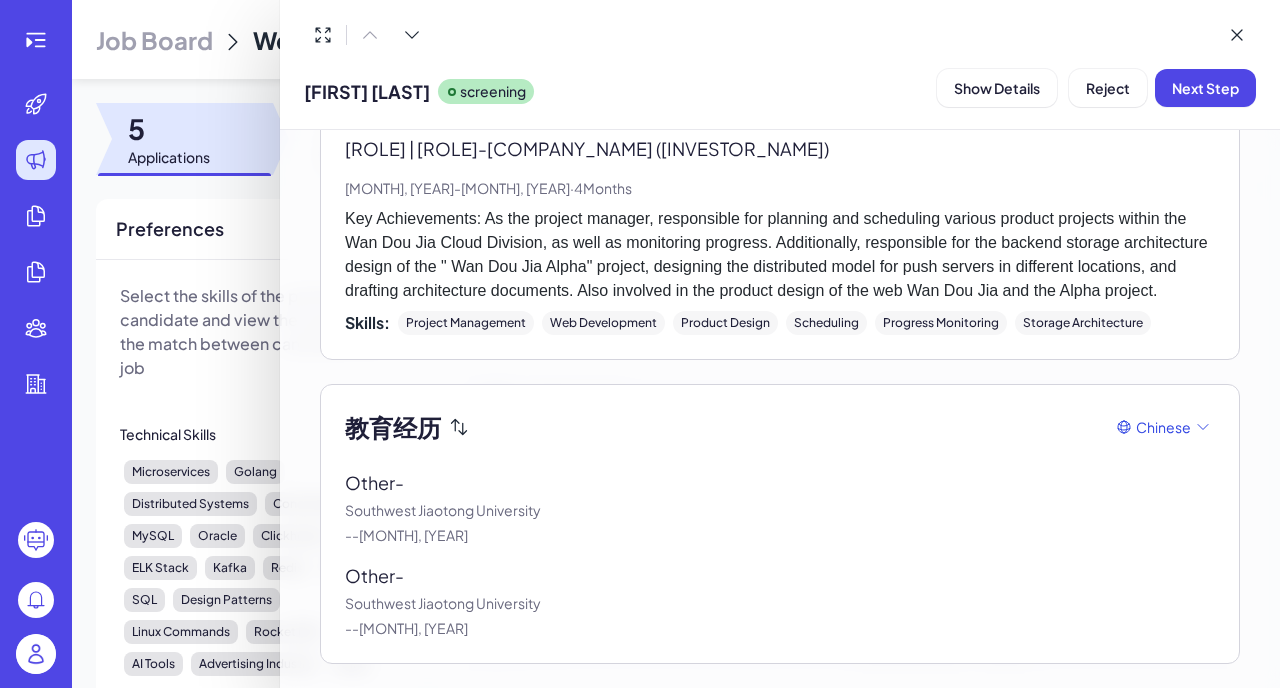 click on "Southwest Jiaotong University" at bounding box center [780, 603] 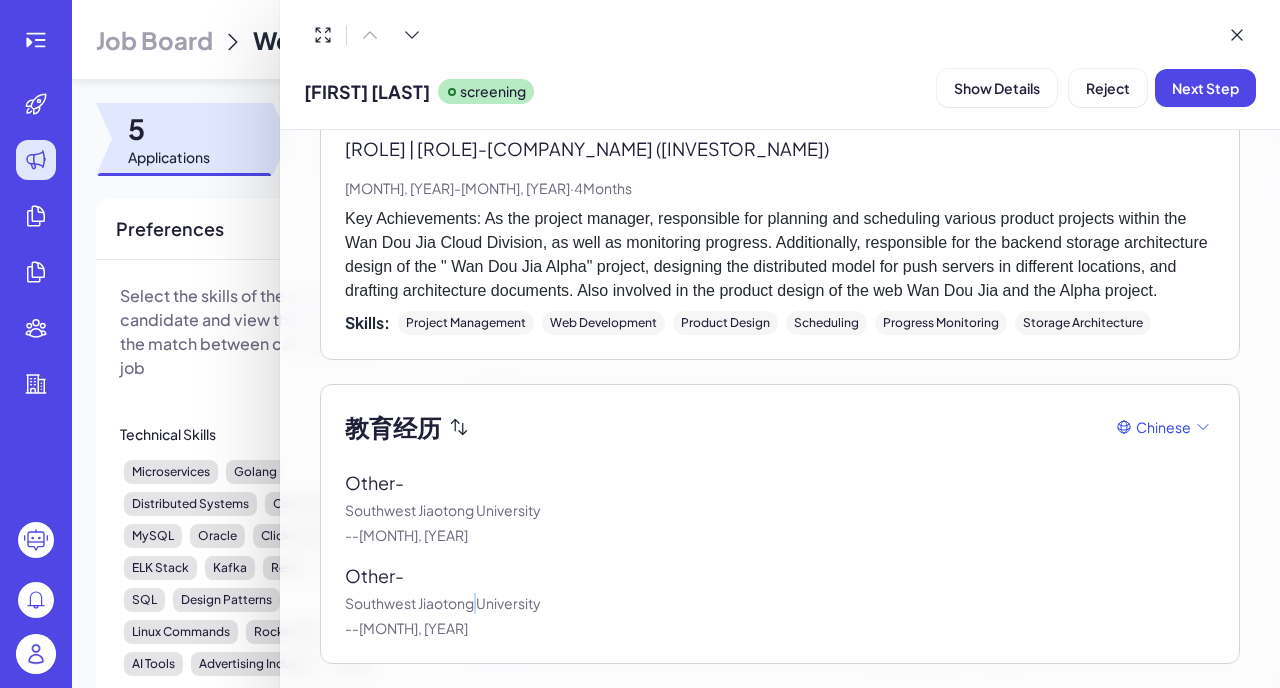 click on "Southwest Jiaotong University" at bounding box center (780, 603) 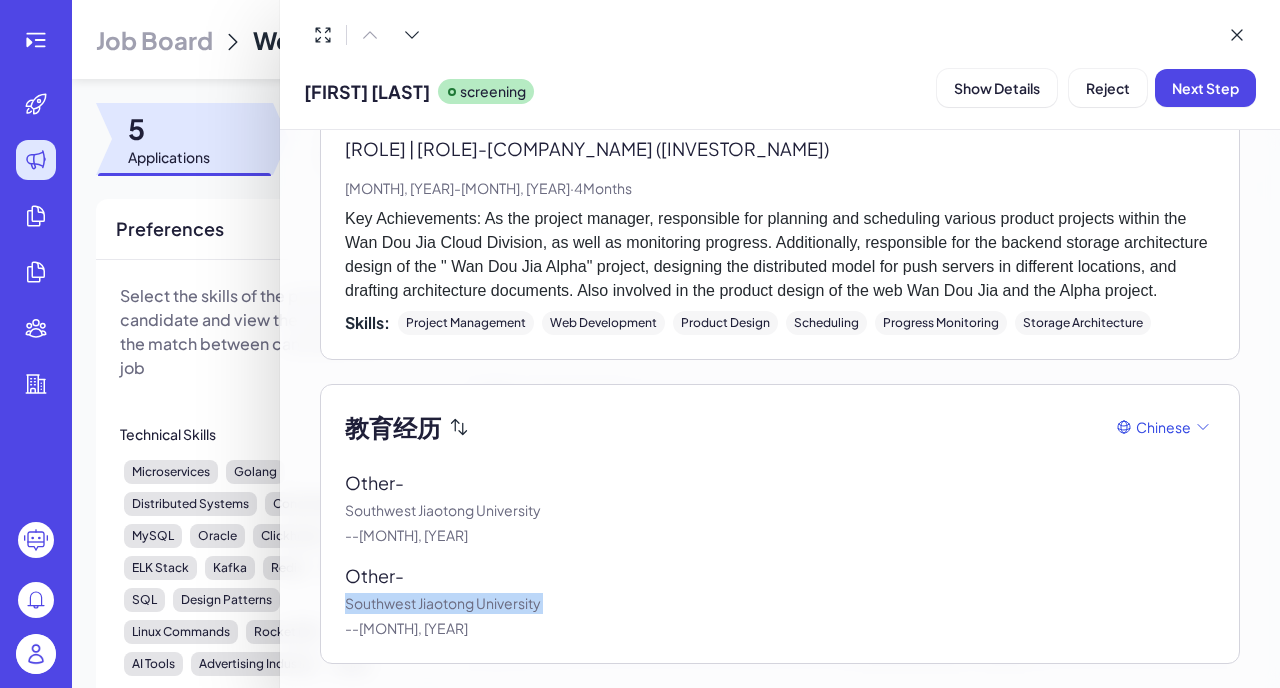 click on "Southwest Jiaotong University" at bounding box center [780, 603] 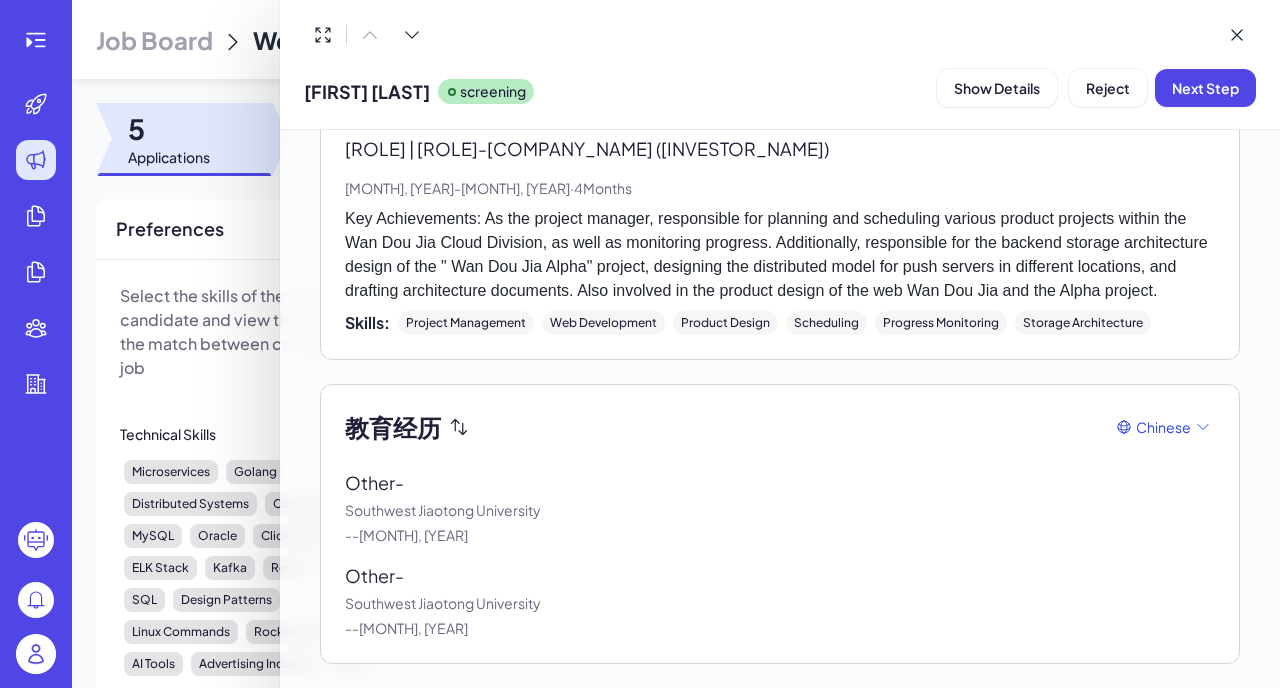 click on "Southwest Jiaotong University" at bounding box center (780, 603) 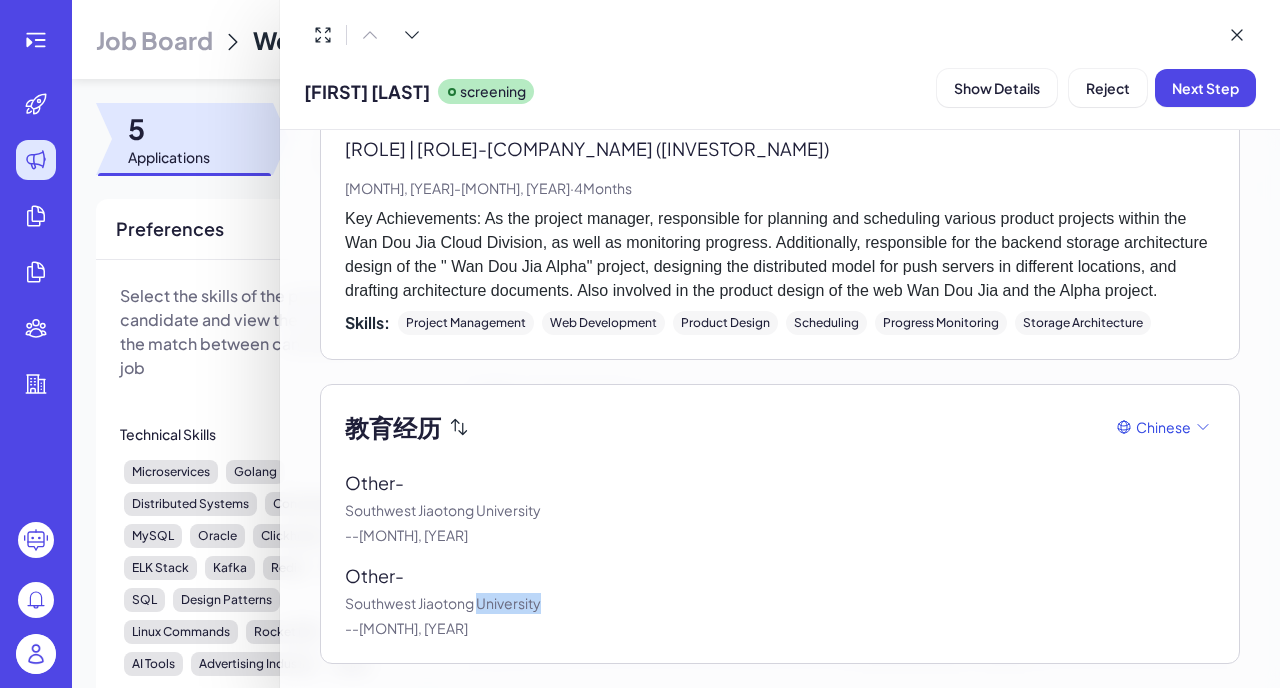 click on "Southwest Jiaotong University" at bounding box center [780, 603] 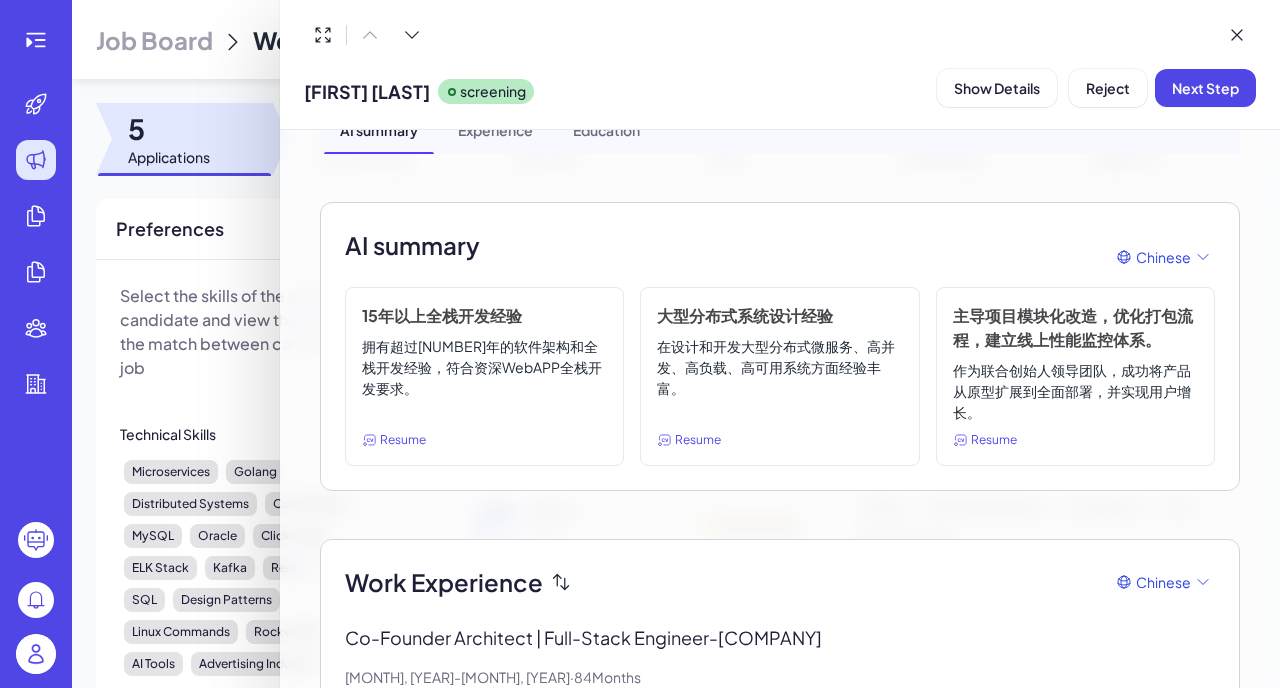 scroll, scrollTop: 0, scrollLeft: 0, axis: both 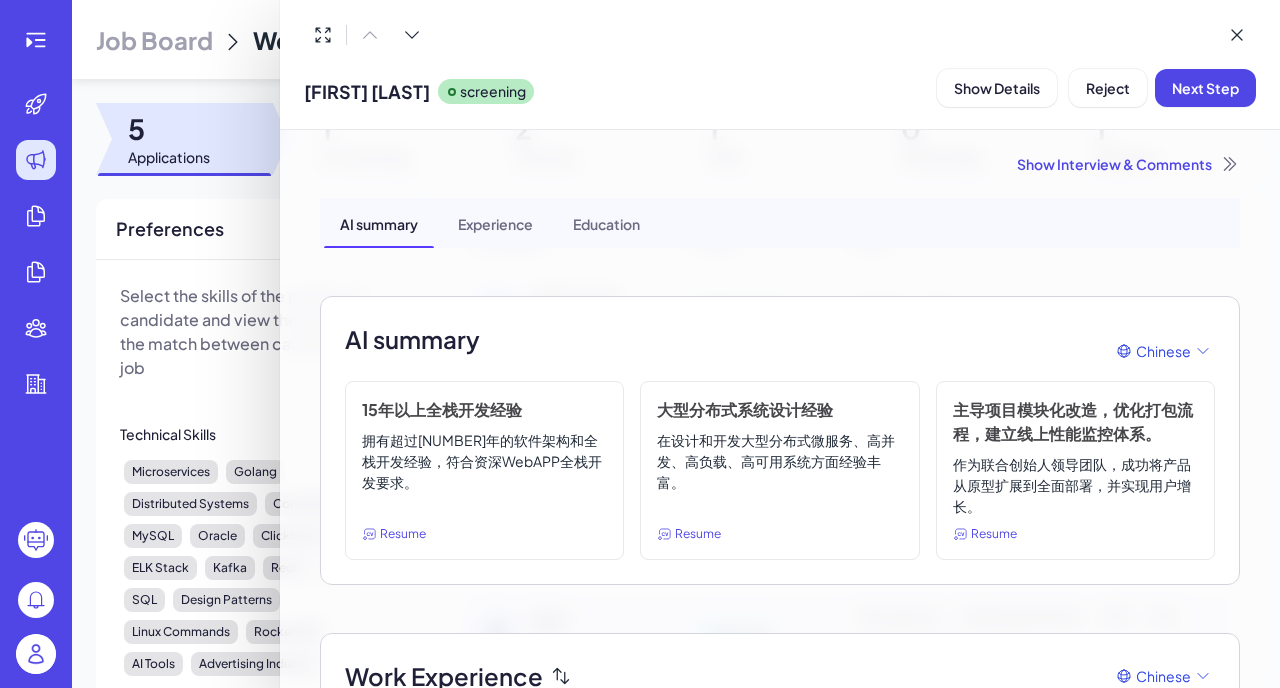 click at bounding box center (640, 344) 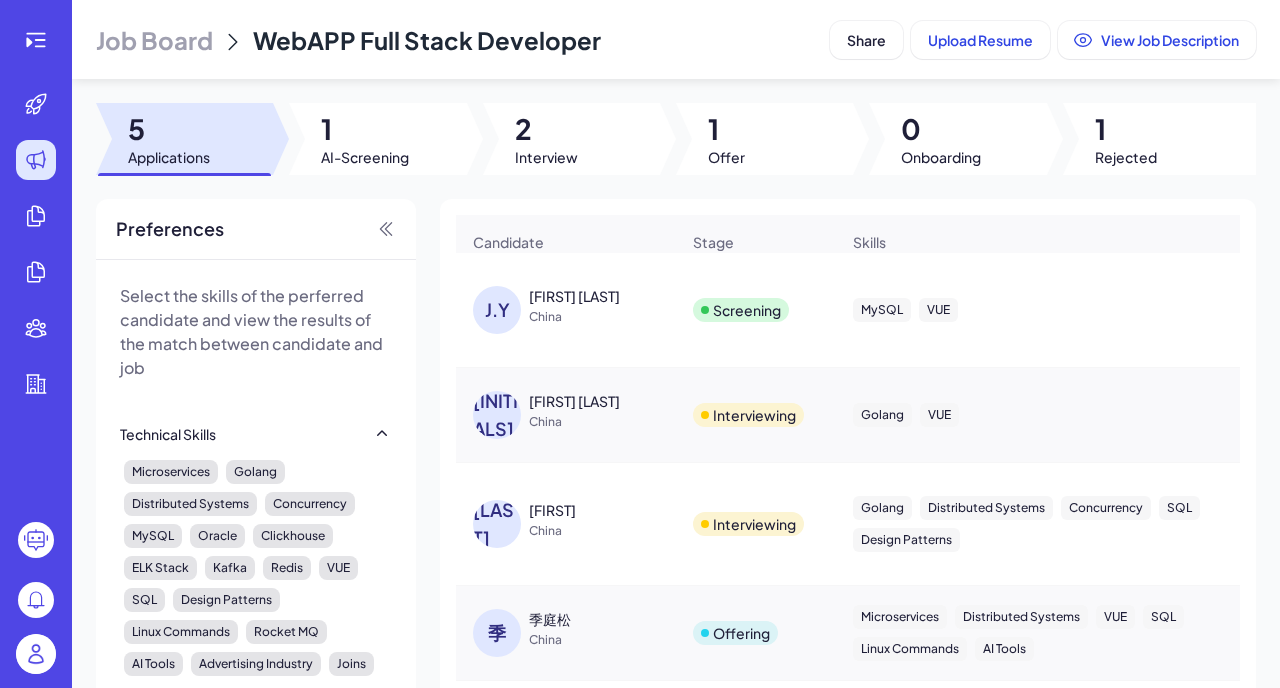 click on "[INITIALS]" at bounding box center [497, 415] 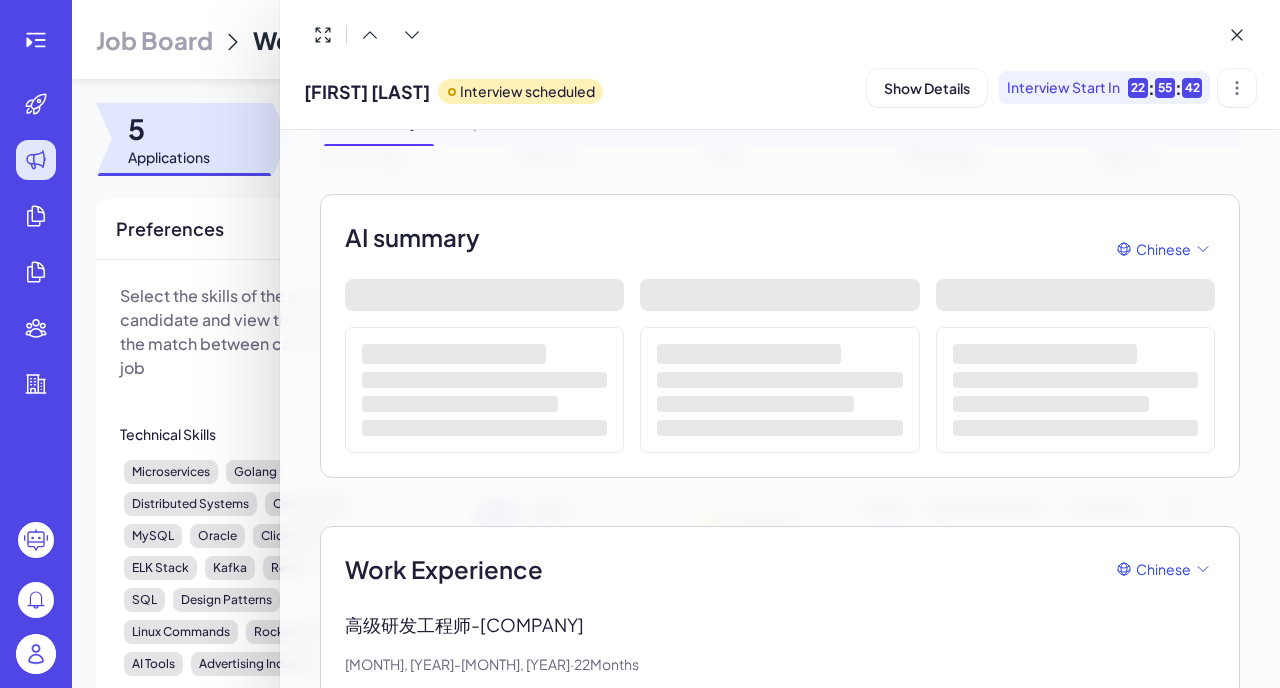 scroll, scrollTop: 0, scrollLeft: 0, axis: both 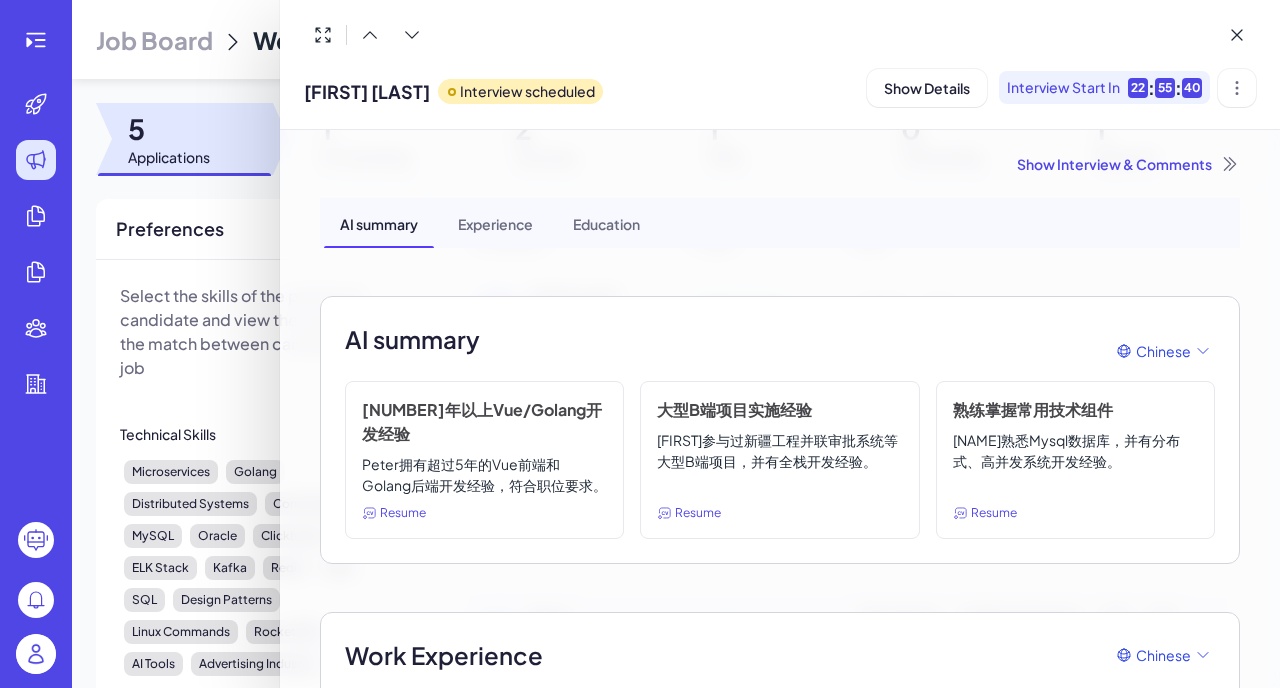 click at bounding box center (640, 344) 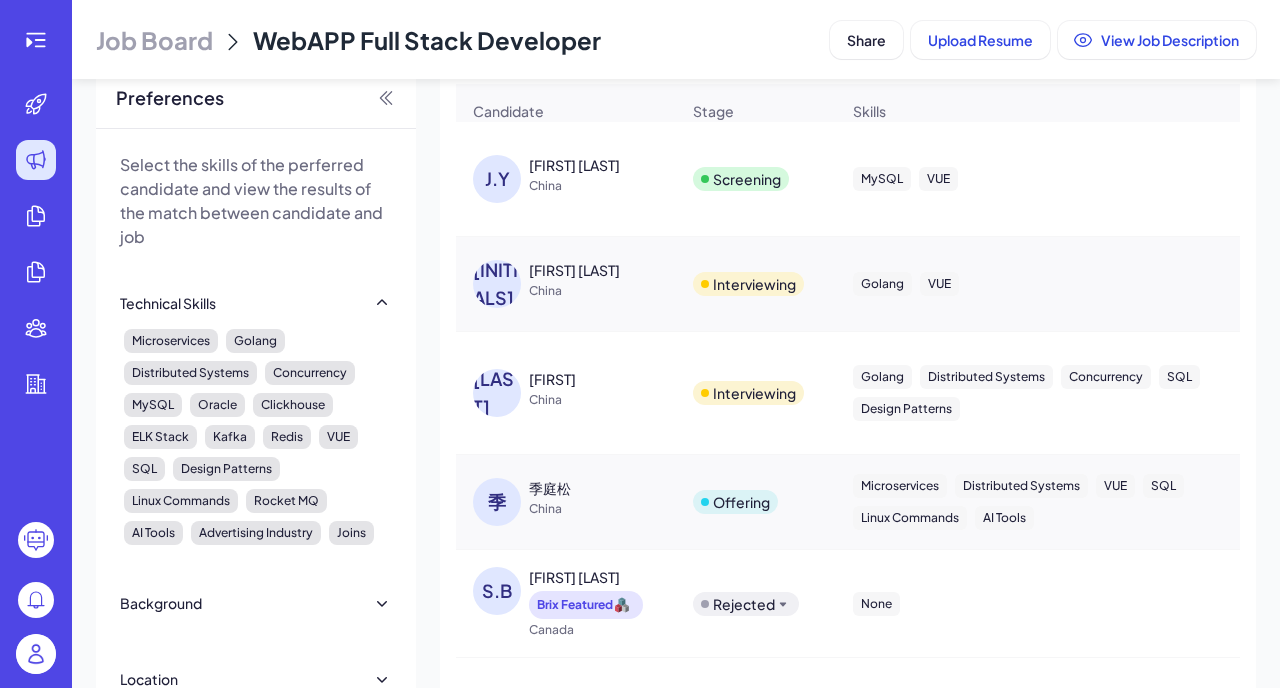 scroll, scrollTop: 118, scrollLeft: 0, axis: vertical 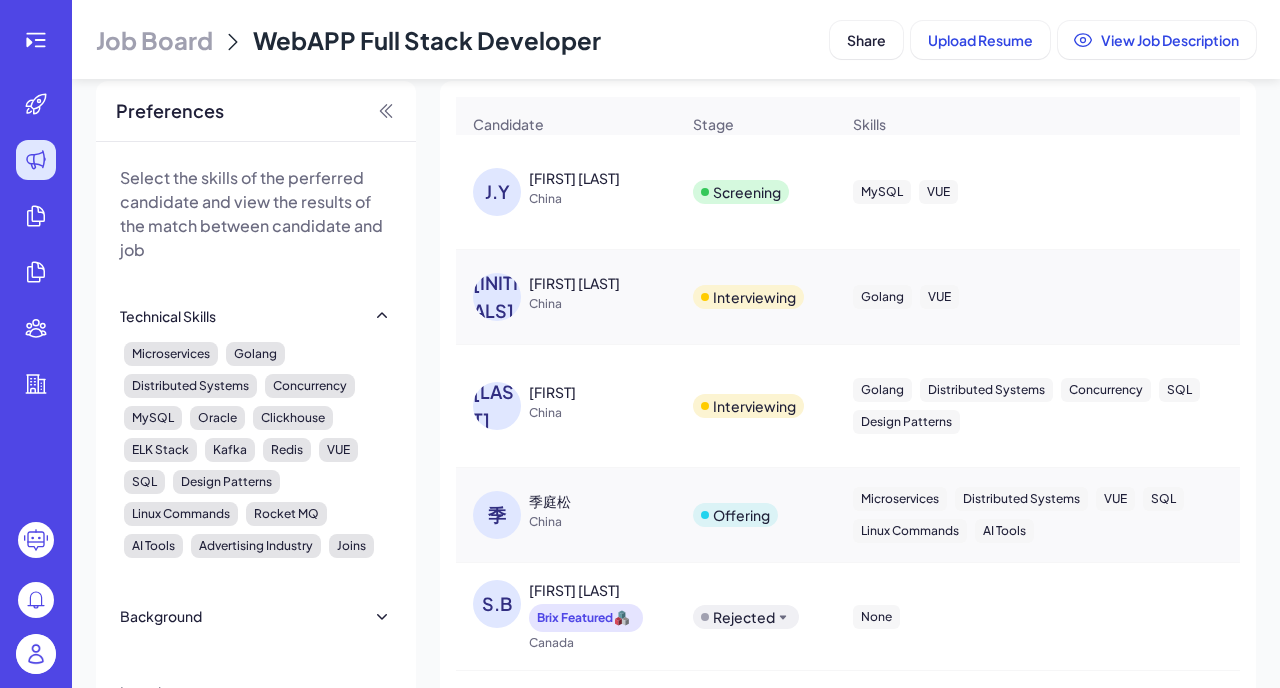 click on "[LAST]" at bounding box center (501, 406) 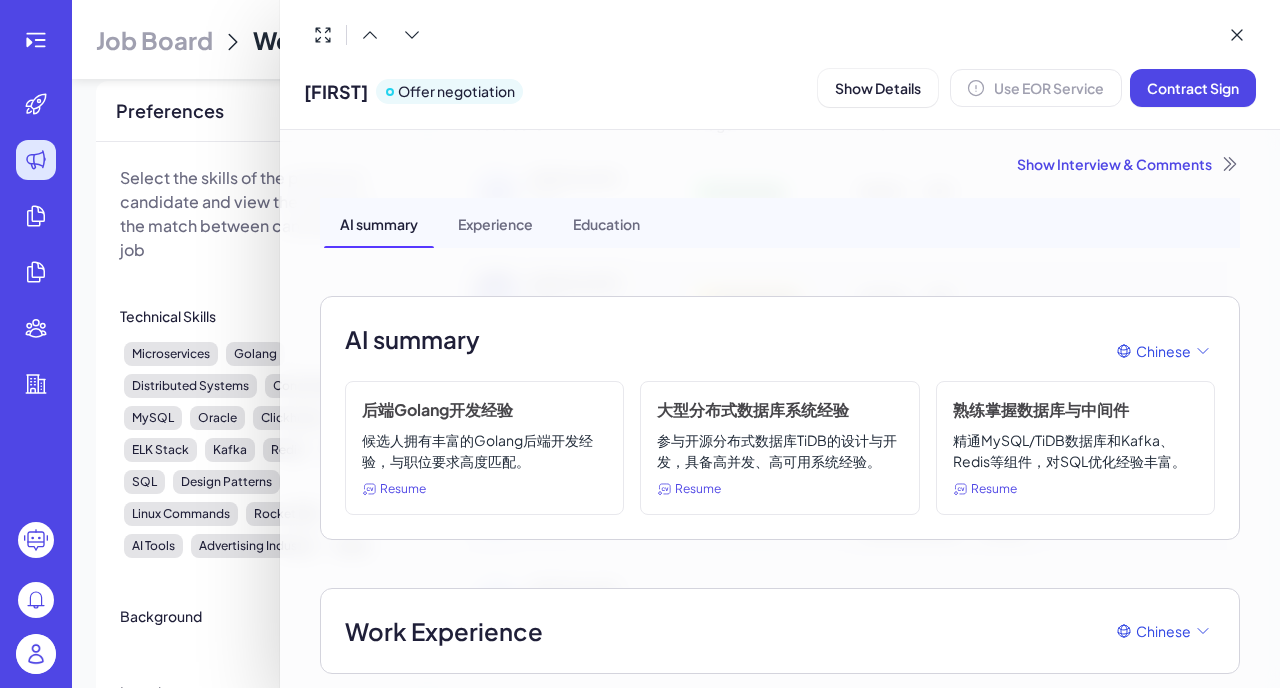 click at bounding box center [640, 344] 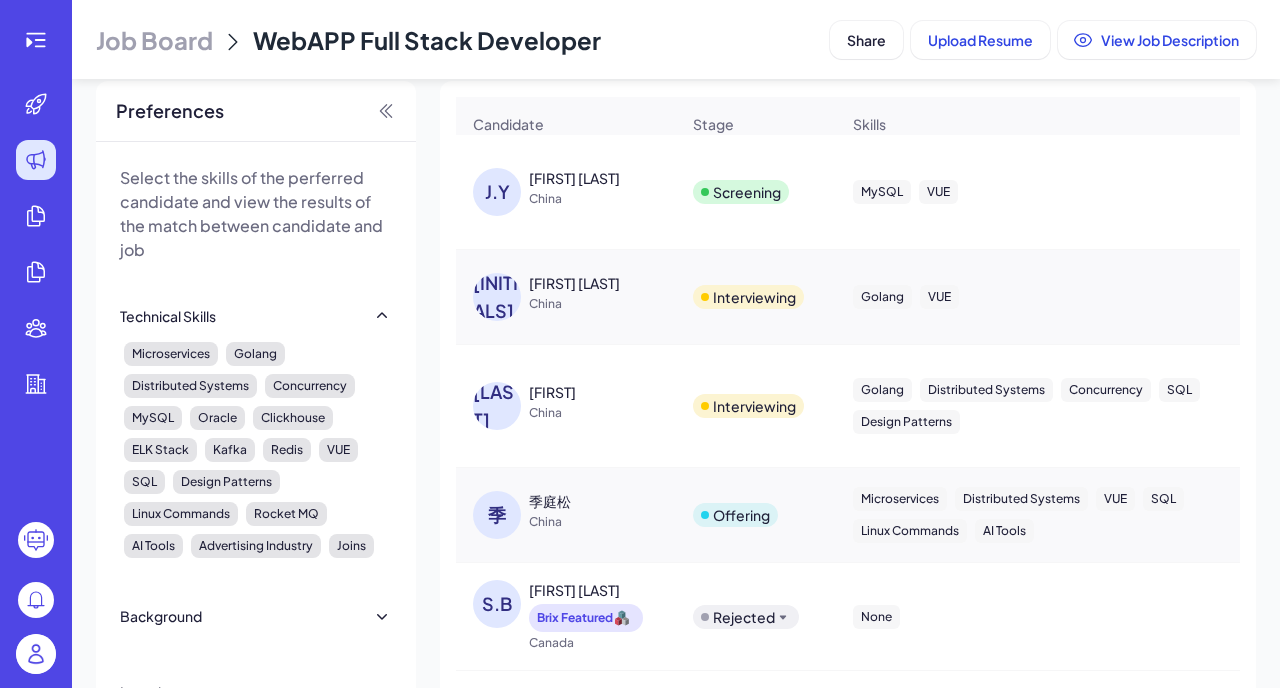 click on "[INITIALS]" at bounding box center [497, 297] 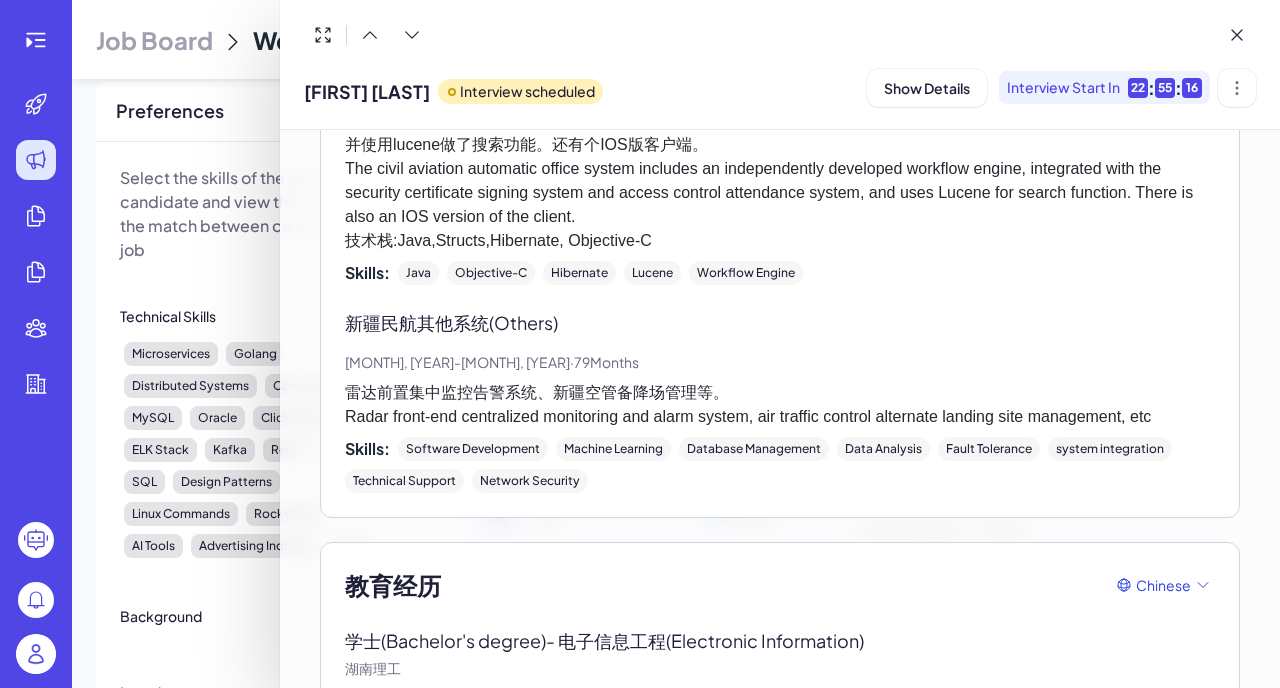 scroll, scrollTop: 2539, scrollLeft: 0, axis: vertical 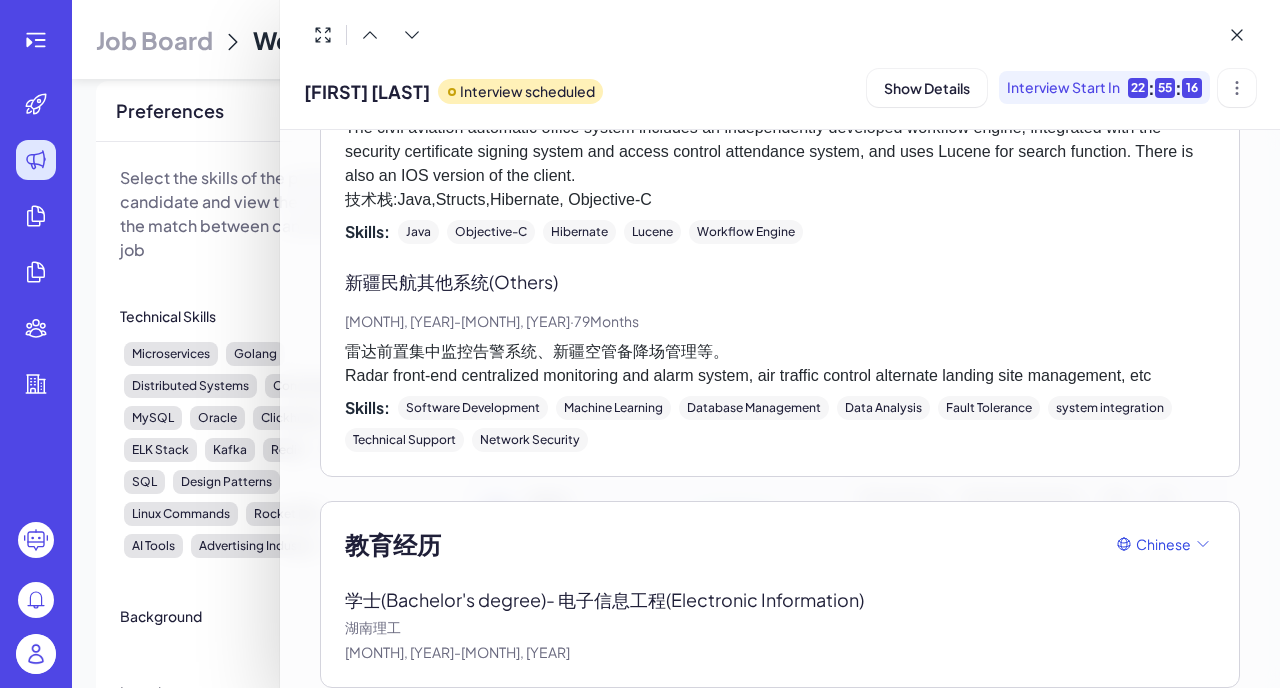 click at bounding box center (640, 344) 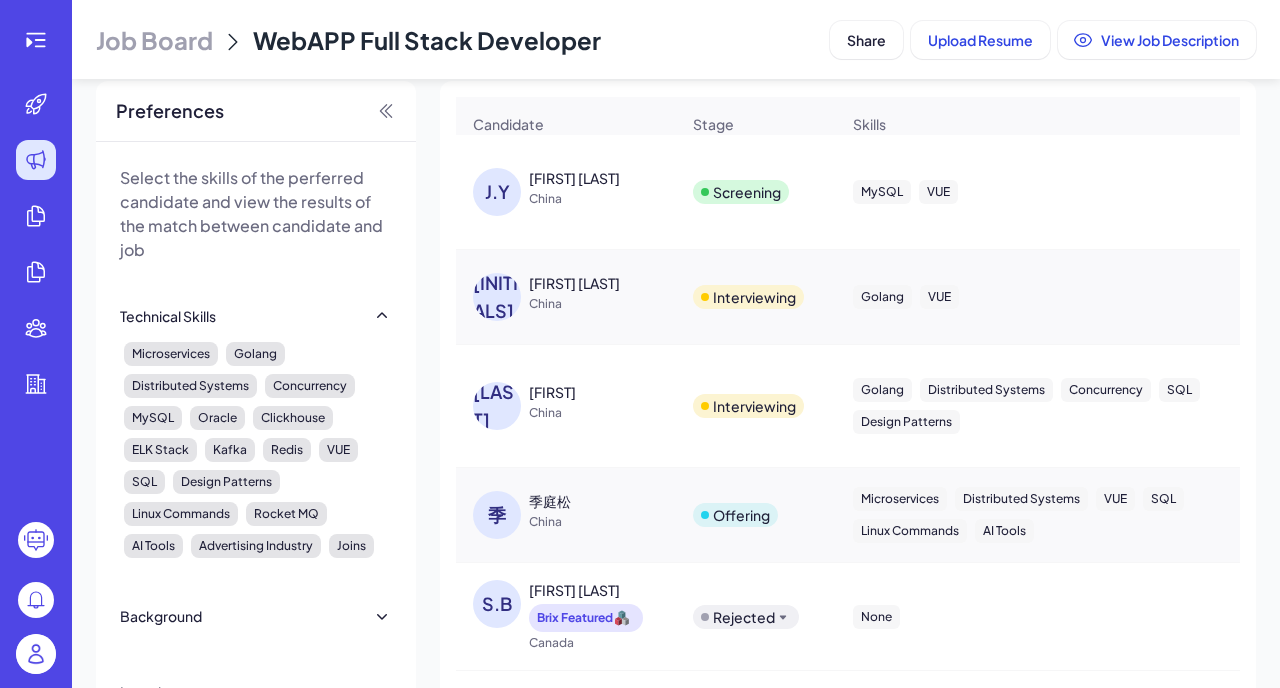 click on "[FIRST] [LAST] [COUNTRY]" at bounding box center (566, 192) 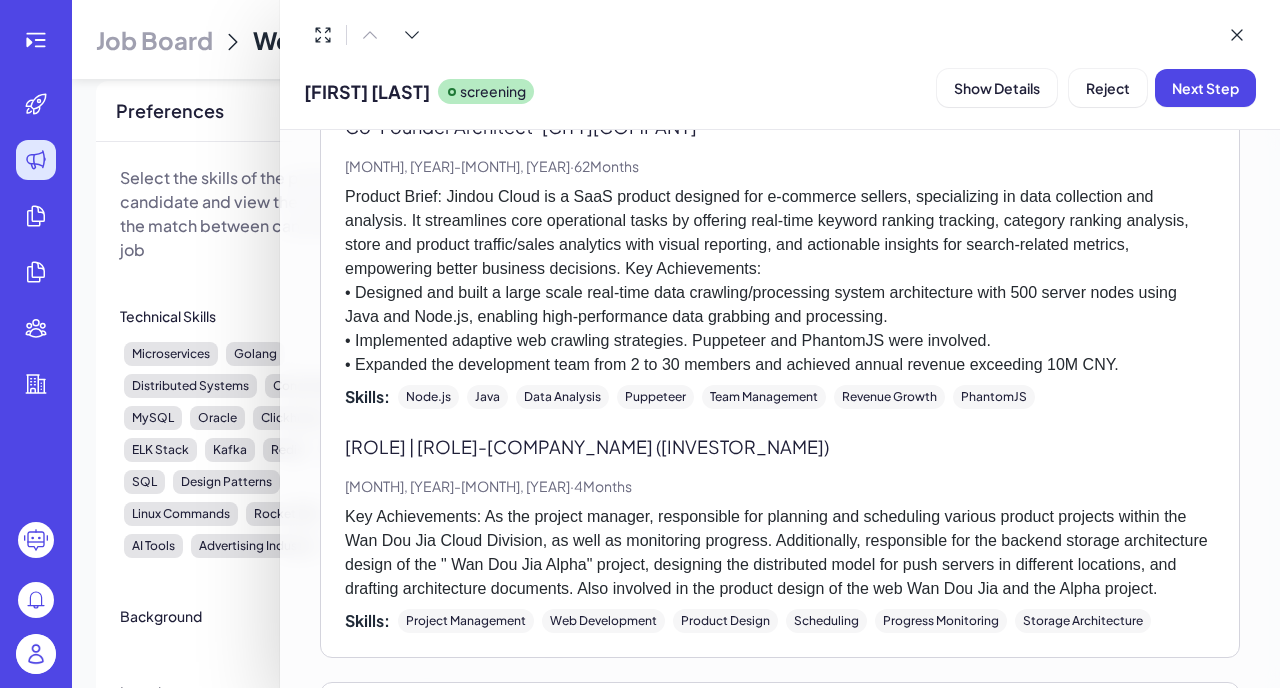 scroll, scrollTop: 1004, scrollLeft: 0, axis: vertical 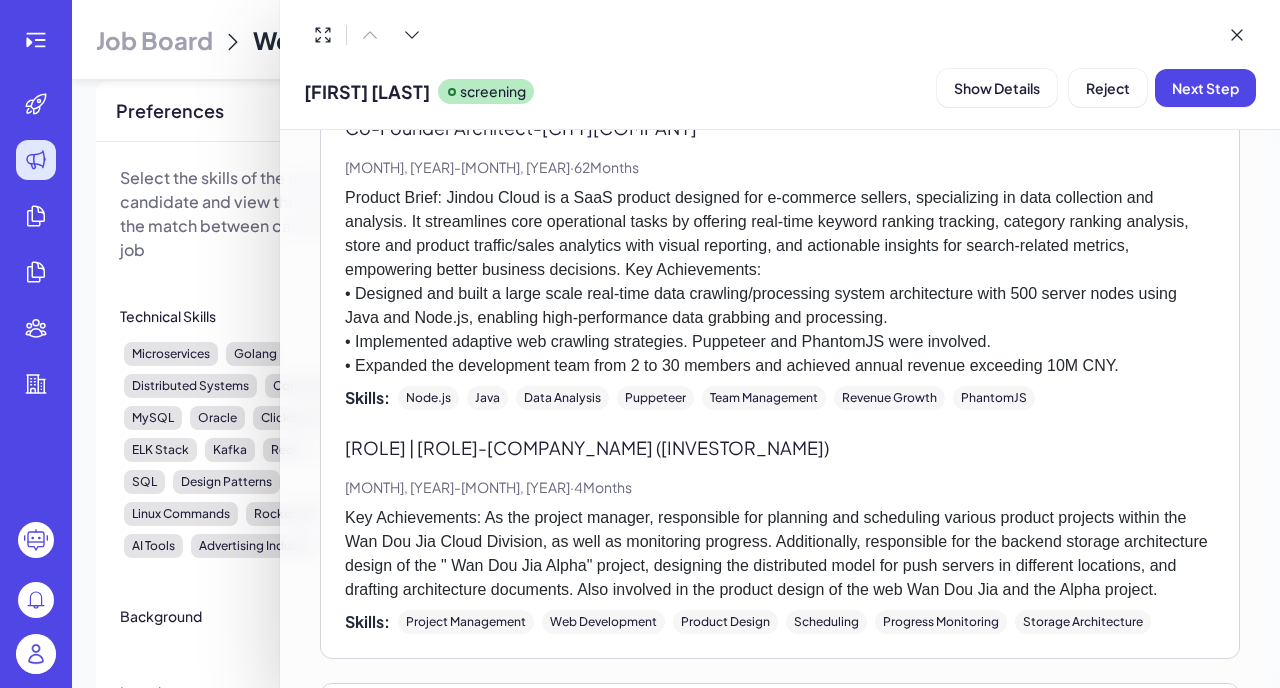 click at bounding box center (640, 344) 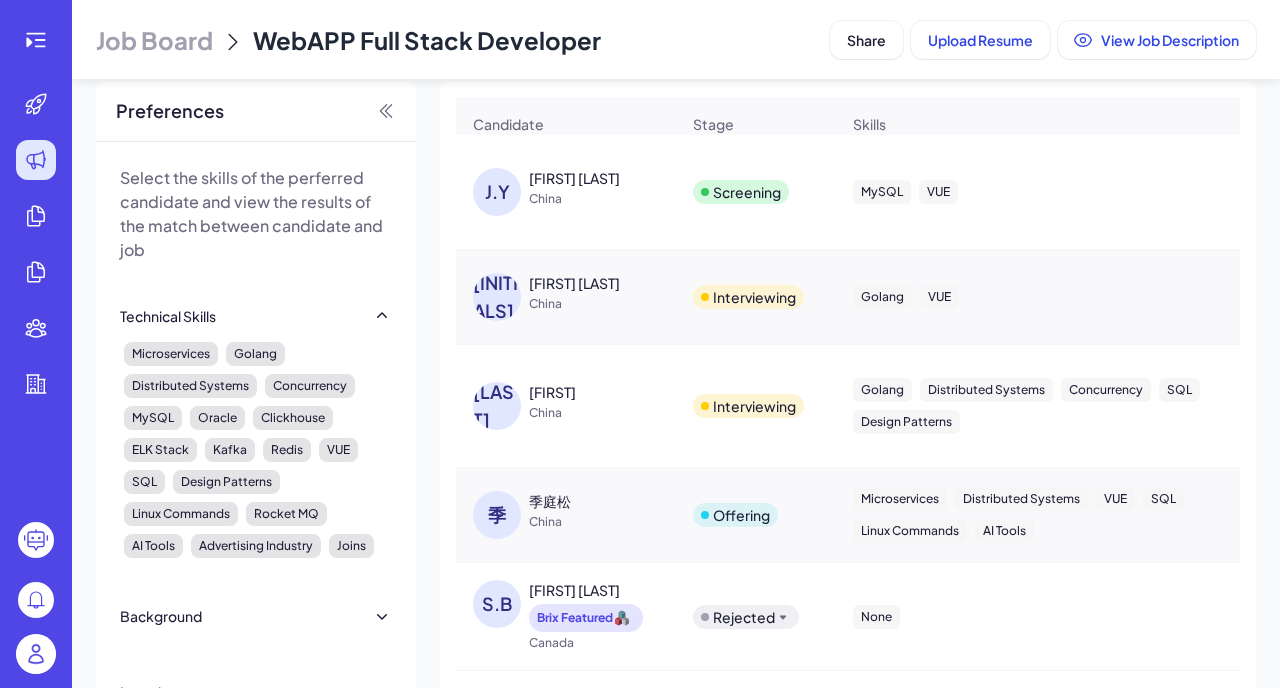 click on "Job Board" at bounding box center [154, 40] 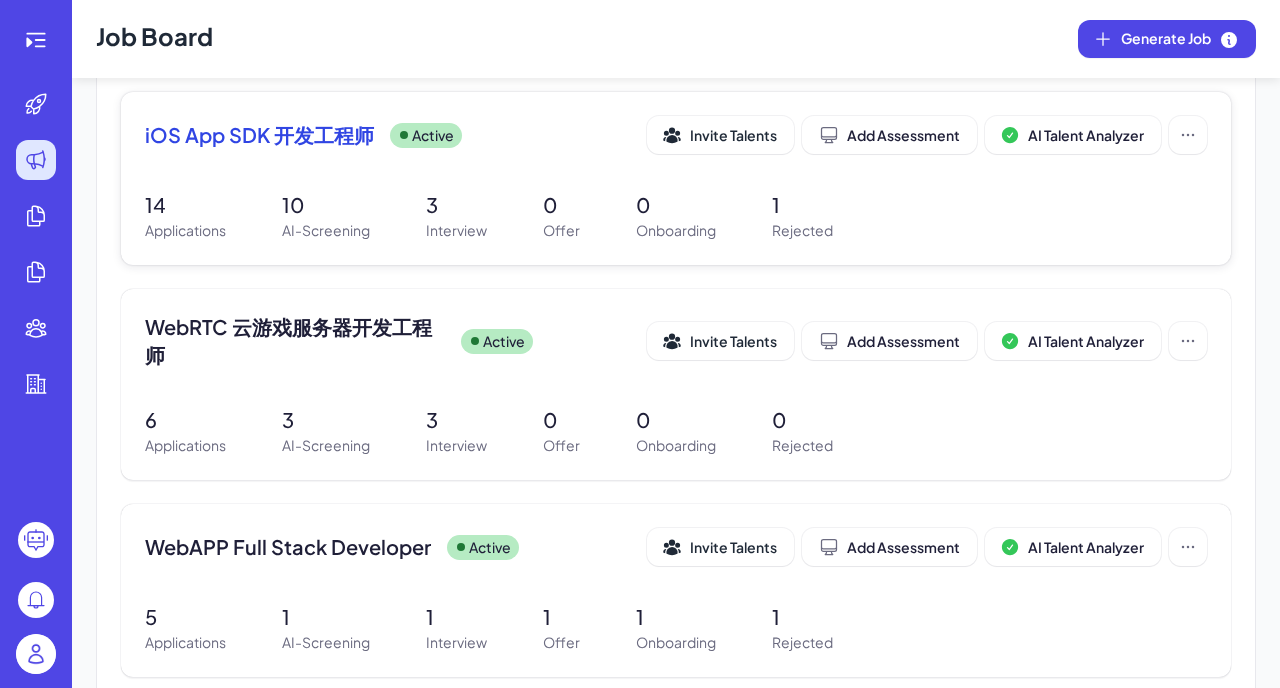 scroll, scrollTop: 315, scrollLeft: 0, axis: vertical 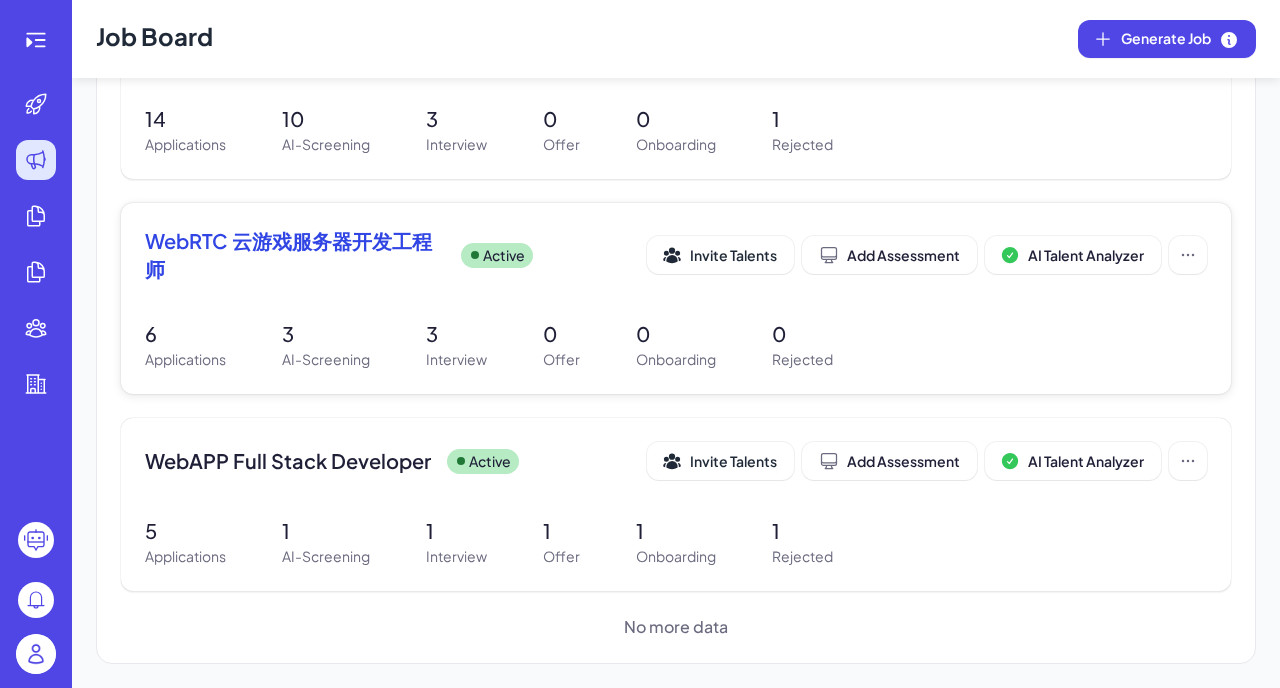 click on "WebRTC 云游戏服务器开发工程师" at bounding box center (295, 255) 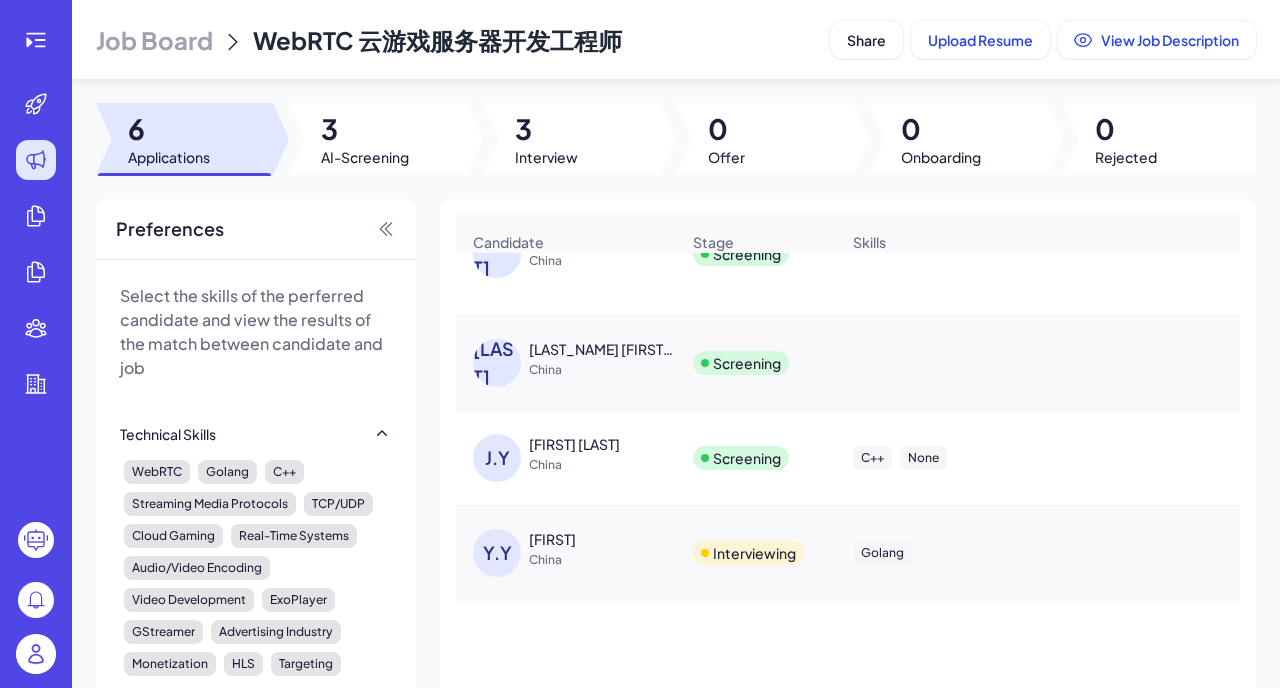 scroll, scrollTop: 0, scrollLeft: 0, axis: both 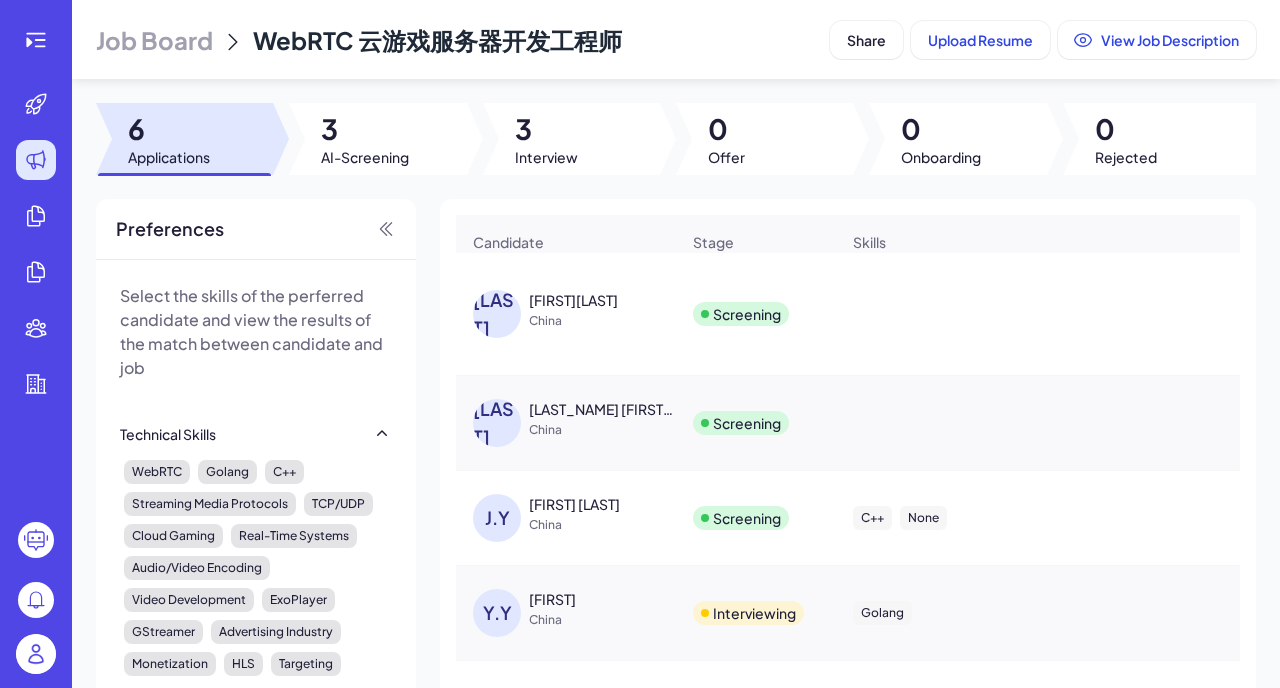 click on "[FIRST][LAST]" at bounding box center [573, 300] 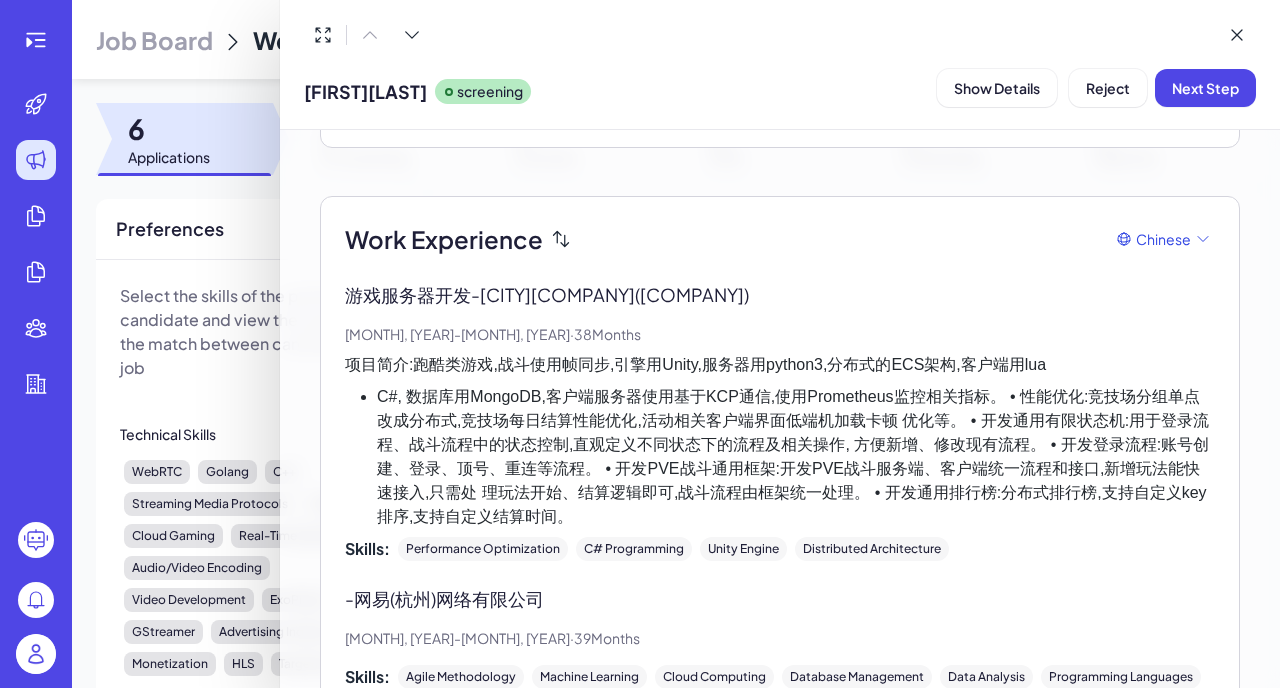 scroll, scrollTop: 451, scrollLeft: 0, axis: vertical 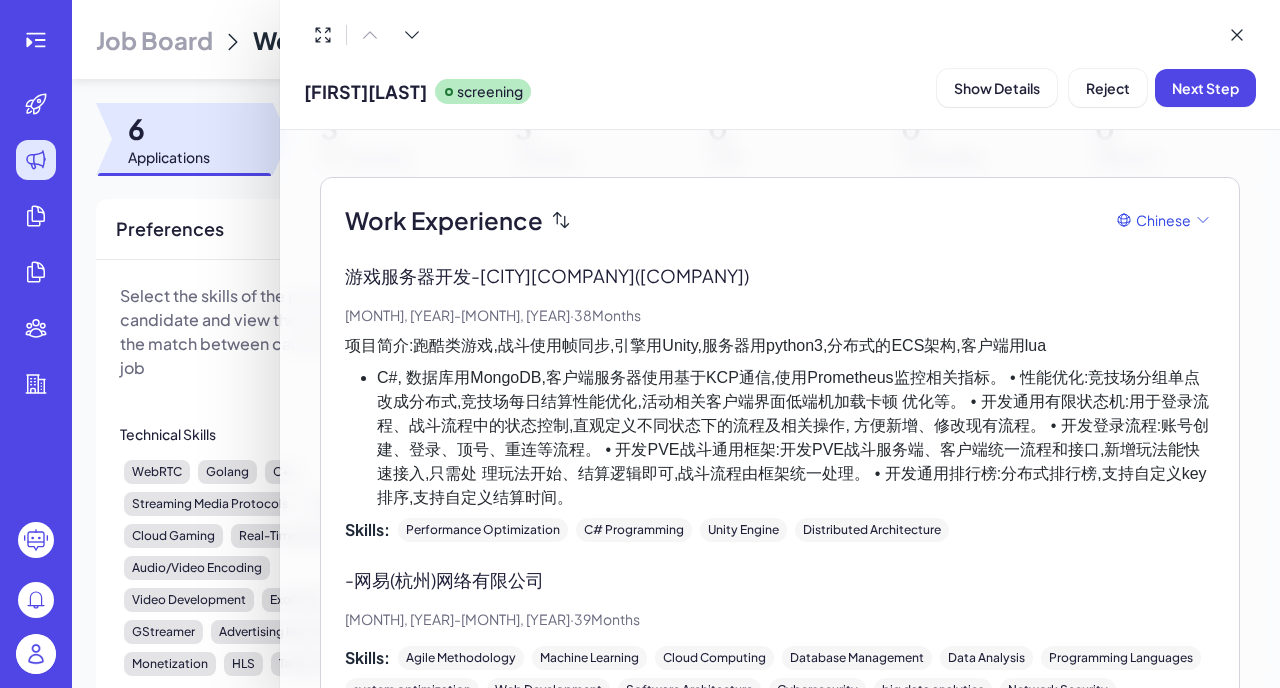 click on "C#, 数据库用MongoDB,客户端服务器使用基于KCP通信,使用Prometheus监控相关指标。
•   性能优化:竞技场分组单点改成分布式,竞技场每日结算性能优化,活动相关客户端界面低端机加载卡顿
优化等。
•   开发通用有限状态机:用于登录流程、战斗流程中的状态控制,直观定义不同状态下的流程及相关操作,
方便新增、修改现有流程。
•   开发登录流程:账号创建、登录、顶号、重连等流程。
•   开发PVE战斗通用框架:开发PVE战斗服务端、客户端统一流程和接口,新增玩法能快速接入,只需处
理玩法开始、结算逻辑即可,战斗流程由框架统一处理。
•   开发通用排行榜:分布式排行榜,支持自定义key排序,支持自定义结算时间。" at bounding box center (796, 438) 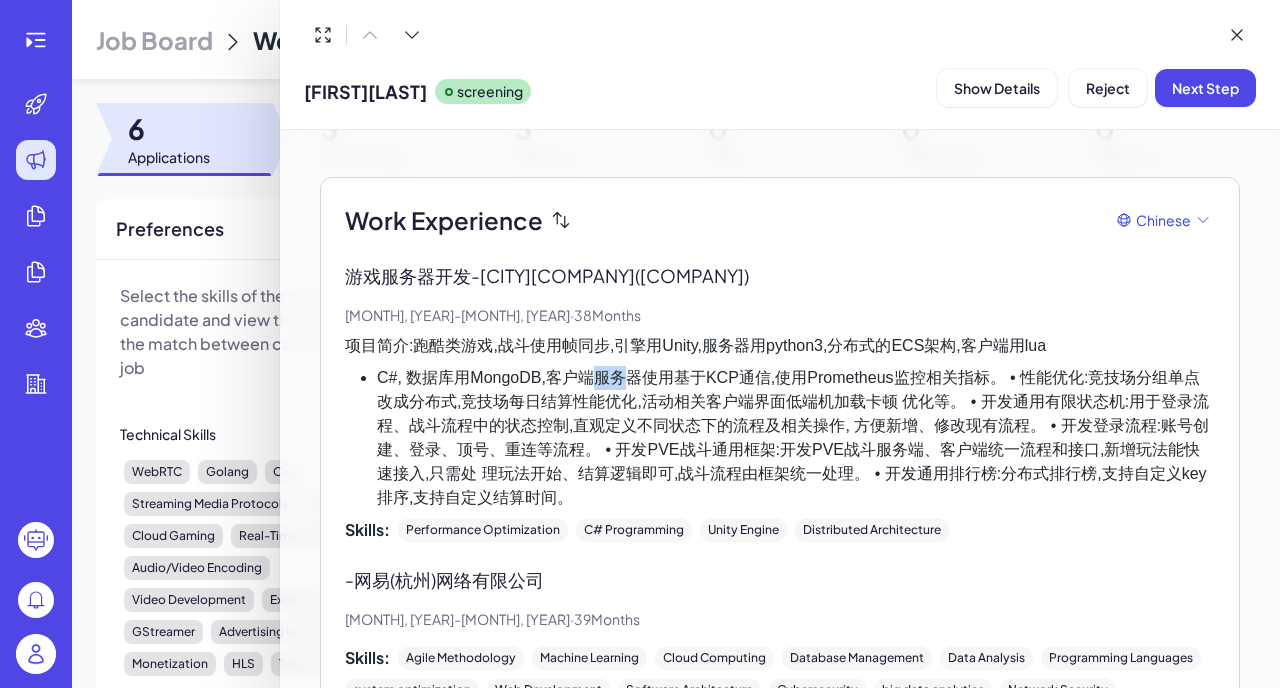 click on "C#, 数据库用MongoDB,客户端服务器使用基于KCP通信,使用Prometheus监控相关指标。
•   性能优化:竞技场分组单点改成分布式,竞技场每日结算性能优化,活动相关客户端界面低端机加载卡顿
优化等。
•   开发通用有限状态机:用于登录流程、战斗流程中的状态控制,直观定义不同状态下的流程及相关操作,
方便新增、修改现有流程。
•   开发登录流程:账号创建、登录、顶号、重连等流程。
•   开发PVE战斗通用框架:开发PVE战斗服务端、客户端统一流程和接口,新增玩法能快速接入,只需处
理玩法开始、结算逻辑即可,战斗流程由框架统一处理。
•   开发通用排行榜:分布式排行榜,支持自定义key排序,支持自定义结算时间。" at bounding box center [796, 438] 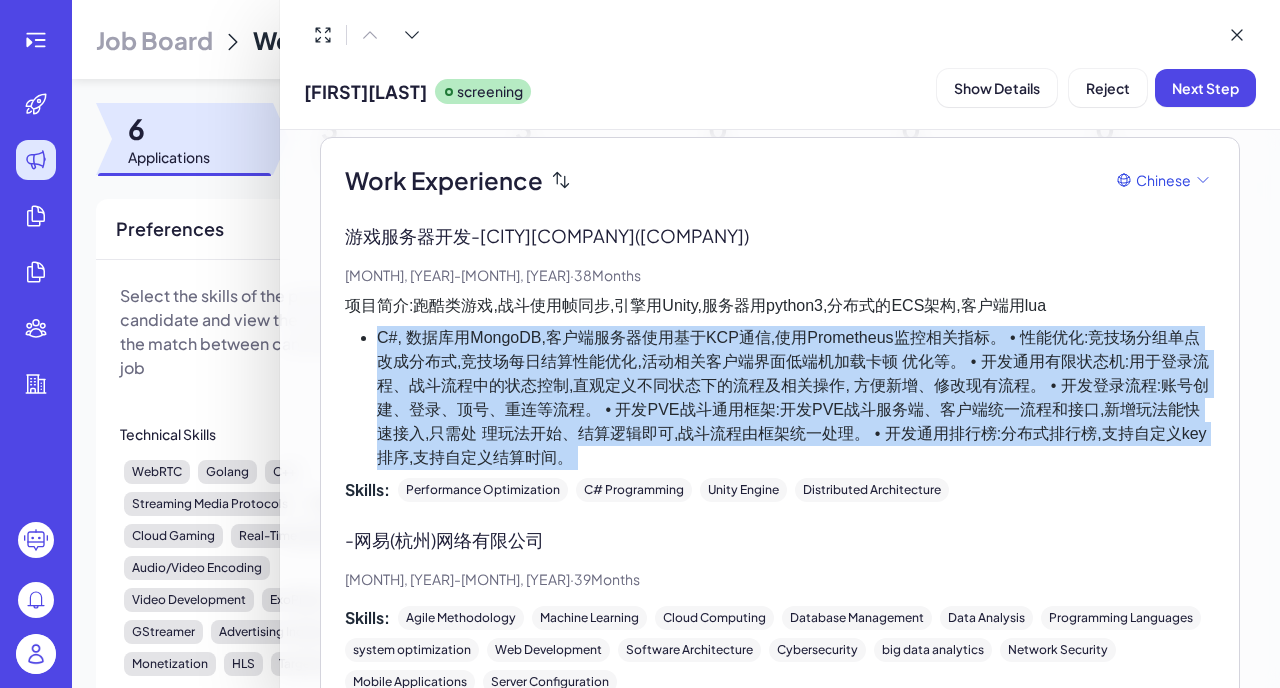 scroll, scrollTop: 411, scrollLeft: 0, axis: vertical 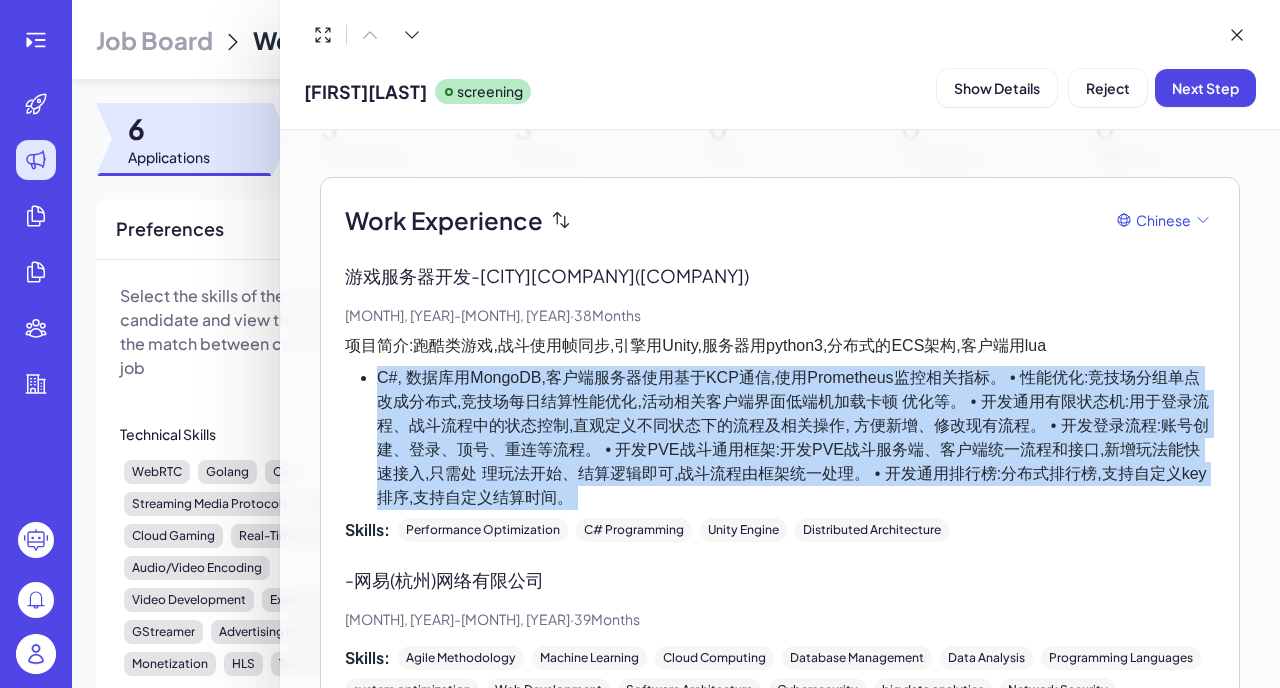 click on "C#, 数据库用MongoDB,客户端服务器使用基于KCP通信,使用Prometheus监控相关指标。
•   性能优化:竞技场分组单点改成分布式,竞技场每日结算性能优化,活动相关客户端界面低端机加载卡顿
优化等。
•   开发通用有限状态机:用于登录流程、战斗流程中的状态控制,直观定义不同状态下的流程及相关操作,
方便新增、修改现有流程。
•   开发登录流程:账号创建、登录、顶号、重连等流程。
•   开发PVE战斗通用框架:开发PVE战斗服务端、客户端统一流程和接口,新增玩法能快速接入,只需处
理玩法开始、结算逻辑即可,战斗流程由框架统一处理。
•   开发通用排行榜:分布式排行榜,支持自定义key排序,支持自定义结算时间。" at bounding box center [796, 438] 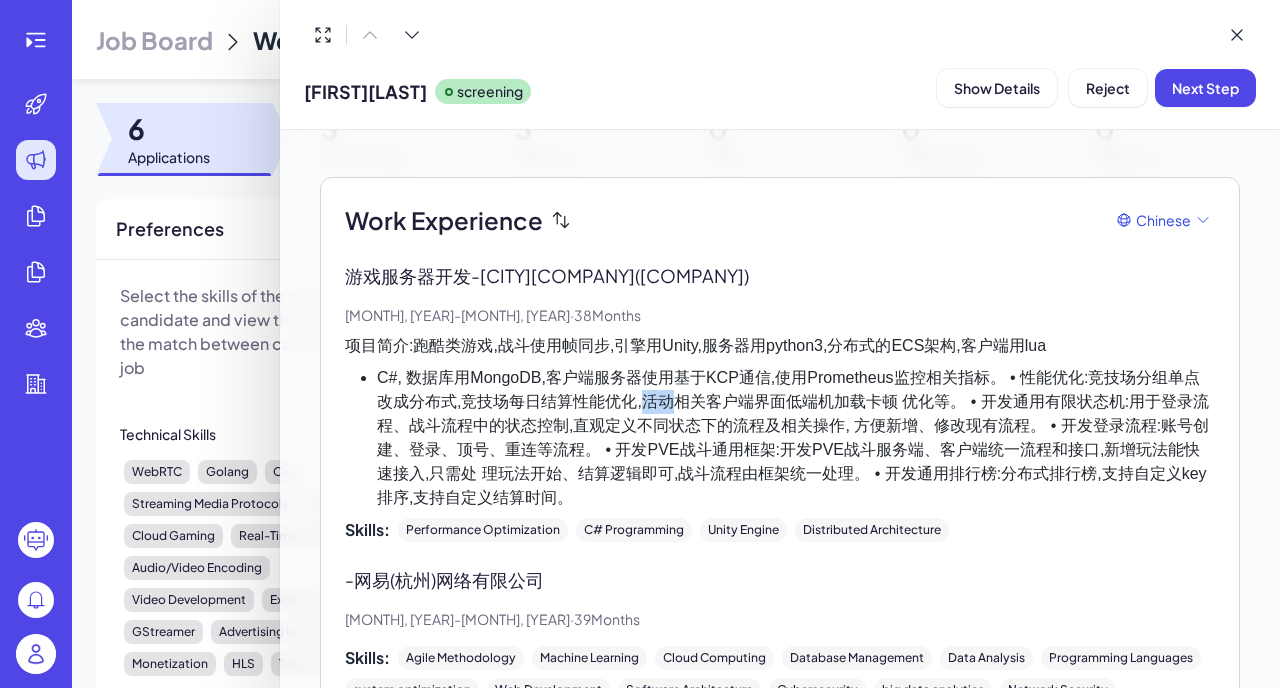 click on "C#, 数据库用MongoDB,客户端服务器使用基于KCP通信,使用Prometheus监控相关指标。
•   性能优化:竞技场分组单点改成分布式,竞技场每日结算性能优化,活动相关客户端界面低端机加载卡顿
优化等。
•   开发通用有限状态机:用于登录流程、战斗流程中的状态控制,直观定义不同状态下的流程及相关操作,
方便新增、修改现有流程。
•   开发登录流程:账号创建、登录、顶号、重连等流程。
•   开发PVE战斗通用框架:开发PVE战斗服务端、客户端统一流程和接口,新增玩法能快速接入,只需处
理玩法开始、结算逻辑即可,战斗流程由框架统一处理。
•   开发通用排行榜:分布式排行榜,支持自定义key排序,支持自定义结算时间。" at bounding box center [796, 438] 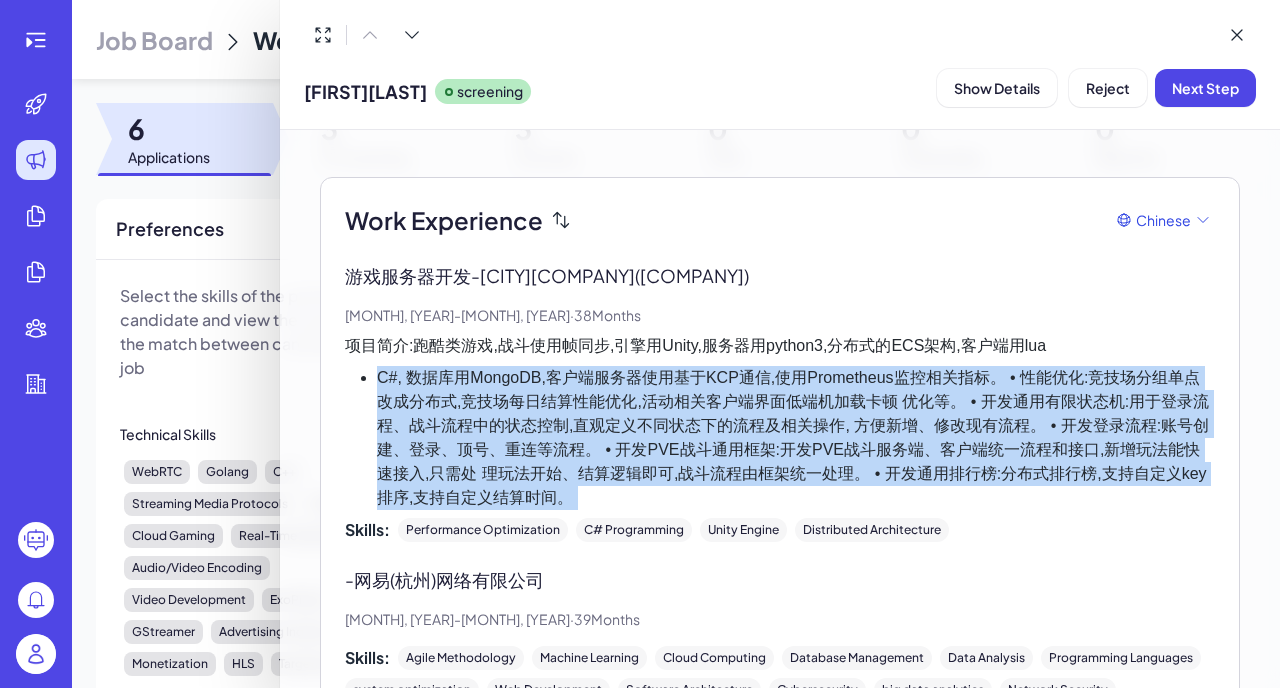 click on "C#, 数据库用MongoDB,客户端服务器使用基于KCP通信,使用Prometheus监控相关指标。
•   性能优化:竞技场分组单点改成分布式,竞技场每日结算性能优化,活动相关客户端界面低端机加载卡顿
优化等。
•   开发通用有限状态机:用于登录流程、战斗流程中的状态控制,直观定义不同状态下的流程及相关操作,
方便新增、修改现有流程。
•   开发登录流程:账号创建、登录、顶号、重连等流程。
•   开发PVE战斗通用框架:开发PVE战斗服务端、客户端统一流程和接口,新增玩法能快速接入,只需处
理玩法开始、结算逻辑即可,战斗流程由框架统一处理。
•   开发通用排行榜:分布式排行榜,支持自定义key排序,支持自定义结算时间。" at bounding box center [796, 438] 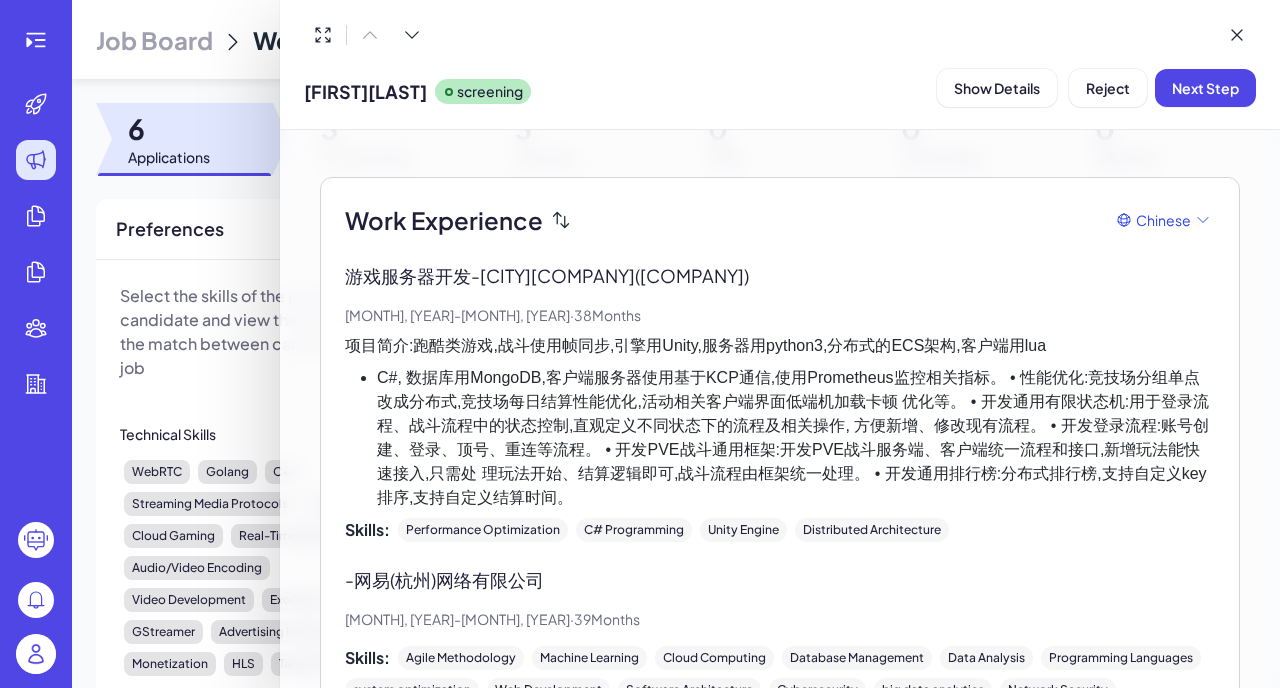 click on "C#, 数据库用MongoDB,客户端服务器使用基于KCP通信,使用Prometheus监控相关指标。
•   性能优化:竞技场分组单点改成分布式,竞技场每日结算性能优化,活动相关客户端界面低端机加载卡顿
优化等。
•   开发通用有限状态机:用于登录流程、战斗流程中的状态控制,直观定义不同状态下的流程及相关操作,
方便新增、修改现有流程。
•   开发登录流程:账号创建、登录、顶号、重连等流程。
•   开发PVE战斗通用框架:开发PVE战斗服务端、客户端统一流程和接口,新增玩法能快速接入,只需处
理玩法开始、结算逻辑即可,战斗流程由框架统一处理。
•   开发通用排行榜:分布式排行榜,支持自定义key排序,支持自定义结算时间。" at bounding box center [796, 438] 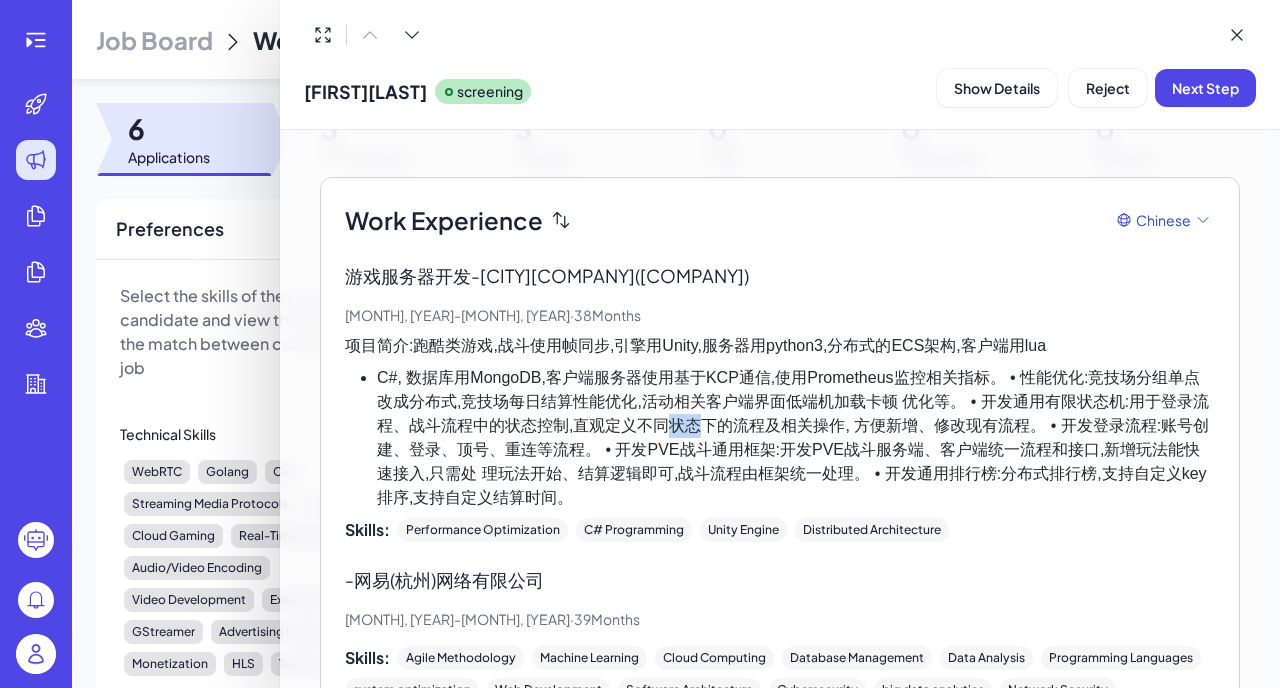 click on "C#, 数据库用MongoDB,客户端服务器使用基于KCP通信,使用Prometheus监控相关指标。
•   性能优化:竞技场分组单点改成分布式,竞技场每日结算性能优化,活动相关客户端界面低端机加载卡顿
优化等。
•   开发通用有限状态机:用于登录流程、战斗流程中的状态控制,直观定义不同状态下的流程及相关操作,
方便新增、修改现有流程。
•   开发登录流程:账号创建、登录、顶号、重连等流程。
•   开发PVE战斗通用框架:开发PVE战斗服务端、客户端统一流程和接口,新增玩法能快速接入,只需处
理玩法开始、结算逻辑即可,战斗流程由框架统一处理。
•   开发通用排行榜:分布式排行榜,支持自定义key排序,支持自定义结算时间。" at bounding box center (796, 438) 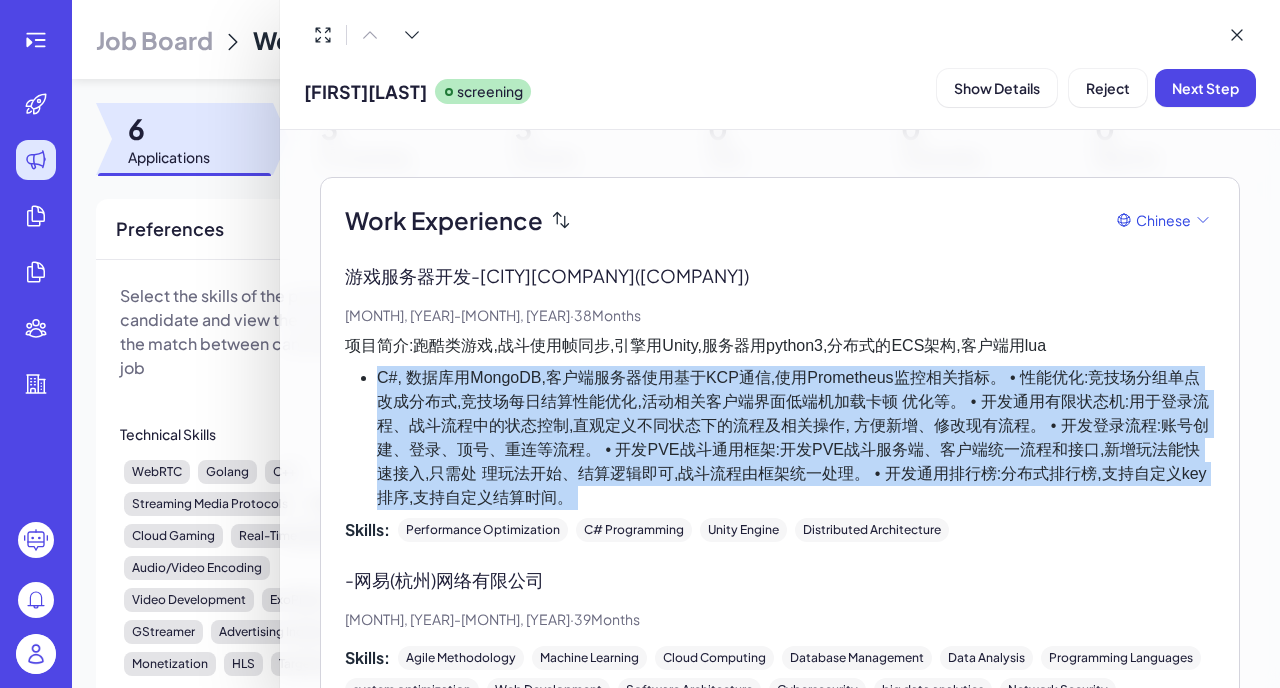 click on "C#, 数据库用MongoDB,客户端服务器使用基于KCP通信,使用Prometheus监控相关指标。
•   性能优化:竞技场分组单点改成分布式,竞技场每日结算性能优化,活动相关客户端界面低端机加载卡顿
优化等。
•   开发通用有限状态机:用于登录流程、战斗流程中的状态控制,直观定义不同状态下的流程及相关操作,
方便新增、修改现有流程。
•   开发登录流程:账号创建、登录、顶号、重连等流程。
•   开发PVE战斗通用框架:开发PVE战斗服务端、客户端统一流程和接口,新增玩法能快速接入,只需处
理玩法开始、结算逻辑即可,战斗流程由框架统一处理。
•   开发通用排行榜:分布式排行榜,支持自定义key排序,支持自定义结算时间。" at bounding box center (796, 438) 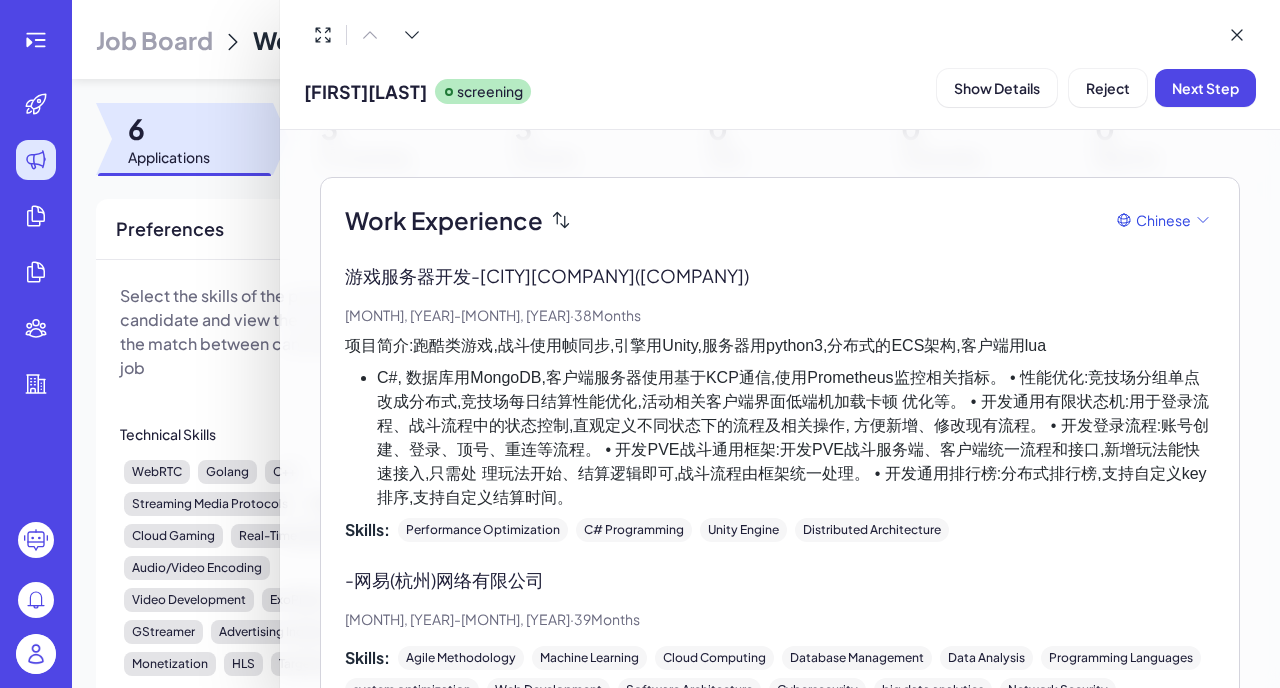 scroll, scrollTop: 437, scrollLeft: 0, axis: vertical 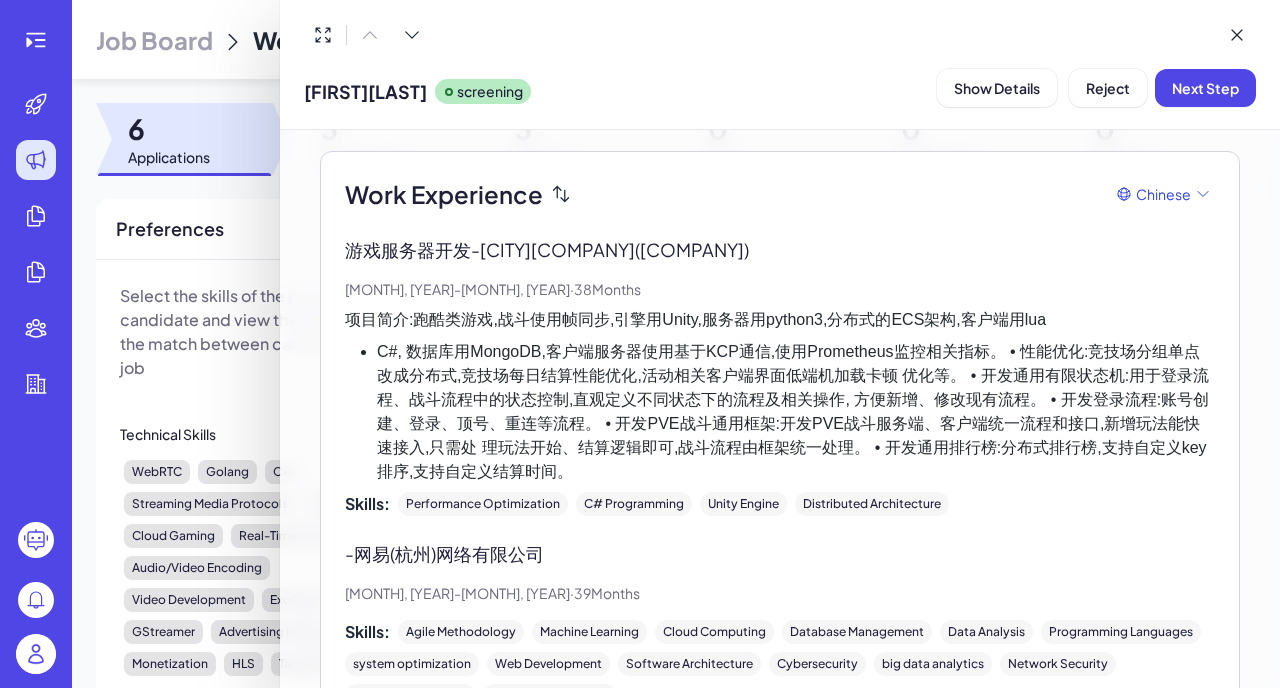 click on "C#, 数据库用MongoDB,客户端服务器使用基于KCP通信,使用Prometheus监控相关指标。
•   性能优化:竞技场分组单点改成分布式,竞技场每日结算性能优化,活动相关客户端界面低端机加载卡顿
优化等。
•   开发通用有限状态机:用于登录流程、战斗流程中的状态控制,直观定义不同状态下的流程及相关操作,
方便新增、修改现有流程。
•   开发登录流程:账号创建、登录、顶号、重连等流程。
•   开发PVE战斗通用框架:开发PVE战斗服务端、客户端统一流程和接口,新增玩法能快速接入,只需处
理玩法开始、结算逻辑即可,战斗流程由框架统一处理。
•   开发通用排行榜:分布式排行榜,支持自定义key排序,支持自定义结算时间。" at bounding box center (796, 412) 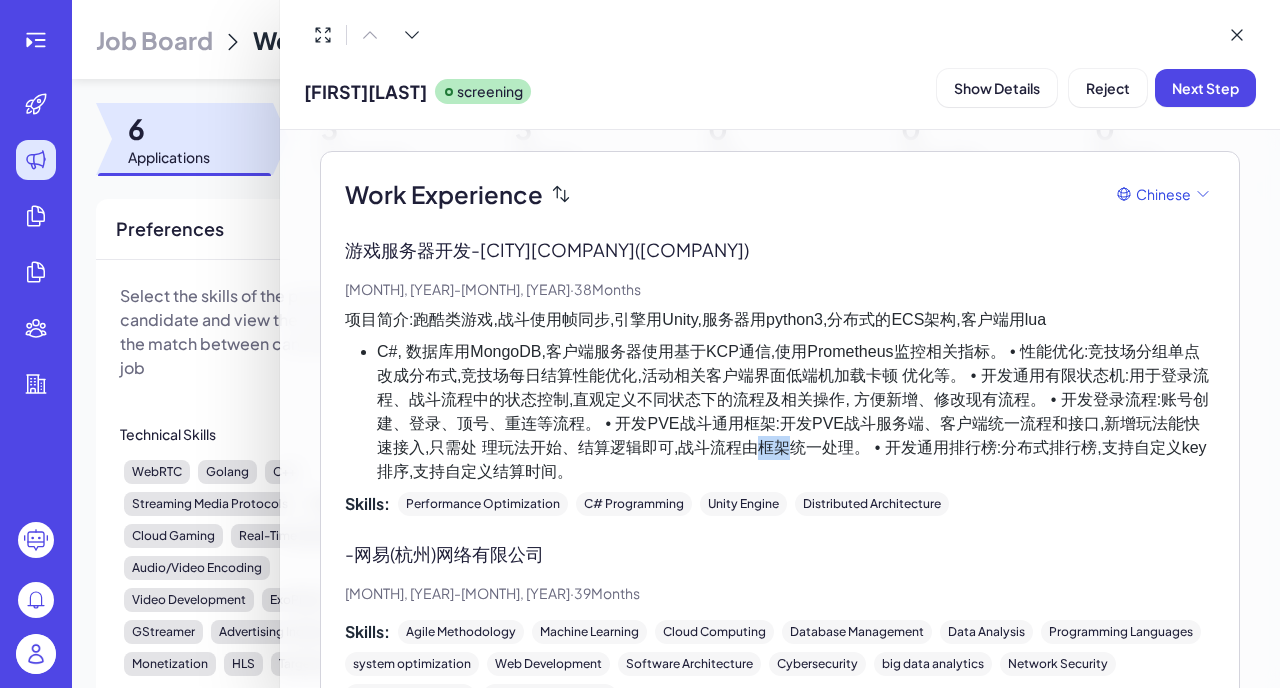 click on "C#, 数据库用MongoDB,客户端服务器使用基于KCP通信,使用Prometheus监控相关指标。
•   性能优化:竞技场分组单点改成分布式,竞技场每日结算性能优化,活动相关客户端界面低端机加载卡顿
优化等。
•   开发通用有限状态机:用于登录流程、战斗流程中的状态控制,直观定义不同状态下的流程及相关操作,
方便新增、修改现有流程。
•   开发登录流程:账号创建、登录、顶号、重连等流程。
•   开发PVE战斗通用框架:开发PVE战斗服务端、客户端统一流程和接口,新增玩法能快速接入,只需处
理玩法开始、结算逻辑即可,战斗流程由框架统一处理。
•   开发通用排行榜:分布式排行榜,支持自定义key排序,支持自定义结算时间。" at bounding box center [796, 412] 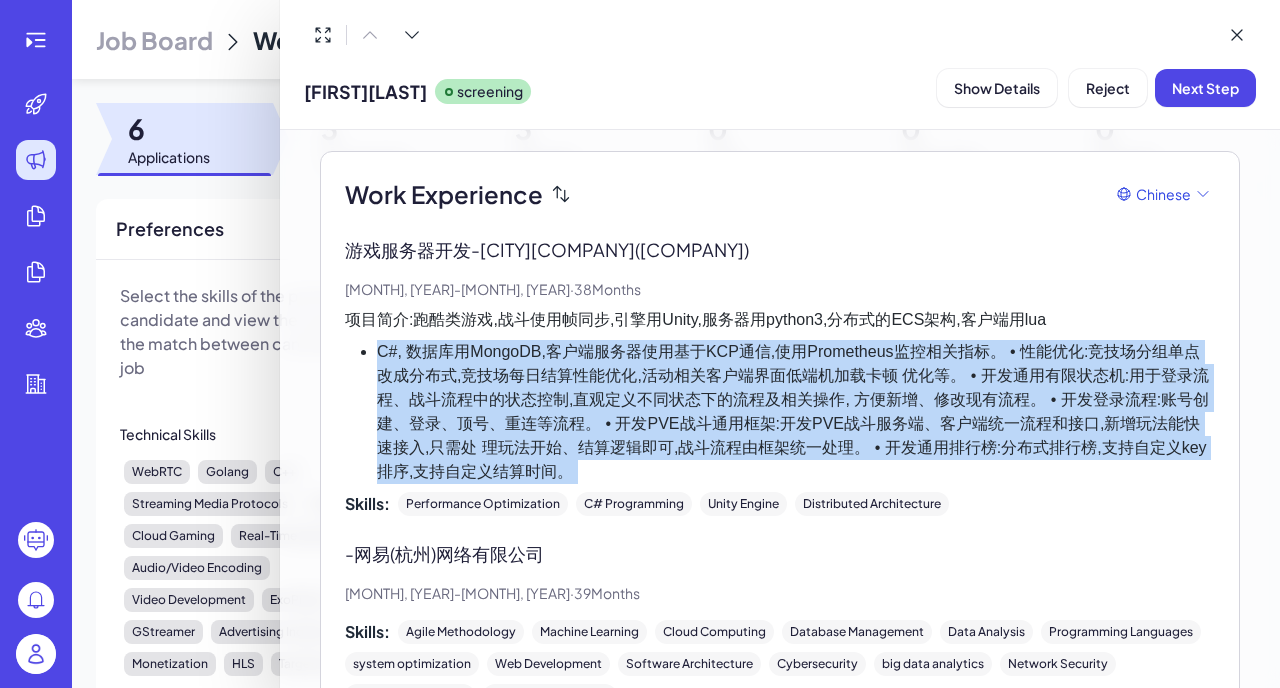 click on "C#, 数据库用MongoDB,客户端服务器使用基于KCP通信,使用Prometheus监控相关指标。
•   性能优化:竞技场分组单点改成分布式,竞技场每日结算性能优化,活动相关客户端界面低端机加载卡顿
优化等。
•   开发通用有限状态机:用于登录流程、战斗流程中的状态控制,直观定义不同状态下的流程及相关操作,
方便新增、修改现有流程。
•   开发登录流程:账号创建、登录、顶号、重连等流程。
•   开发PVE战斗通用框架:开发PVE战斗服务端、客户端统一流程和接口,新增玩法能快速接入,只需处
理玩法开始、结算逻辑即可,战斗流程由框架统一处理。
•   开发通用排行榜:分布式排行榜,支持自定义key排序,支持自定义结算时间。" at bounding box center [796, 412] 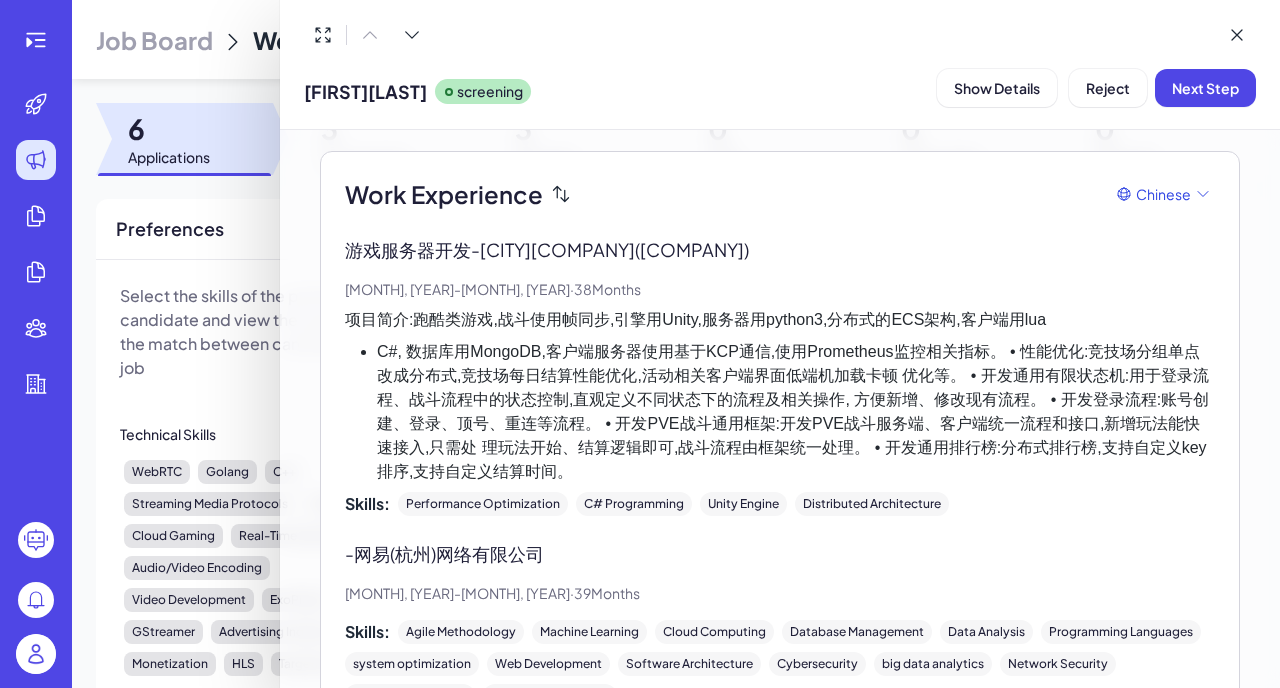 click on "C#, 数据库用MongoDB,客户端服务器使用基于KCP通信,使用Prometheus监控相关指标。
•   性能优化:竞技场分组单点改成分布式,竞技场每日结算性能优化,活动相关客户端界面低端机加载卡顿
优化等。
•   开发通用有限状态机:用于登录流程、战斗流程中的状态控制,直观定义不同状态下的流程及相关操作,
方便新增、修改现有流程。
•   开发登录流程:账号创建、登录、顶号、重连等流程。
•   开发PVE战斗通用框架:开发PVE战斗服务端、客户端统一流程和接口,新增玩法能快速接入,只需处
理玩法开始、结算逻辑即可,战斗流程由框架统一处理。
•   开发通用排行榜:分布式排行榜,支持自定义key排序,支持自定义结算时间。" at bounding box center [796, 412] 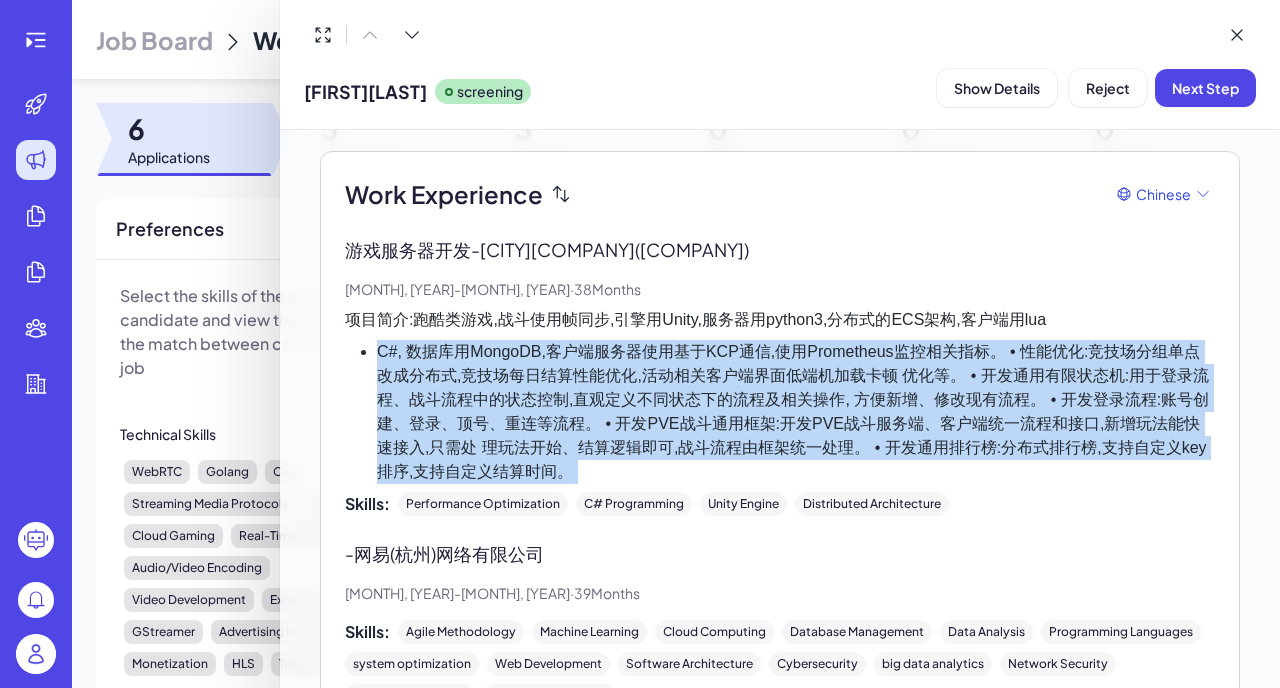 click on "C#, 数据库用MongoDB,客户端服务器使用基于KCP通信,使用Prometheus监控相关指标。
•   性能优化:竞技场分组单点改成分布式,竞技场每日结算性能优化,活动相关客户端界面低端机加载卡顿
优化等。
•   开发通用有限状态机:用于登录流程、战斗流程中的状态控制,直观定义不同状态下的流程及相关操作,
方便新增、修改现有流程。
•   开发登录流程:账号创建、登录、顶号、重连等流程。
•   开发PVE战斗通用框架:开发PVE战斗服务端、客户端统一流程和接口,新增玩法能快速接入,只需处
理玩法开始、结算逻辑即可,战斗流程由框架统一处理。
•   开发通用排行榜:分布式排行榜,支持自定义key排序,支持自定义结算时间。" at bounding box center (796, 412) 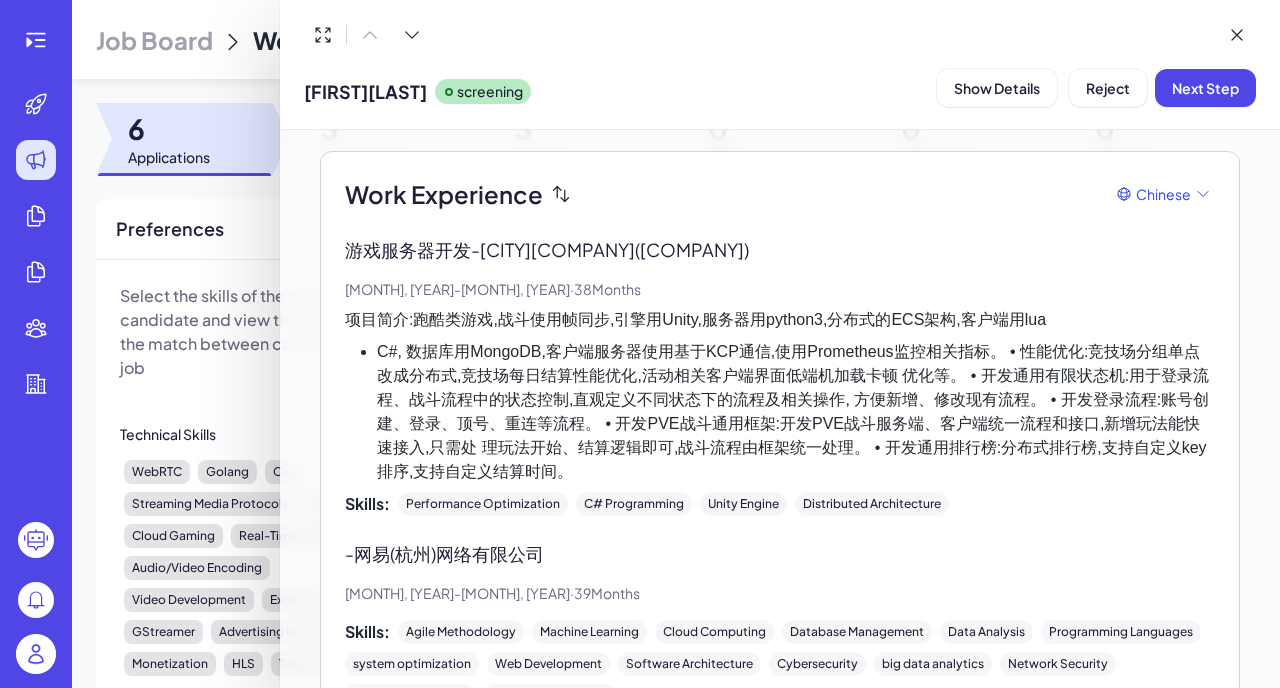 click on "C#, 数据库用MongoDB,客户端服务器使用基于KCP通信,使用Prometheus监控相关指标。
•   性能优化:竞技场分组单点改成分布式,竞技场每日结算性能优化,活动相关客户端界面低端机加载卡顿
优化等。
•   开发通用有限状态机:用于登录流程、战斗流程中的状态控制,直观定义不同状态下的流程及相关操作,
方便新增、修改现有流程。
•   开发登录流程:账号创建、登录、顶号、重连等流程。
•   开发PVE战斗通用框架:开发PVE战斗服务端、客户端统一流程和接口,新增玩法能快速接入,只需处
理玩法开始、结算逻辑即可,战斗流程由框架统一处理。
•   开发通用排行榜:分布式排行榜,支持自定义key排序,支持自定义结算时间。" at bounding box center [796, 412] 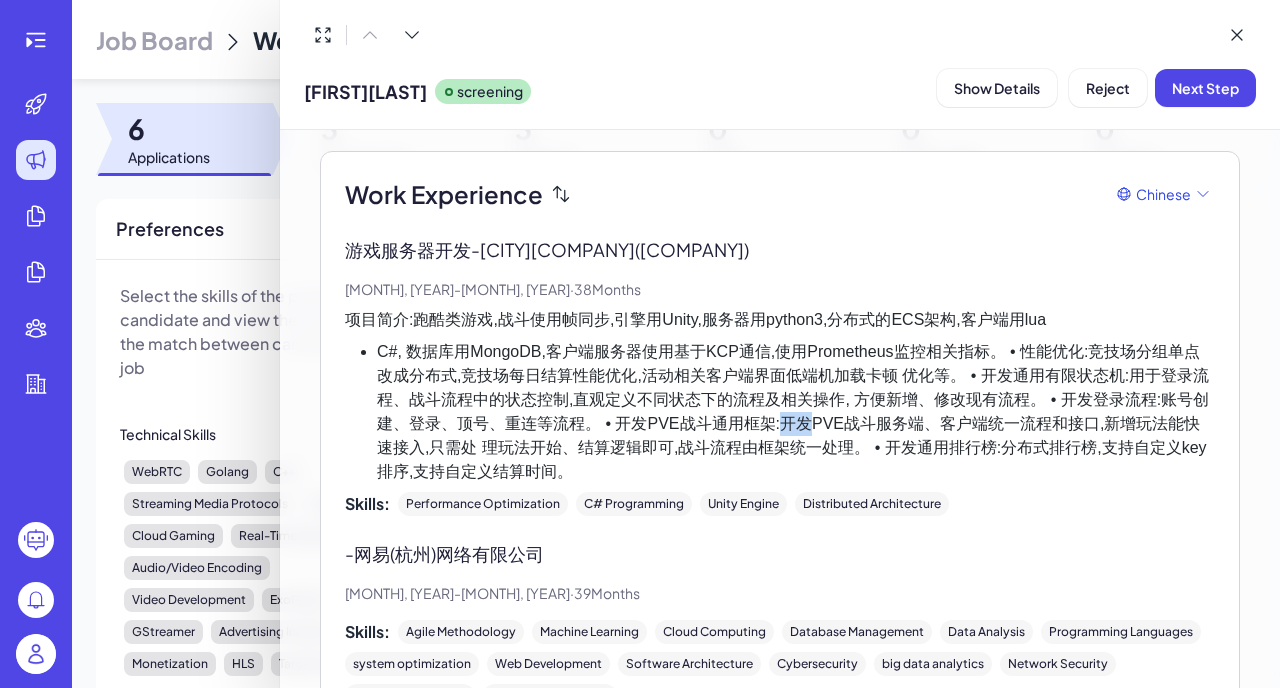 click on "C#, 数据库用MongoDB,客户端服务器使用基于KCP通信,使用Prometheus监控相关指标。
•   性能优化:竞技场分组单点改成分布式,竞技场每日结算性能优化,活动相关客户端界面低端机加载卡顿
优化等。
•   开发通用有限状态机:用于登录流程、战斗流程中的状态控制,直观定义不同状态下的流程及相关操作,
方便新增、修改现有流程。
•   开发登录流程:账号创建、登录、顶号、重连等流程。
•   开发PVE战斗通用框架:开发PVE战斗服务端、客户端统一流程和接口,新增玩法能快速接入,只需处
理玩法开始、结算逻辑即可,战斗流程由框架统一处理。
•   开发通用排行榜:分布式排行榜,支持自定义key排序,支持自定义结算时间。" at bounding box center (796, 412) 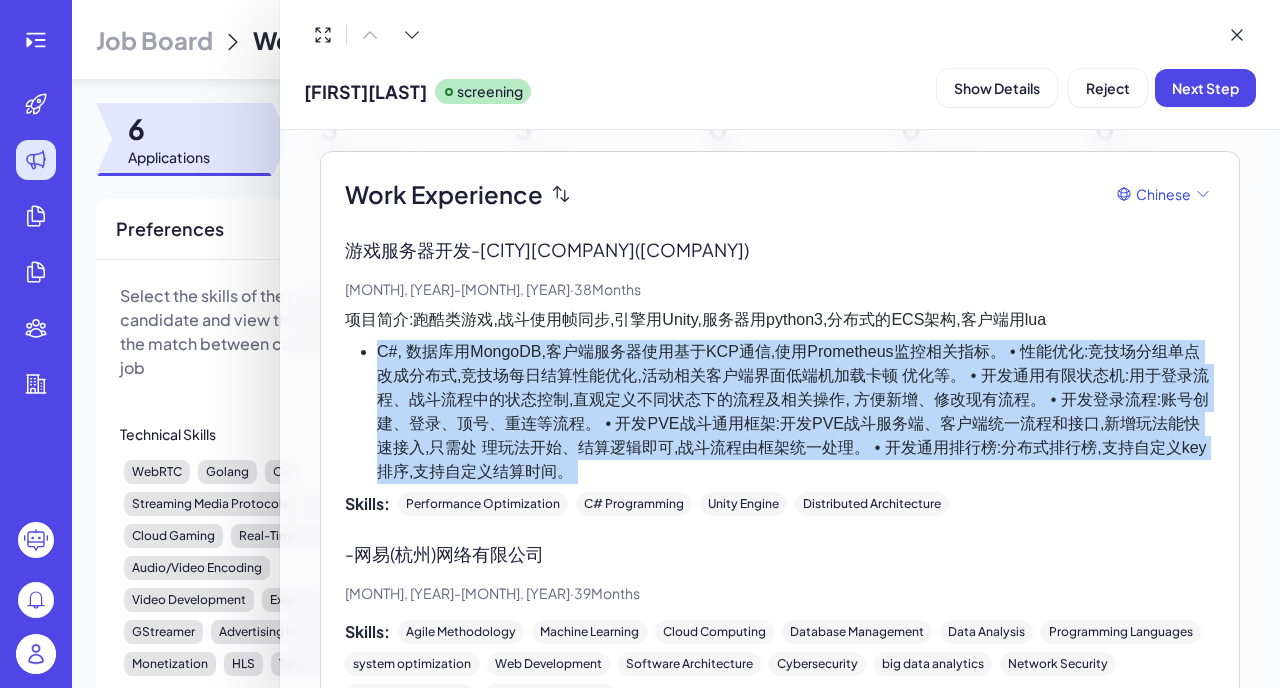 click on "C#, 数据库用MongoDB,客户端服务器使用基于KCP通信,使用Prometheus监控相关指标。
•   性能优化:竞技场分组单点改成分布式,竞技场每日结算性能优化,活动相关客户端界面低端机加载卡顿
优化等。
•   开发通用有限状态机:用于登录流程、战斗流程中的状态控制,直观定义不同状态下的流程及相关操作,
方便新增、修改现有流程。
•   开发登录流程:账号创建、登录、顶号、重连等流程。
•   开发PVE战斗通用框架:开发PVE战斗服务端、客户端统一流程和接口,新增玩法能快速接入,只需处
理玩法开始、结算逻辑即可,战斗流程由框架统一处理。
•   开发通用排行榜:分布式排行榜,支持自定义key排序,支持自定义结算时间。" at bounding box center [796, 412] 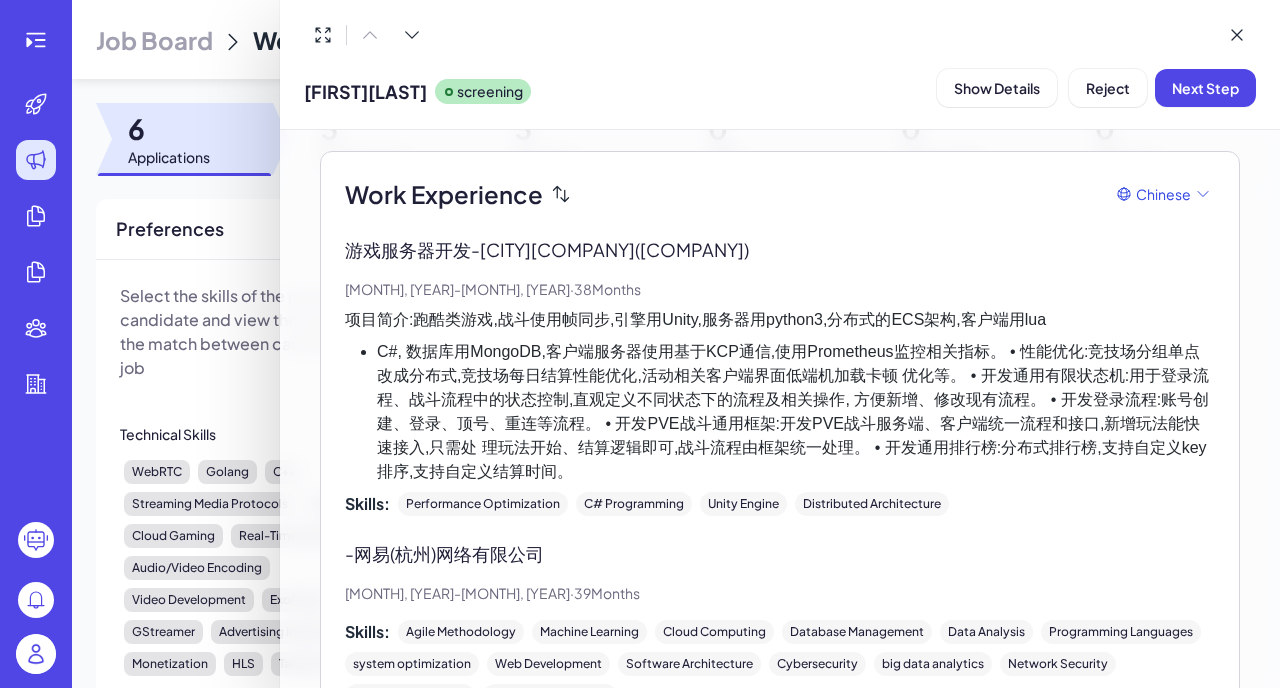 click on "C#, 数据库用MongoDB,客户端服务器使用基于KCP通信,使用Prometheus监控相关指标。
•   性能优化:竞技场分组单点改成分布式,竞技场每日结算性能优化,活动相关客户端界面低端机加载卡顿
优化等。
•   开发通用有限状态机:用于登录流程、战斗流程中的状态控制,直观定义不同状态下的流程及相关操作,
方便新增、修改现有流程。
•   开发登录流程:账号创建、登录、顶号、重连等流程。
•   开发PVE战斗通用框架:开发PVE战斗服务端、客户端统一流程和接口,新增玩法能快速接入,只需处
理玩法开始、结算逻辑即可,战斗流程由框架统一处理。
•   开发通用排行榜:分布式排行榜,支持自定义key排序,支持自定义结算时间。" at bounding box center [796, 412] 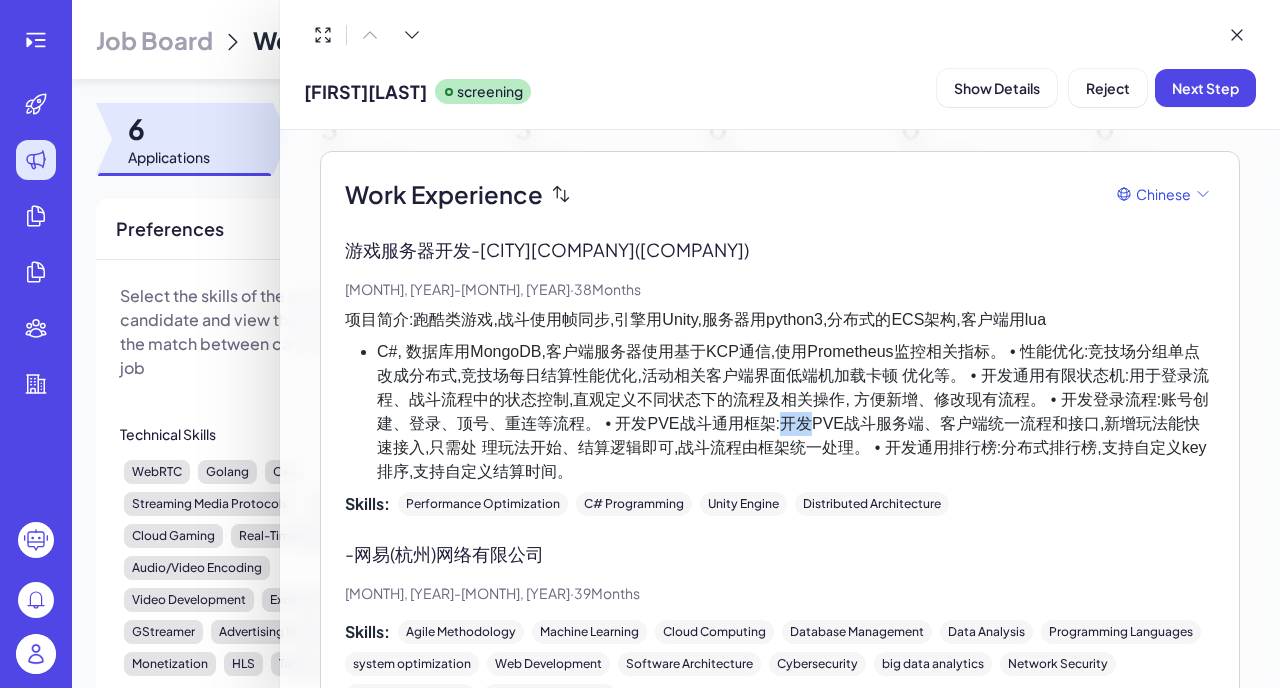 click on "C#, 数据库用MongoDB,客户端服务器使用基于KCP通信,使用Prometheus监控相关指标。
•   性能优化:竞技场分组单点改成分布式,竞技场每日结算性能优化,活动相关客户端界面低端机加载卡顿
优化等。
•   开发通用有限状态机:用于登录流程、战斗流程中的状态控制,直观定义不同状态下的流程及相关操作,
方便新增、修改现有流程。
•   开发登录流程:账号创建、登录、顶号、重连等流程。
•   开发PVE战斗通用框架:开发PVE战斗服务端、客户端统一流程和接口,新增玩法能快速接入,只需处
理玩法开始、结算逻辑即可,战斗流程由框架统一处理。
•   开发通用排行榜:分布式排行榜,支持自定义key排序,支持自定义结算时间。" at bounding box center (796, 412) 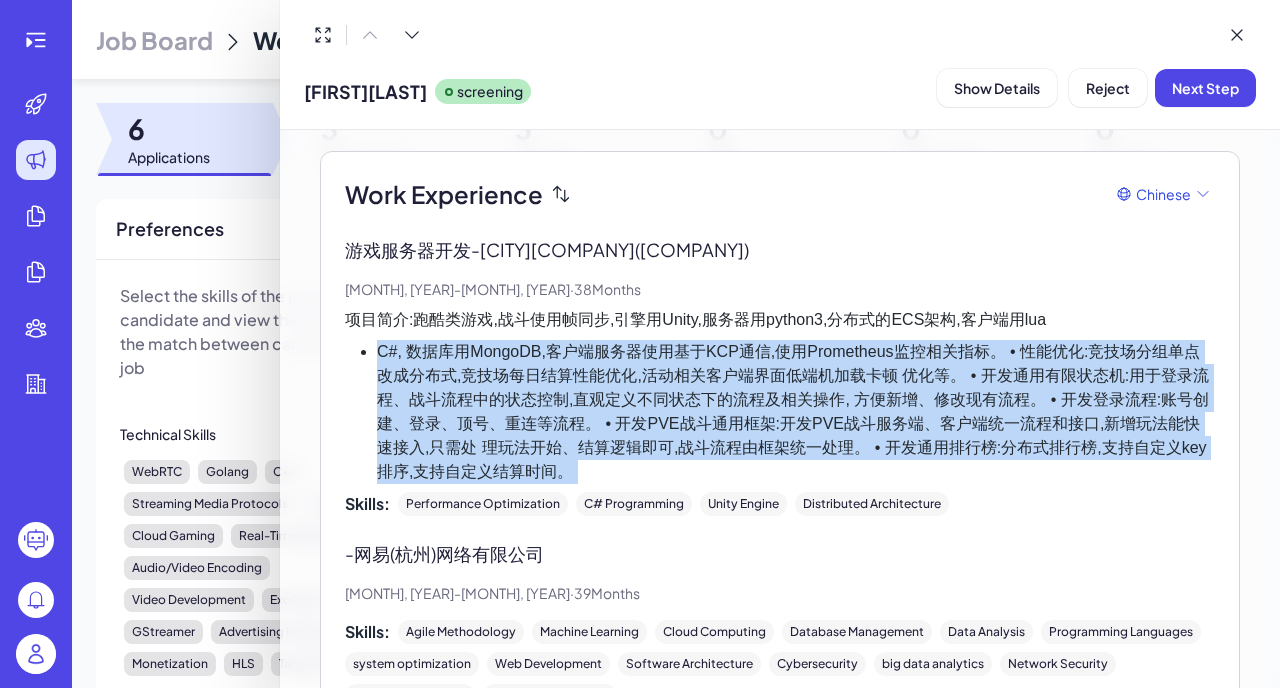 click on "C#, 数据库用MongoDB,客户端服务器使用基于KCP通信,使用Prometheus监控相关指标。
•   性能优化:竞技场分组单点改成分布式,竞技场每日结算性能优化,活动相关客户端界面低端机加载卡顿
优化等。
•   开发通用有限状态机:用于登录流程、战斗流程中的状态控制,直观定义不同状态下的流程及相关操作,
方便新增、修改现有流程。
•   开发登录流程:账号创建、登录、顶号、重连等流程。
•   开发PVE战斗通用框架:开发PVE战斗服务端、客户端统一流程和接口,新增玩法能快速接入,只需处
理玩法开始、结算逻辑即可,战斗流程由框架统一处理。
•   开发通用排行榜:分布式排行榜,支持自定义key排序,支持自定义结算时间。" at bounding box center [796, 412] 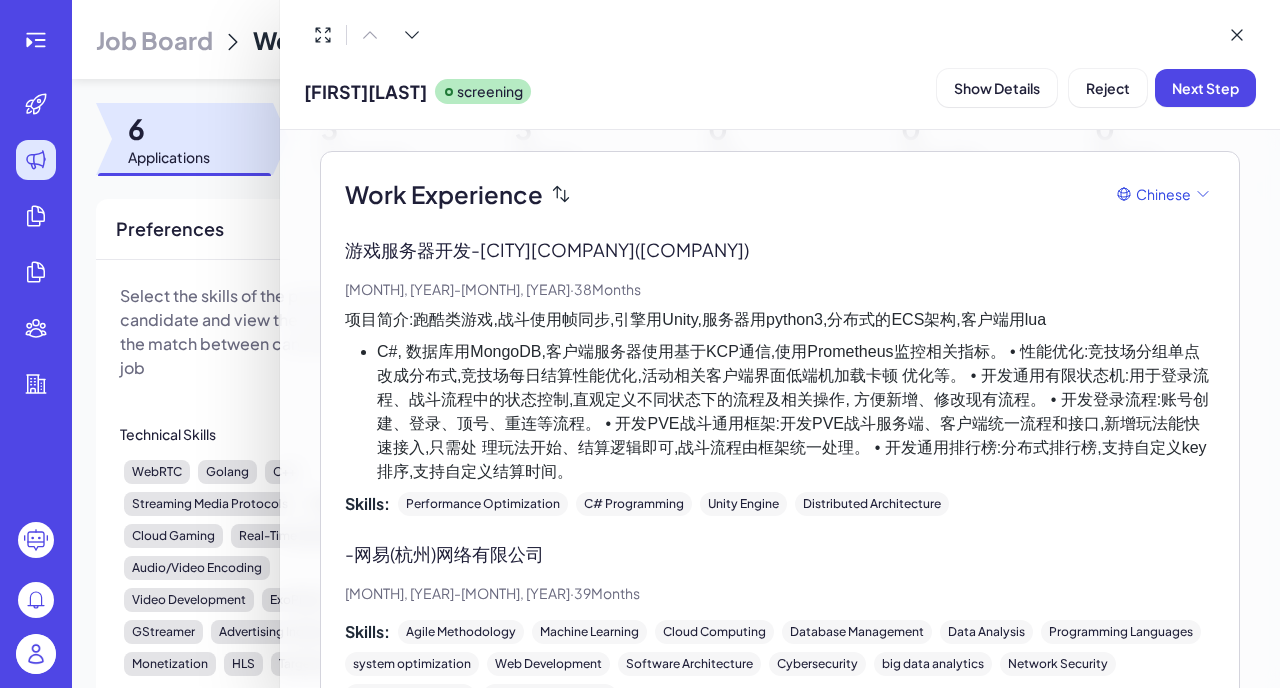 click on "C#, 数据库用MongoDB,客户端服务器使用基于KCP通信,使用Prometheus监控相关指标。
•   性能优化:竞技场分组单点改成分布式,竞技场每日结算性能优化,活动相关客户端界面低端机加载卡顿
优化等。
•   开发通用有限状态机:用于登录流程、战斗流程中的状态控制,直观定义不同状态下的流程及相关操作,
方便新增、修改现有流程。
•   开发登录流程:账号创建、登录、顶号、重连等流程。
•   开发PVE战斗通用框架:开发PVE战斗服务端、客户端统一流程和接口,新增玩法能快速接入,只需处
理玩法开始、结算逻辑即可,战斗流程由框架统一处理。
•   开发通用排行榜:分布式排行榜,支持自定义key排序,支持自定义结算时间。" at bounding box center (796, 412) 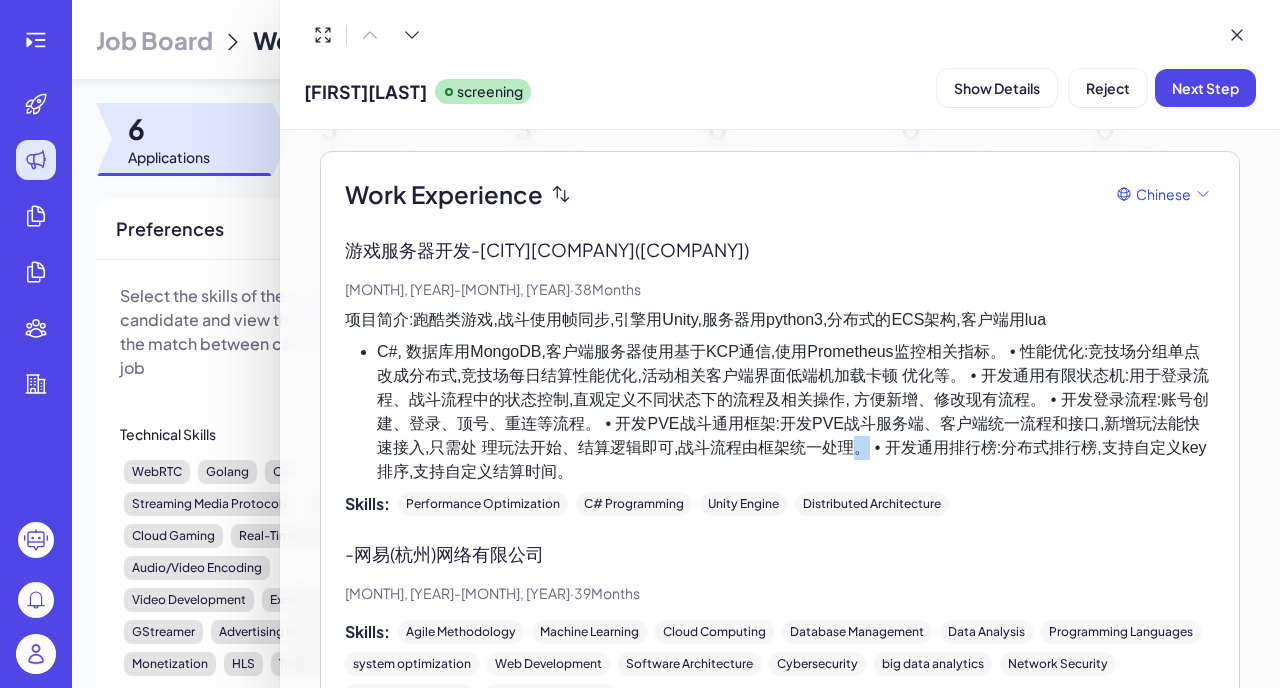 click on "C#, 数据库用MongoDB,客户端服务器使用基于KCP通信,使用Prometheus监控相关指标。
•   性能优化:竞技场分组单点改成分布式,竞技场每日结算性能优化,活动相关客户端界面低端机加载卡顿
优化等。
•   开发通用有限状态机:用于登录流程、战斗流程中的状态控制,直观定义不同状态下的流程及相关操作,
方便新增、修改现有流程。
•   开发登录流程:账号创建、登录、顶号、重连等流程。
•   开发PVE战斗通用框架:开发PVE战斗服务端、客户端统一流程和接口,新增玩法能快速接入,只需处
理玩法开始、结算逻辑即可,战斗流程由框架统一处理。
•   开发通用排行榜:分布式排行榜,支持自定义key排序,支持自定义结算时间。" at bounding box center (796, 412) 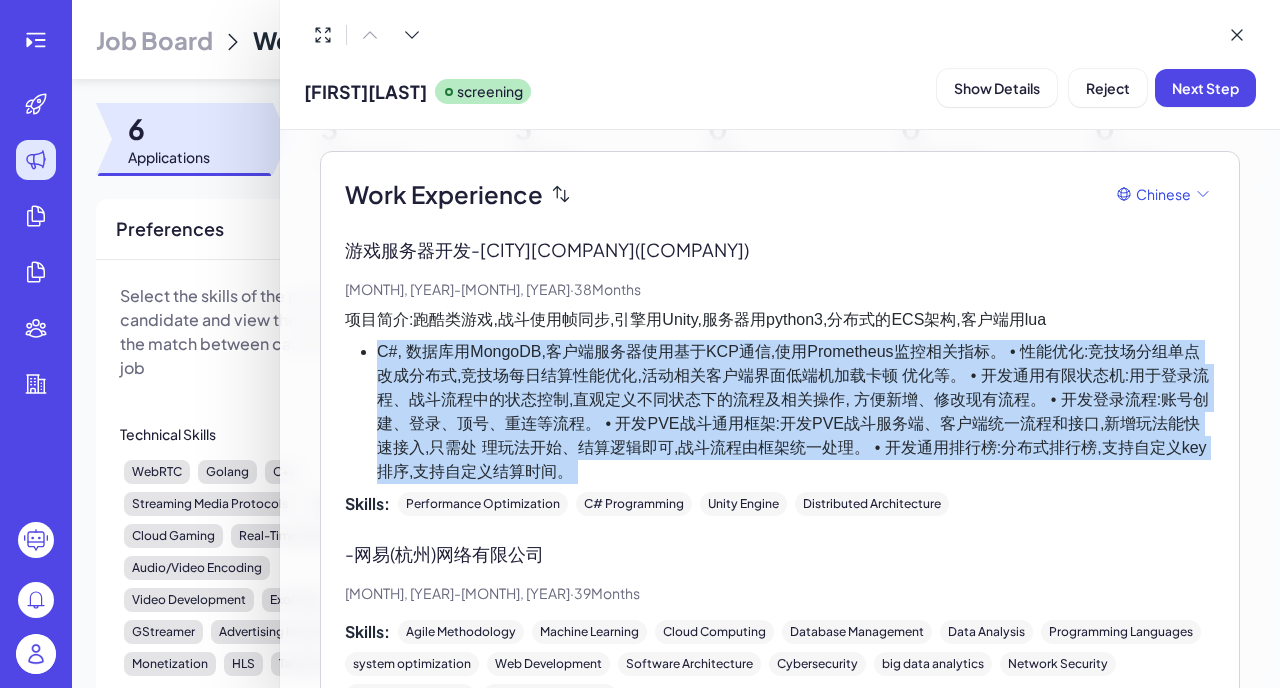 click on "C#, 数据库用MongoDB,客户端服务器使用基于KCP通信,使用Prometheus监控相关指标。
•   性能优化:竞技场分组单点改成分布式,竞技场每日结算性能优化,活动相关客户端界面低端机加载卡顿
优化等。
•   开发通用有限状态机:用于登录流程、战斗流程中的状态控制,直观定义不同状态下的流程及相关操作,
方便新增、修改现有流程。
•   开发登录流程:账号创建、登录、顶号、重连等流程。
•   开发PVE战斗通用框架:开发PVE战斗服务端、客户端统一流程和接口,新增玩法能快速接入,只需处
理玩法开始、结算逻辑即可,战斗流程由框架统一处理。
•   开发通用排行榜:分布式排行榜,支持自定义key排序,支持自定义结算时间。" at bounding box center (796, 412) 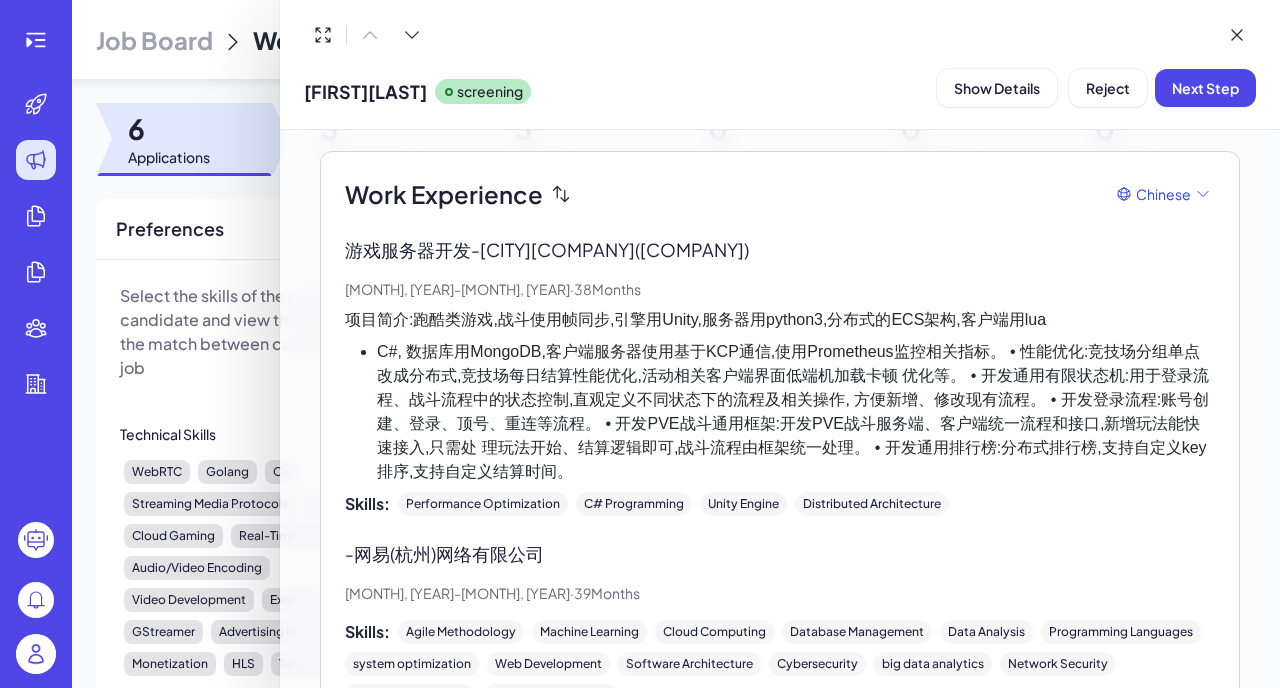 click on "C#, 数据库用MongoDB,客户端服务器使用基于KCP通信,使用Prometheus监控相关指标。
•   性能优化:竞技场分组单点改成分布式,竞技场每日结算性能优化,活动相关客户端界面低端机加载卡顿
优化等。
•   开发通用有限状态机:用于登录流程、战斗流程中的状态控制,直观定义不同状态下的流程及相关操作,
方便新增、修改现有流程。
•   开发登录流程:账号创建、登录、顶号、重连等流程。
•   开发PVE战斗通用框架:开发PVE战斗服务端、客户端统一流程和接口,新增玩法能快速接入,只需处
理玩法开始、结算逻辑即可,战斗流程由框架统一处理。
•   开发通用排行榜:分布式排行榜,支持自定义key排序,支持自定义结算时间。" at bounding box center (796, 412) 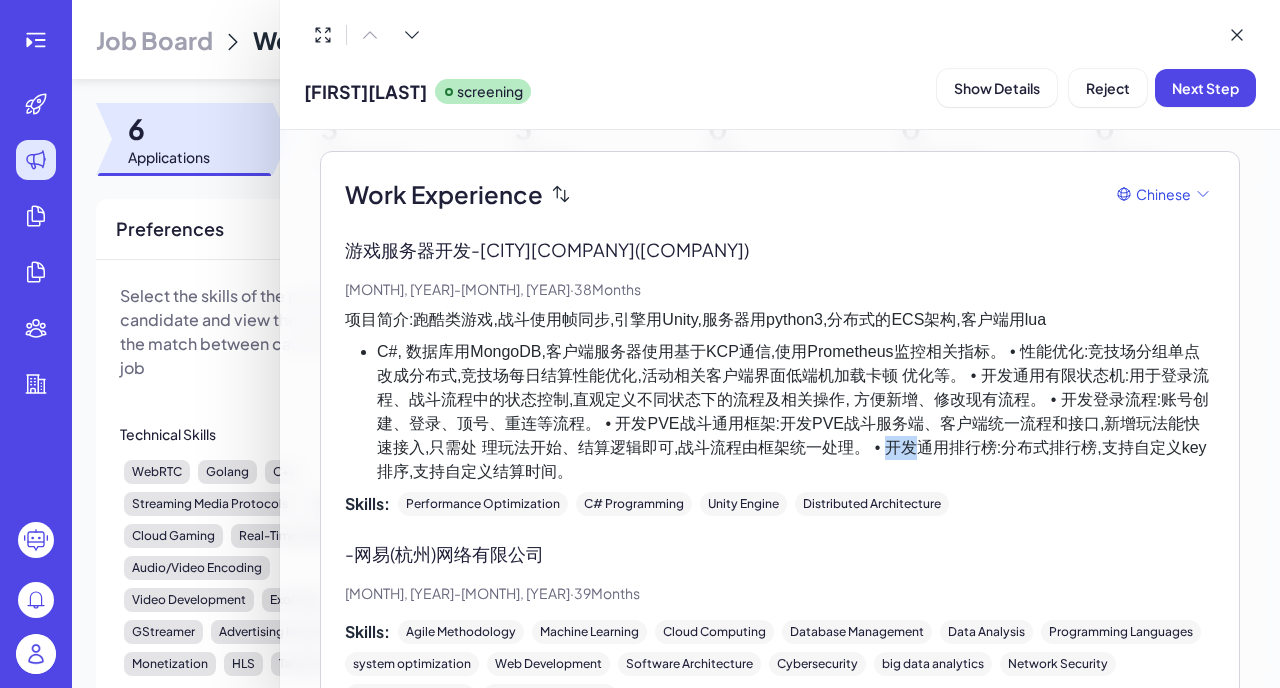 click on "C#, 数据库用MongoDB,客户端服务器使用基于KCP通信,使用Prometheus监控相关指标。
•   性能优化:竞技场分组单点改成分布式,竞技场每日结算性能优化,活动相关客户端界面低端机加载卡顿
优化等。
•   开发通用有限状态机:用于登录流程、战斗流程中的状态控制,直观定义不同状态下的流程及相关操作,
方便新增、修改现有流程。
•   开发登录流程:账号创建、登录、顶号、重连等流程。
•   开发PVE战斗通用框架:开发PVE战斗服务端、客户端统一流程和接口,新增玩法能快速接入,只需处
理玩法开始、结算逻辑即可,战斗流程由框架统一处理。
•   开发通用排行榜:分布式排行榜,支持自定义key排序,支持自定义结算时间。" at bounding box center (796, 412) 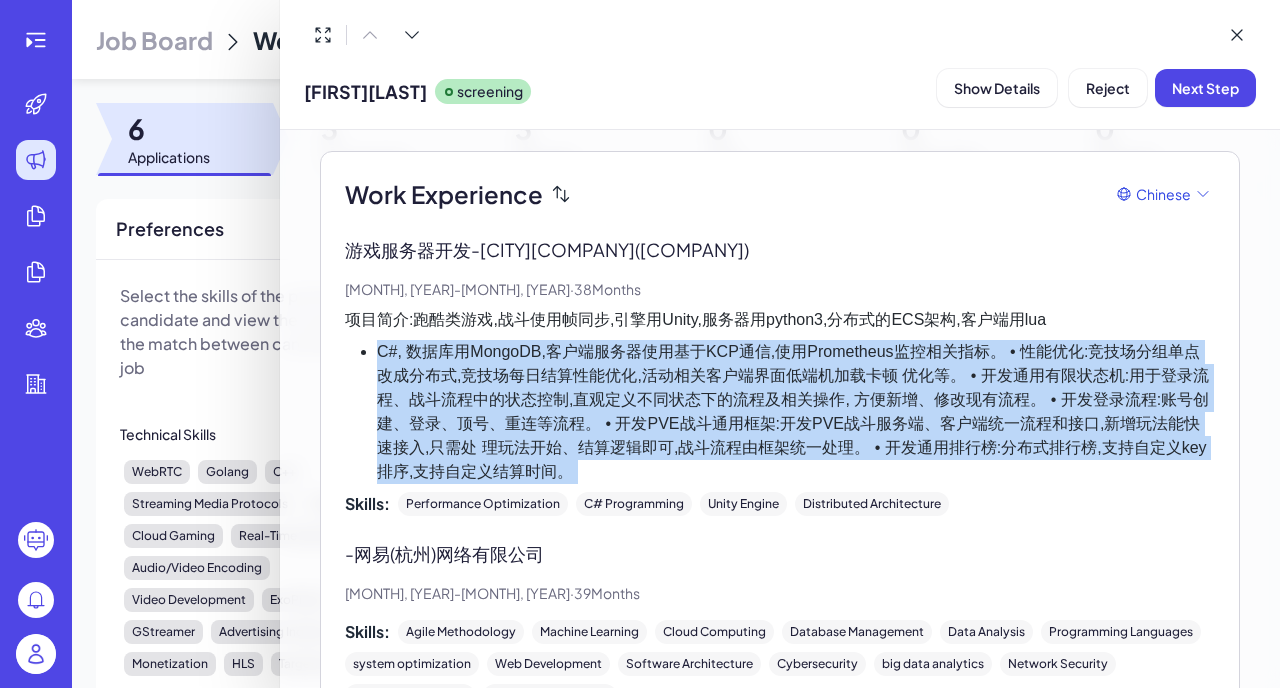 click on "C#, 数据库用MongoDB,客户端服务器使用基于KCP通信,使用Prometheus监控相关指标。
•   性能优化:竞技场分组单点改成分布式,竞技场每日结算性能优化,活动相关客户端界面低端机加载卡顿
优化等。
•   开发通用有限状态机:用于登录流程、战斗流程中的状态控制,直观定义不同状态下的流程及相关操作,
方便新增、修改现有流程。
•   开发登录流程:账号创建、登录、顶号、重连等流程。
•   开发PVE战斗通用框架:开发PVE战斗服务端、客户端统一流程和接口,新增玩法能快速接入,只需处
理玩法开始、结算逻辑即可,战斗流程由框架统一处理。
•   开发通用排行榜:分布式排行榜,支持自定义key排序,支持自定义结算时间。" at bounding box center [796, 412] 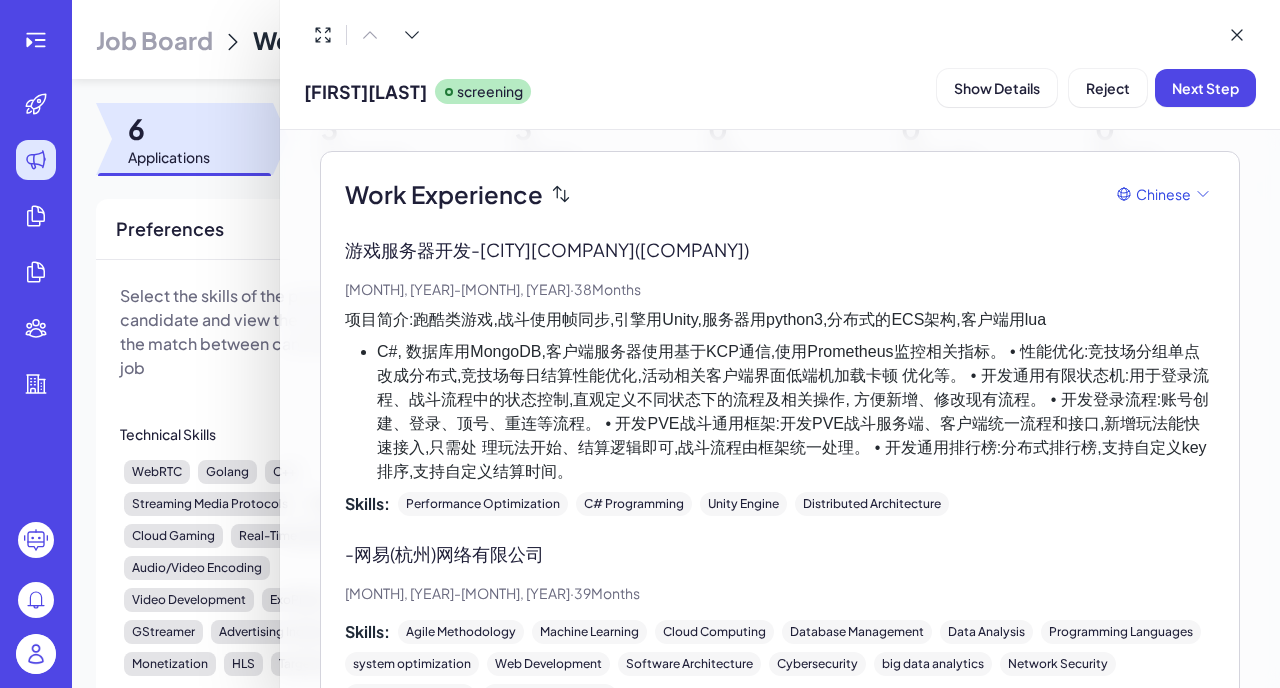 click on "C#, 数据库用MongoDB,客户端服务器使用基于KCP通信,使用Prometheus监控相关指标。
•   性能优化:竞技场分组单点改成分布式,竞技场每日结算性能优化,活动相关客户端界面低端机加载卡顿
优化等。
•   开发通用有限状态机:用于登录流程、战斗流程中的状态控制,直观定义不同状态下的流程及相关操作,
方便新增、修改现有流程。
•   开发登录流程:账号创建、登录、顶号、重连等流程。
•   开发PVE战斗通用框架:开发PVE战斗服务端、客户端统一流程和接口,新增玩法能快速接入,只需处
理玩法开始、结算逻辑即可,战斗流程由框架统一处理。
•   开发通用排行榜:分布式排行榜,支持自定义key排序,支持自定义结算时间。" at bounding box center (796, 412) 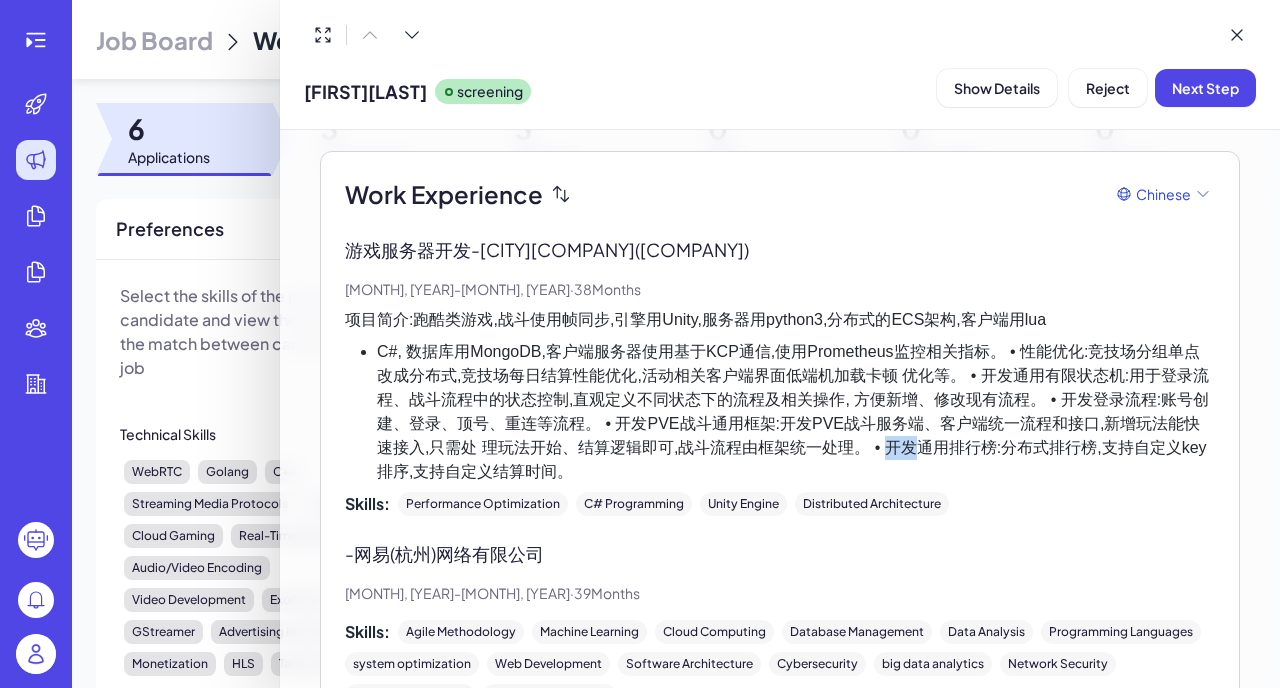 click on "C#, 数据库用MongoDB,客户端服务器使用基于KCP通信,使用Prometheus监控相关指标。
•   性能优化:竞技场分组单点改成分布式,竞技场每日结算性能优化,活动相关客户端界面低端机加载卡顿
优化等。
•   开发通用有限状态机:用于登录流程、战斗流程中的状态控制,直观定义不同状态下的流程及相关操作,
方便新增、修改现有流程。
•   开发登录流程:账号创建、登录、顶号、重连等流程。
•   开发PVE战斗通用框架:开发PVE战斗服务端、客户端统一流程和接口,新增玩法能快速接入,只需处
理玩法开始、结算逻辑即可,战斗流程由框架统一处理。
•   开发通用排行榜:分布式排行榜,支持自定义key排序,支持自定义结算时间。" at bounding box center (796, 412) 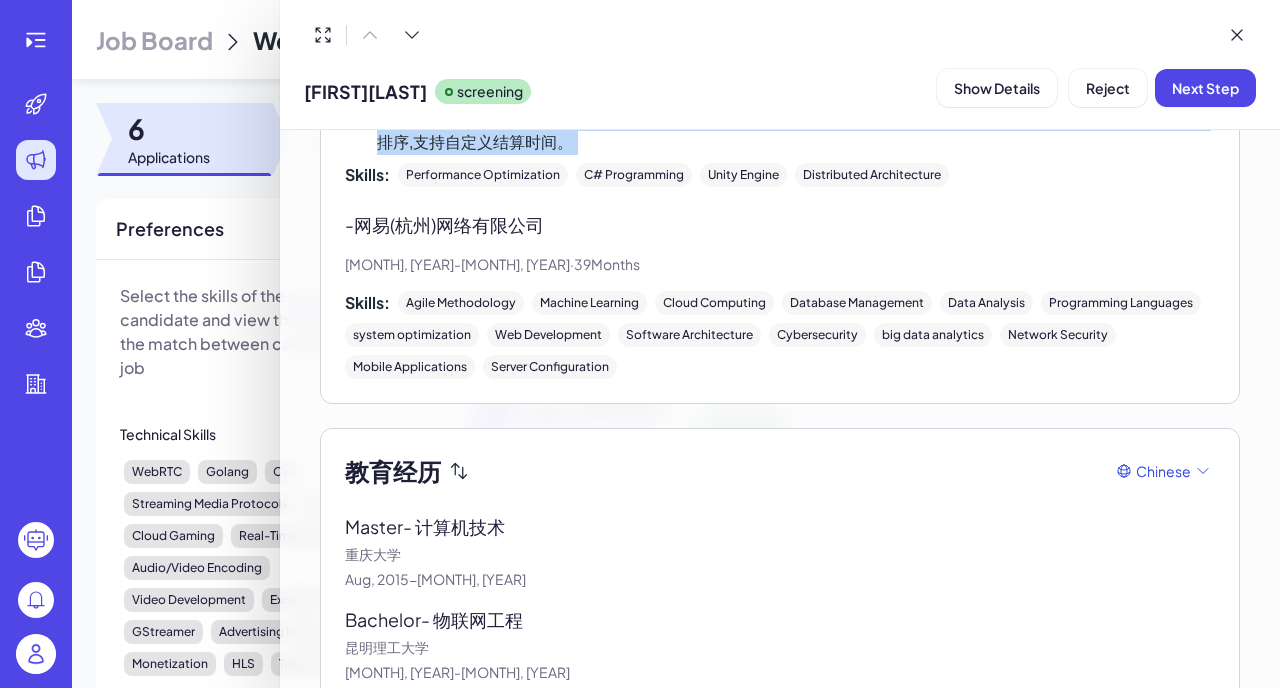 scroll, scrollTop: 810, scrollLeft: 0, axis: vertical 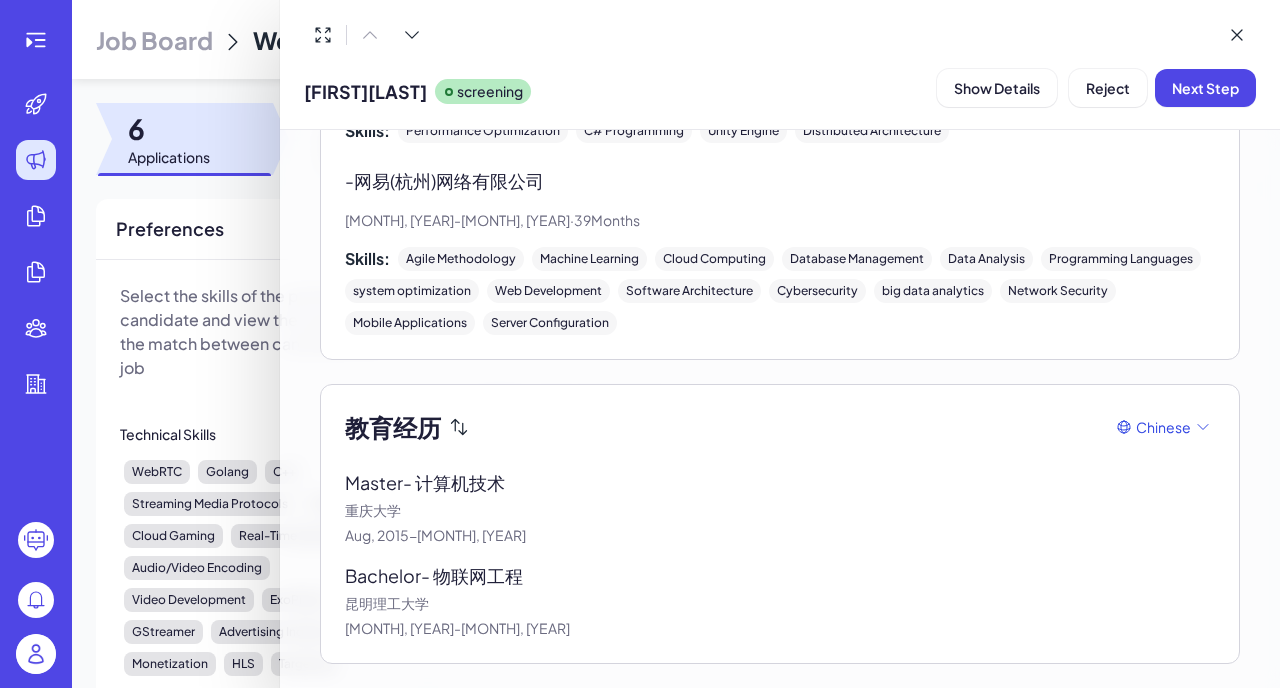 click on "Master  -   计算机技术" at bounding box center [780, 482] 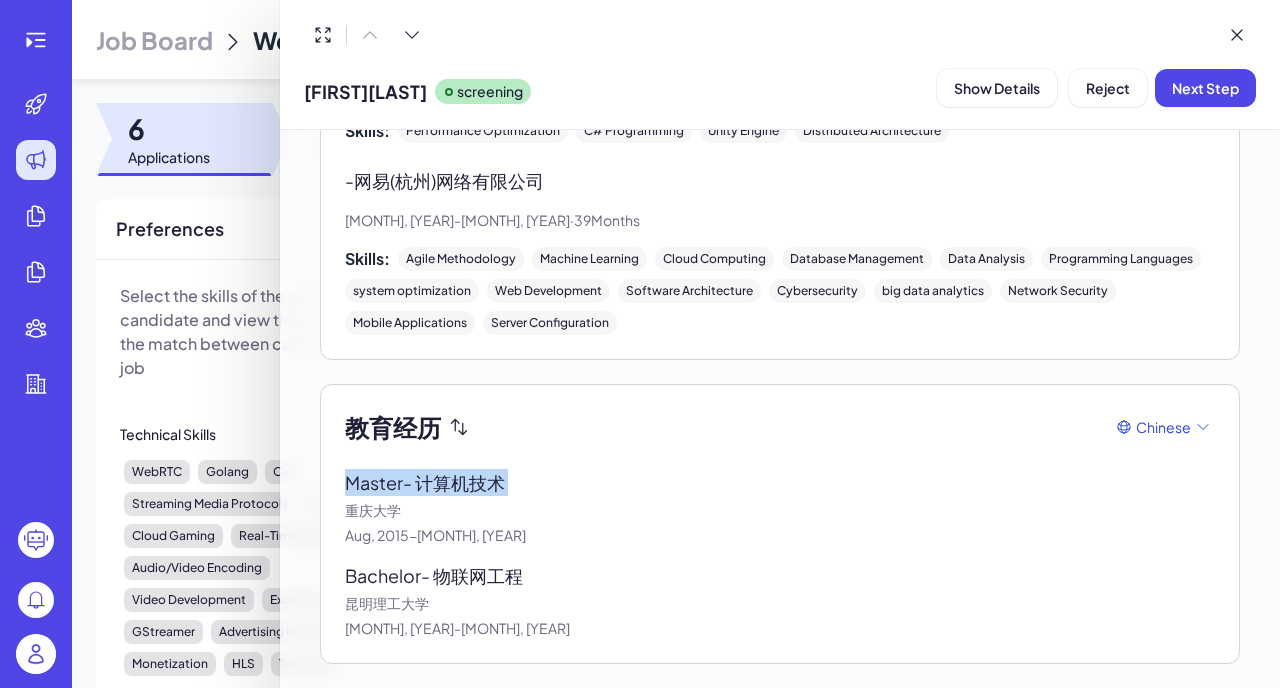 click on "Master  -   计算机技术" at bounding box center (780, 482) 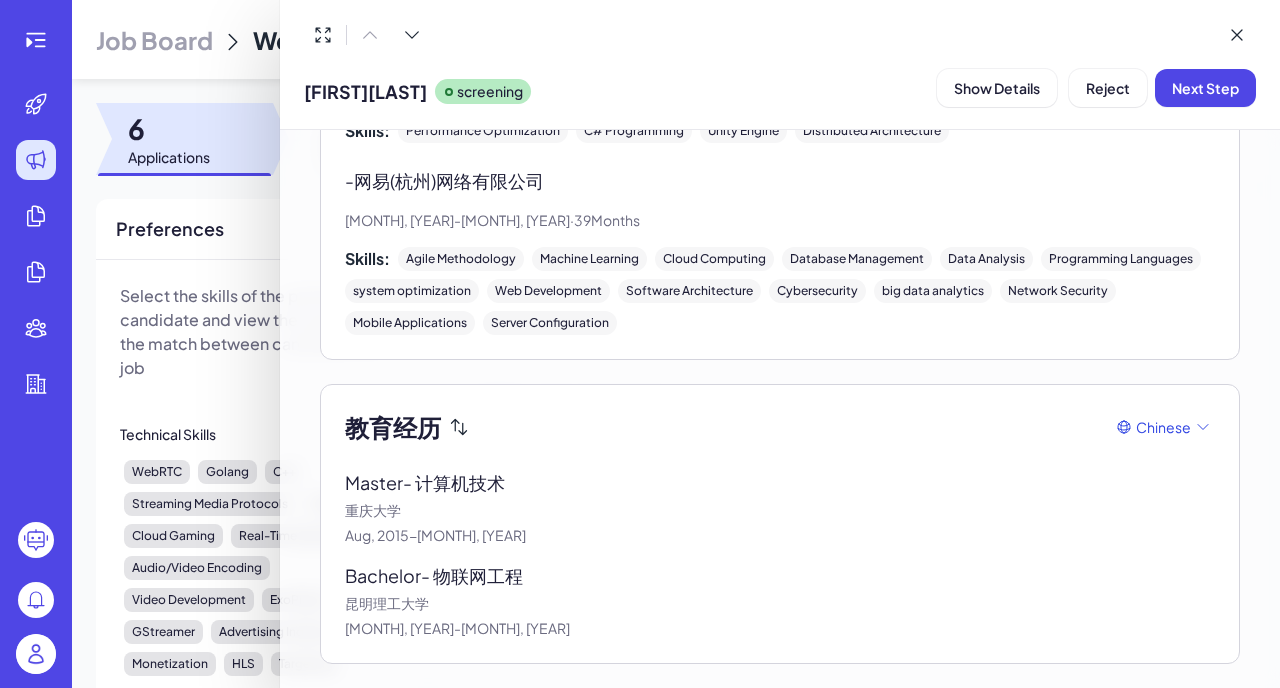 click on "Master  -   计算机技术" at bounding box center (780, 482) 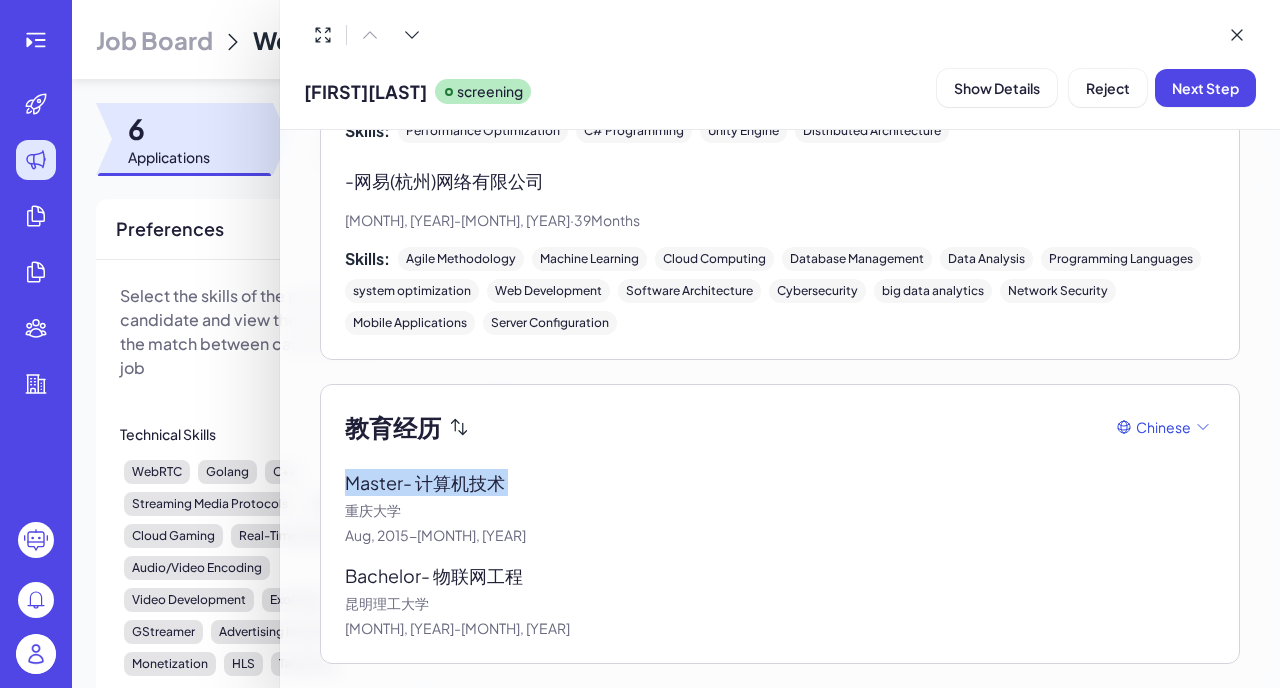click on "Master  -   计算机技术 重庆大学 [MONTH], [YEAR]  -  [MONTH], [YEAR] Bachelor  -   物联网工程 昆明理工大学 [MONTH], [YEAR]  -  [MONTH], [YEAR]" at bounding box center [780, 554] 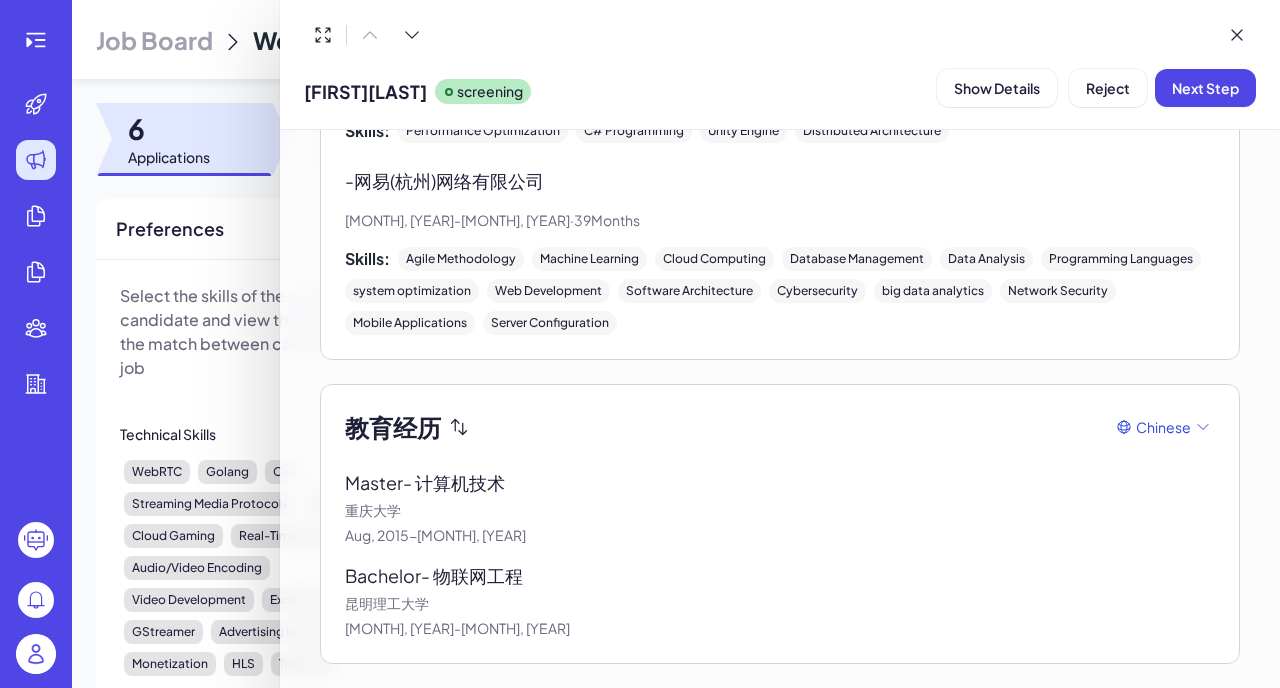 click on "Master  -   计算机技术 重庆大学 [MONTH], [YEAR]  -  [MONTH], [YEAR] Bachelor  -   物联网工程 昆明理工大学 [MONTH], [YEAR]  -  [MONTH], [YEAR]" at bounding box center [780, 554] 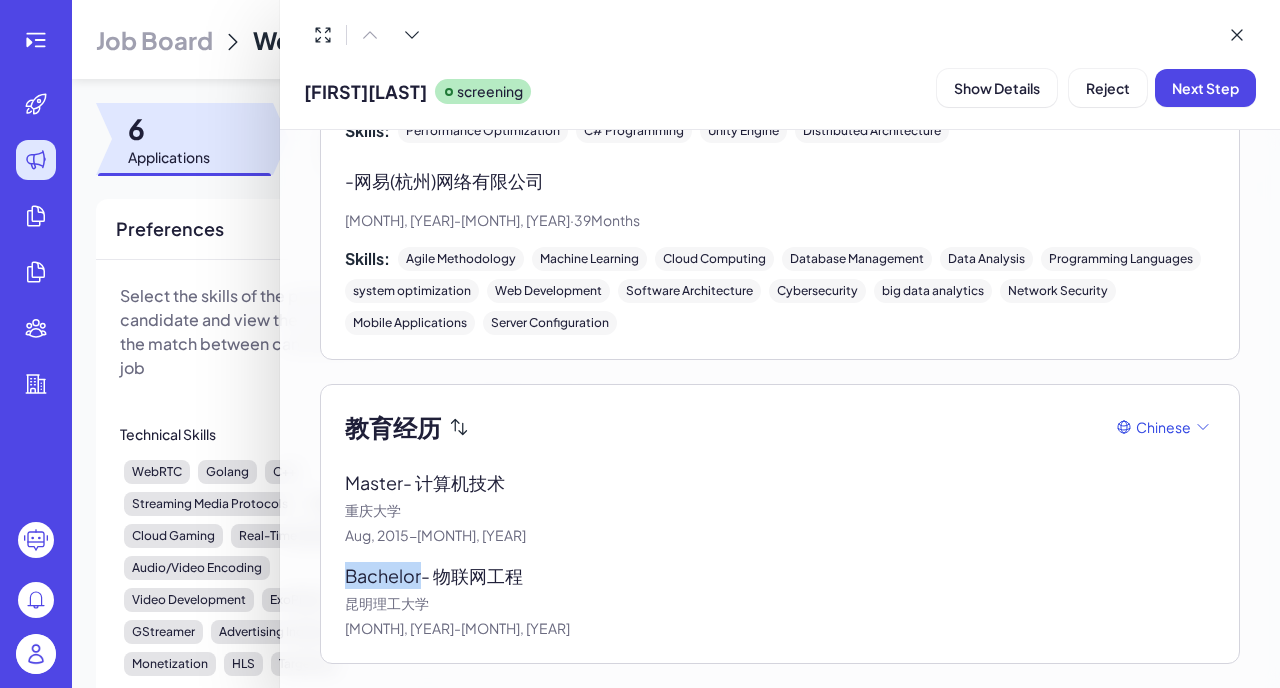 click on "Master  -   计算机技术 重庆大学 [MONTH], [YEAR]  -  [MONTH], [YEAR] Bachelor  -   物联网工程 昆明理工大学 [MONTH], [YEAR]  -  [MONTH], [YEAR]" at bounding box center (780, 554) 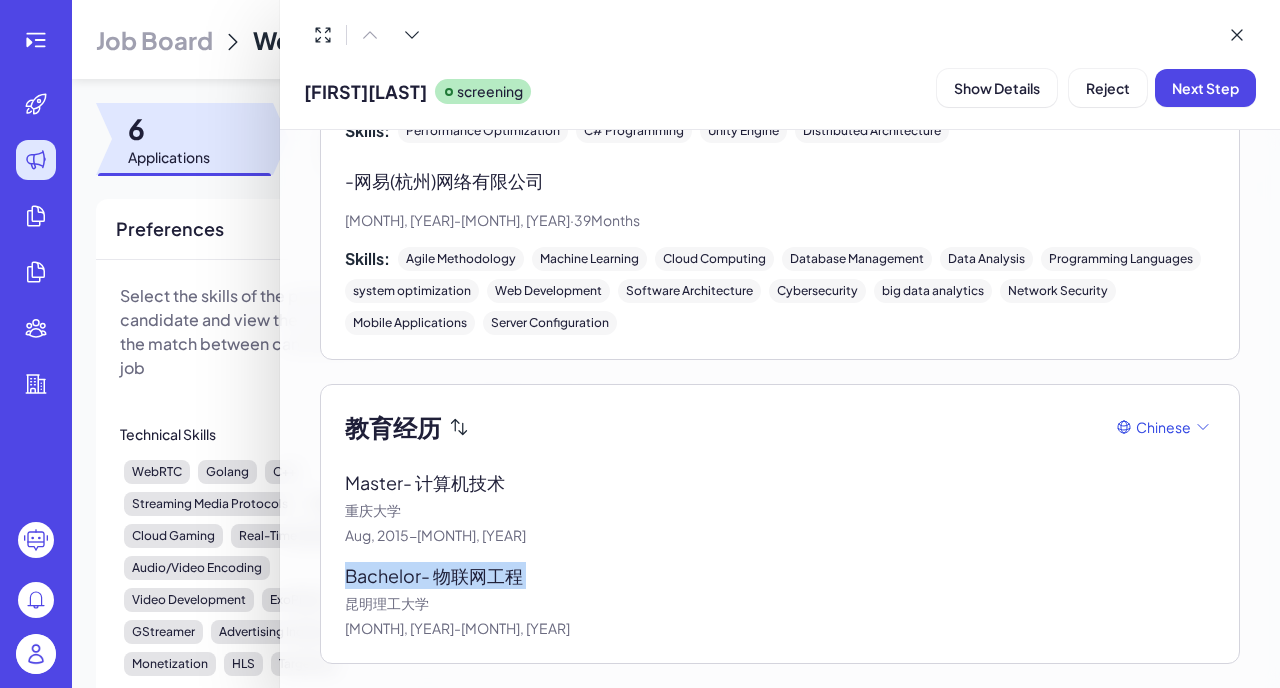 click on "Bachelor  -   物联网工程" at bounding box center [780, 575] 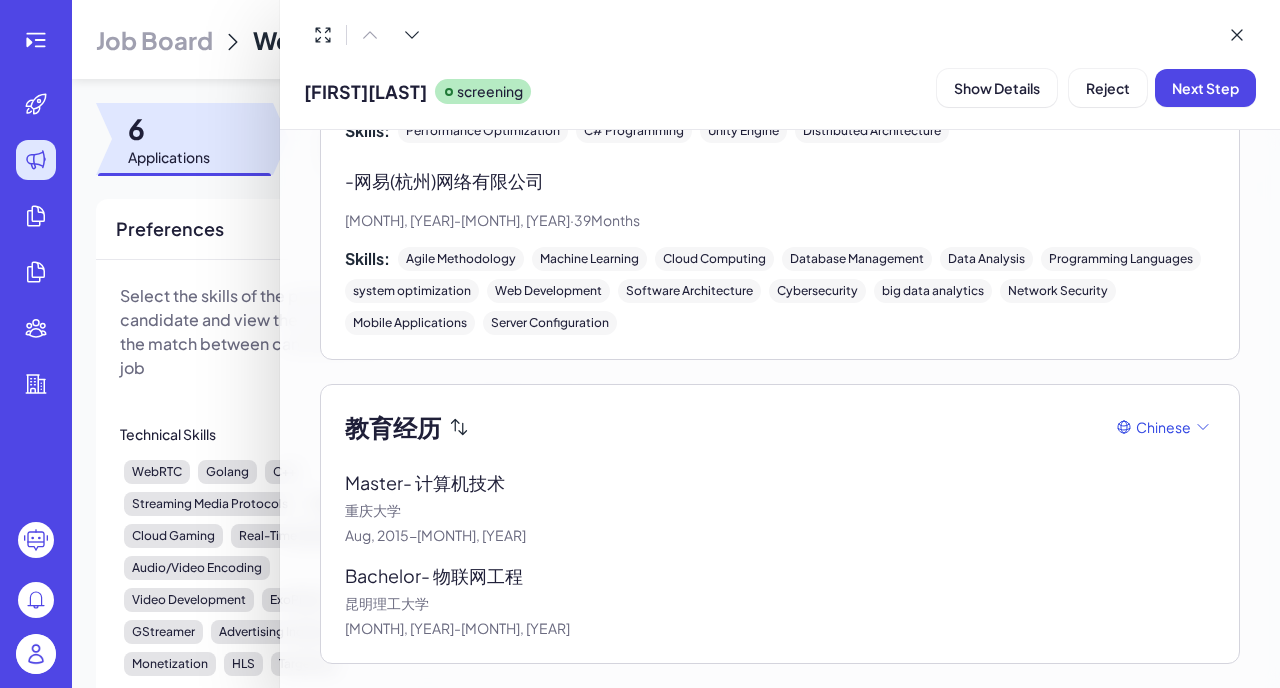 click on "Bachelor  -   物联网工程" at bounding box center [780, 575] 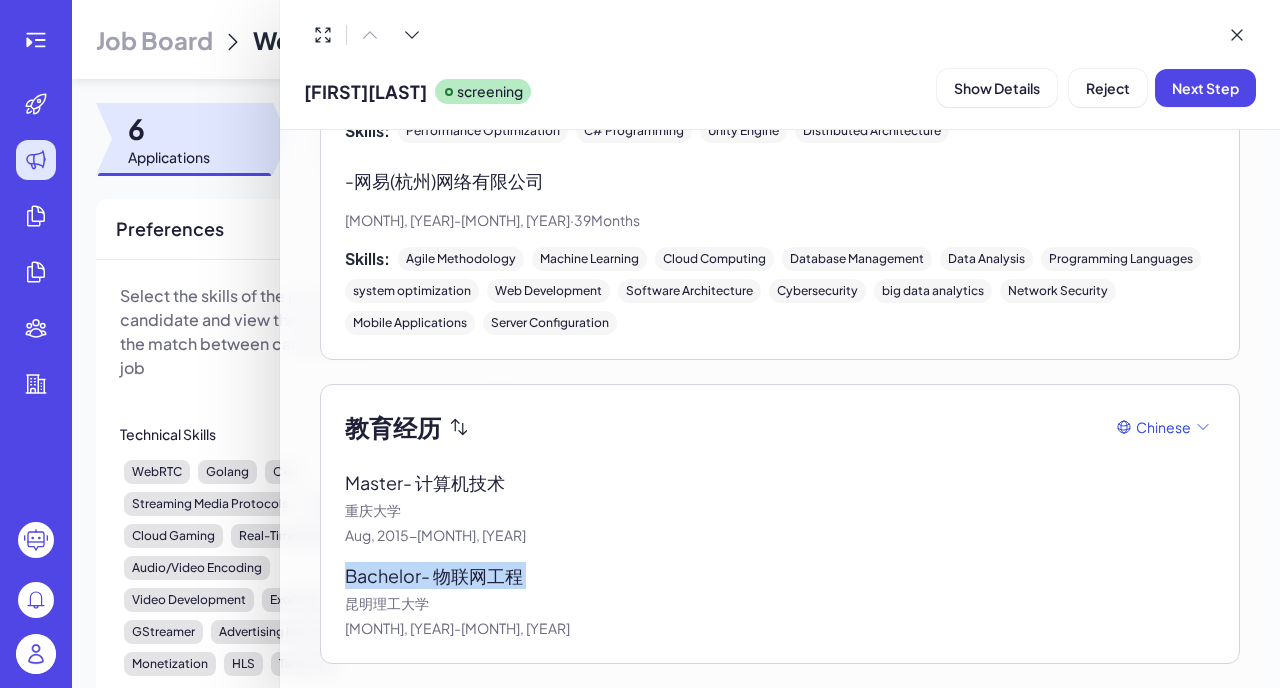 click on "Bachelor  -   物联网工程" at bounding box center [780, 575] 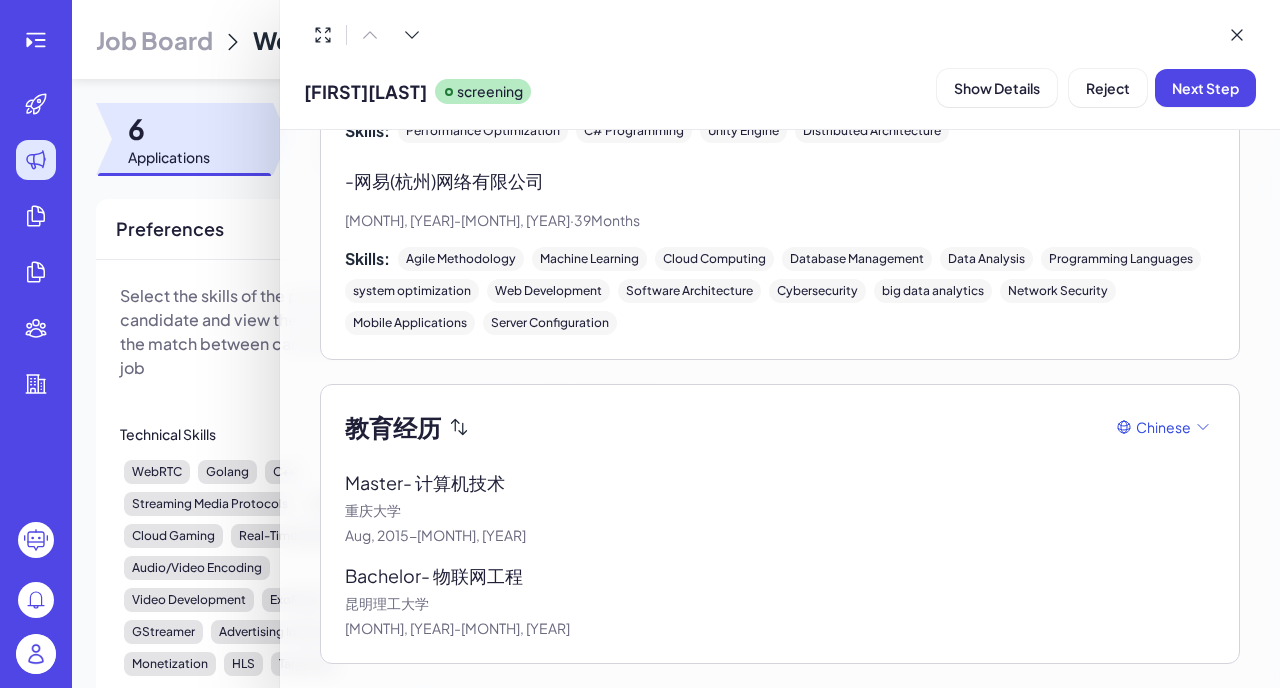 click on "Bachelor  -   物联网工程" at bounding box center [780, 575] 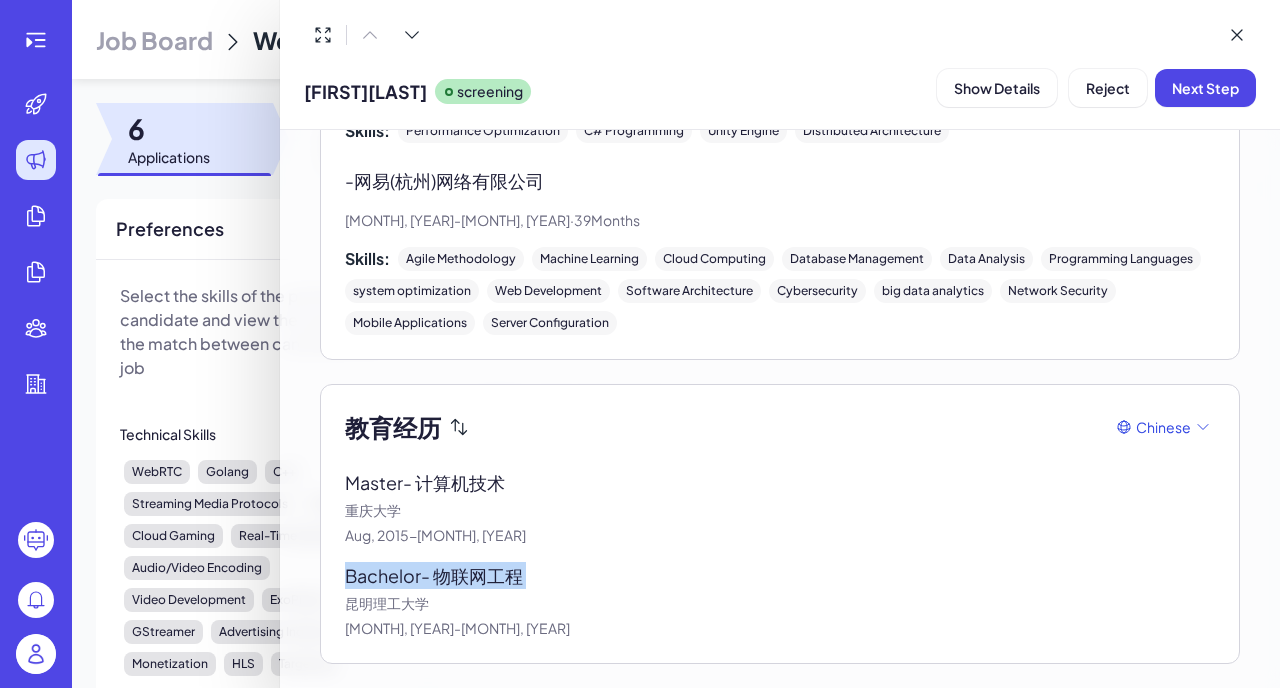 click on "Bachelor  -   物联网工程" at bounding box center (780, 575) 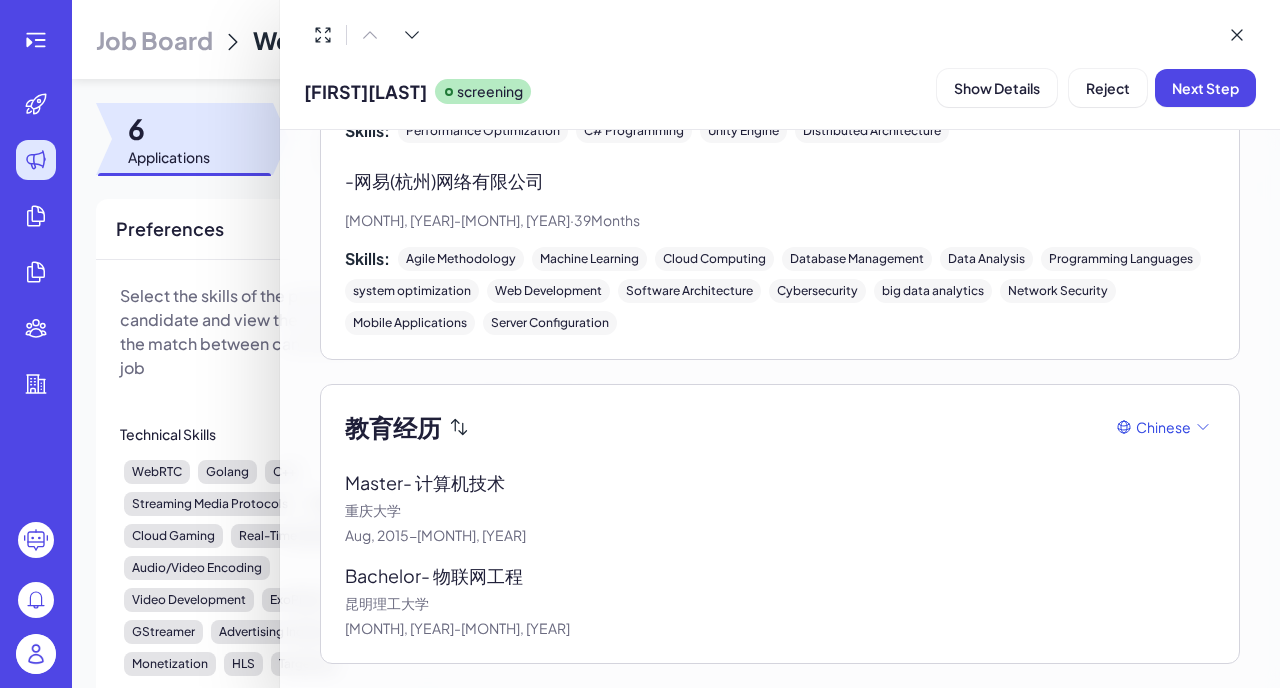 click on "Bachelor  -   物联网工程" at bounding box center [780, 575] 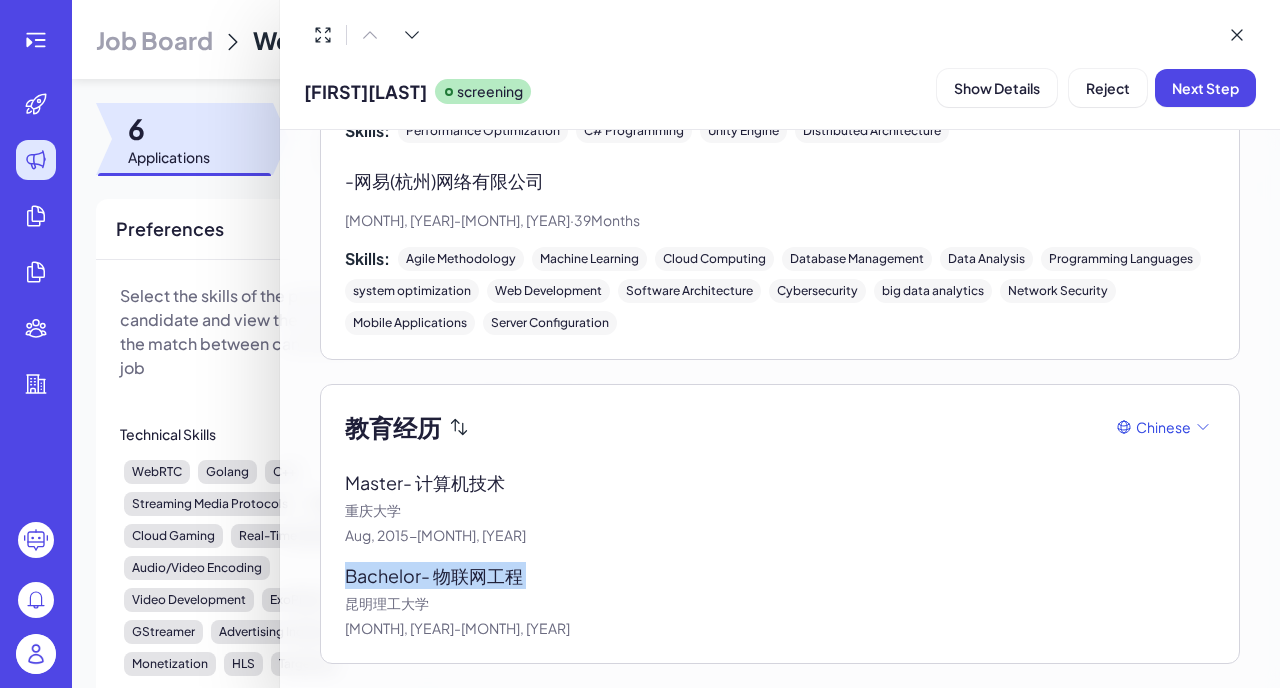 click on "Bachelor  -   物联网工程" at bounding box center (780, 575) 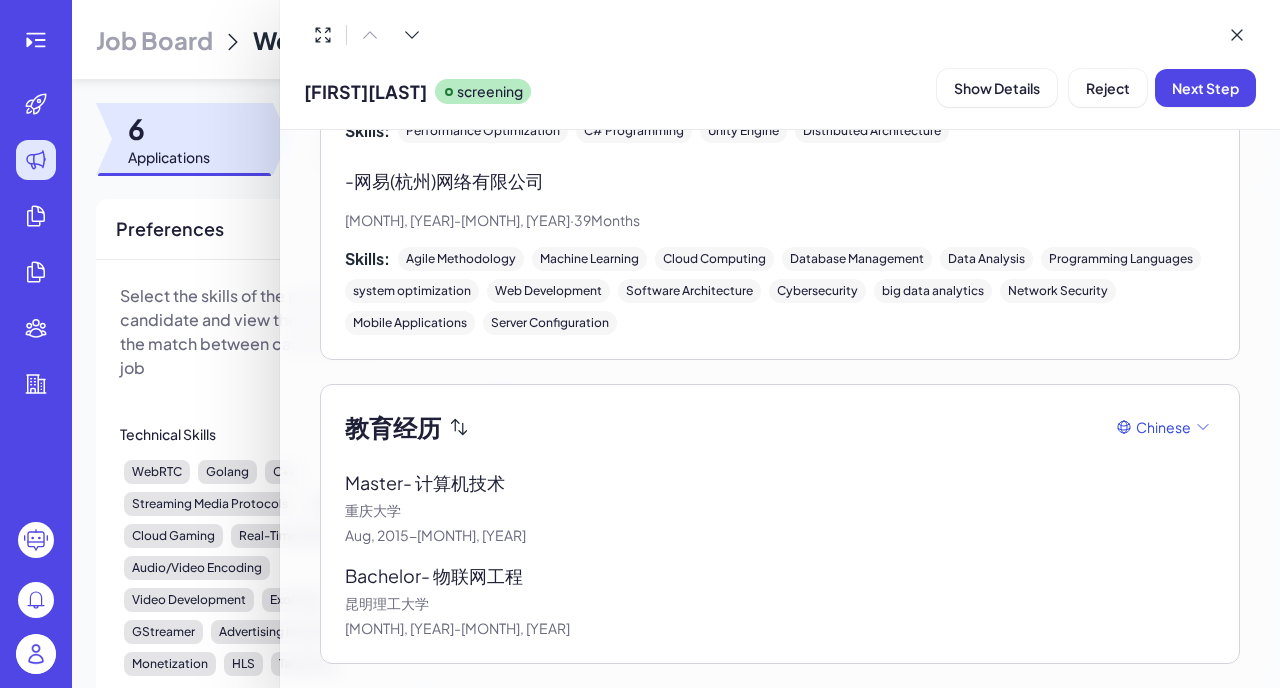 click on "Bachelor  -   物联网工程" at bounding box center [780, 575] 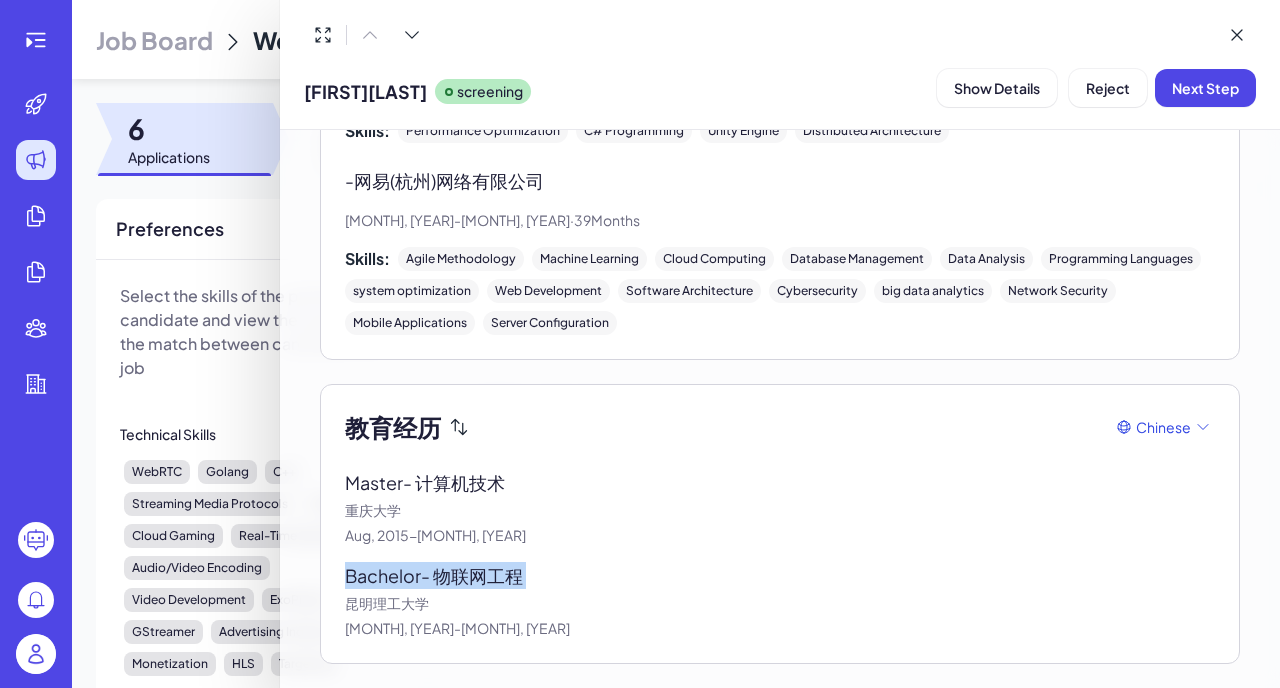 click on "Bachelor  -   物联网工程" at bounding box center [780, 575] 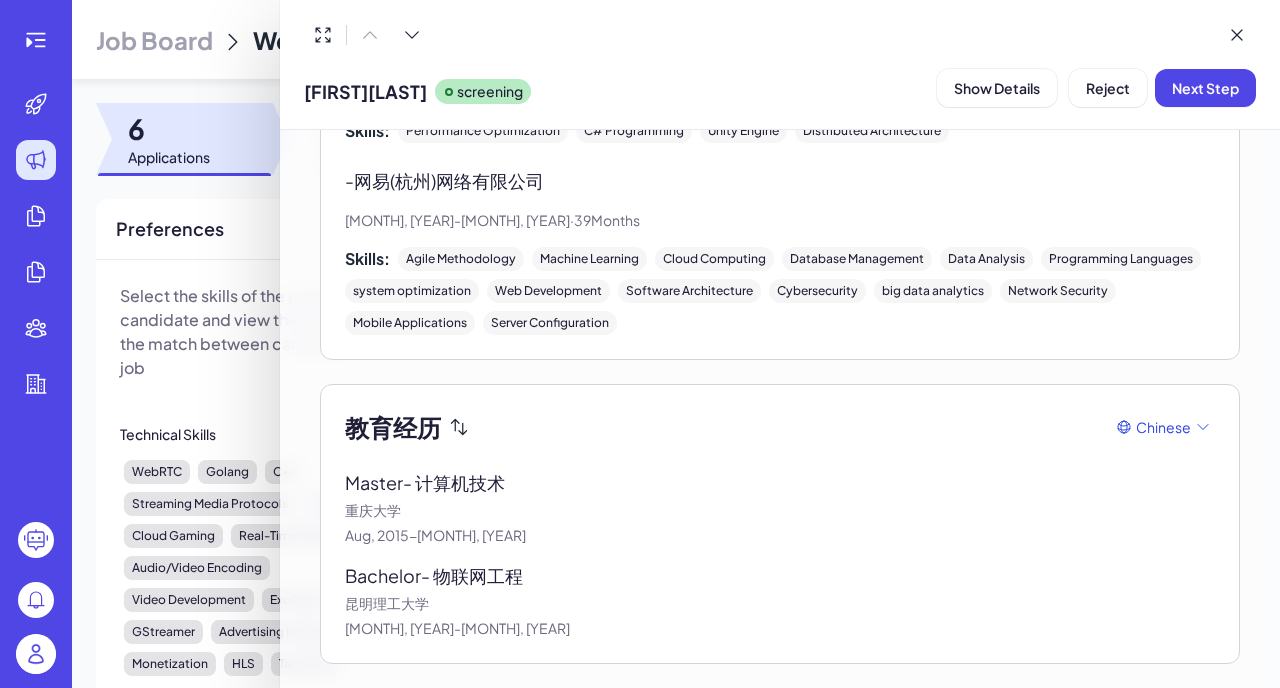 click on "Bachelor  -   物联网工程" at bounding box center [780, 575] 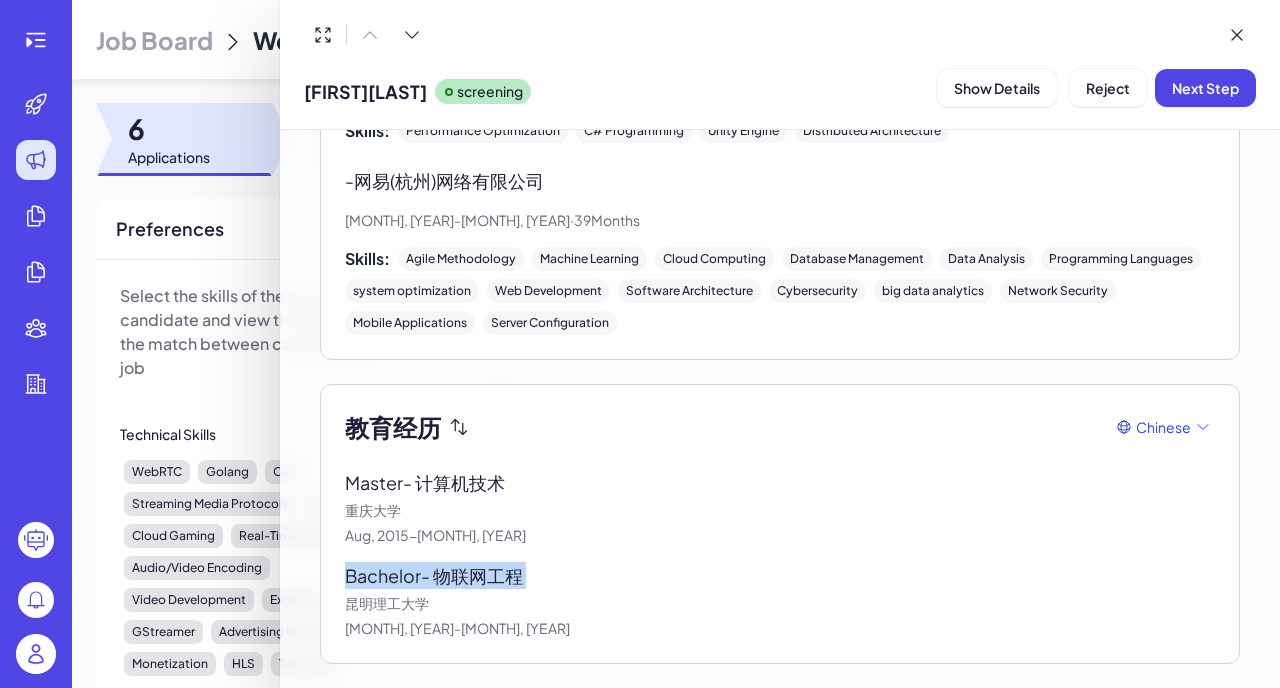 click on "Bachelor  -   物联网工程" at bounding box center (780, 575) 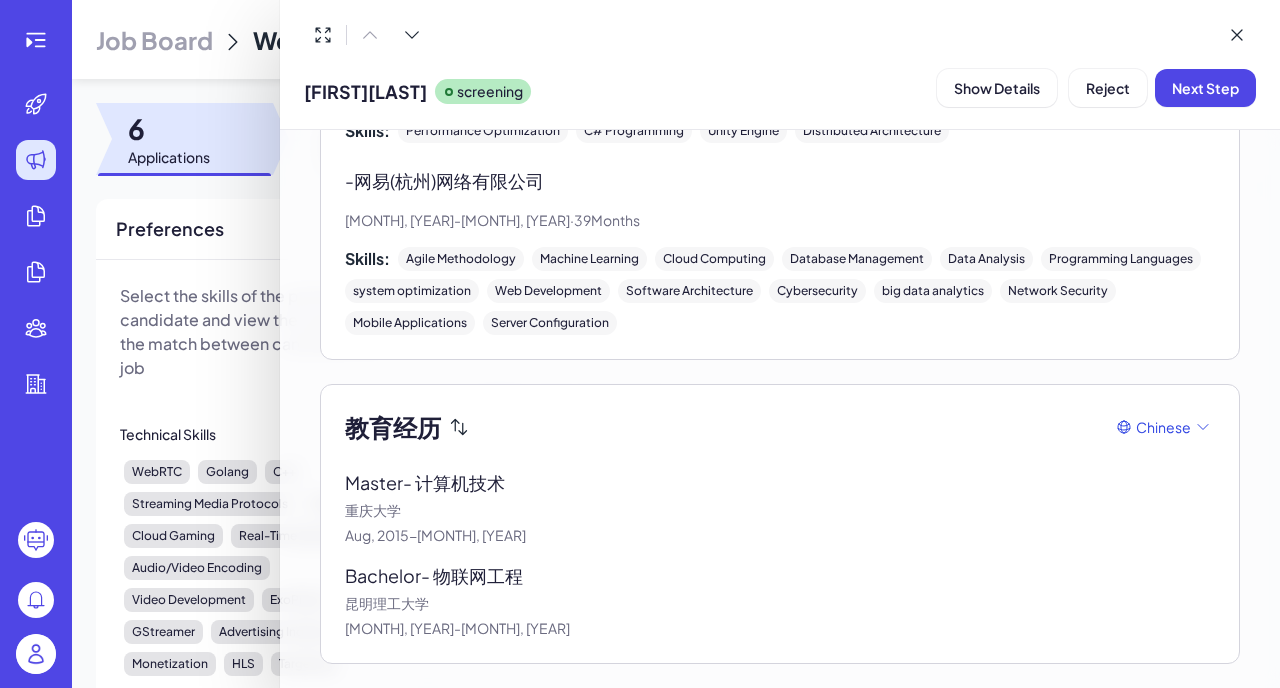 click at bounding box center (640, 344) 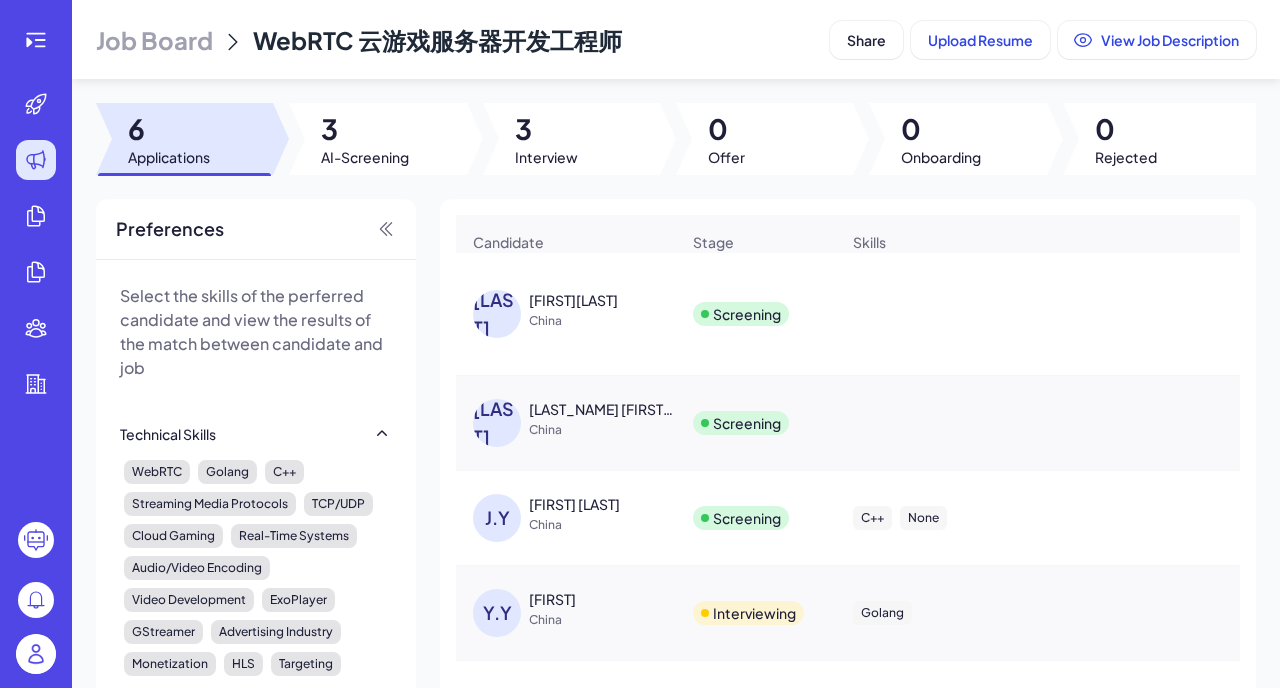 click on "[FIRST][LAST]" at bounding box center [573, 300] 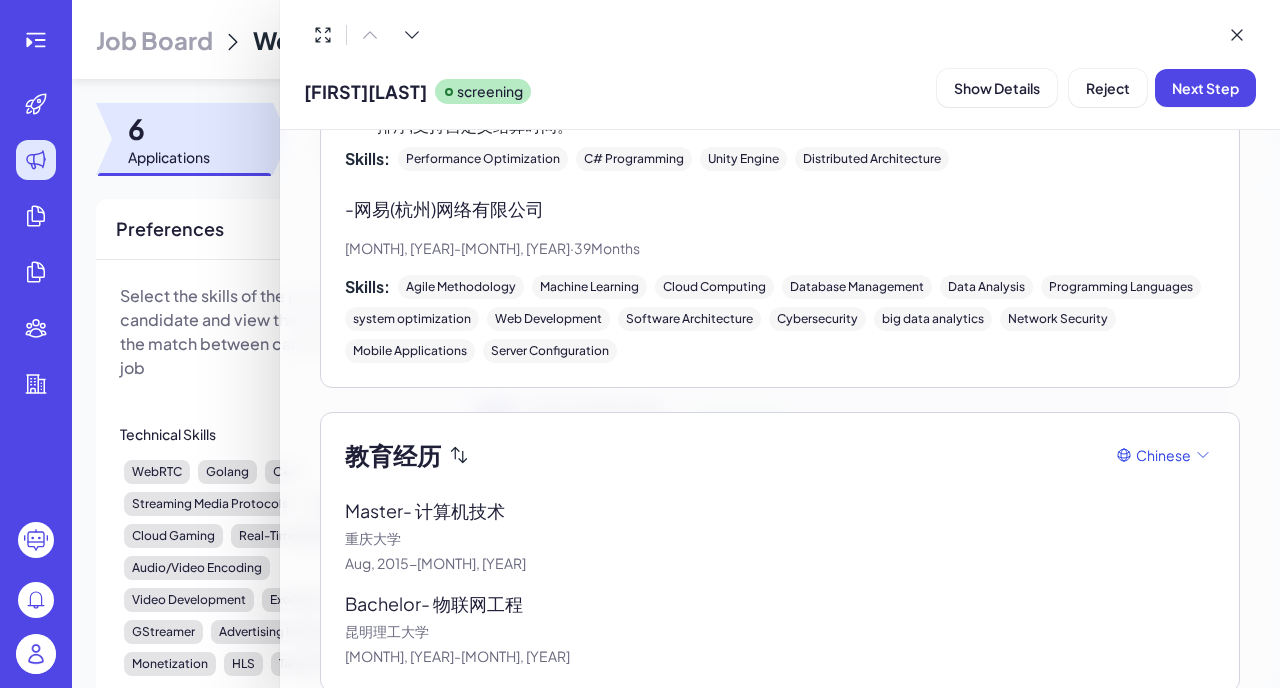 scroll, scrollTop: 810, scrollLeft: 0, axis: vertical 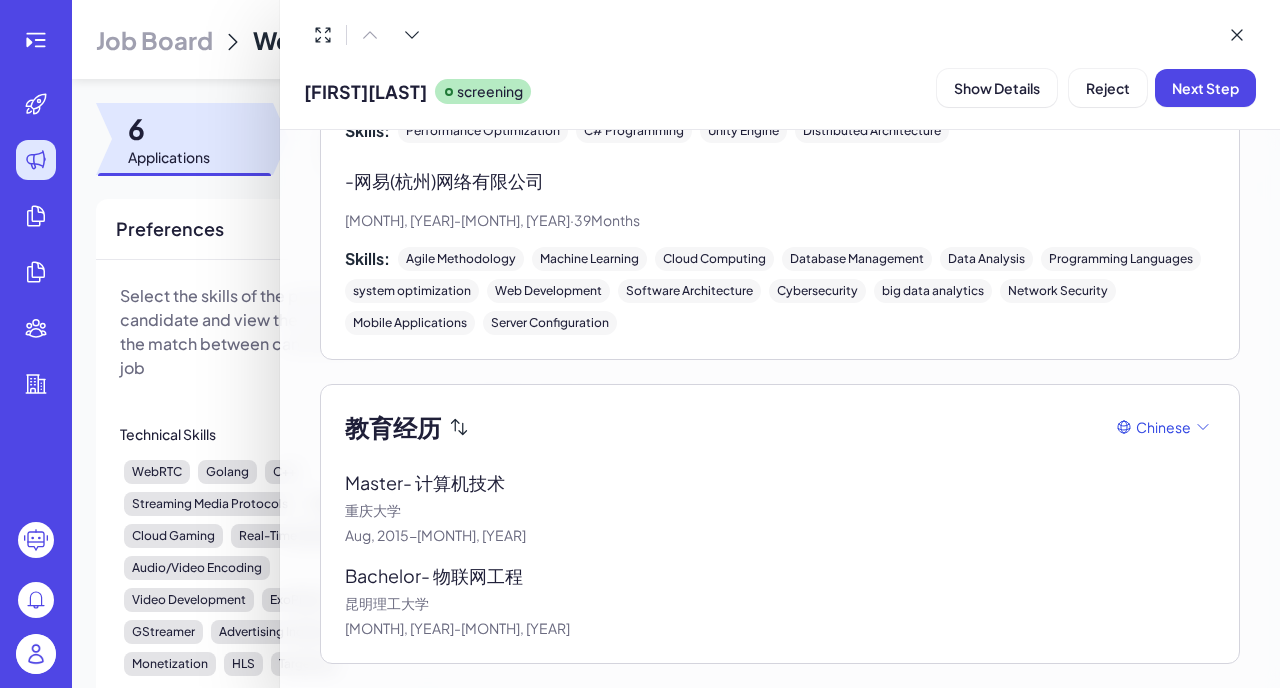 click at bounding box center (640, 344) 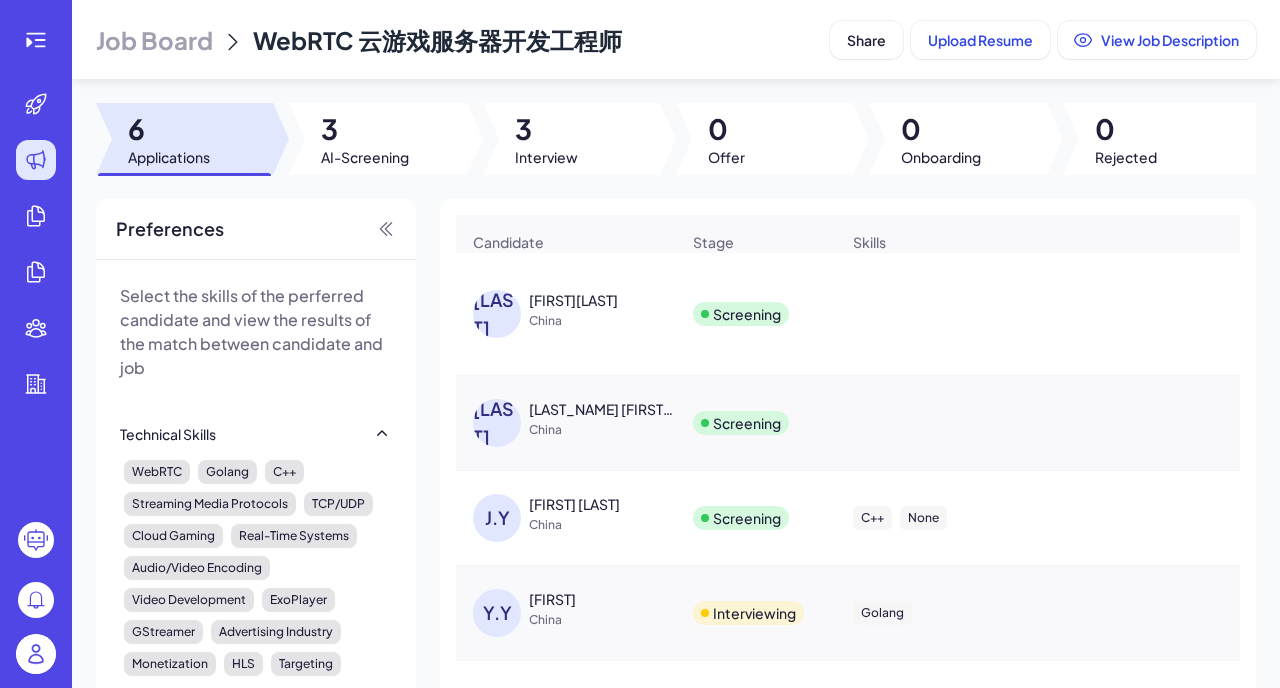 click on "[LAST]" at bounding box center [501, 314] 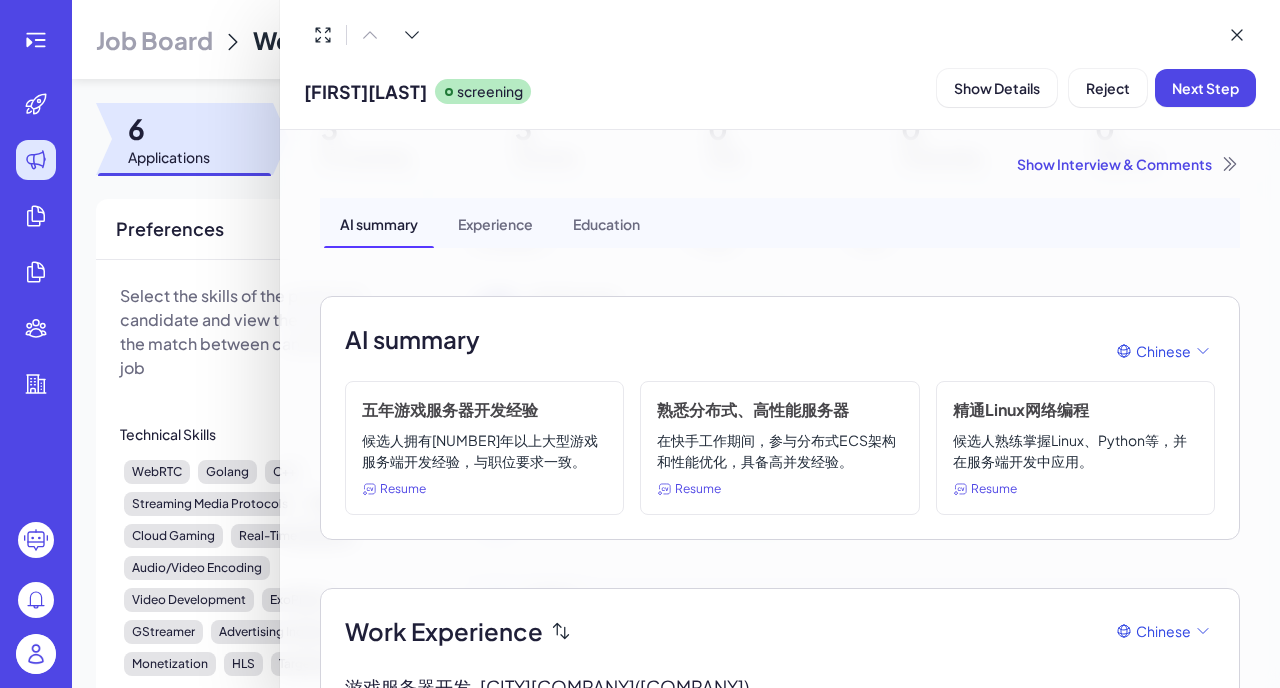 scroll, scrollTop: 810, scrollLeft: 0, axis: vertical 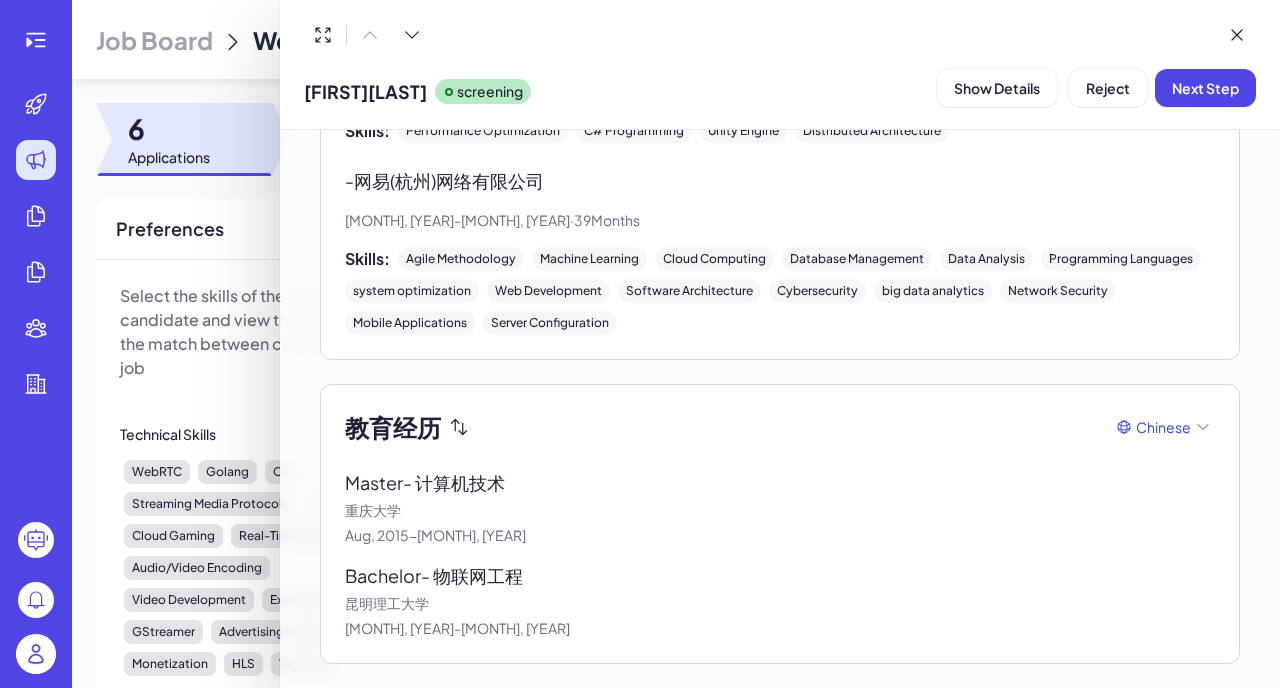 click at bounding box center (640, 344) 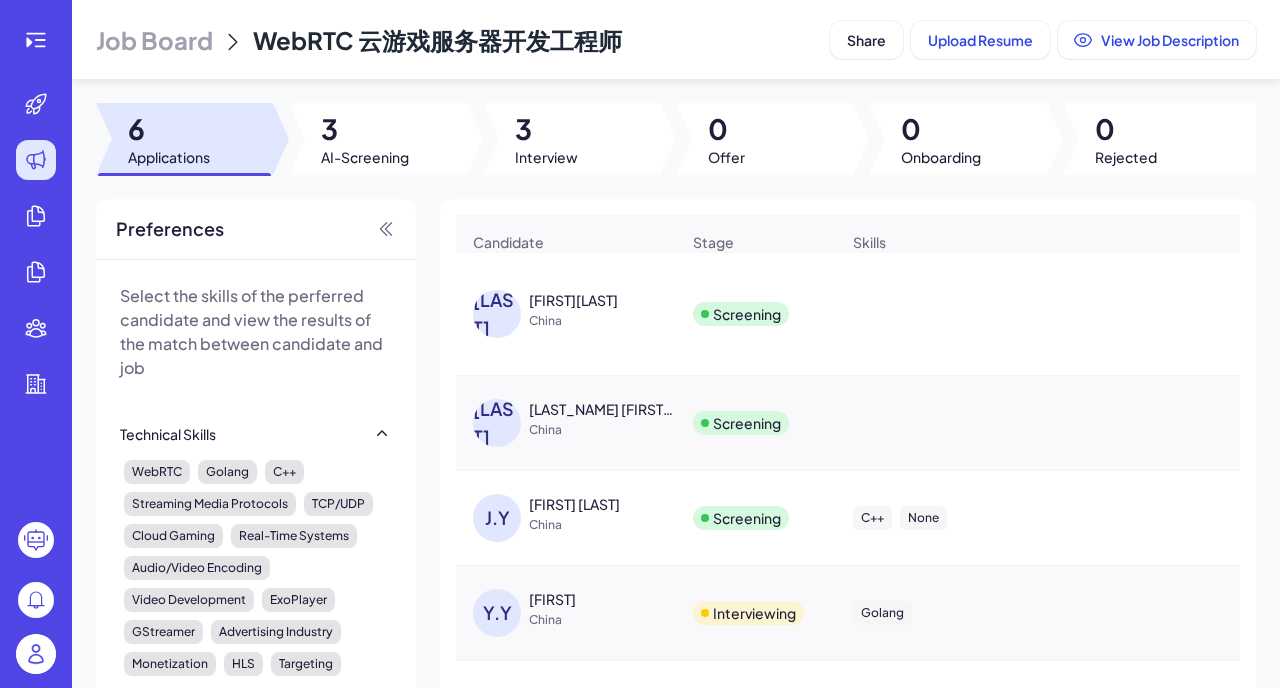 click on "[LAST_NAME] [FIRST_NAME]" at bounding box center (603, 409) 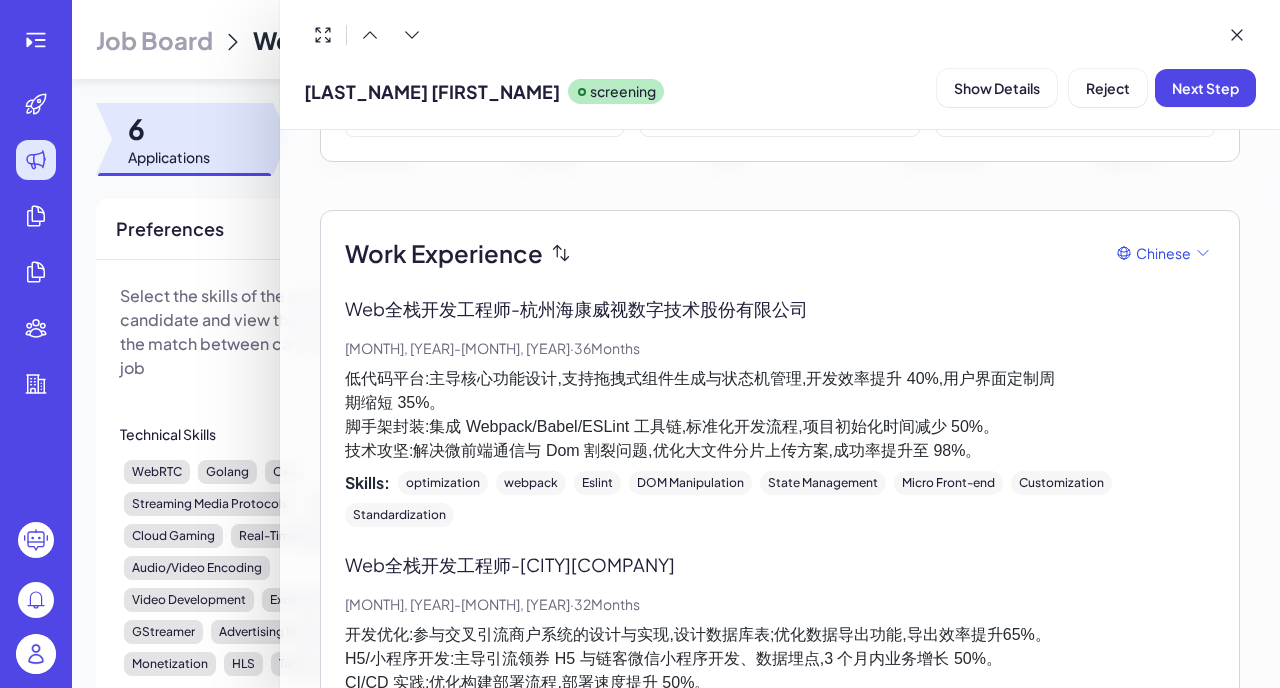 scroll, scrollTop: 377, scrollLeft: 0, axis: vertical 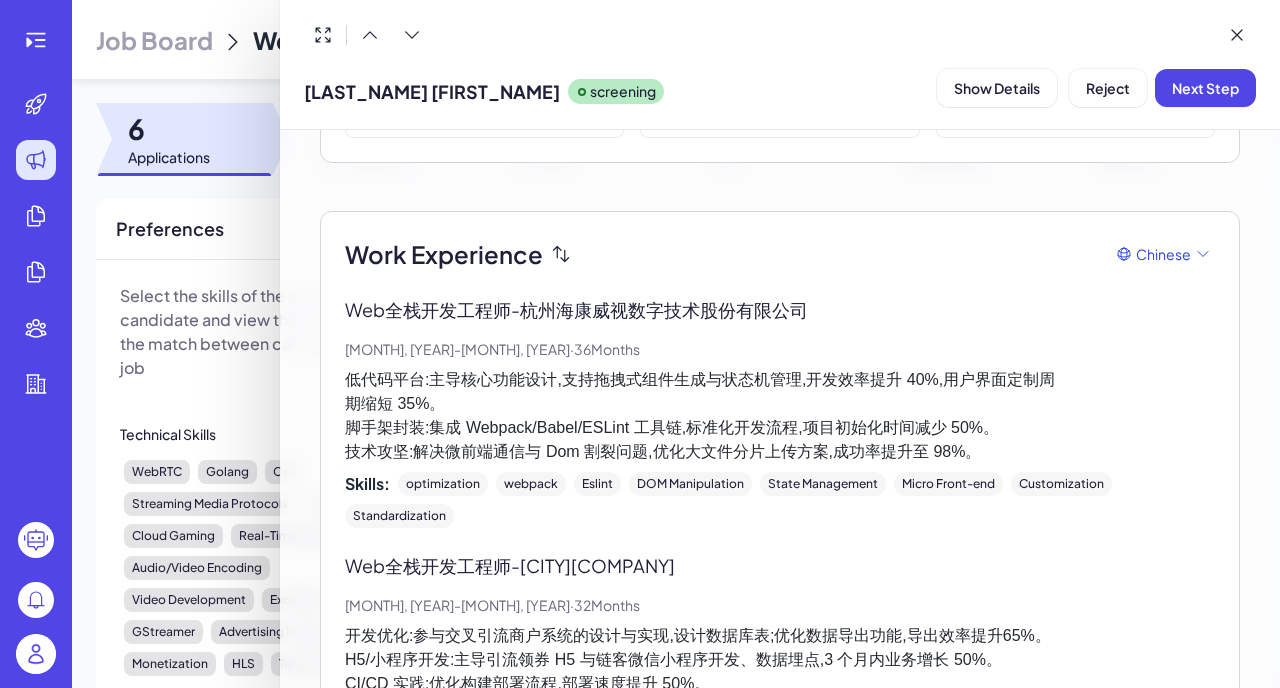 click on "低代码平台:主导核心功能设计,支持拖拽式组件生成与状态机管理,开发效率提升 40%,用户界面定制周
期缩短 35%。
脚手架封装:集成 Webpack/Babel/ESLint 工具链,标准化开发流程,项目初始化时间减少 50%。
技术攻坚:解决微前端通信与 Dom 割裂问题,优化大文件分片上传方案,成功率提升至 98%。" at bounding box center [780, 416] 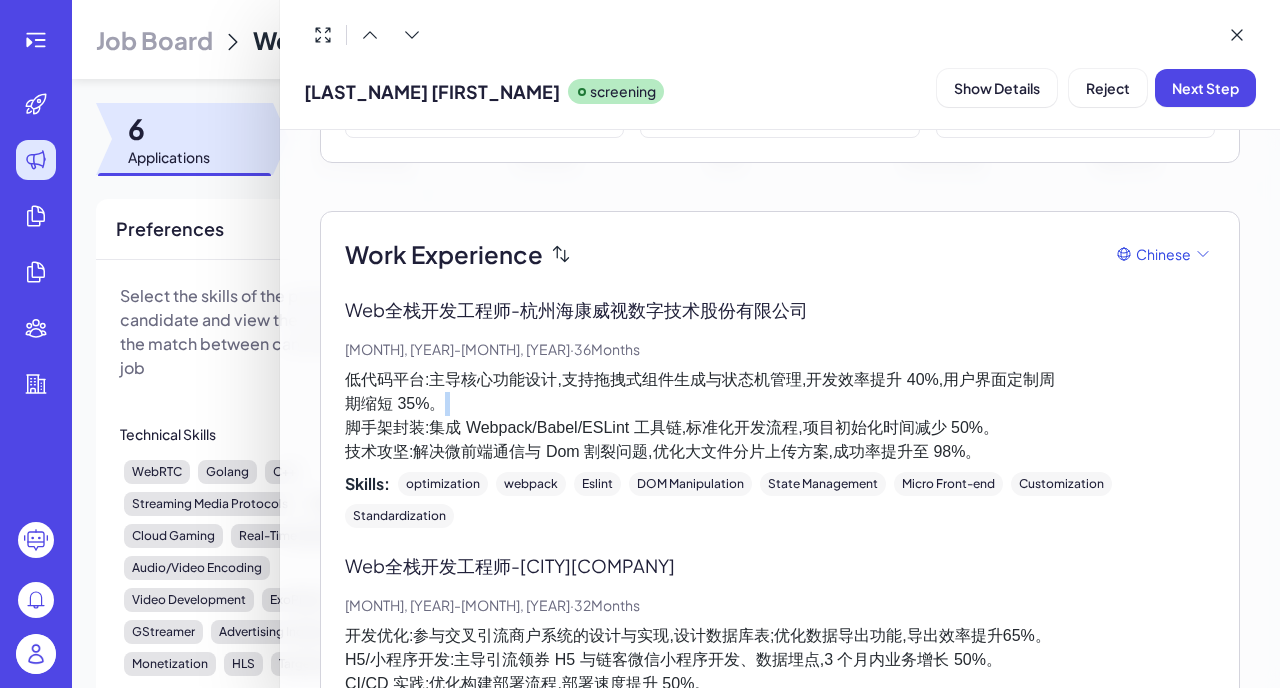 click on "低代码平台:主导核心功能设计,支持拖拽式组件生成与状态机管理,开发效率提升 40%,用户界面定制周
期缩短 35%。
脚手架封装:集成 Webpack/Babel/ESLint 工具链,标准化开发流程,项目初始化时间减少 50%。
技术攻坚:解决微前端通信与 Dom 割裂问题,优化大文件分片上传方案,成功率提升至 98%。" at bounding box center [780, 416] 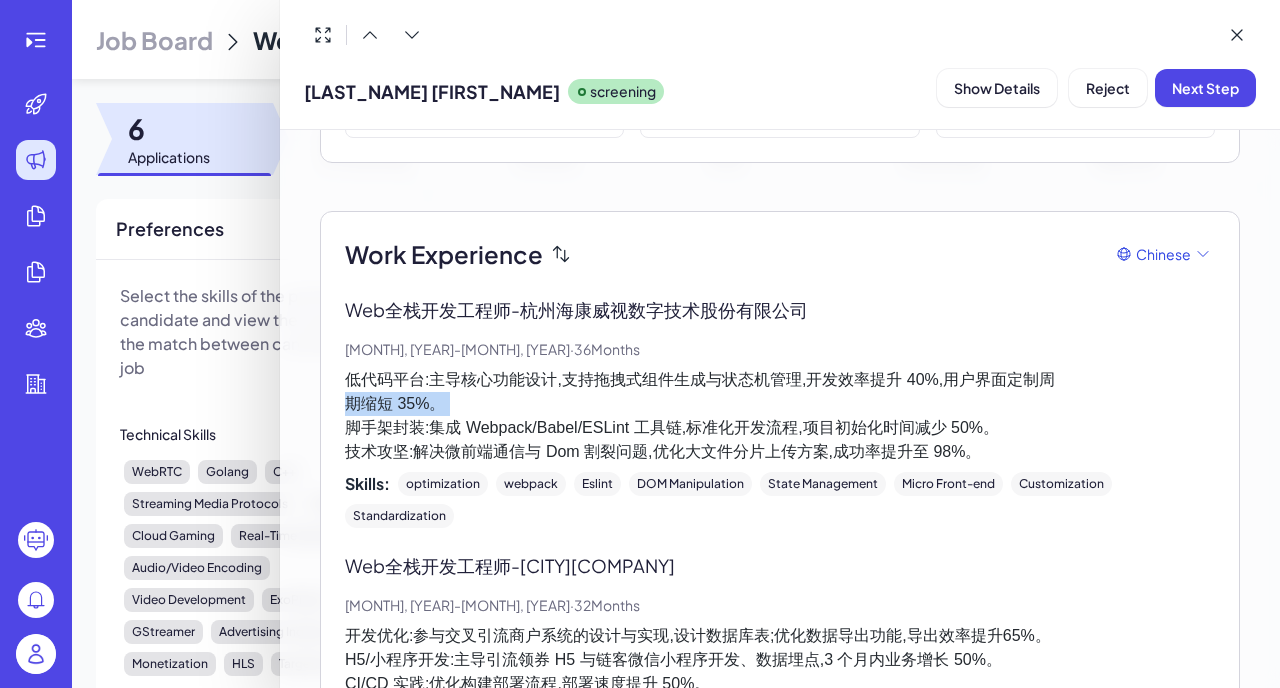 click on "低代码平台:主导核心功能设计,支持拖拽式组件生成与状态机管理,开发效率提升 40%,用户界面定制周
期缩短 35%。
脚手架封装:集成 Webpack/Babel/ESLint 工具链,标准化开发流程,项目初始化时间减少 50%。
技术攻坚:解决微前端通信与 Dom 割裂问题,优化大文件分片上传方案,成功率提升至 98%。" at bounding box center (780, 416) 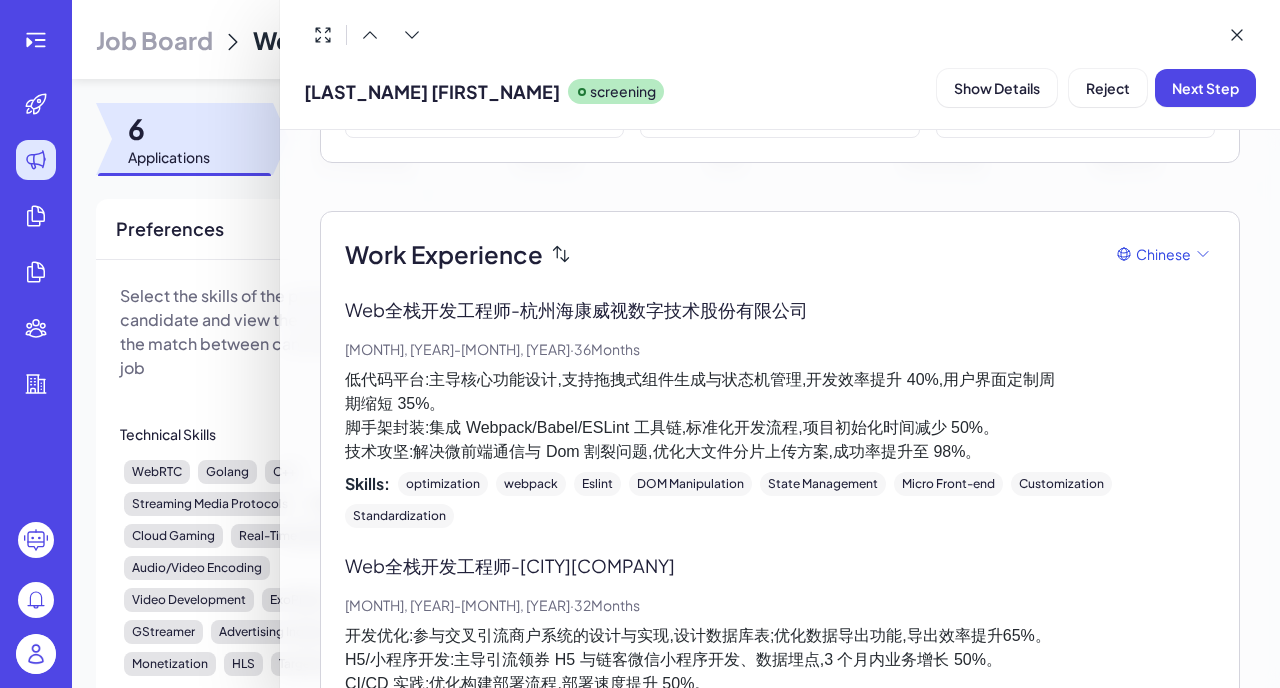 click on "低代码平台:主导核心功能设计,支持拖拽式组件生成与状态机管理,开发效率提升 40%,用户界面定制周
期缩短 35%。
脚手架封装:集成 Webpack/Babel/ESLint 工具链,标准化开发流程,项目初始化时间减少 50%。
技术攻坚:解决微前端通信与 Dom 割裂问题,优化大文件分片上传方案,成功率提升至 98%。" at bounding box center [780, 416] 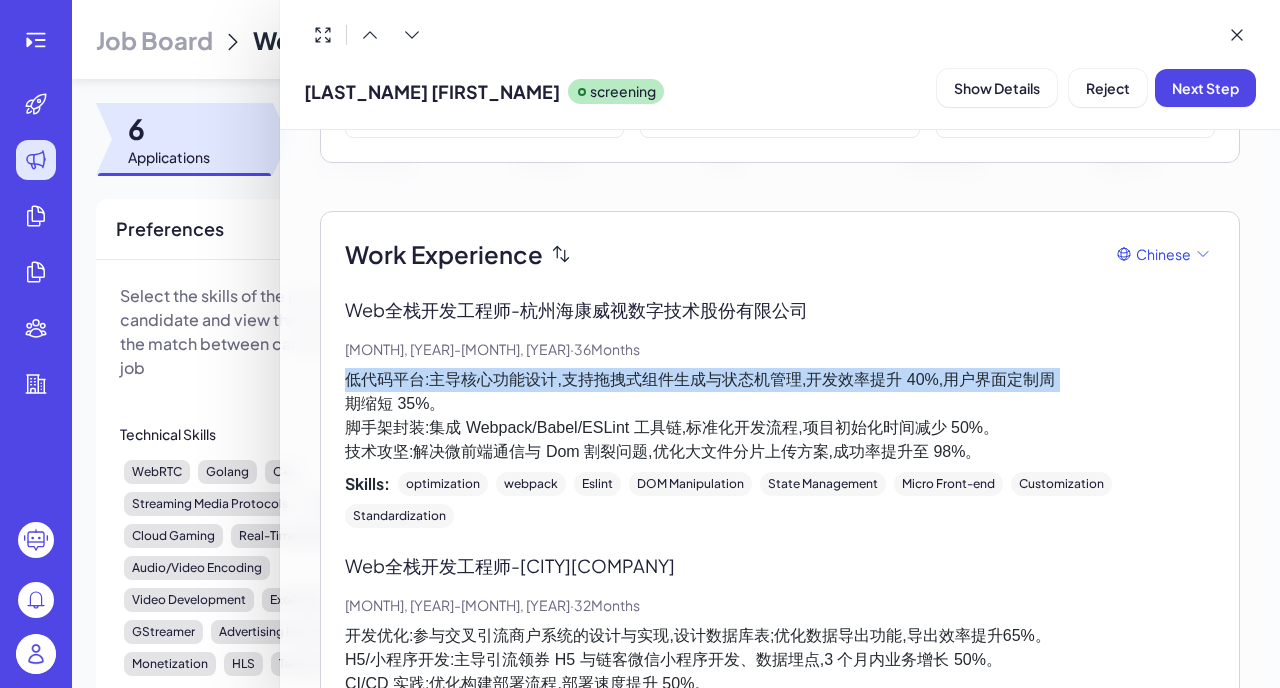 click on "低代码平台:主导核心功能设计,支持拖拽式组件生成与状态机管理,开发效率提升 40%,用户界面定制周
期缩短 35%。
脚手架封装:集成 Webpack/Babel/ESLint 工具链,标准化开发流程,项目初始化时间减少 50%。
技术攻坚:解决微前端通信与 Dom 割裂问题,优化大文件分片上传方案,成功率提升至 98%。" at bounding box center [780, 416] 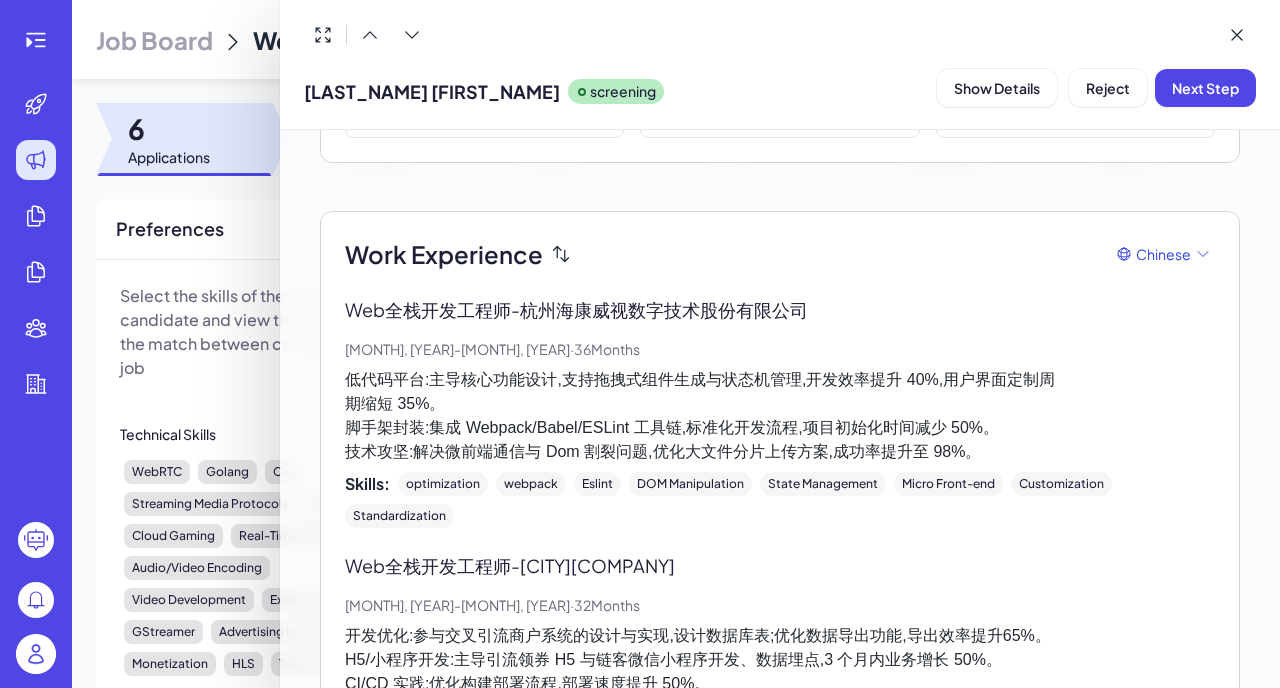 click on "低代码平台:主导核心功能设计,支持拖拽式组件生成与状态机管理,开发效率提升 40%,用户界面定制周
期缩短 35%。
脚手架封装:集成 Webpack/Babel/ESLint 工具链,标准化开发流程,项目初始化时间减少 50%。
技术攻坚:解决微前端通信与 Dom 割裂问题,优化大文件分片上传方案,成功率提升至 98%。" at bounding box center [780, 416] 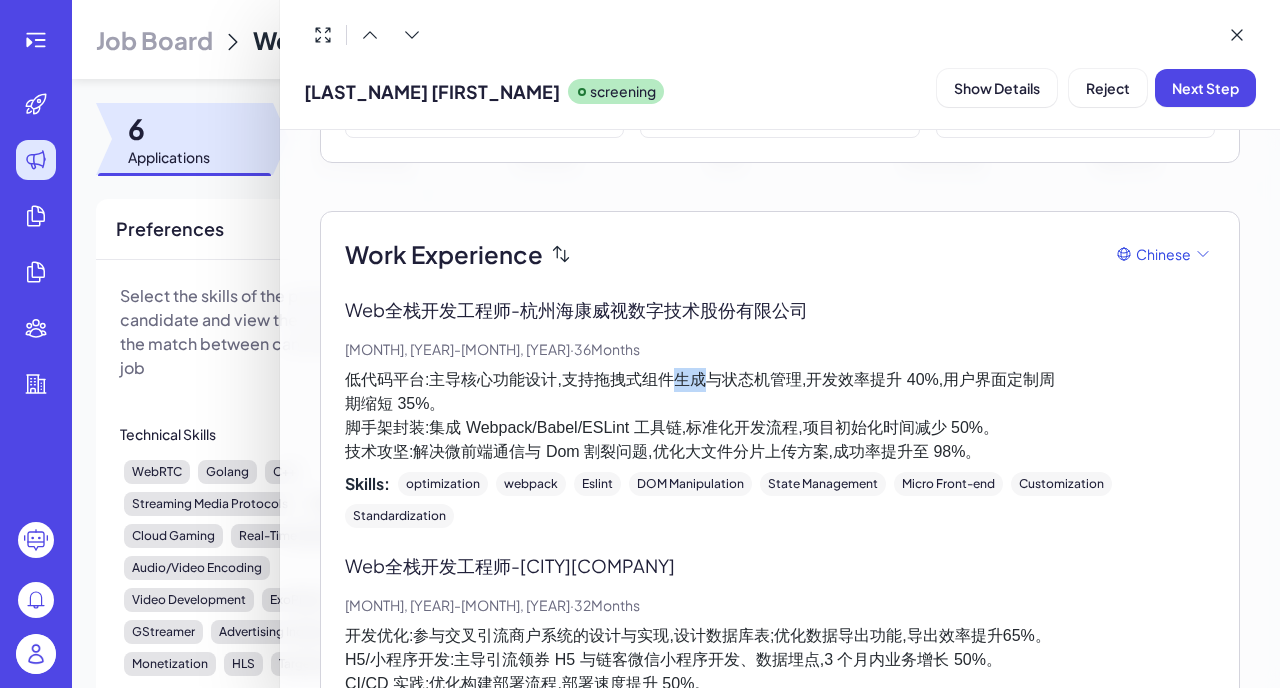 click on "低代码平台:主导核心功能设计,支持拖拽式组件生成与状态机管理,开发效率提升 40%,用户界面定制周
期缩短 35%。
脚手架封装:集成 Webpack/Babel/ESLint 工具链,标准化开发流程,项目初始化时间减少 50%。
技术攻坚:解决微前端通信与 Dom 割裂问题,优化大文件分片上传方案,成功率提升至 98%。" at bounding box center (780, 416) 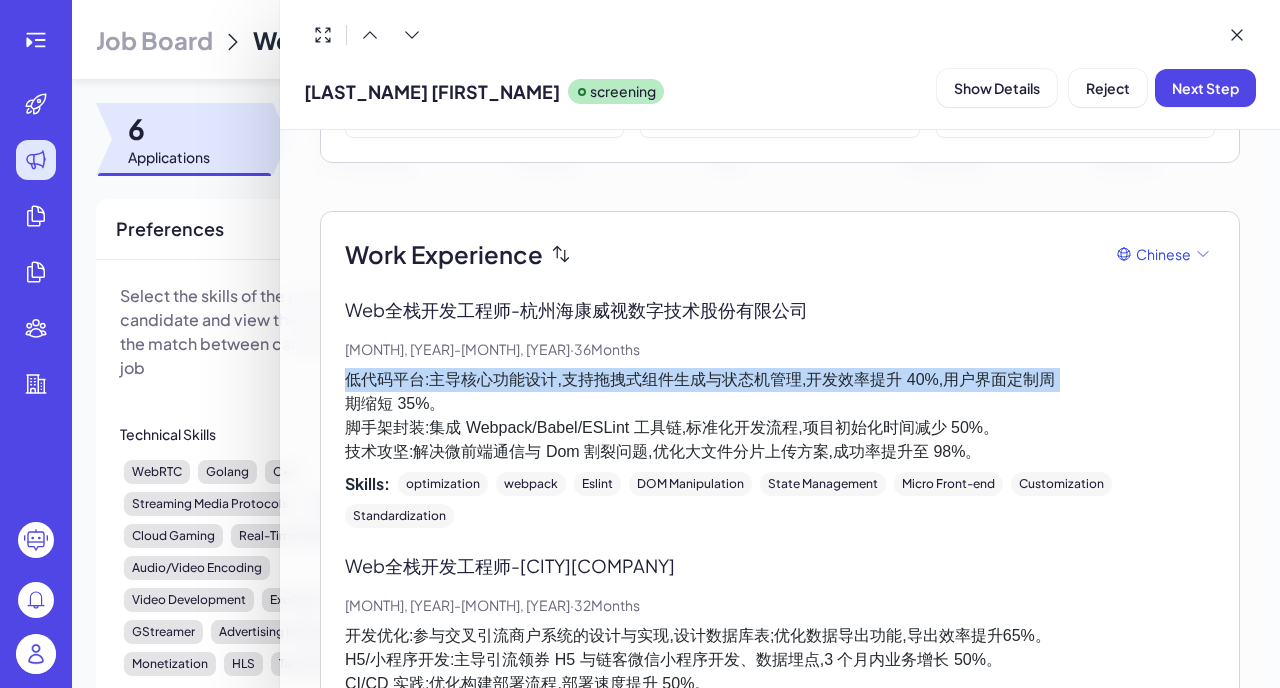 click on "低代码平台:主导核心功能设计,支持拖拽式组件生成与状态机管理,开发效率提升 40%,用户界面定制周
期缩短 35%。
脚手架封装:集成 Webpack/Babel/ESLint 工具链,标准化开发流程,项目初始化时间减少 50%。
技术攻坚:解决微前端通信与 Dom 割裂问题,优化大文件分片上传方案,成功率提升至 98%。" at bounding box center (780, 416) 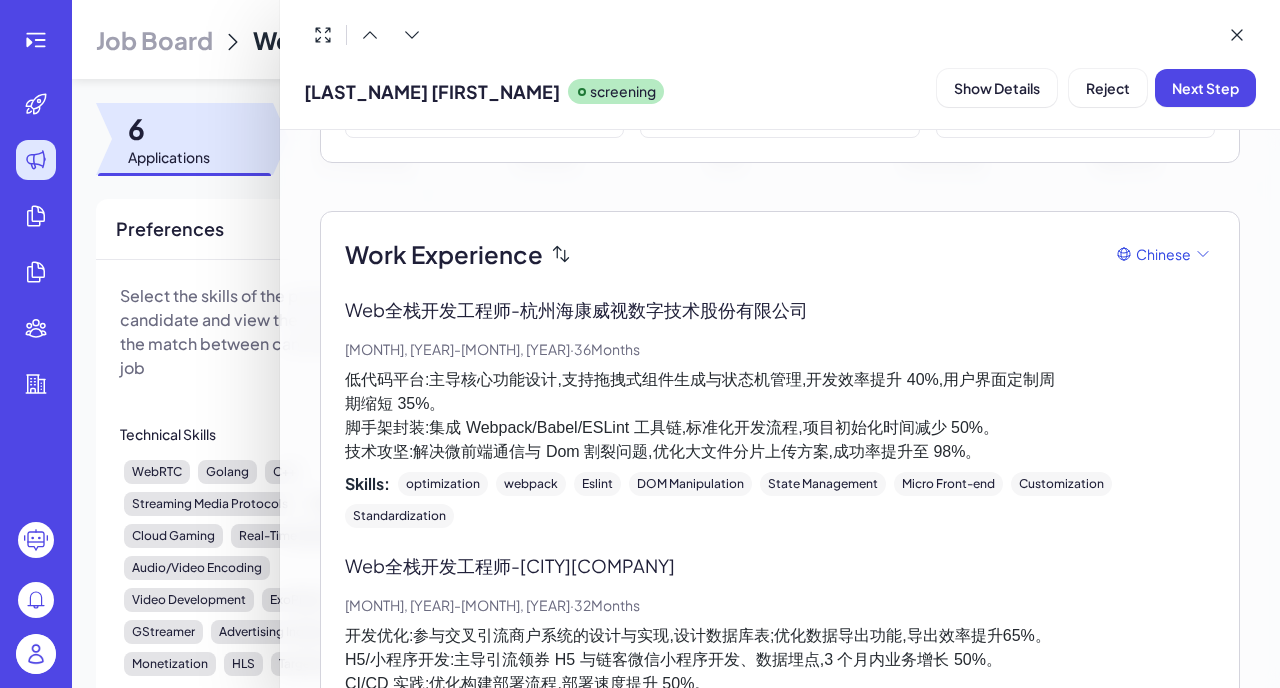 click on "低代码平台:主导核心功能设计,支持拖拽式组件生成与状态机管理,开发效率提升 40%,用户界面定制周
期缩短 35%。
脚手架封装:集成 Webpack/Babel/ESLint 工具链,标准化开发流程,项目初始化时间减少 50%。
技术攻坚:解决微前端通信与 Dom 割裂问题,优化大文件分片上传方案,成功率提升至 98%。" at bounding box center [780, 416] 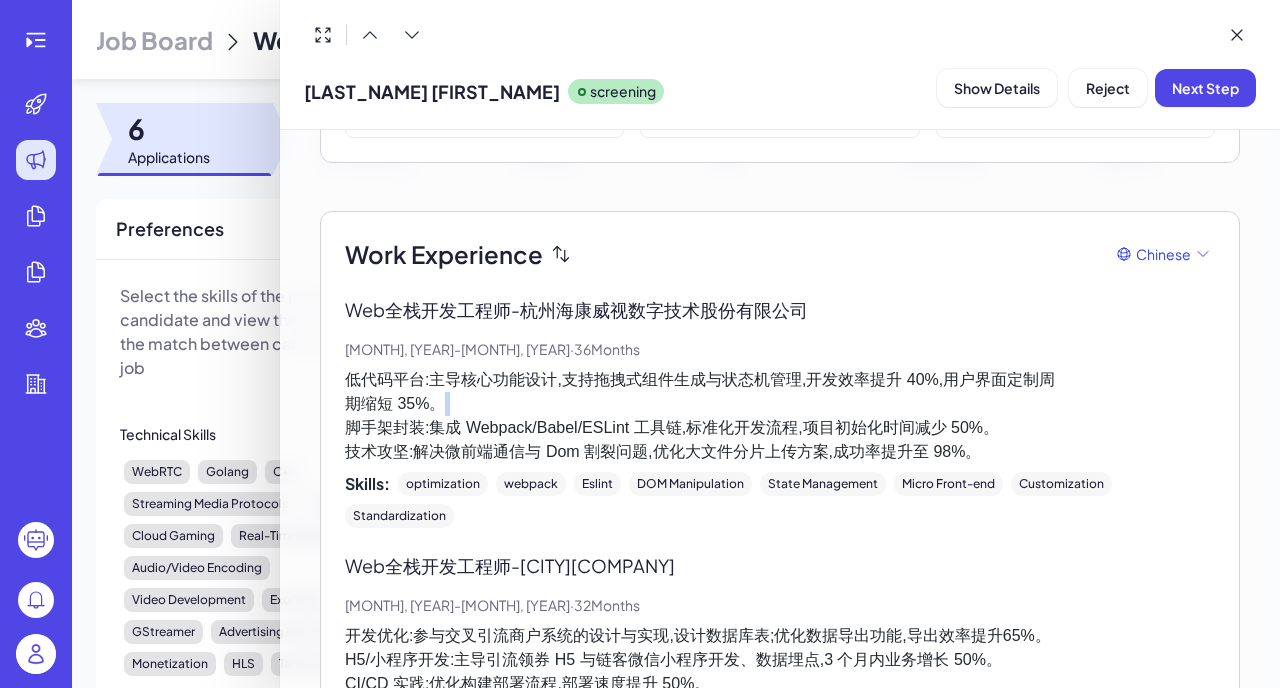 click on "低代码平台:主导核心功能设计,支持拖拽式组件生成与状态机管理,开发效率提升 40%,用户界面定制周
期缩短 35%。
脚手架封装:集成 Webpack/Babel/ESLint 工具链,标准化开发流程,项目初始化时间减少 50%。
技术攻坚:解决微前端通信与 Dom 割裂问题,优化大文件分片上传方案,成功率提升至 98%。" at bounding box center (780, 416) 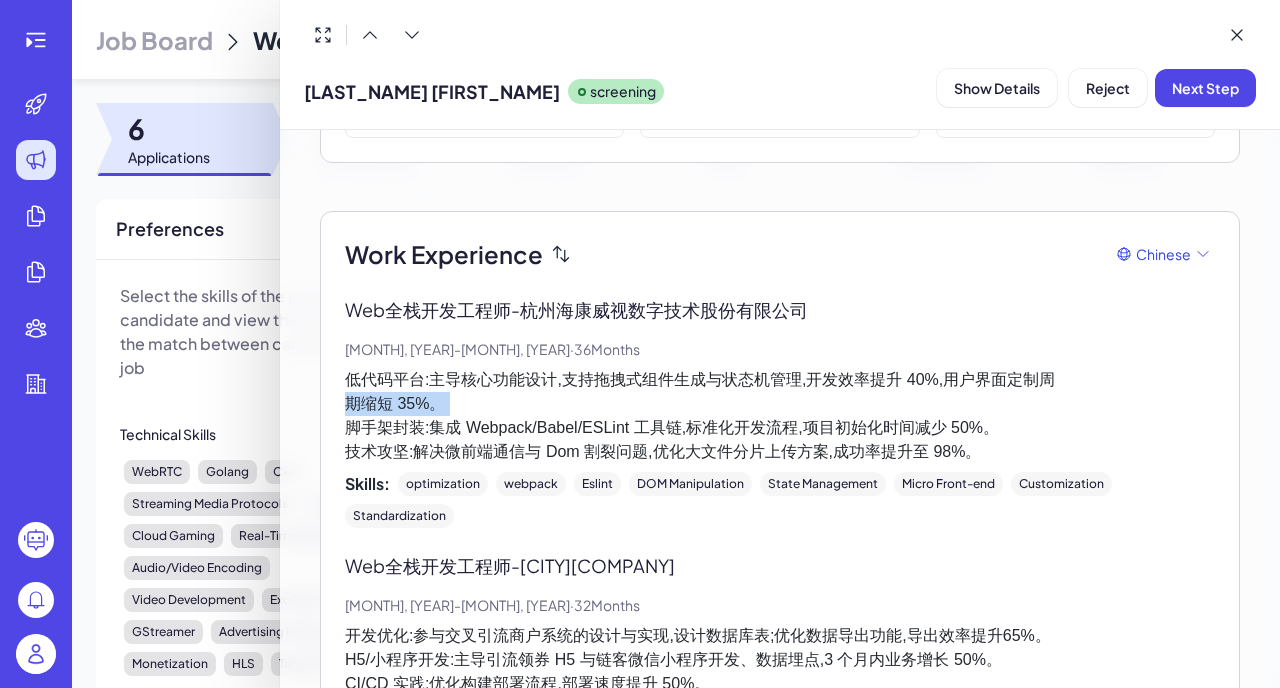 click on "低代码平台:主导核心功能设计,支持拖拽式组件生成与状态机管理,开发效率提升 40%,用户界面定制周
期缩短 35%。
脚手架封装:集成 Webpack/Babel/ESLint 工具链,标准化开发流程,项目初始化时间减少 50%。
技术攻坚:解决微前端通信与 Dom 割裂问题,优化大文件分片上传方案,成功率提升至 98%。" at bounding box center [780, 416] 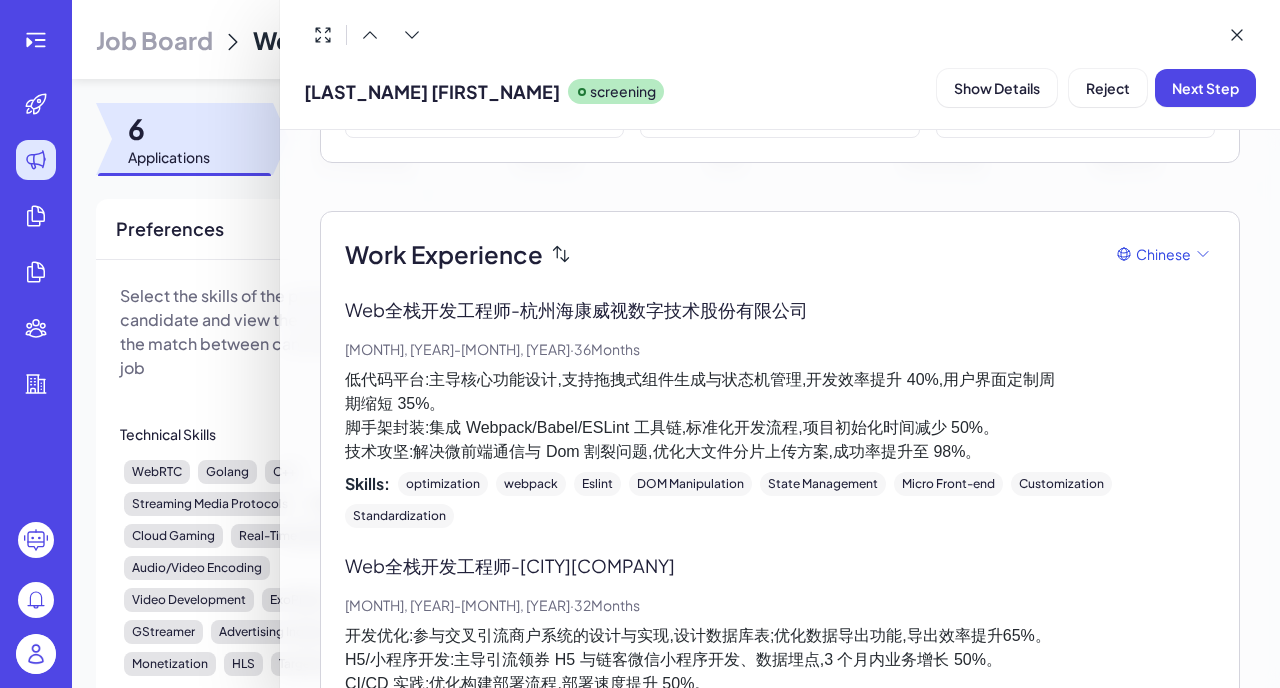 click on "低代码平台:主导核心功能设计,支持拖拽式组件生成与状态机管理,开发效率提升 40%,用户界面定制周
期缩短 35%。
脚手架封装:集成 Webpack/Babel/ESLint 工具链,标准化开发流程,项目初始化时间减少 50%。
技术攻坚:解决微前端通信与 Dom 割裂问题,优化大文件分片上传方案,成功率提升至 98%。" at bounding box center [780, 416] 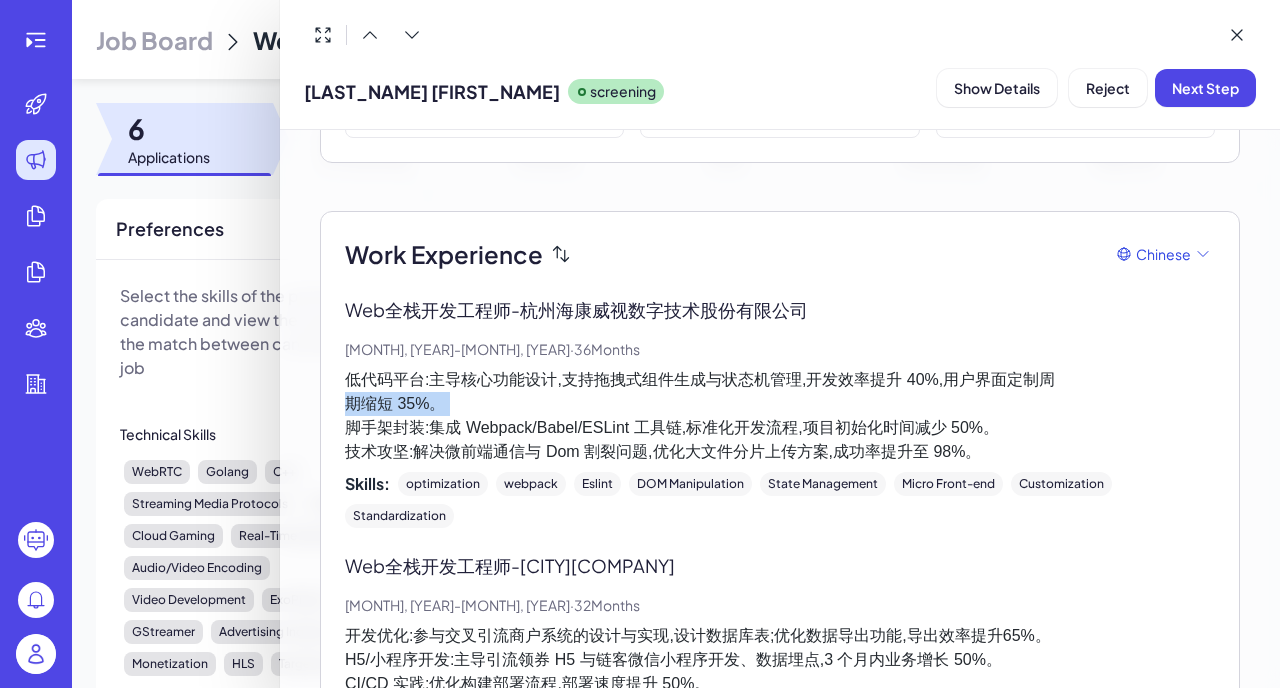click on "低代码平台:主导核心功能设计,支持拖拽式组件生成与状态机管理,开发效率提升 40%,用户界面定制周
期缩短 35%。
脚手架封装:集成 Webpack/Babel/ESLint 工具链,标准化开发流程,项目初始化时间减少 50%。
技术攻坚:解决微前端通信与 Dom 割裂问题,优化大文件分片上传方案,成功率提升至 98%。" at bounding box center [780, 416] 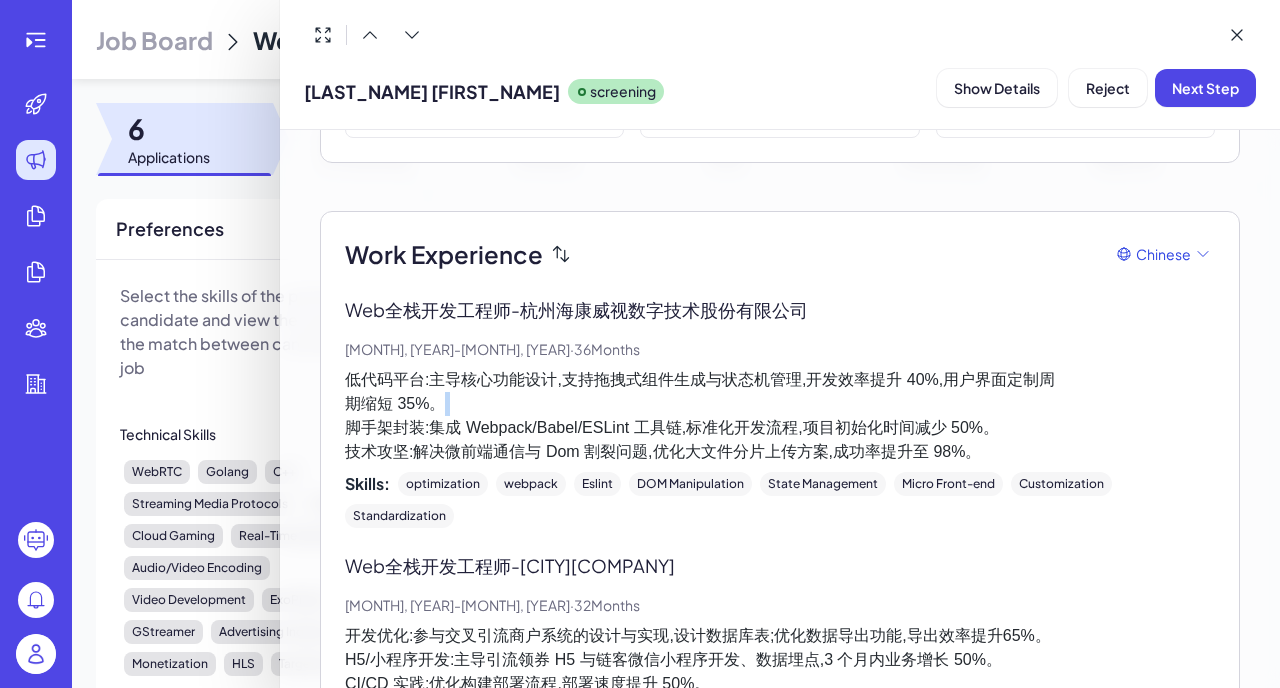click on "低代码平台:主导核心功能设计,支持拖拽式组件生成与状态机管理,开发效率提升 40%,用户界面定制周
期缩短 35%。
脚手架封装:集成 Webpack/Babel/ESLint 工具链,标准化开发流程,项目初始化时间减少 50%。
技术攻坚:解决微前端通信与 Dom 割裂问题,优化大文件分片上传方案,成功率提升至 98%。" at bounding box center [780, 416] 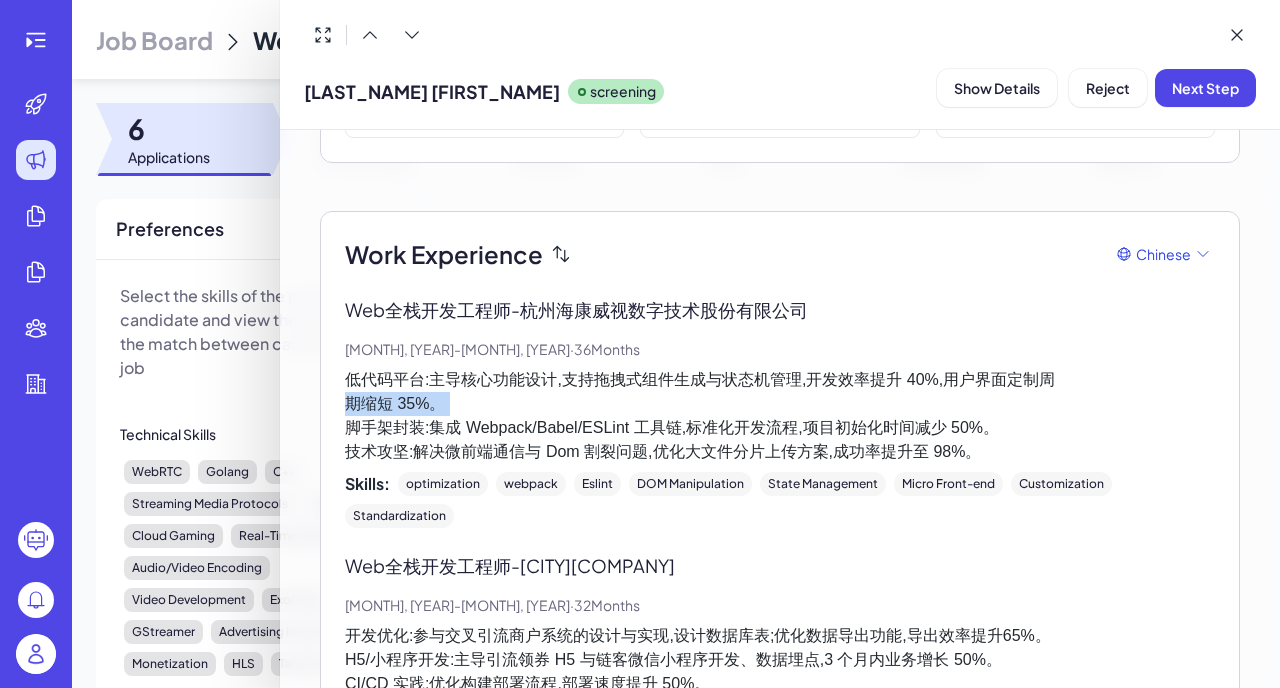 click on "低代码平台:主导核心功能设计,支持拖拽式组件生成与状态机管理,开发效率提升 40%,用户界面定制周
期缩短 35%。
脚手架封装:集成 Webpack/Babel/ESLint 工具链,标准化开发流程,项目初始化时间减少 50%。
技术攻坚:解决微前端通信与 Dom 割裂问题,优化大文件分片上传方案,成功率提升至 98%。" at bounding box center [780, 416] 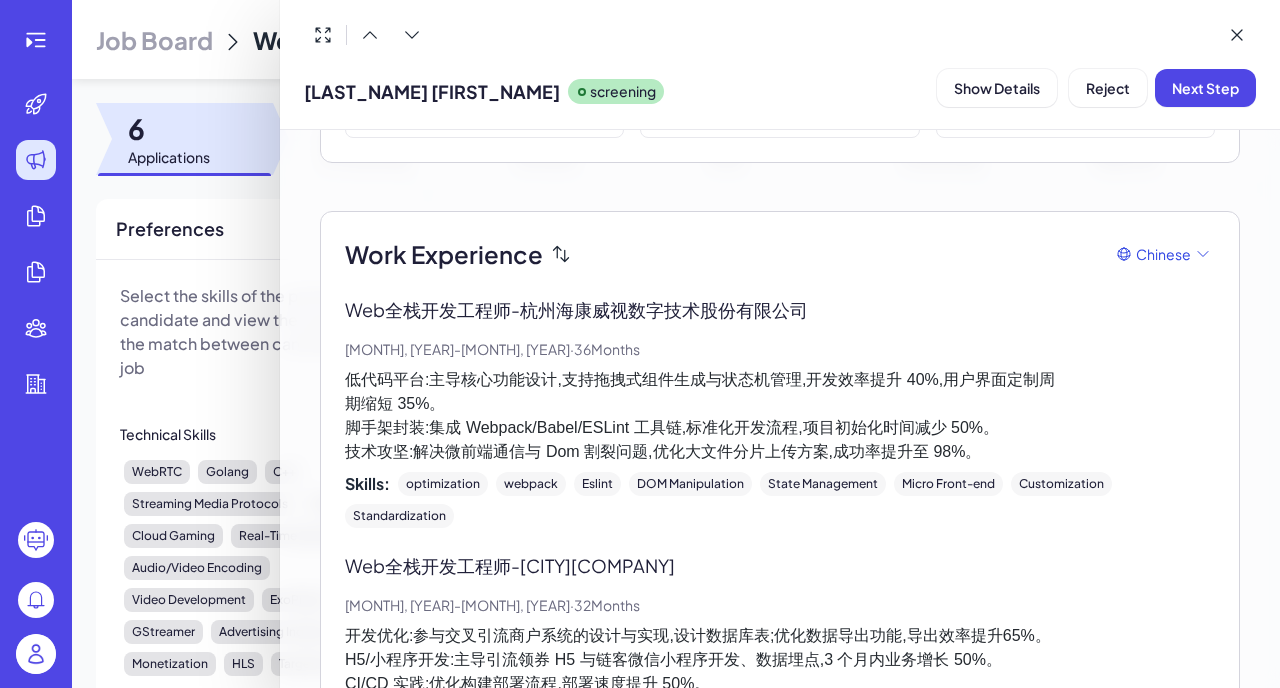 click on "低代码平台:主导核心功能设计,支持拖拽式组件生成与状态机管理,开发效率提升 40%,用户界面定制周
期缩短 35%。
脚手架封装:集成 Webpack/Babel/ESLint 工具链,标准化开发流程,项目初始化时间减少 50%。
技术攻坚:解决微前端通信与 Dom 割裂问题,优化大文件分片上传方案,成功率提升至 98%。" at bounding box center (780, 416) 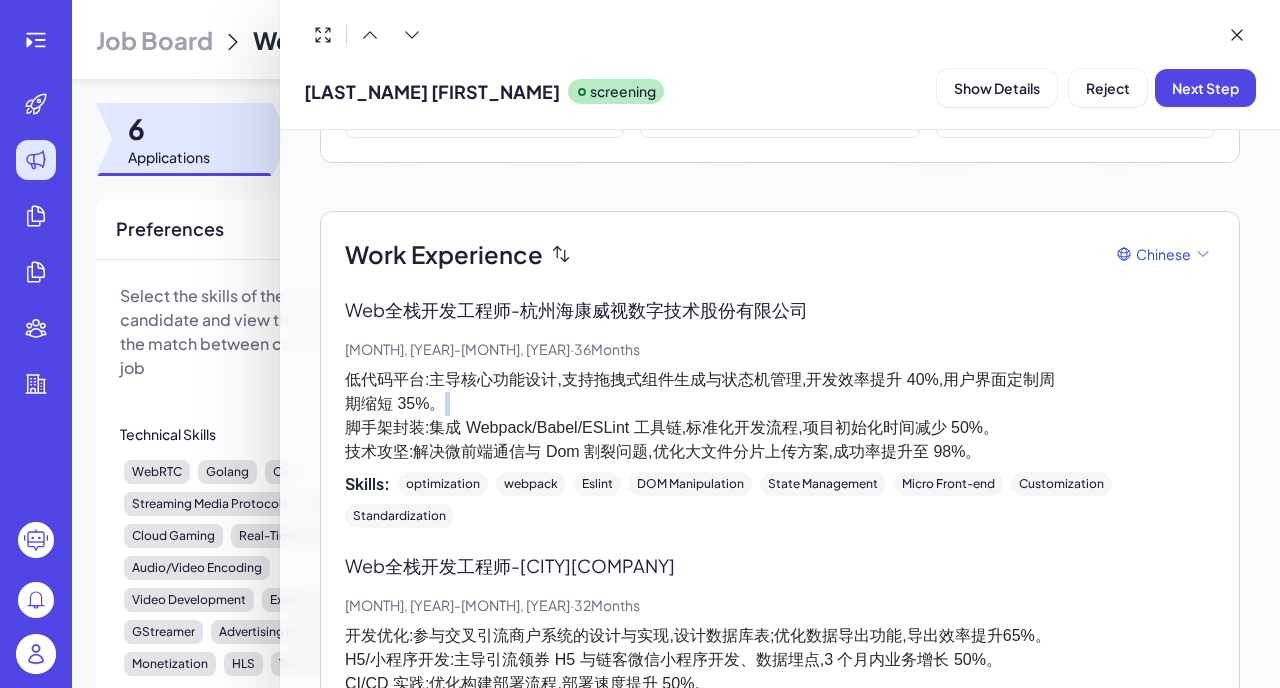 click on "低代码平台:主导核心功能设计,支持拖拽式组件生成与状态机管理,开发效率提升 40%,用户界面定制周
期缩短 35%。
脚手架封装:集成 Webpack/Babel/ESLint 工具链,标准化开发流程,项目初始化时间减少 50%。
技术攻坚:解决微前端通信与 Dom 割裂问题,优化大文件分片上传方案,成功率提升至 98%。" at bounding box center [780, 416] 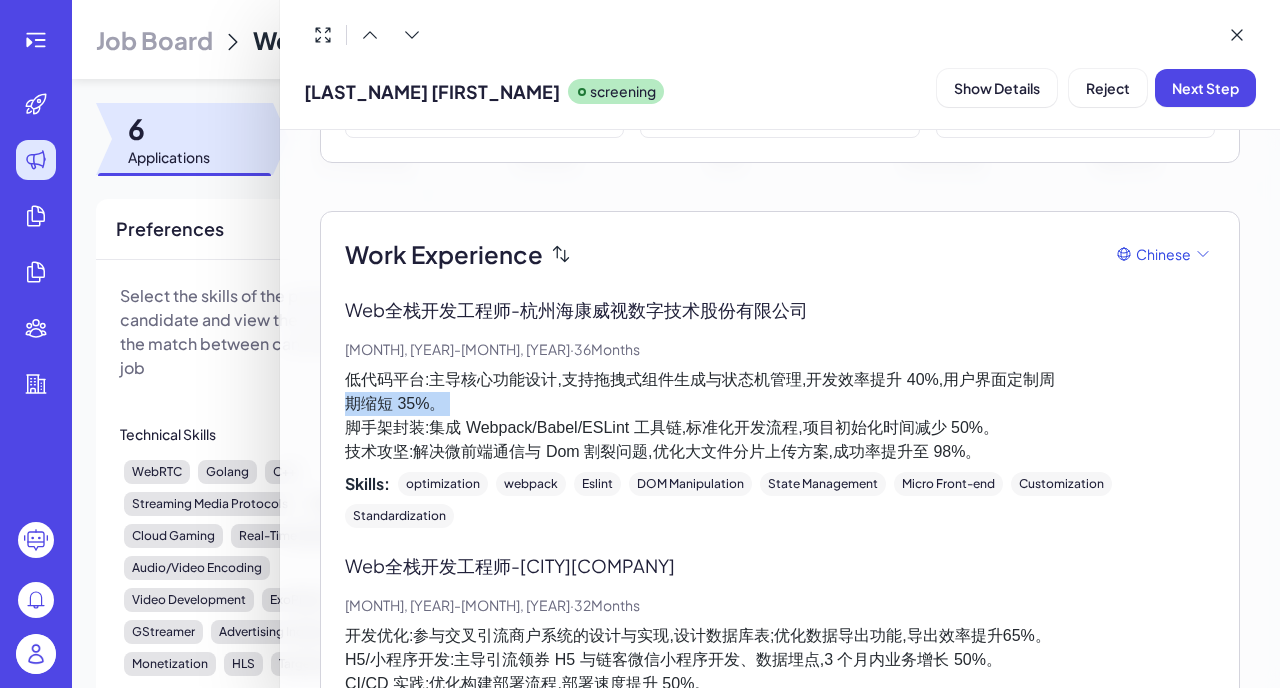 click on "低代码平台:主导核心功能设计,支持拖拽式组件生成与状态机管理,开发效率提升 40%,用户界面定制周
期缩短 35%。
脚手架封装:集成 Webpack/Babel/ESLint 工具链,标准化开发流程,项目初始化时间减少 50%。
技术攻坚:解决微前端通信与 Dom 割裂问题,优化大文件分片上传方案,成功率提升至 98%。" at bounding box center [780, 416] 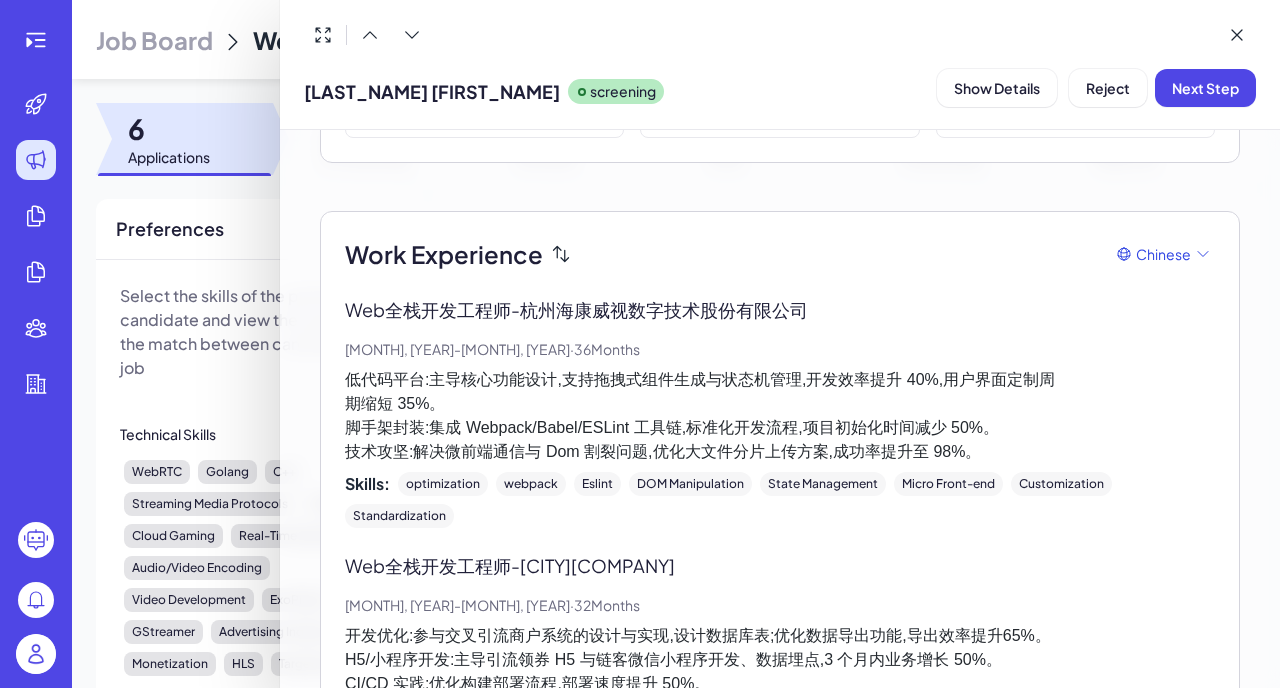 click on "低代码平台:主导核心功能设计,支持拖拽式组件生成与状态机管理,开发效率提升 40%,用户界面定制周
期缩短 35%。
脚手架封装:集成 Webpack/Babel/ESLint 工具链,标准化开发流程,项目初始化时间减少 50%。
技术攻坚:解决微前端通信与 Dom 割裂问题,优化大文件分片上传方案,成功率提升至 98%。" at bounding box center [780, 416] 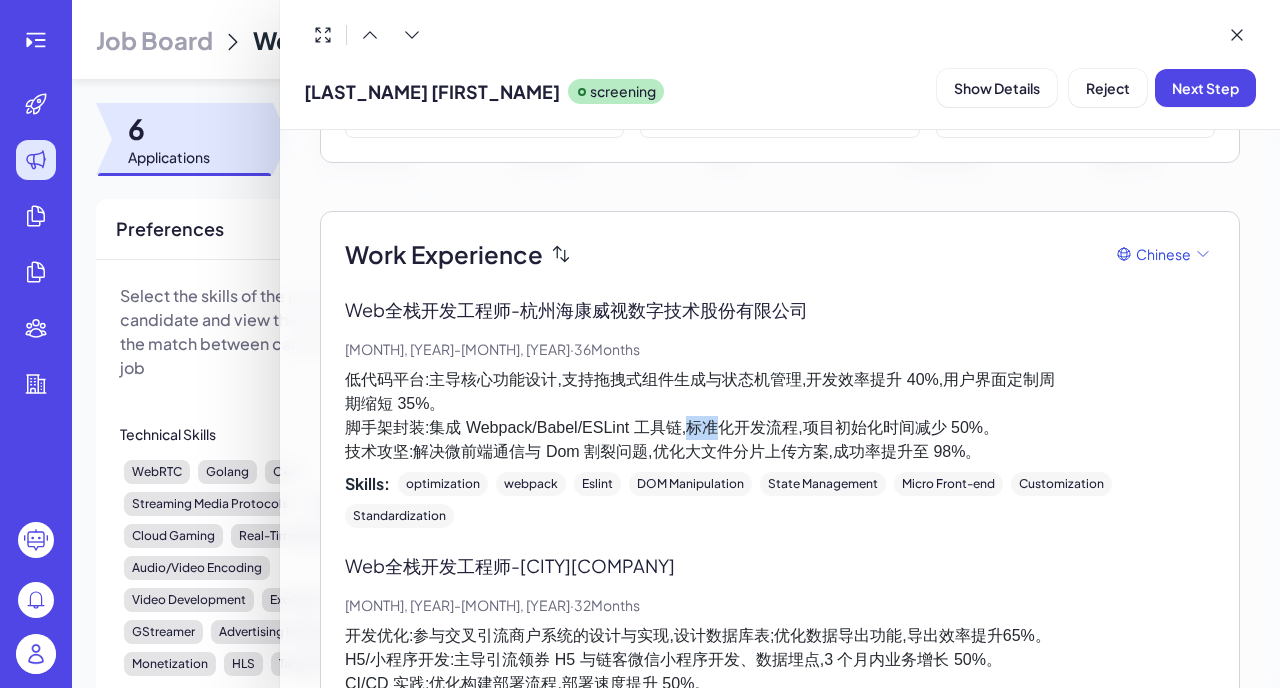 click on "低代码平台:主导核心功能设计,支持拖拽式组件生成与状态机管理,开发效率提升 40%,用户界面定制周
期缩短 35%。
脚手架封装:集成 Webpack/Babel/ESLint 工具链,标准化开发流程,项目初始化时间减少 50%。
技术攻坚:解决微前端通信与 Dom 割裂问题,优化大文件分片上传方案,成功率提升至 98%。" at bounding box center [780, 416] 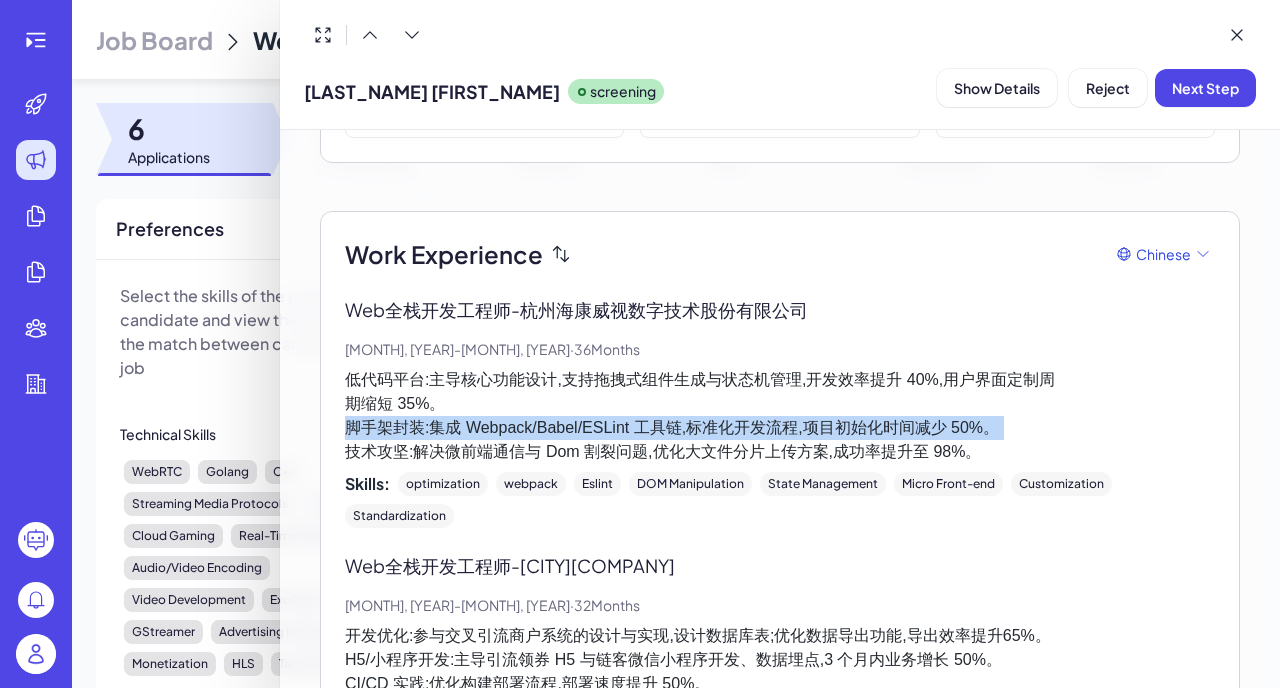 click on "低代码平台:主导核心功能设计,支持拖拽式组件生成与状态机管理,开发效率提升 40%,用户界面定制周
期缩短 35%。
脚手架封装:集成 Webpack/Babel/ESLint 工具链,标准化开发流程,项目初始化时间减少 50%。
技术攻坚:解决微前端通信与 Dom 割裂问题,优化大文件分片上传方案,成功率提升至 98%。" at bounding box center [780, 416] 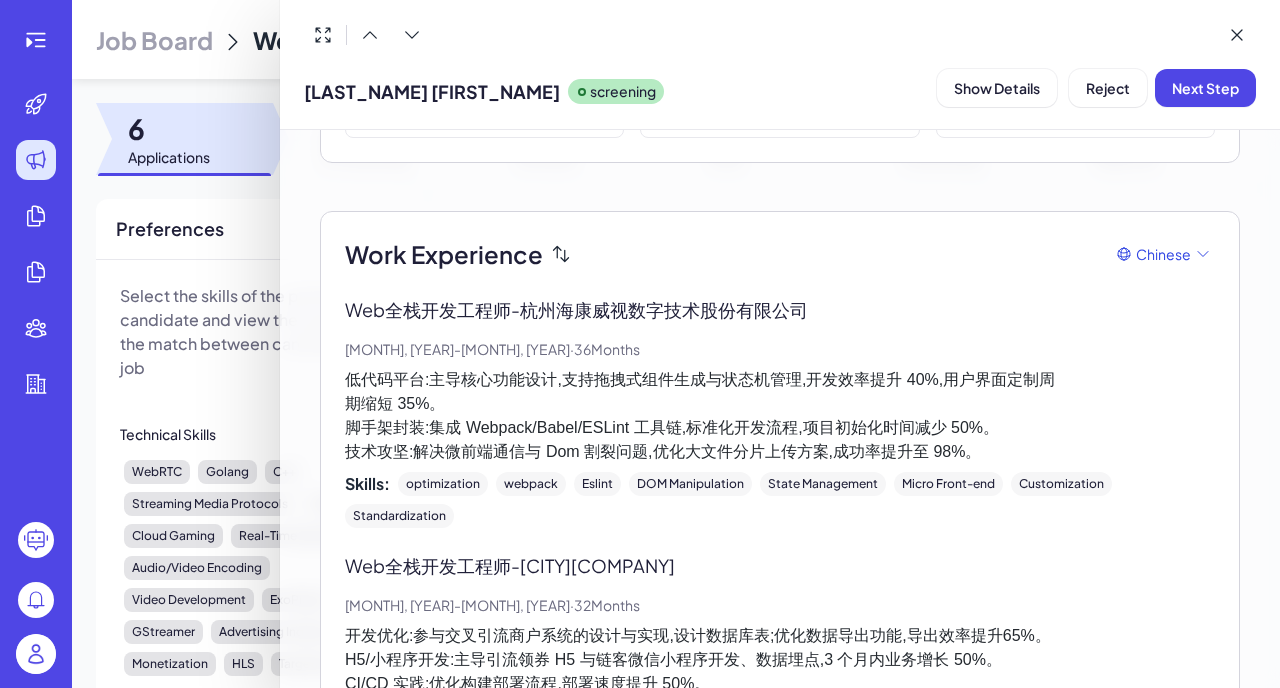 click on "低代码平台:主导核心功能设计,支持拖拽式组件生成与状态机管理,开发效率提升 40%,用户界面定制周
期缩短 35%。
脚手架封装:集成 Webpack/Babel/ESLint 工具链,标准化开发流程,项目初始化时间减少 50%。
技术攻坚:解决微前端通信与 Dom 割裂问题,优化大文件分片上传方案,成功率提升至 98%。" at bounding box center [780, 416] 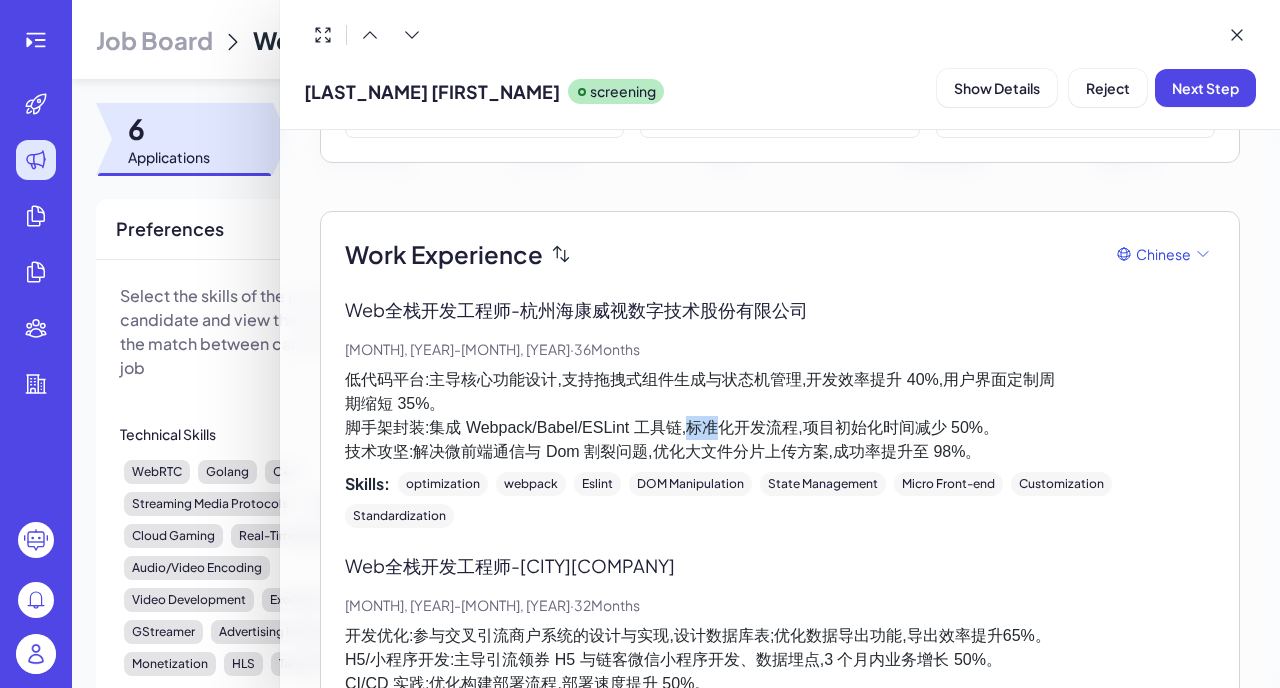 click on "低代码平台:主导核心功能设计,支持拖拽式组件生成与状态机管理,开发效率提升 40%,用户界面定制周
期缩短 35%。
脚手架封装:集成 Webpack/Babel/ESLint 工具链,标准化开发流程,项目初始化时间减少 50%。
技术攻坚:解决微前端通信与 Dom 割裂问题,优化大文件分片上传方案,成功率提升至 98%。" at bounding box center (780, 416) 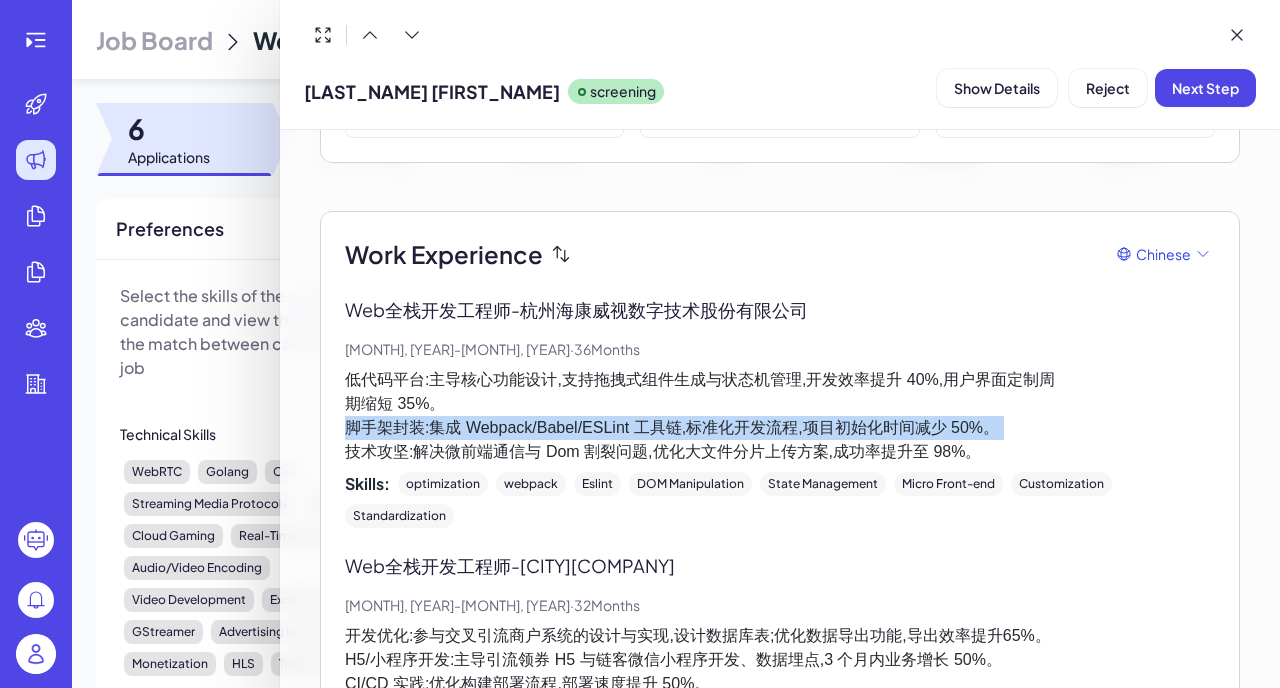 click on "低代码平台:主导核心功能设计,支持拖拽式组件生成与状态机管理,开发效率提升 40%,用户界面定制周
期缩短 35%。
脚手架封装:集成 Webpack/Babel/ESLint 工具链,标准化开发流程,项目初始化时间减少 50%。
技术攻坚:解决微前端通信与 Dom 割裂问题,优化大文件分片上传方案,成功率提升至 98%。" at bounding box center (780, 416) 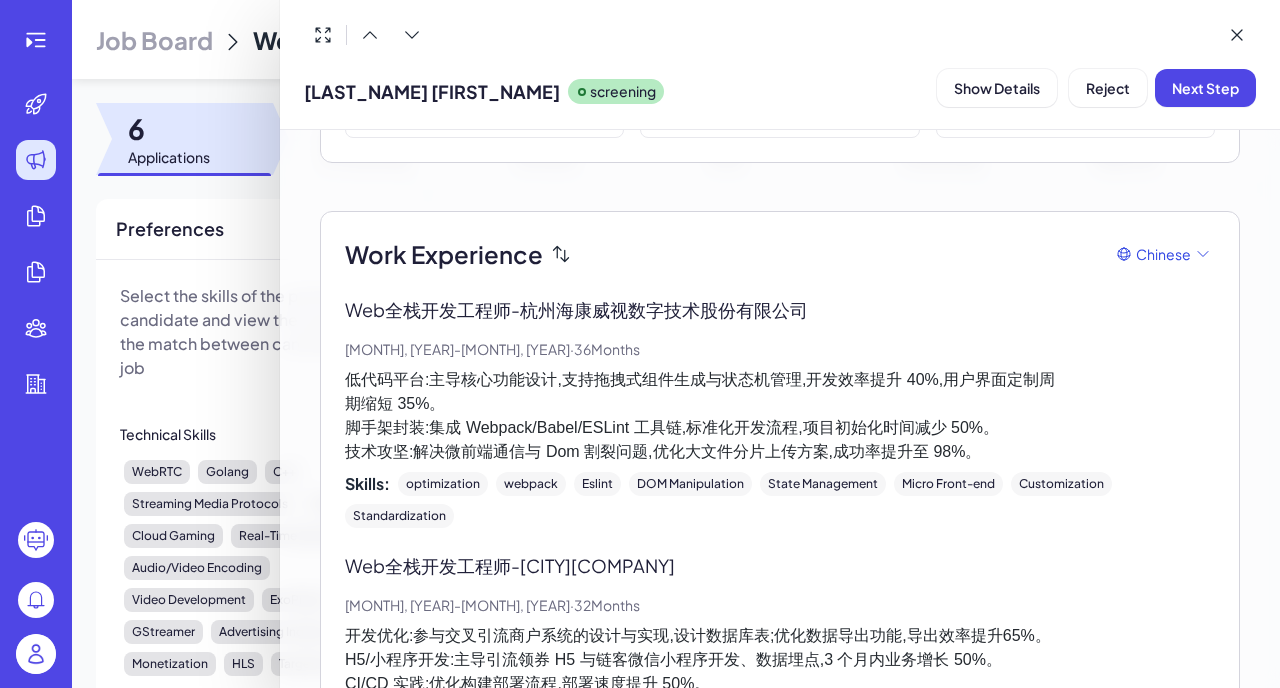 scroll, scrollTop: 0, scrollLeft: 0, axis: both 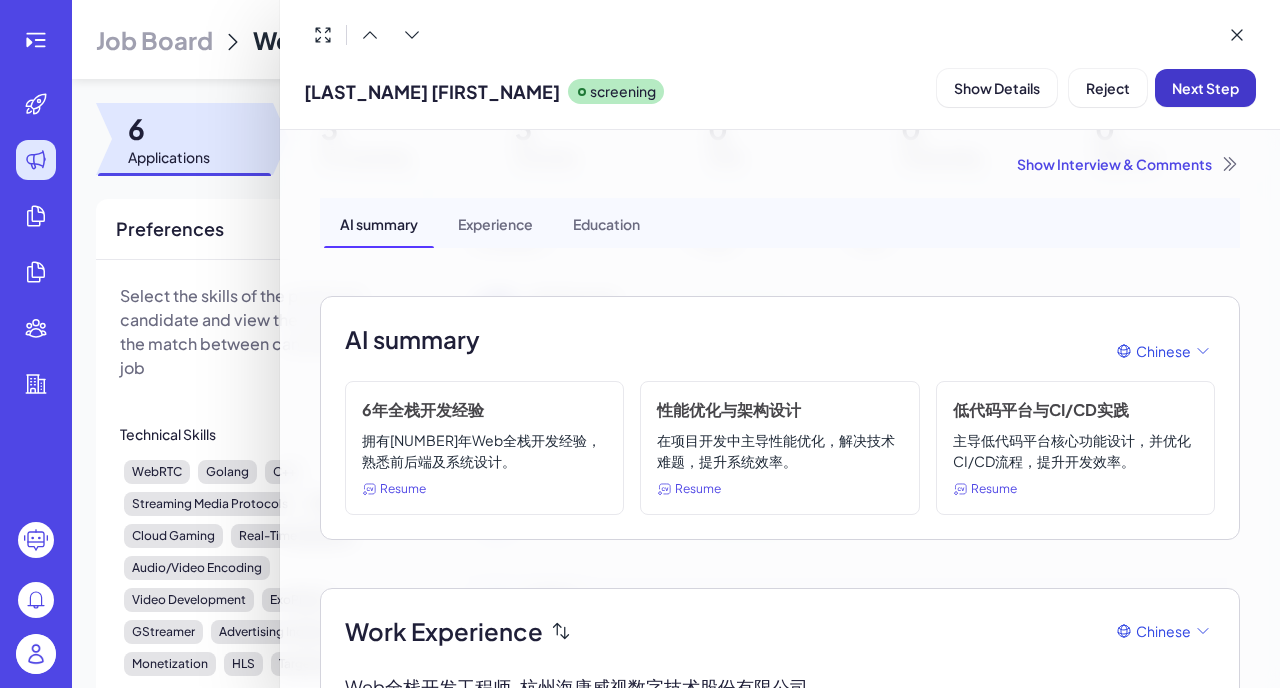 click on "Next Step" at bounding box center [1205, 88] 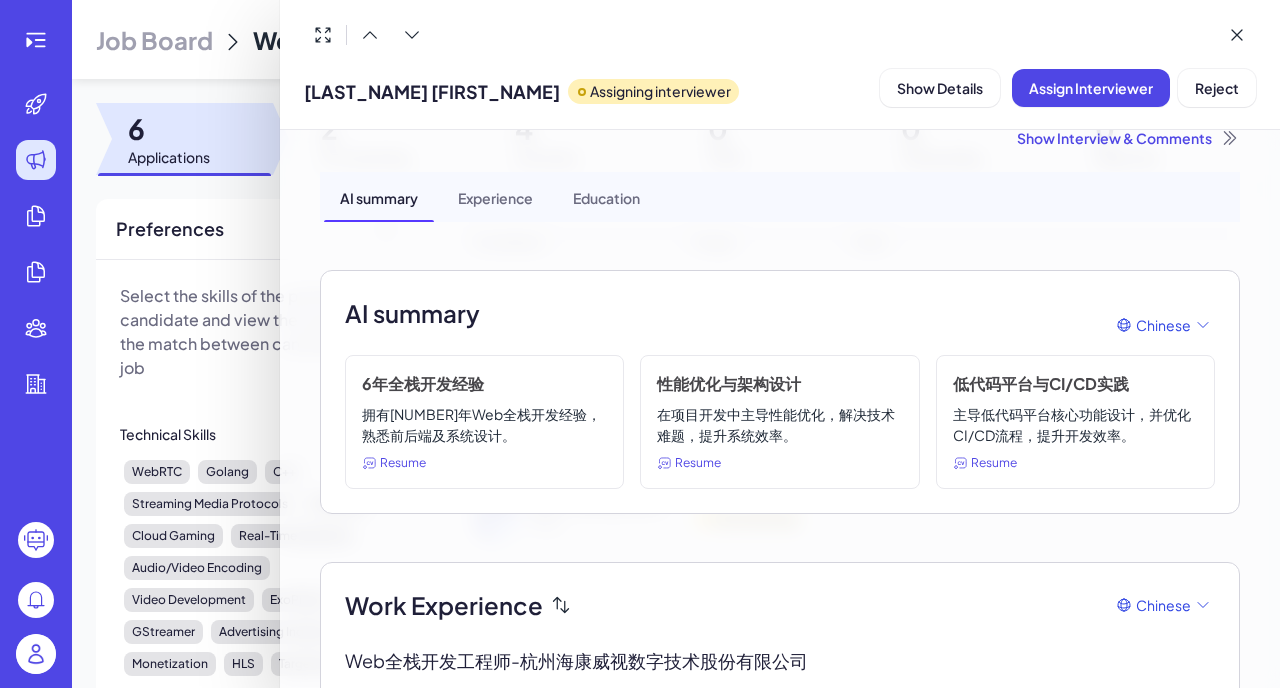 scroll, scrollTop: 0, scrollLeft: 0, axis: both 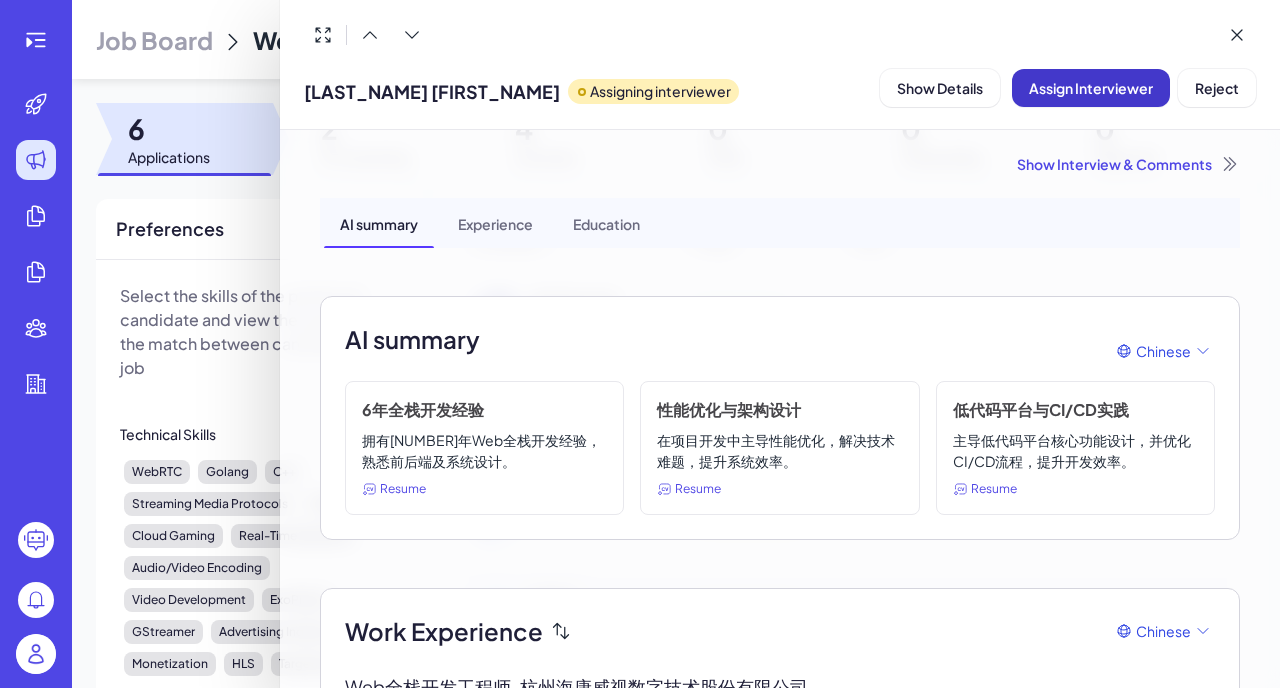 click on "Assign Interviewer" at bounding box center [1091, 88] 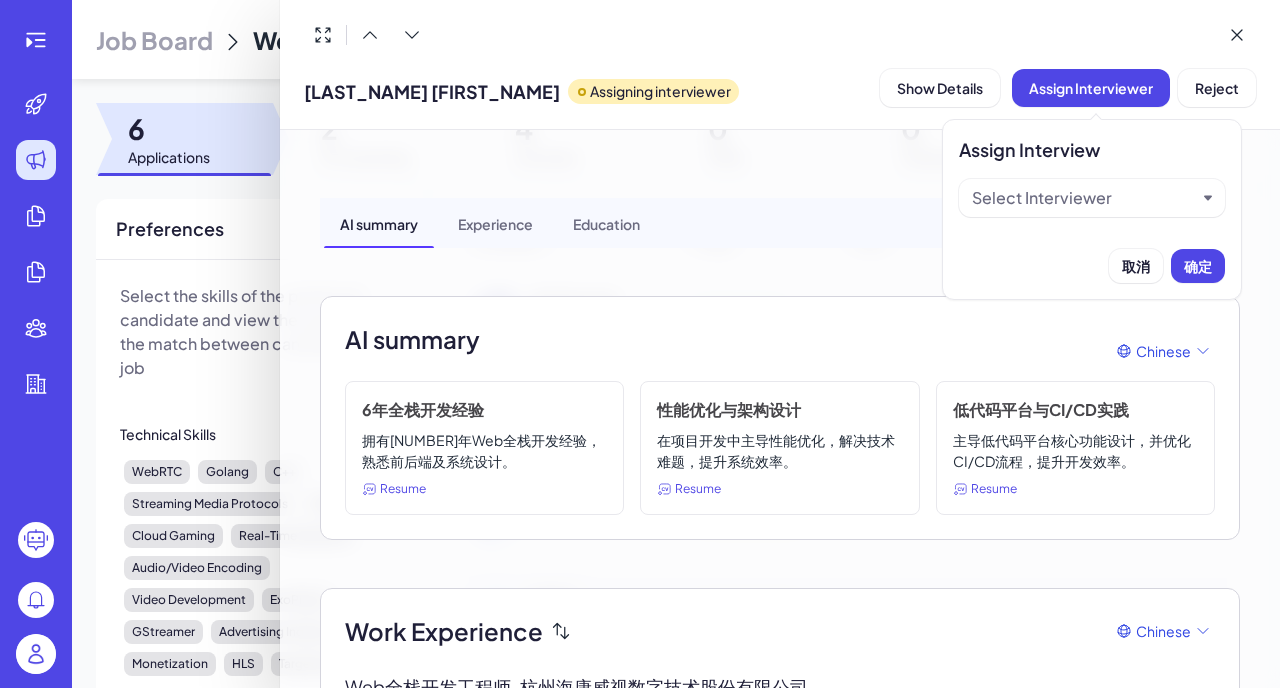 click on "Select Interviewer" at bounding box center (1042, 198) 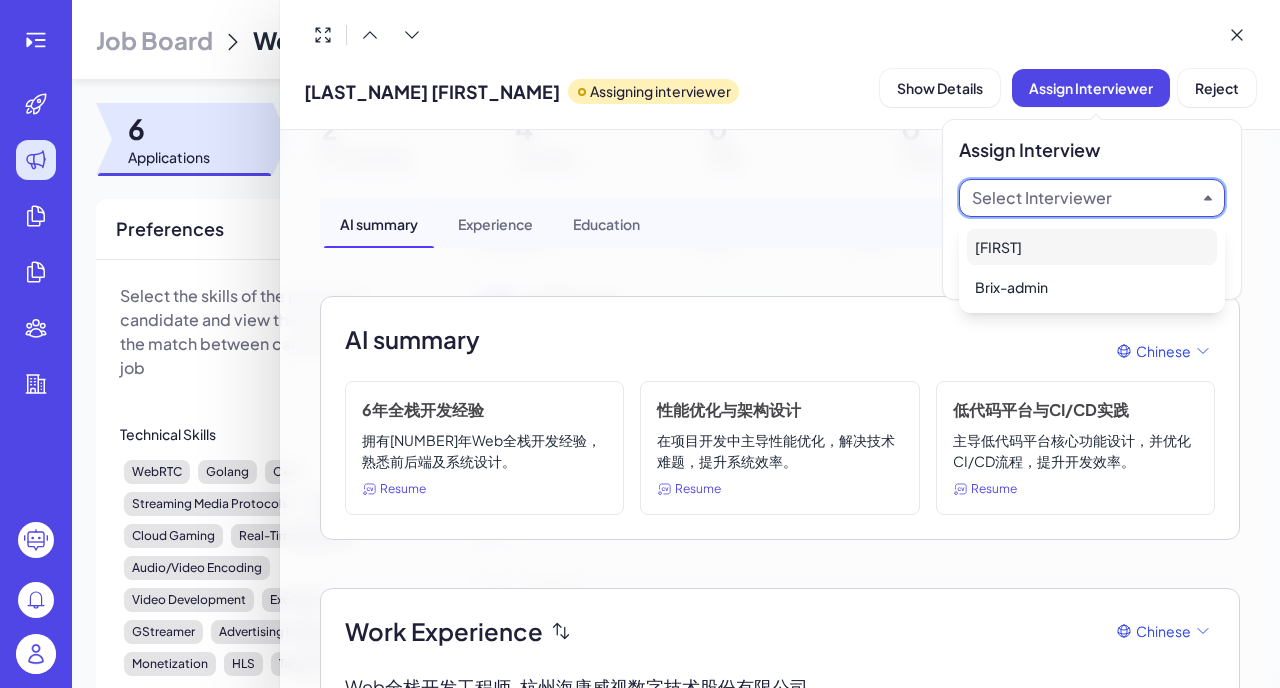 click on "[FIRST]" at bounding box center (1092, 247) 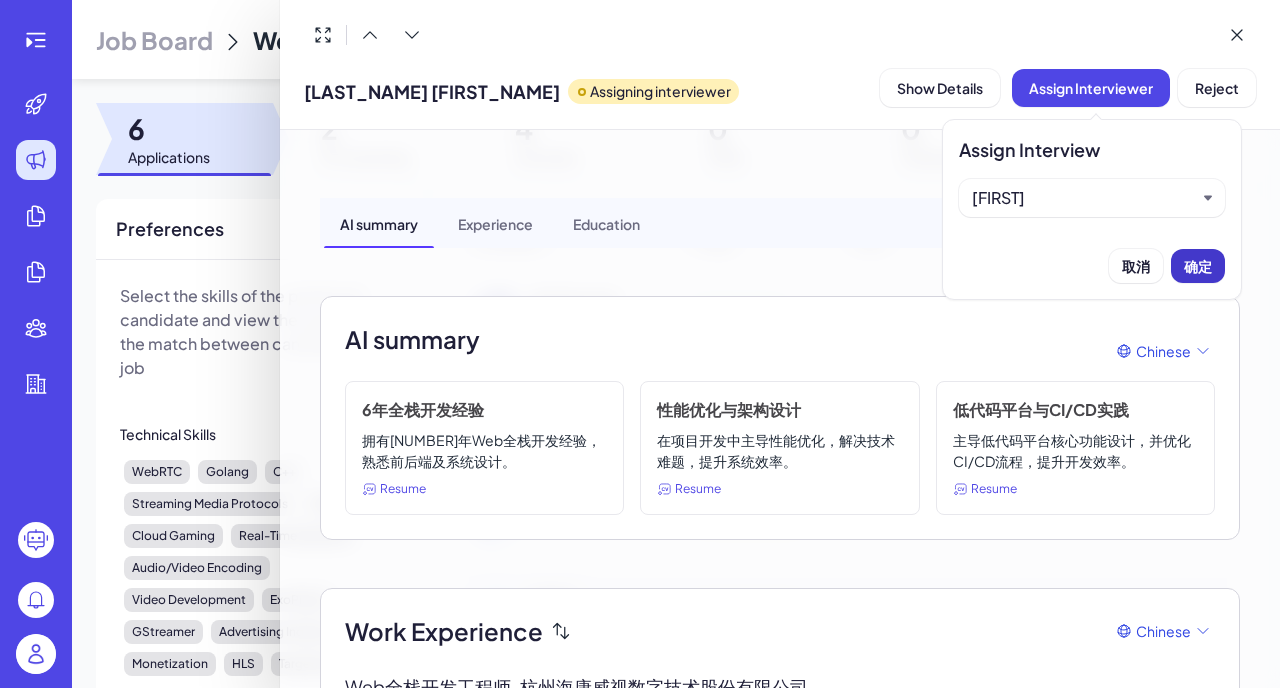 click on "确定" at bounding box center [1198, 266] 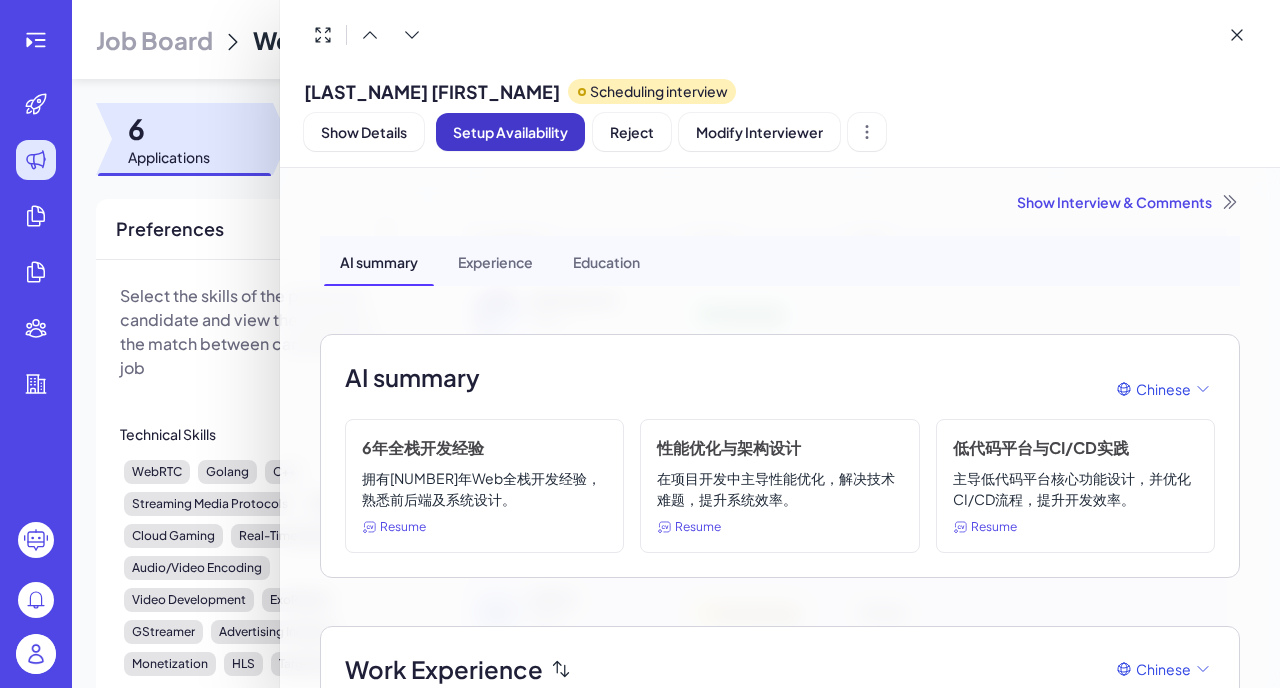 click on "Setup Availability" at bounding box center [510, 132] 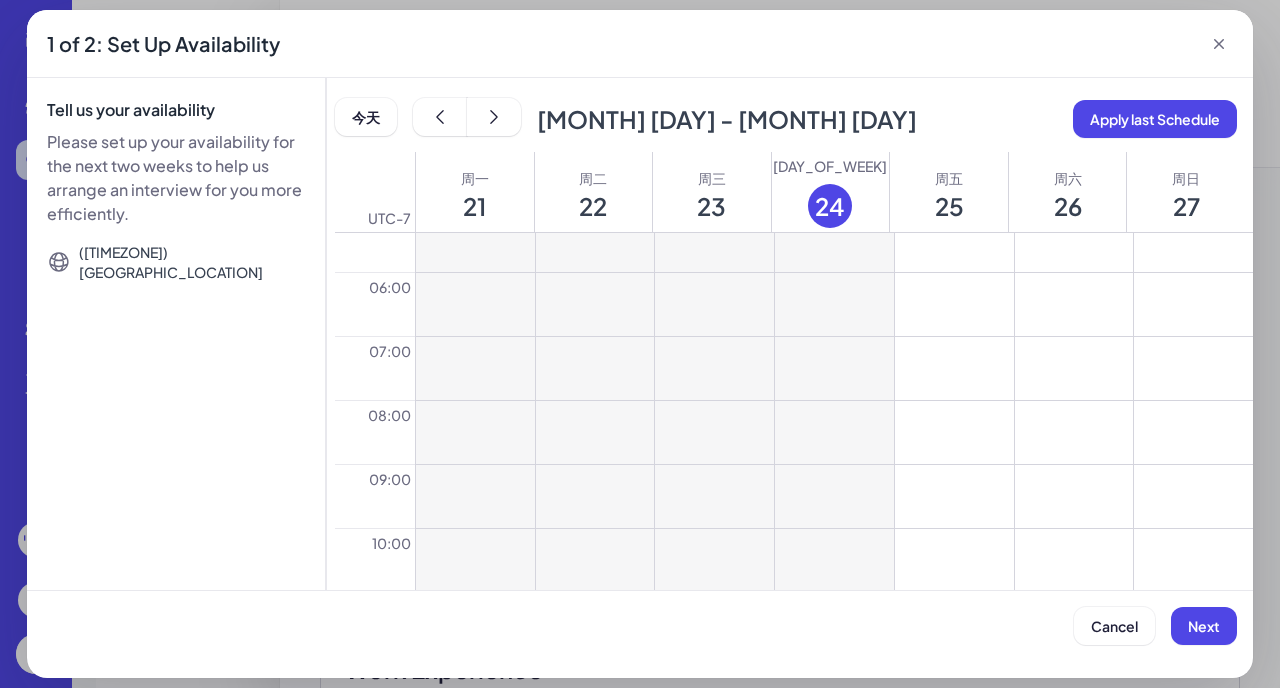 scroll, scrollTop: 192, scrollLeft: 0, axis: vertical 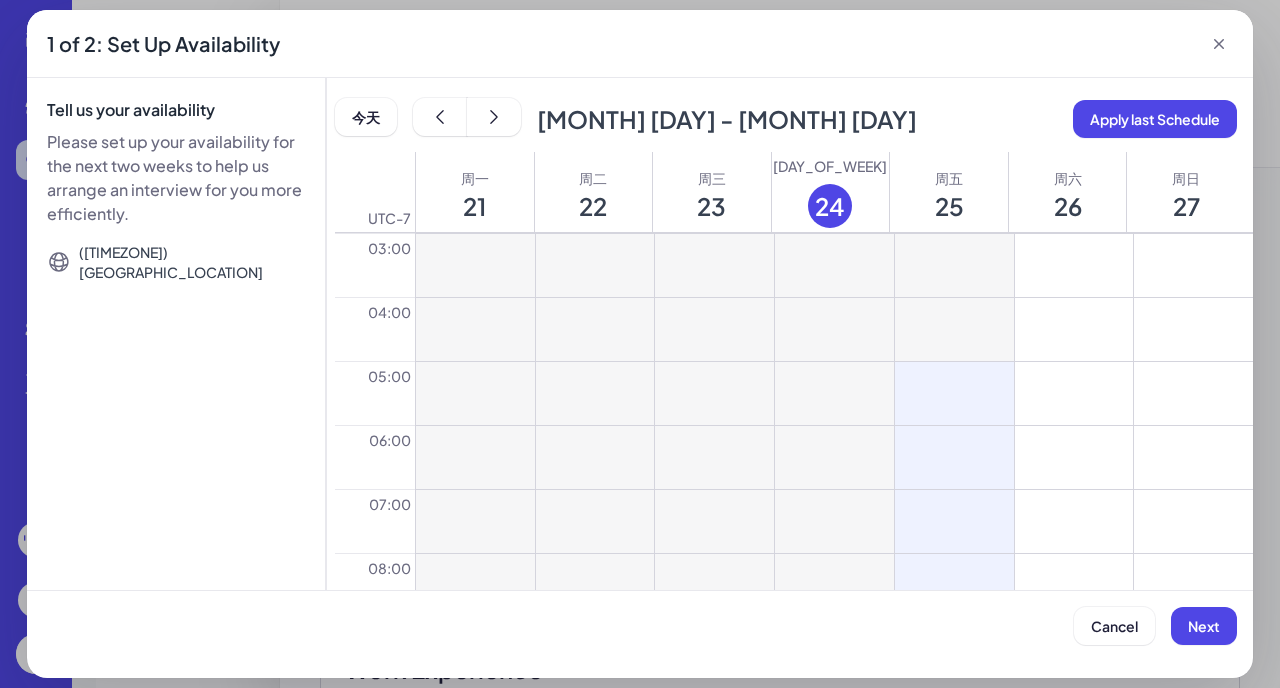 drag, startPoint x: 958, startPoint y: 397, endPoint x: 949, endPoint y: 664, distance: 267.15164 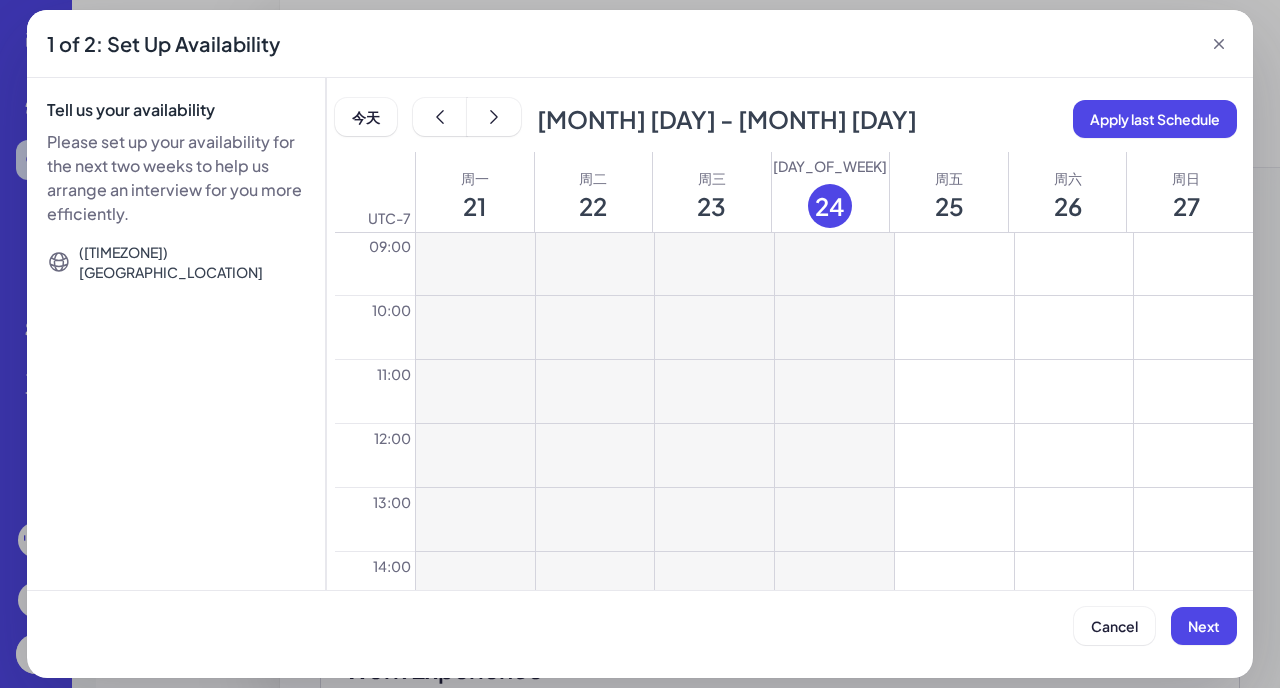 scroll, scrollTop: 540, scrollLeft: 0, axis: vertical 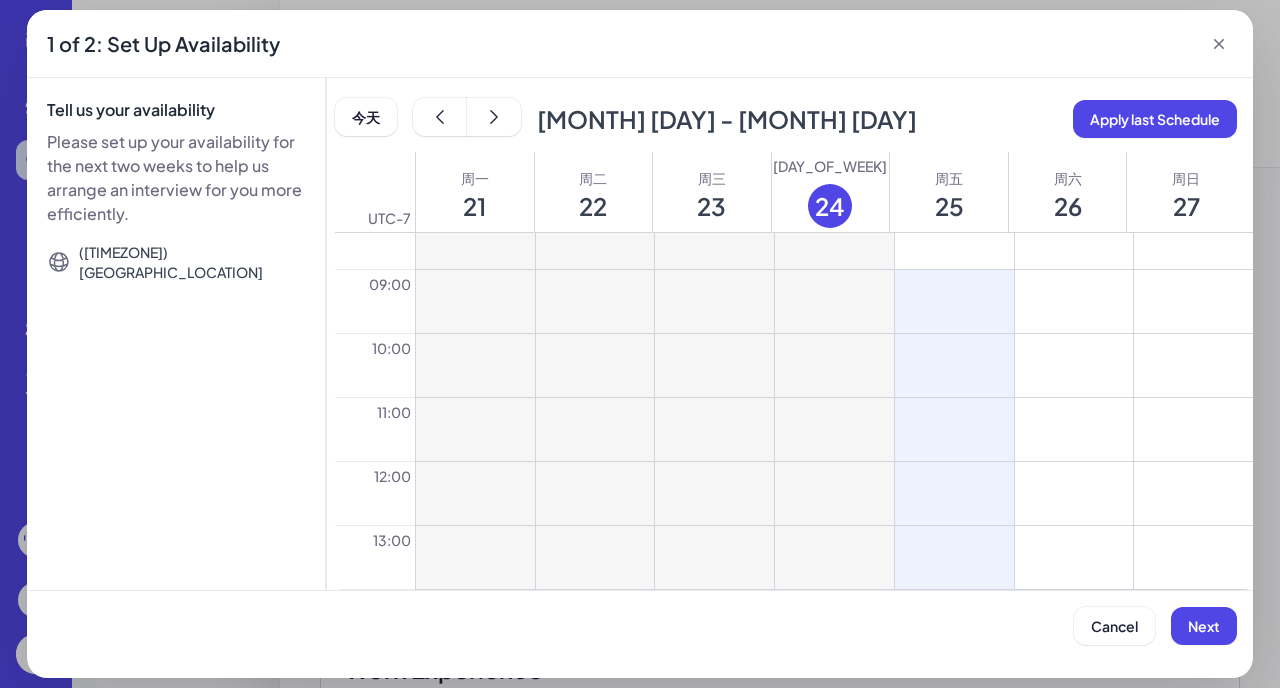 drag, startPoint x: 942, startPoint y: 321, endPoint x: 941, endPoint y: 546, distance: 225.00223 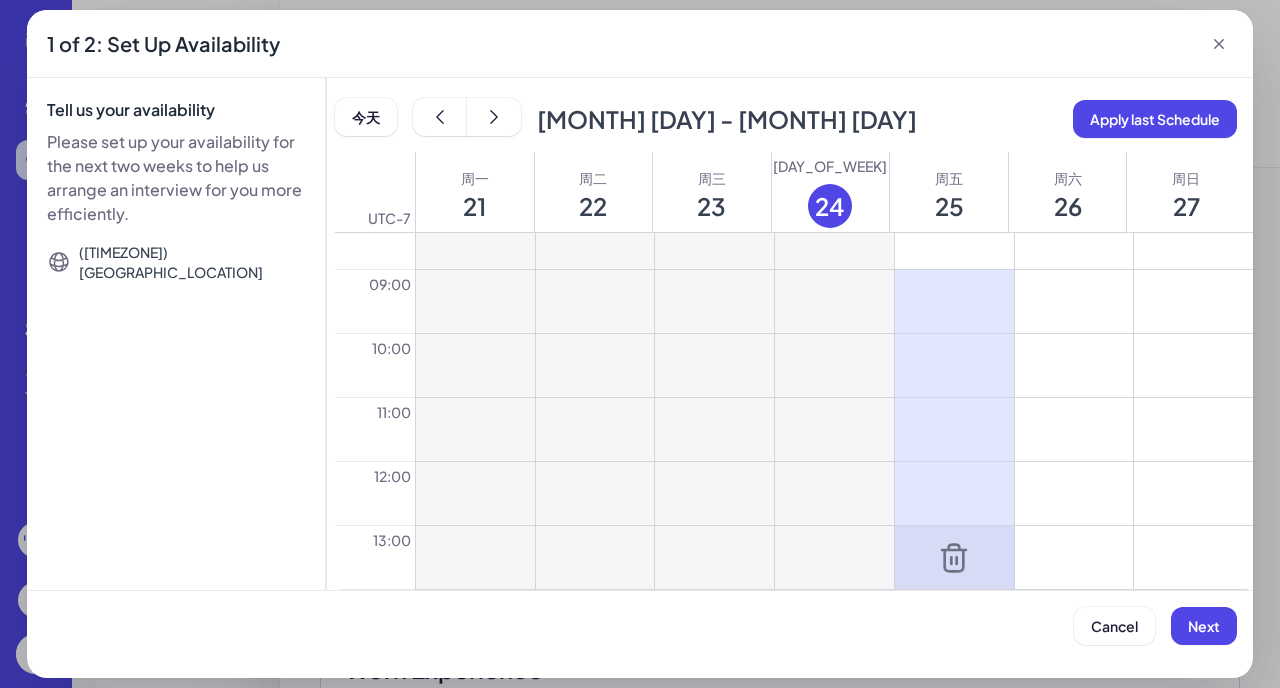 scroll, scrollTop: 810, scrollLeft: 0, axis: vertical 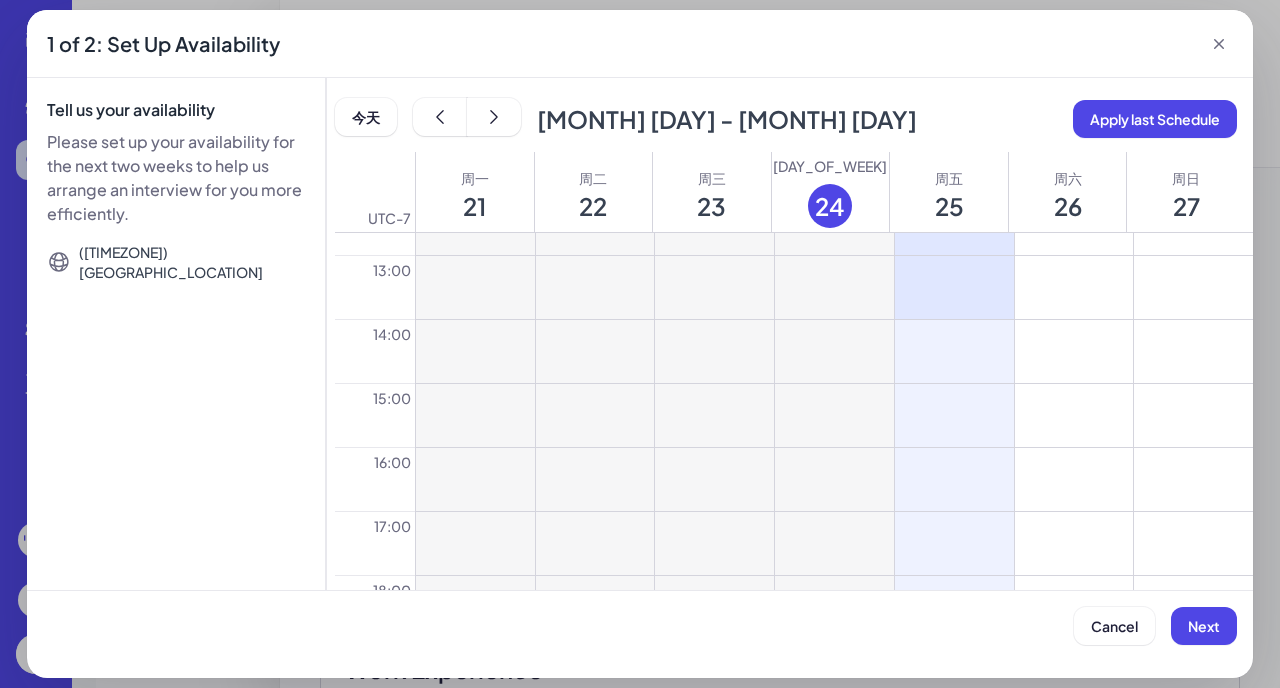 drag, startPoint x: 939, startPoint y: 376, endPoint x: 933, endPoint y: 632, distance: 256.0703 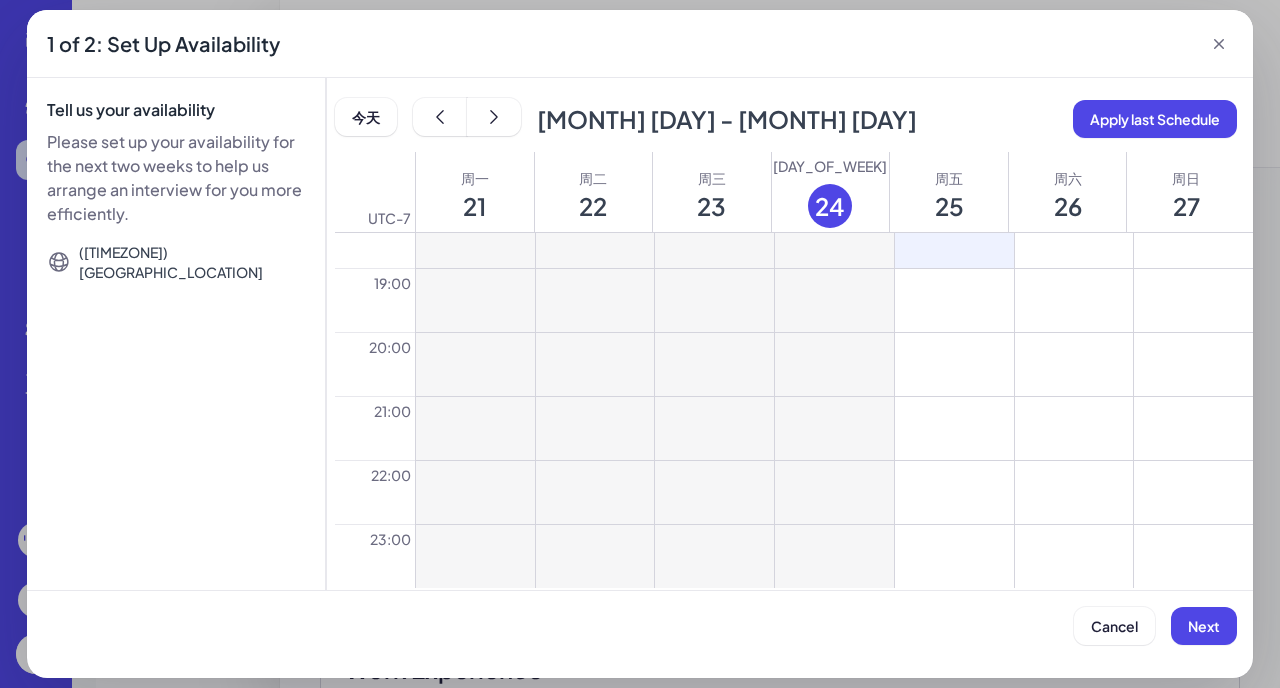 scroll, scrollTop: 1184, scrollLeft: 0, axis: vertical 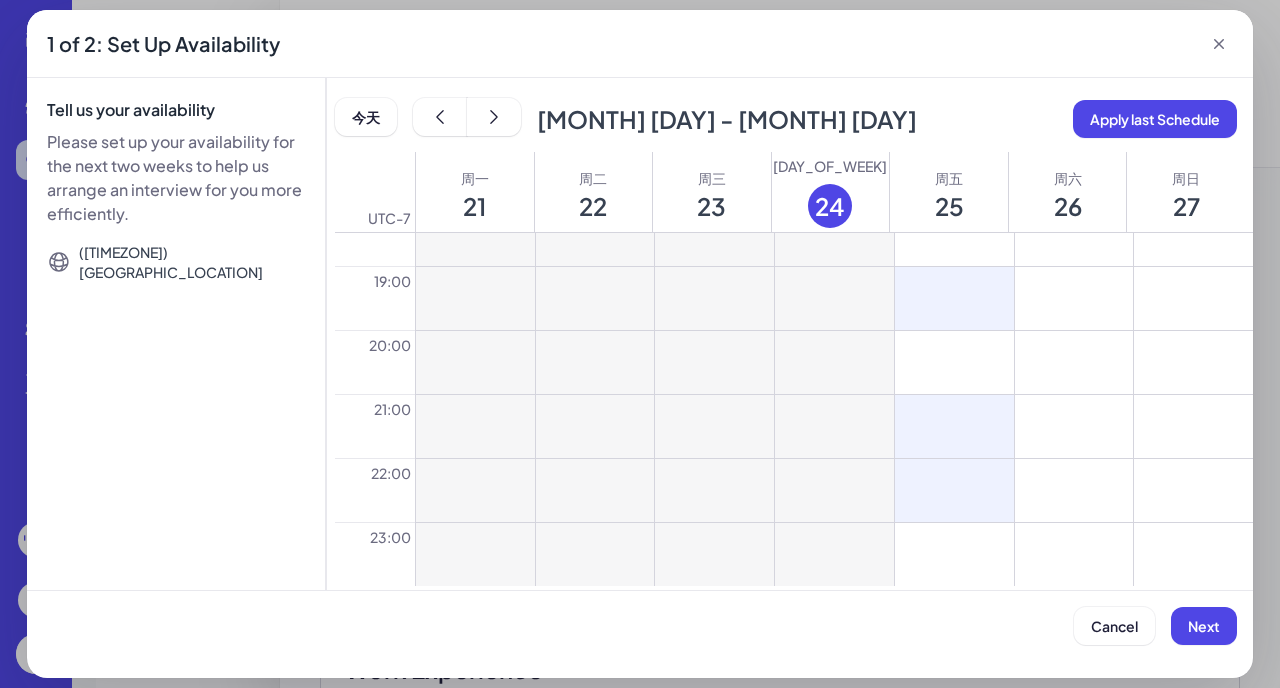 drag, startPoint x: 919, startPoint y: 291, endPoint x: 919, endPoint y: 527, distance: 236 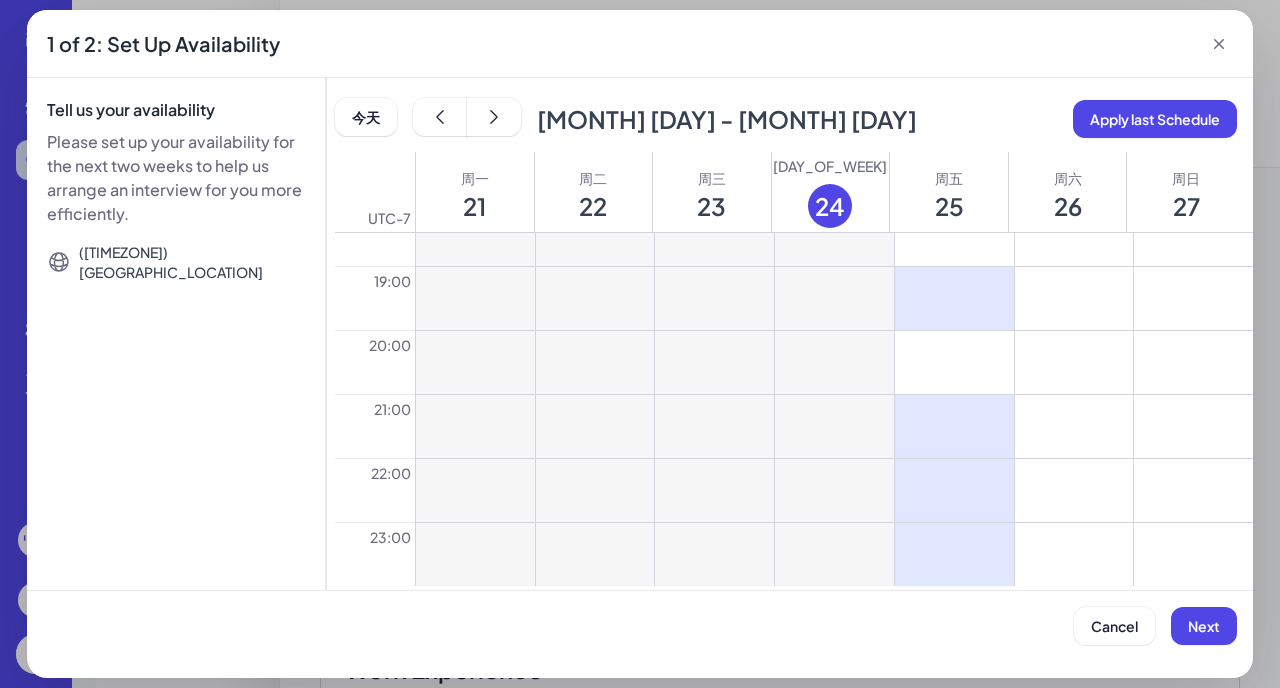 click at bounding box center (954, 362) 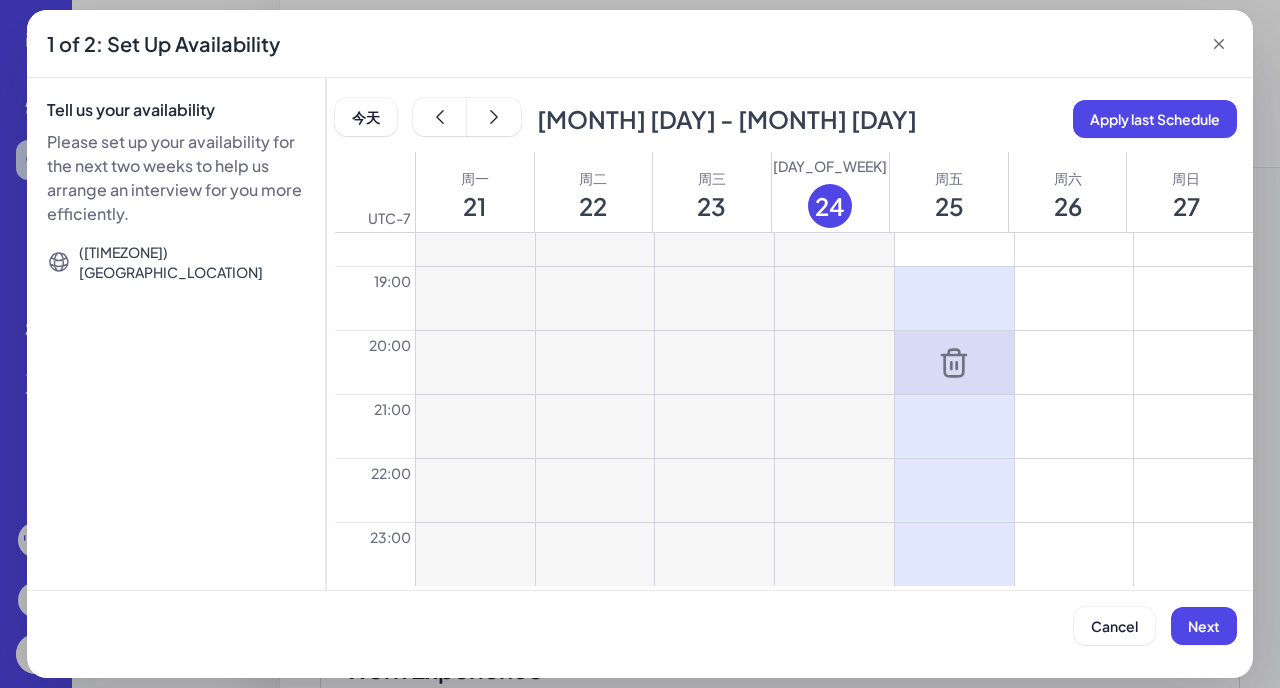scroll, scrollTop: 1011, scrollLeft: 0, axis: vertical 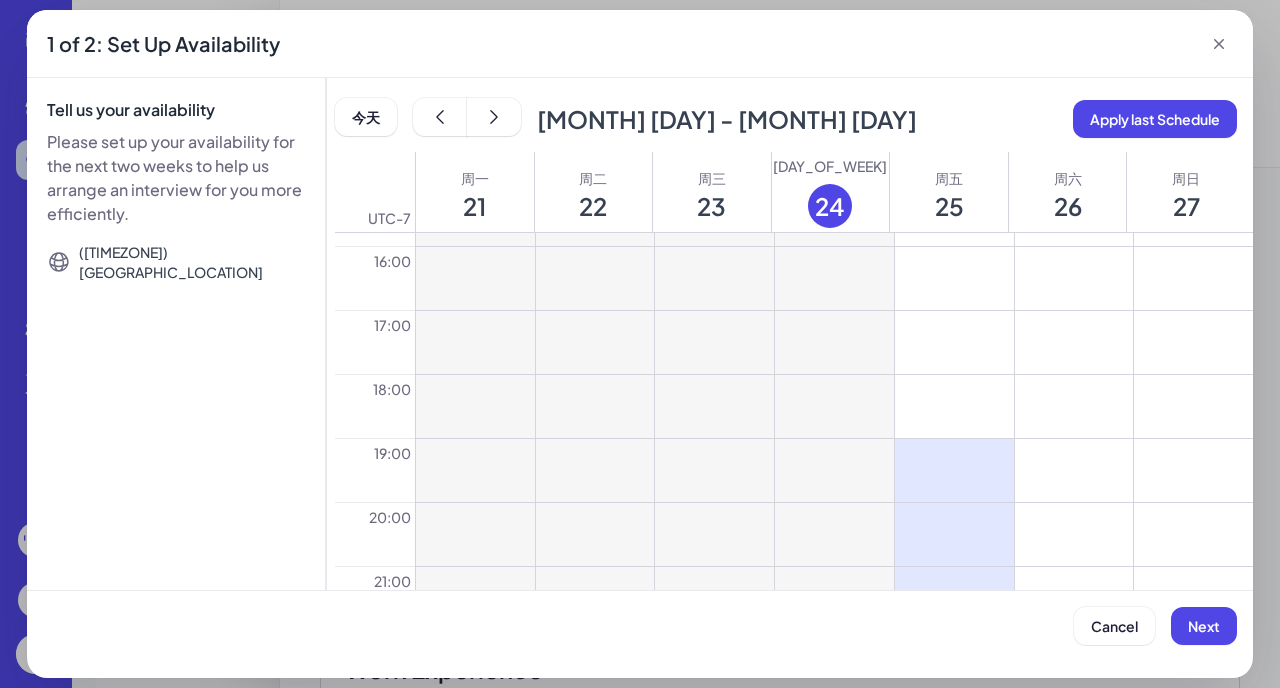 click at bounding box center (954, 406) 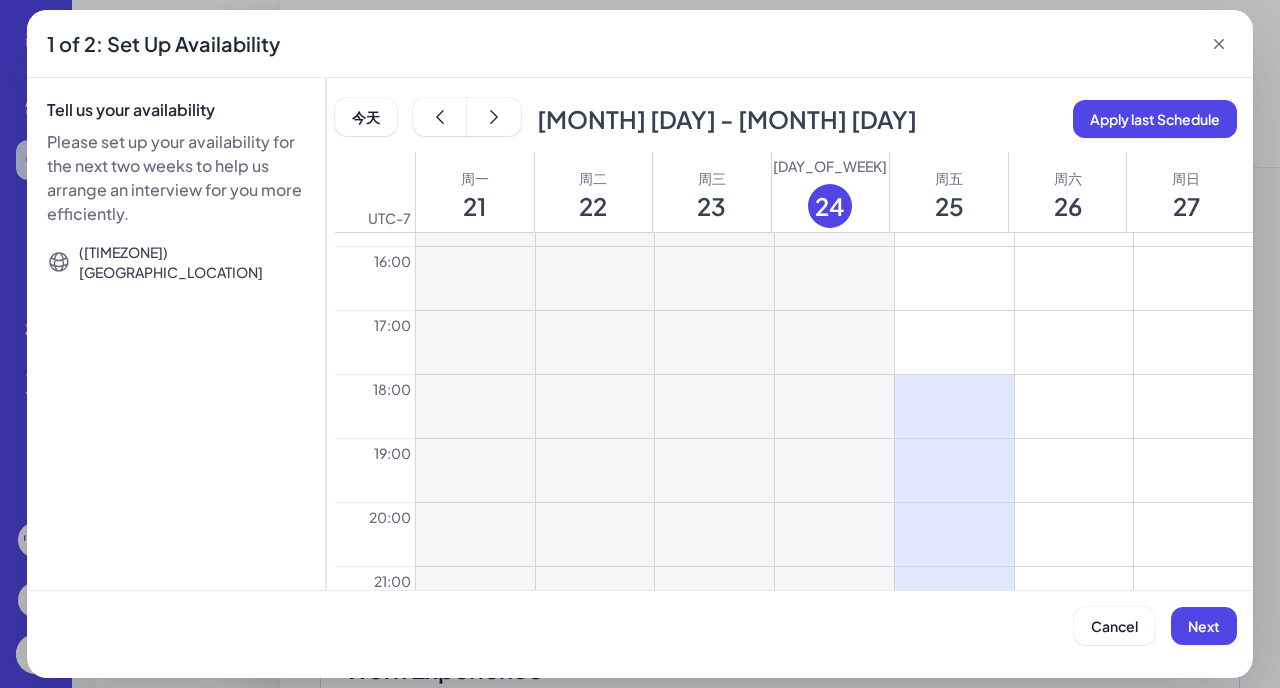 click at bounding box center [954, 342] 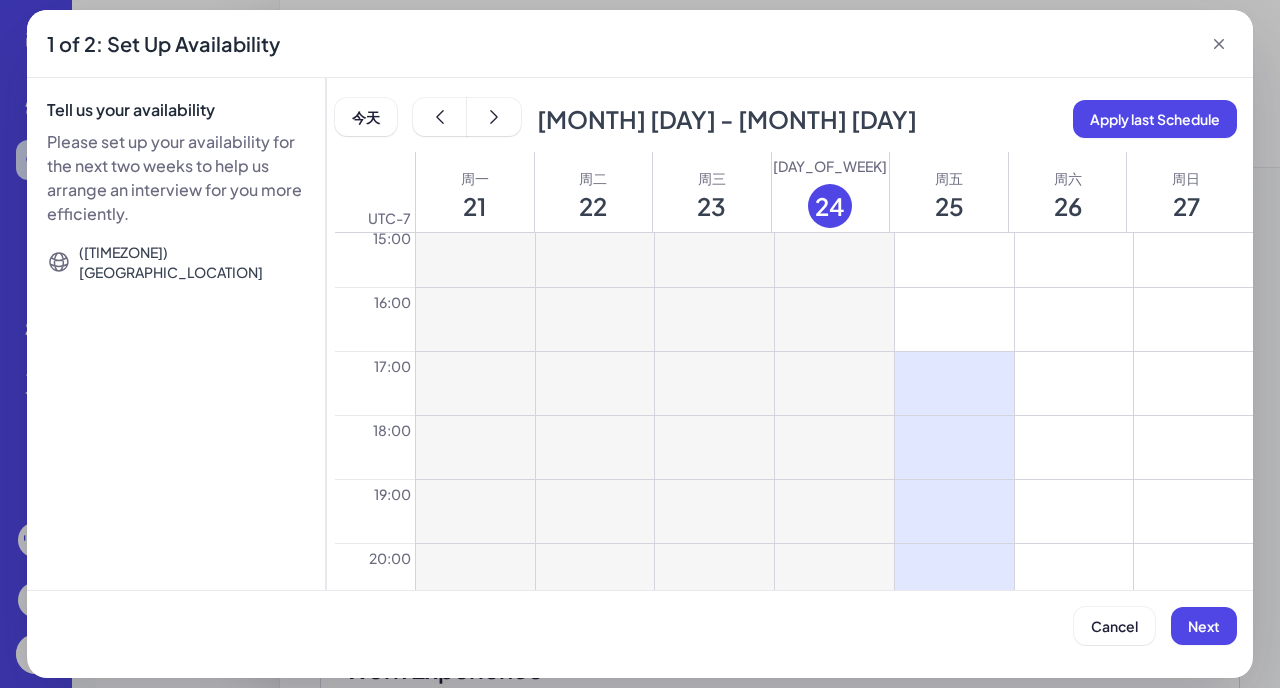 scroll, scrollTop: 1184, scrollLeft: 0, axis: vertical 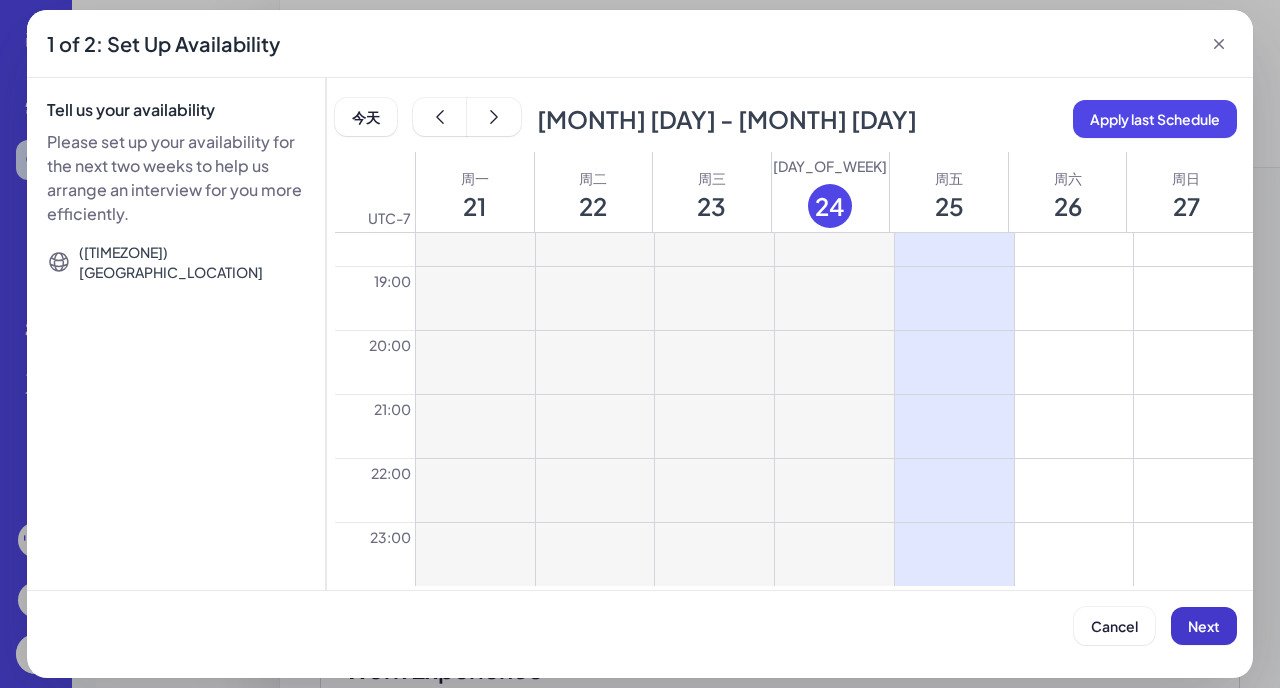 click on "Next" at bounding box center (1204, 626) 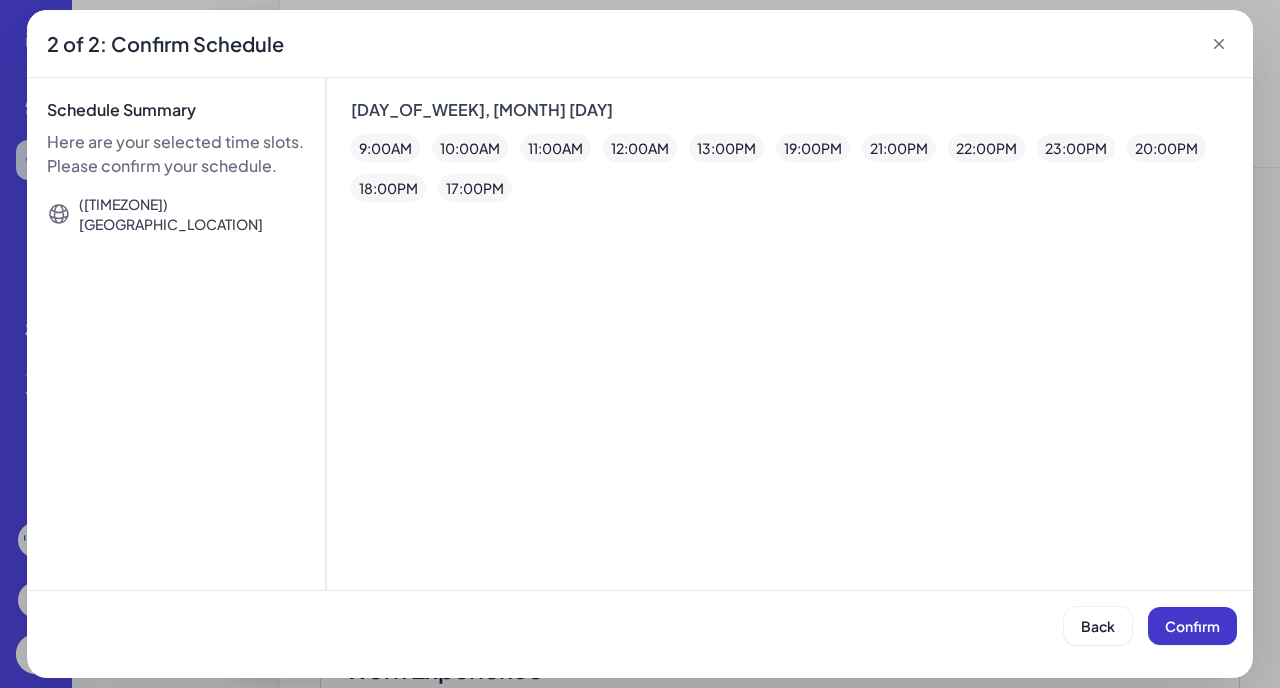 click on "Confirm" at bounding box center [1192, 626] 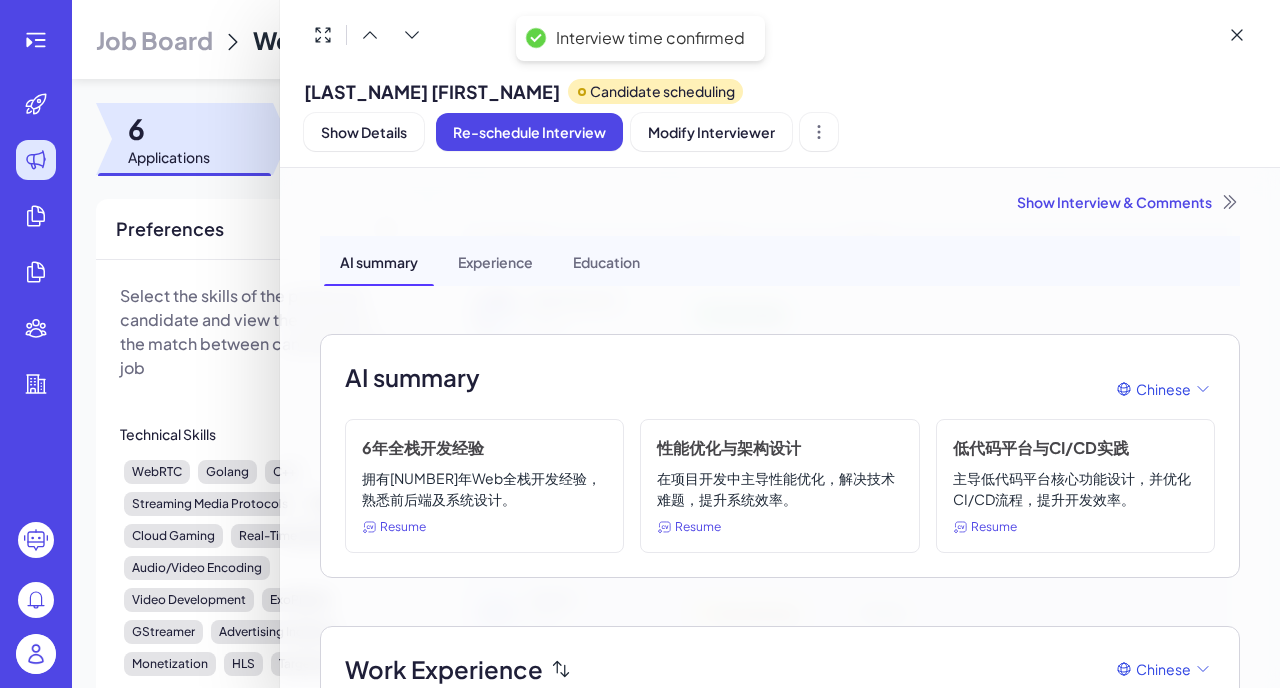 click at bounding box center [640, 344] 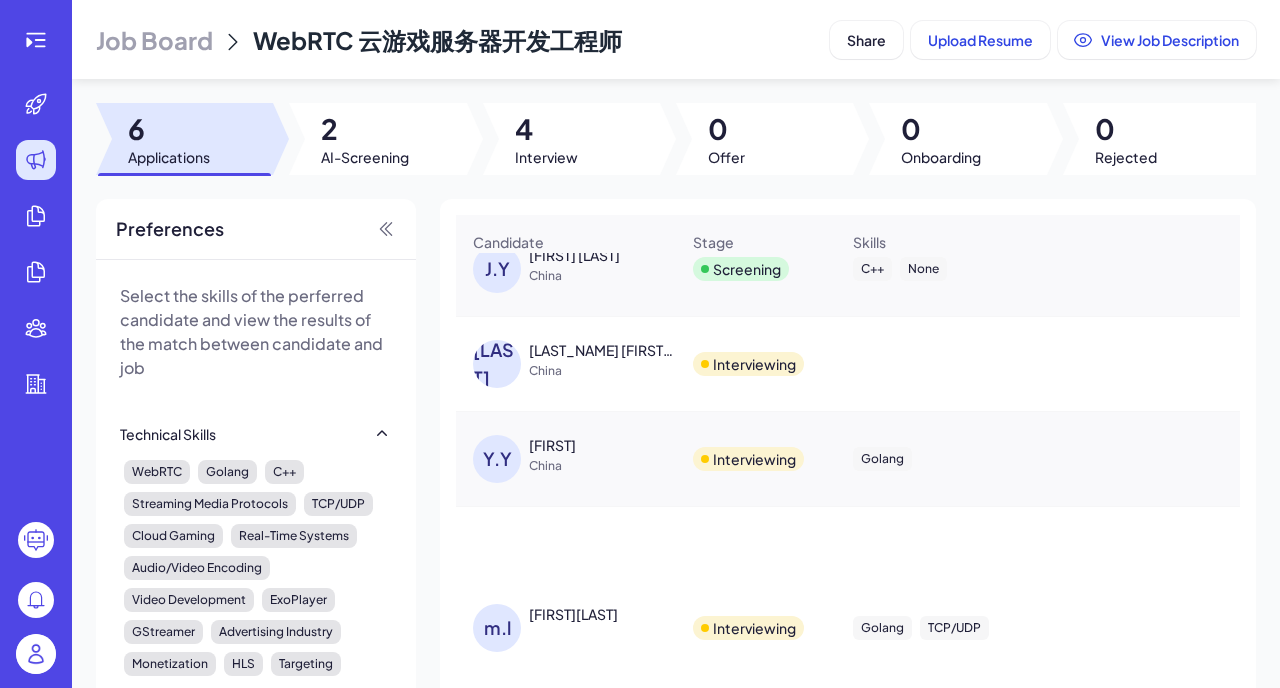 scroll, scrollTop: 176, scrollLeft: 0, axis: vertical 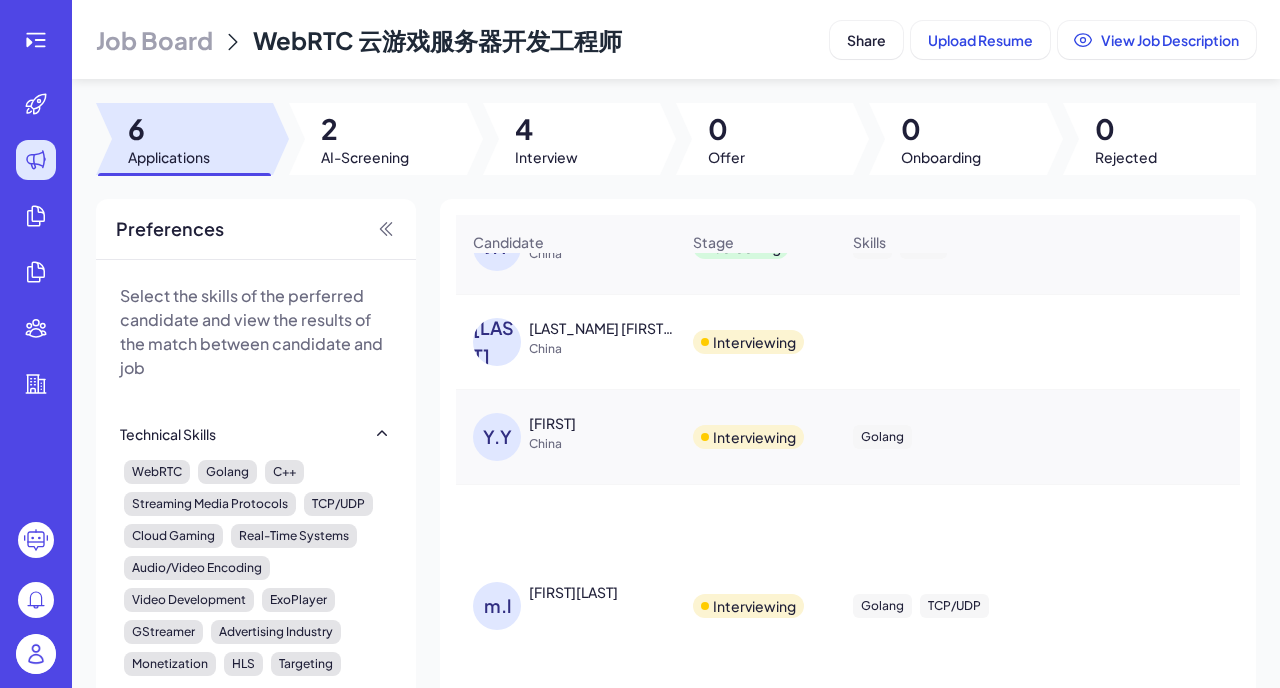 click on "Y.Y" at bounding box center (501, 437) 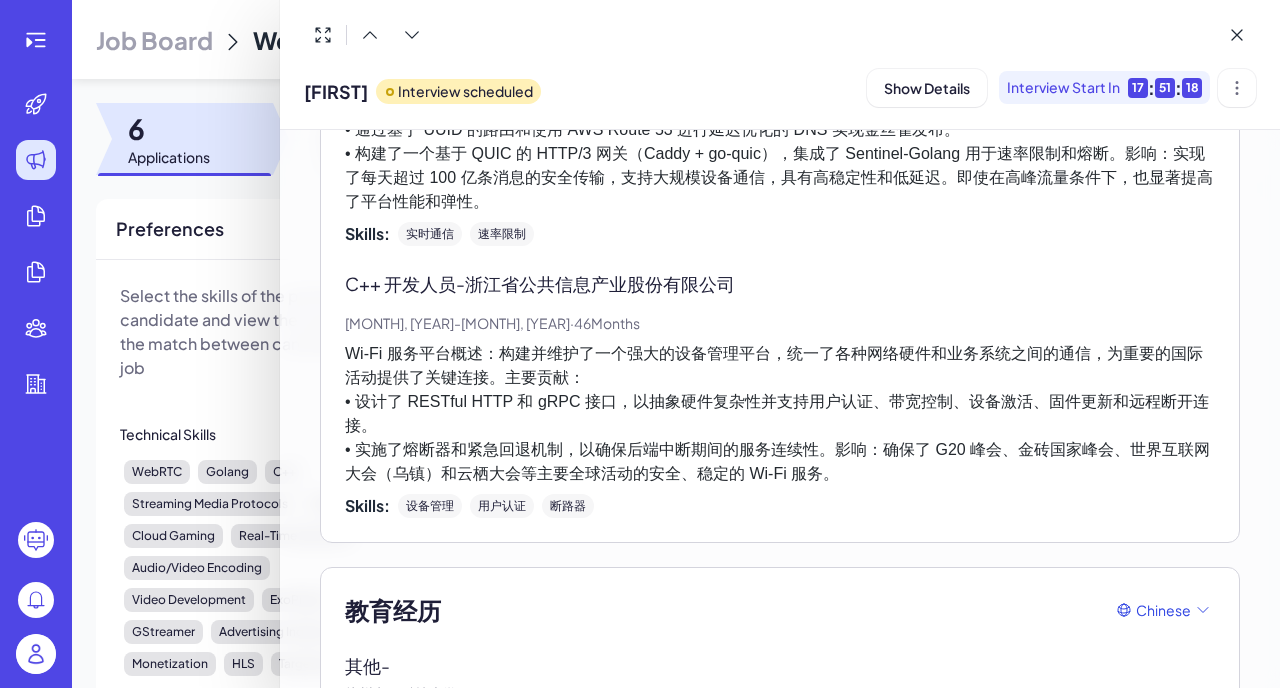 scroll, scrollTop: 1377, scrollLeft: 0, axis: vertical 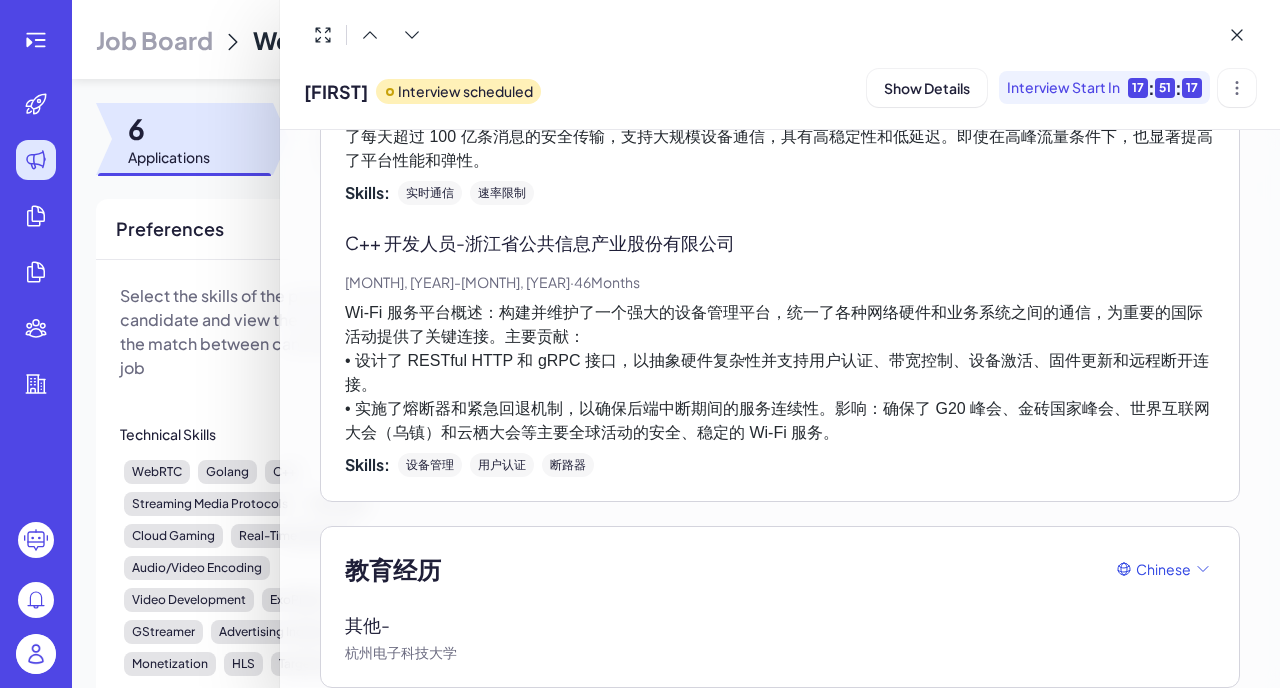 click at bounding box center (640, 344) 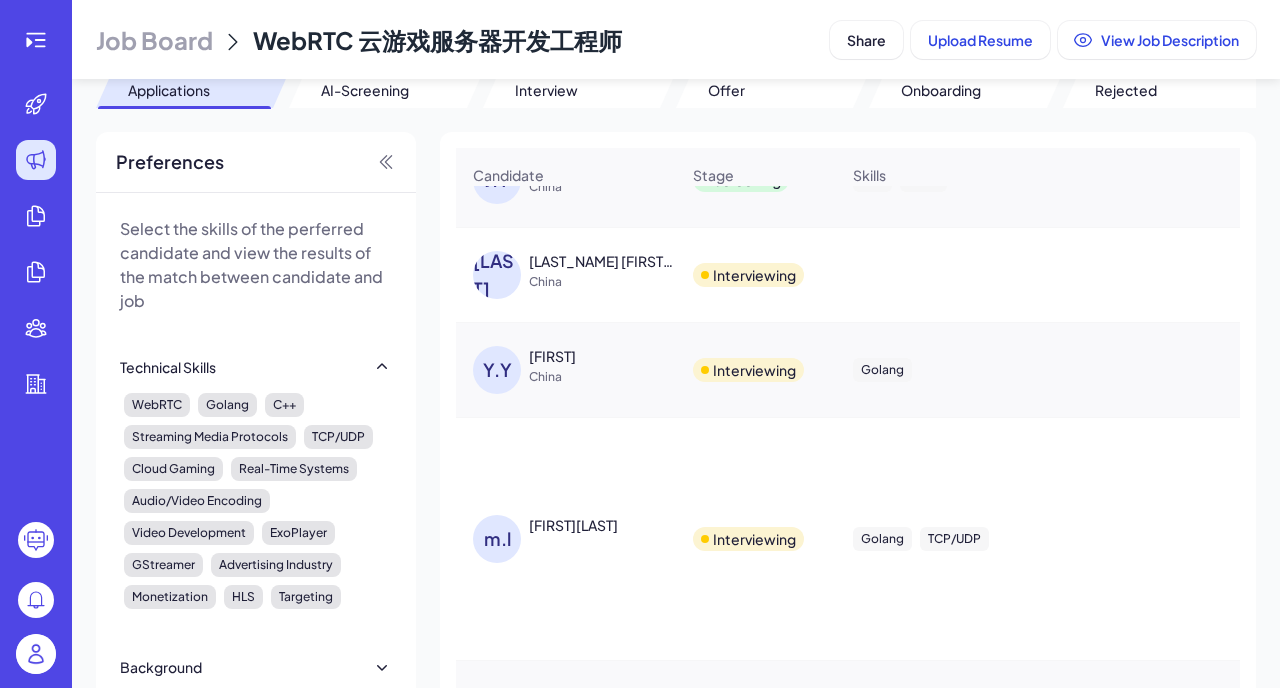 scroll, scrollTop: 117, scrollLeft: 0, axis: vertical 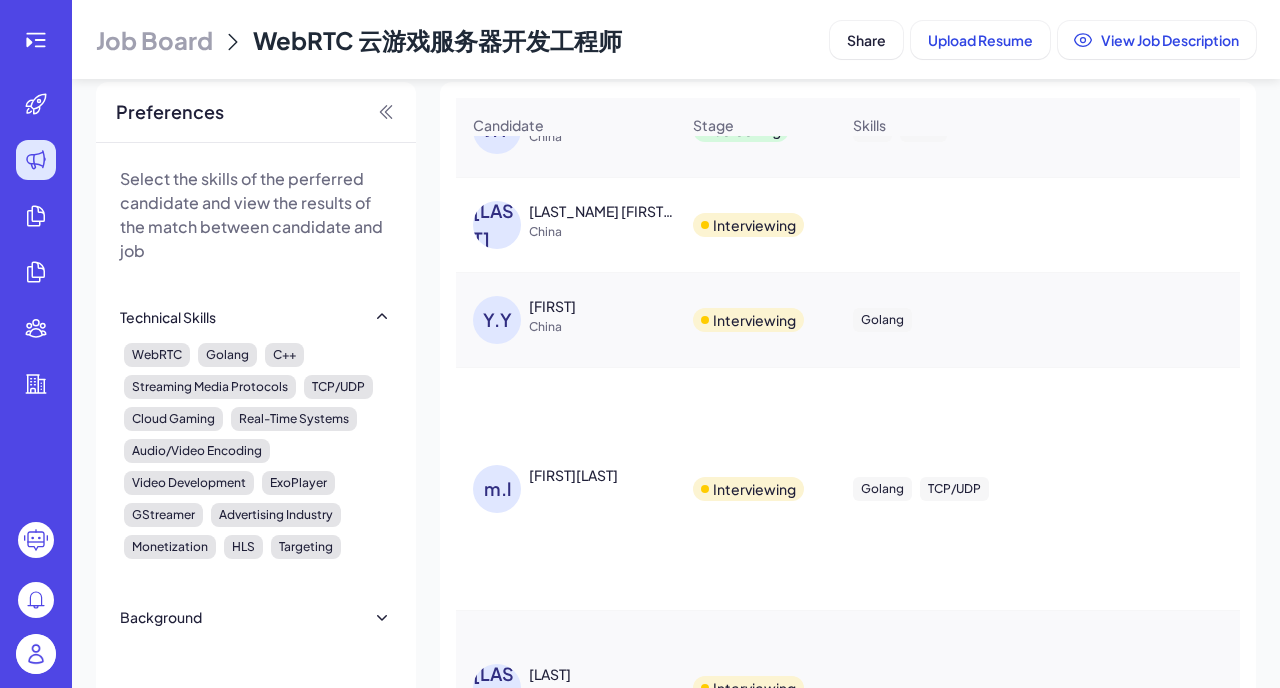 click on "[FIRST][LAST]" at bounding box center [573, 475] 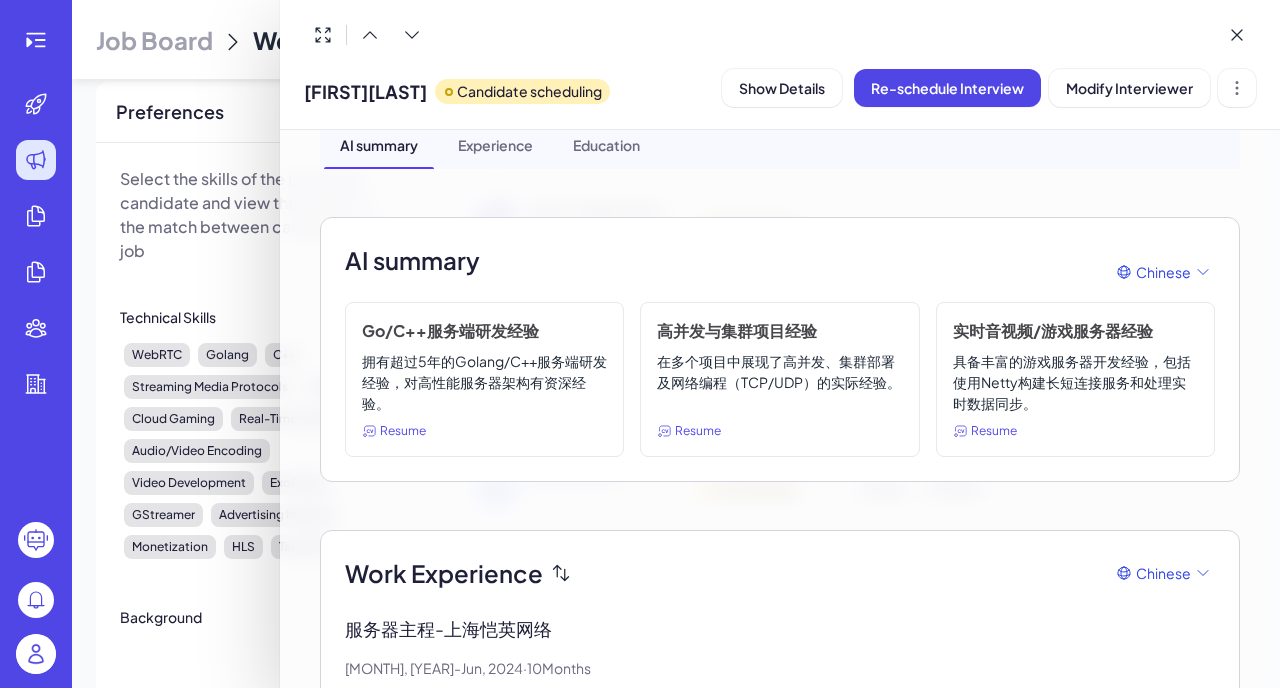 scroll, scrollTop: 0, scrollLeft: 0, axis: both 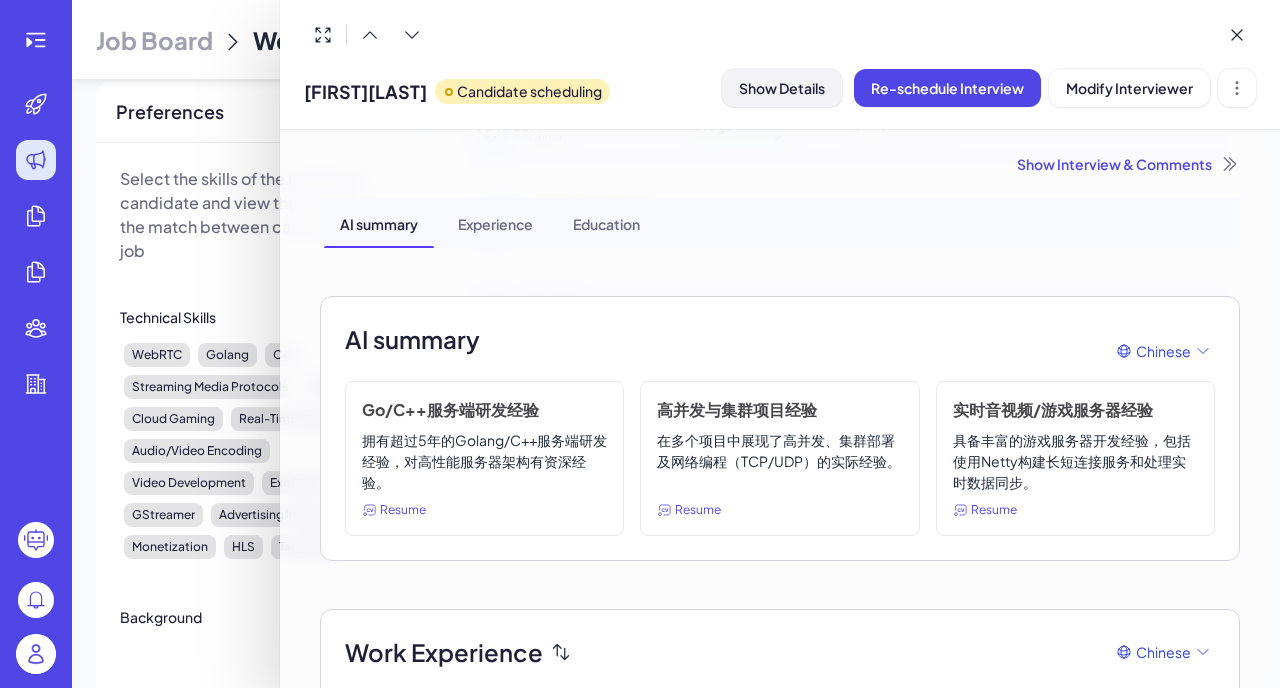click on "Show Details" at bounding box center [782, 88] 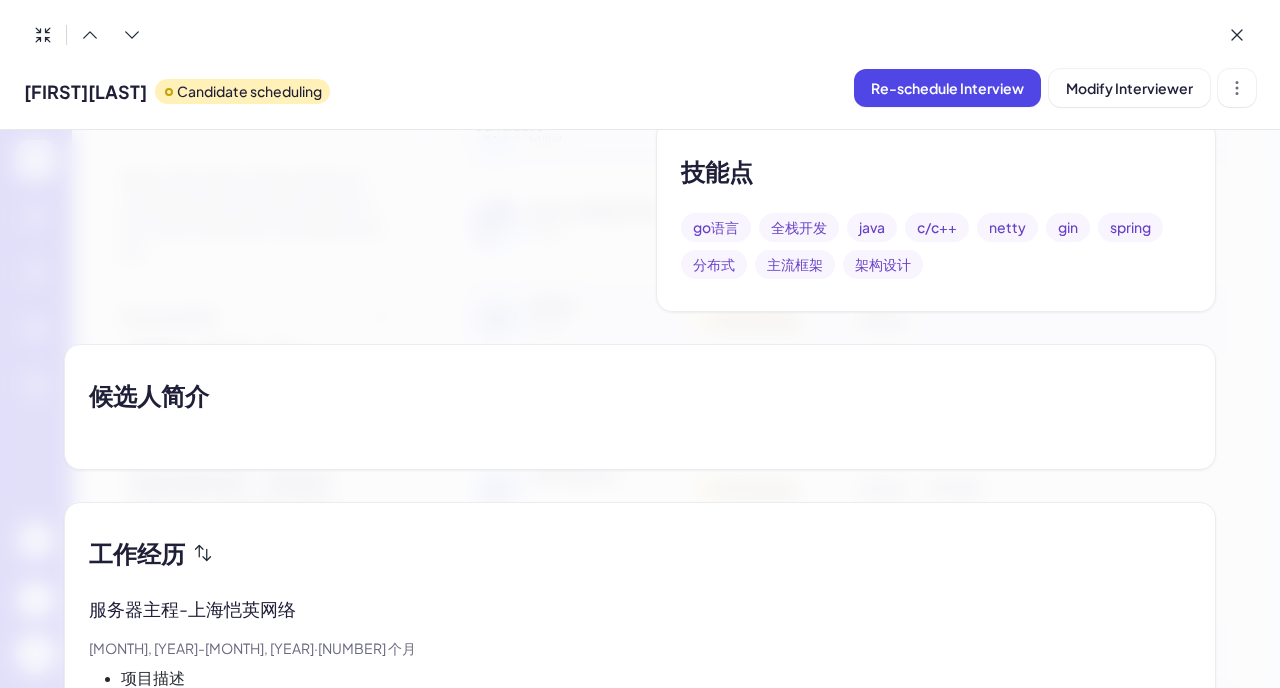 scroll, scrollTop: 0, scrollLeft: 0, axis: both 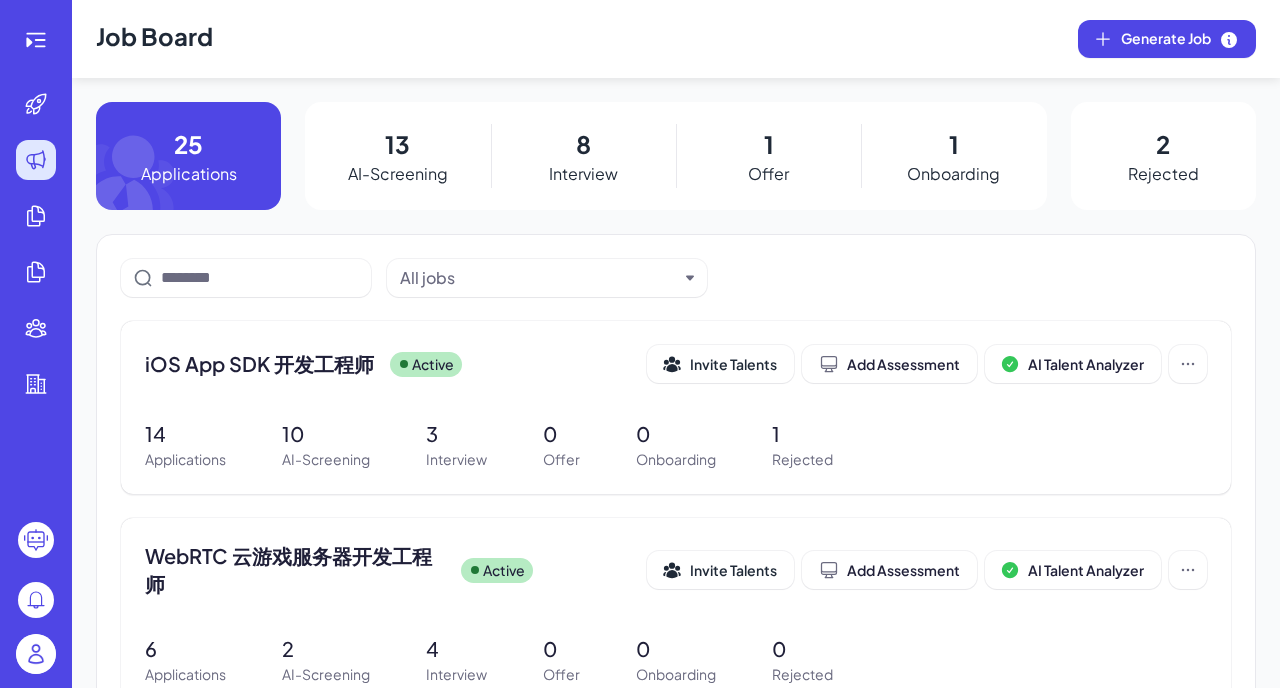 click on "Interview" at bounding box center (583, 174) 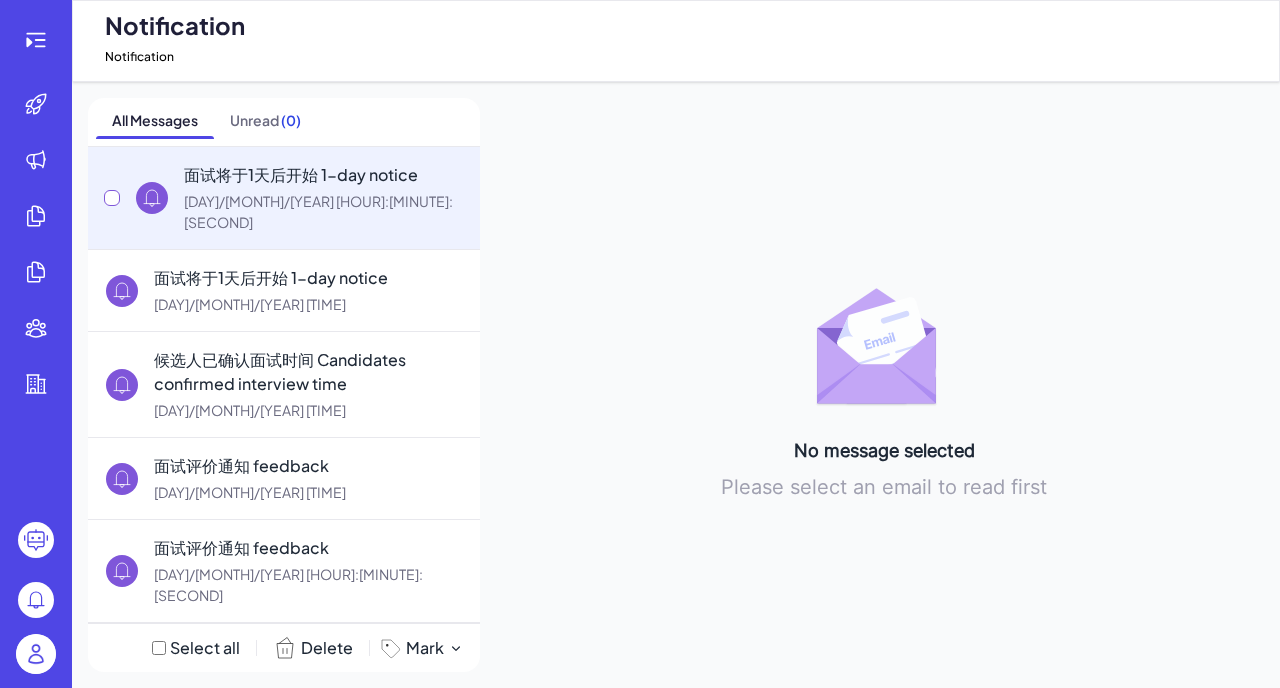 click on "面试将于1天后开始  1-day notice" at bounding box center [324, 175] 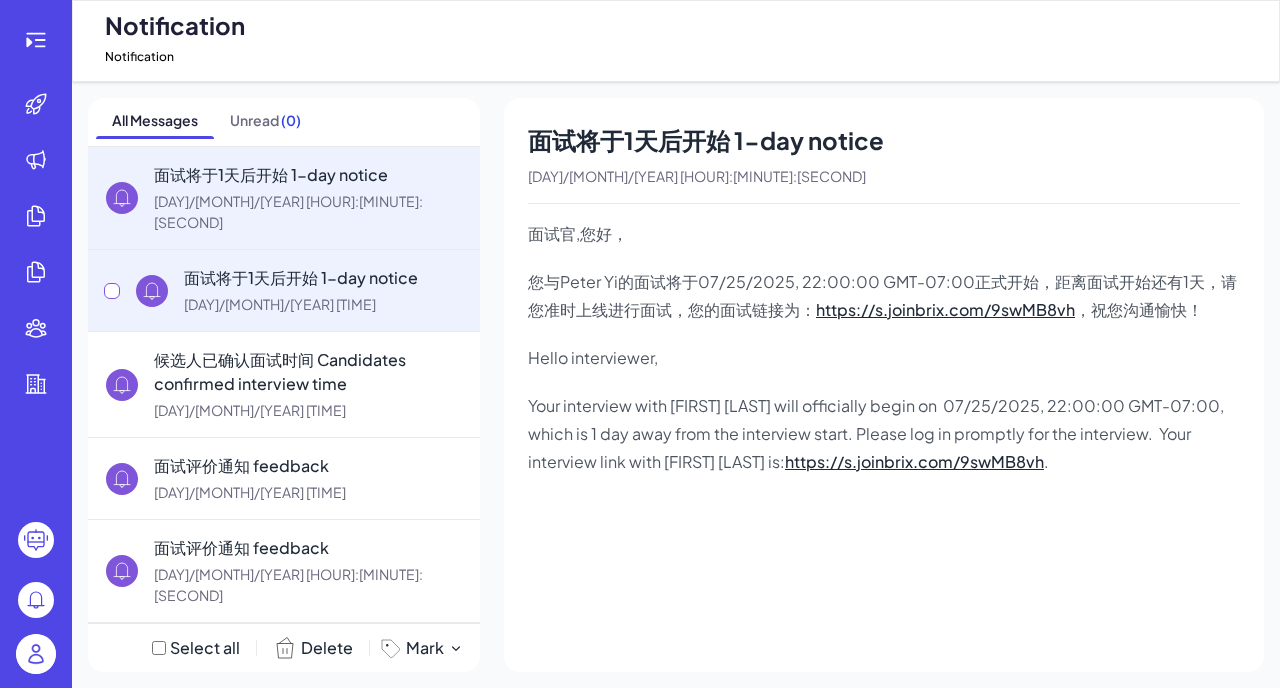 click on "面试将于1天后开始  1-day notice" at bounding box center (324, 278) 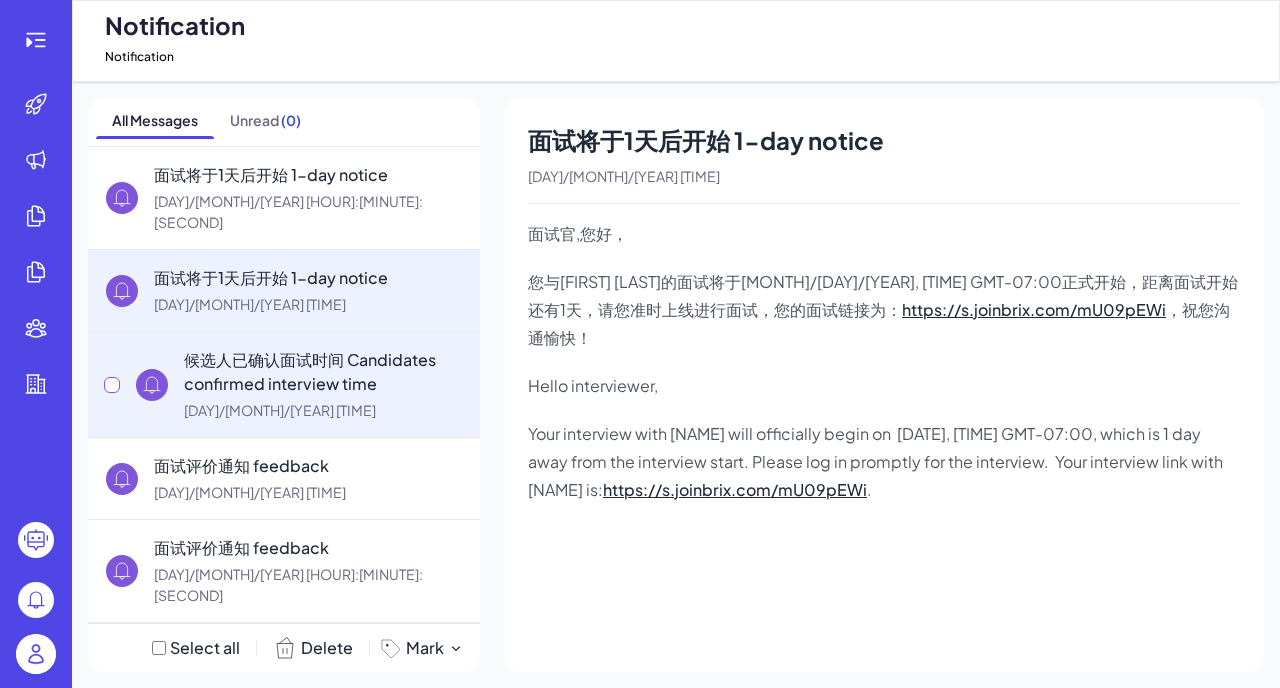 click on "候选人已确认面试时间  Candidates confirmed interview time [DAY]/[MONTH]/[YEAR] [TIME]" at bounding box center (324, 384) 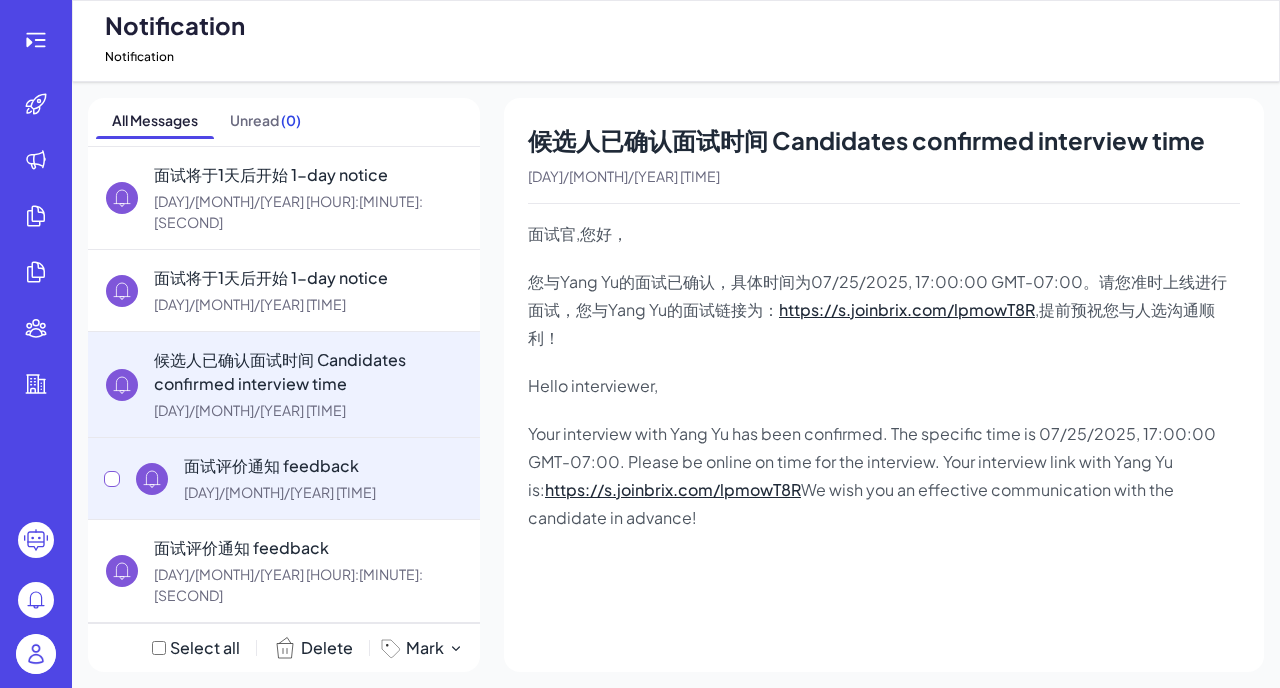 click on "面试评价通知  feedback [DAY]/[MONTH]/[YEAR] 00:00:03" at bounding box center [284, 478] 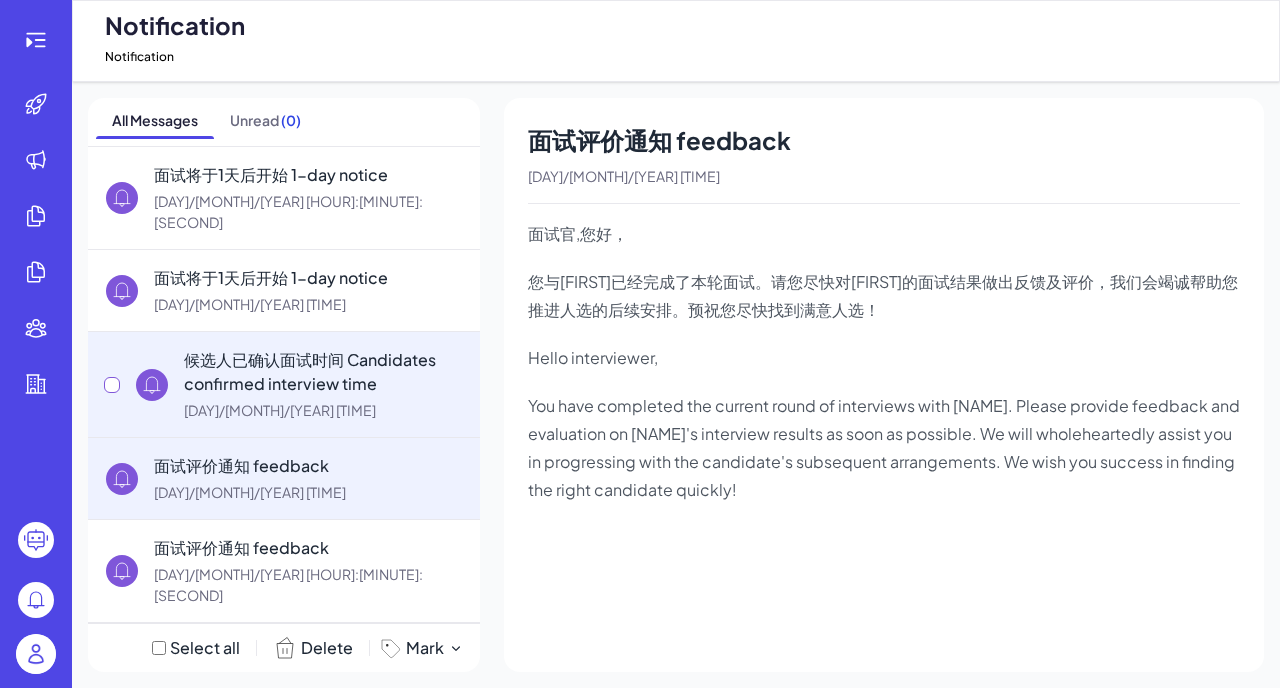 click on "[DAY]/[MONTH]/[YEAR] [TIME]" at bounding box center (324, 410) 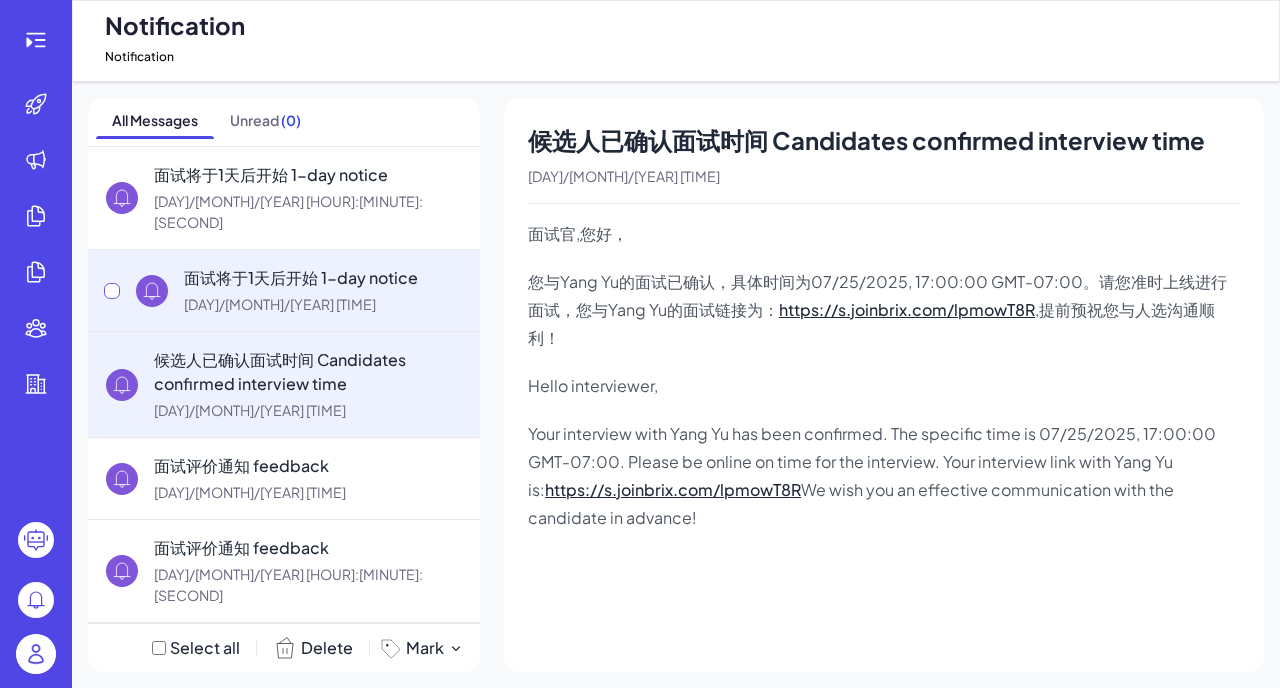 click on "面试将于1天后开始  1-day notice [DATE] [TIME]" at bounding box center [284, 290] 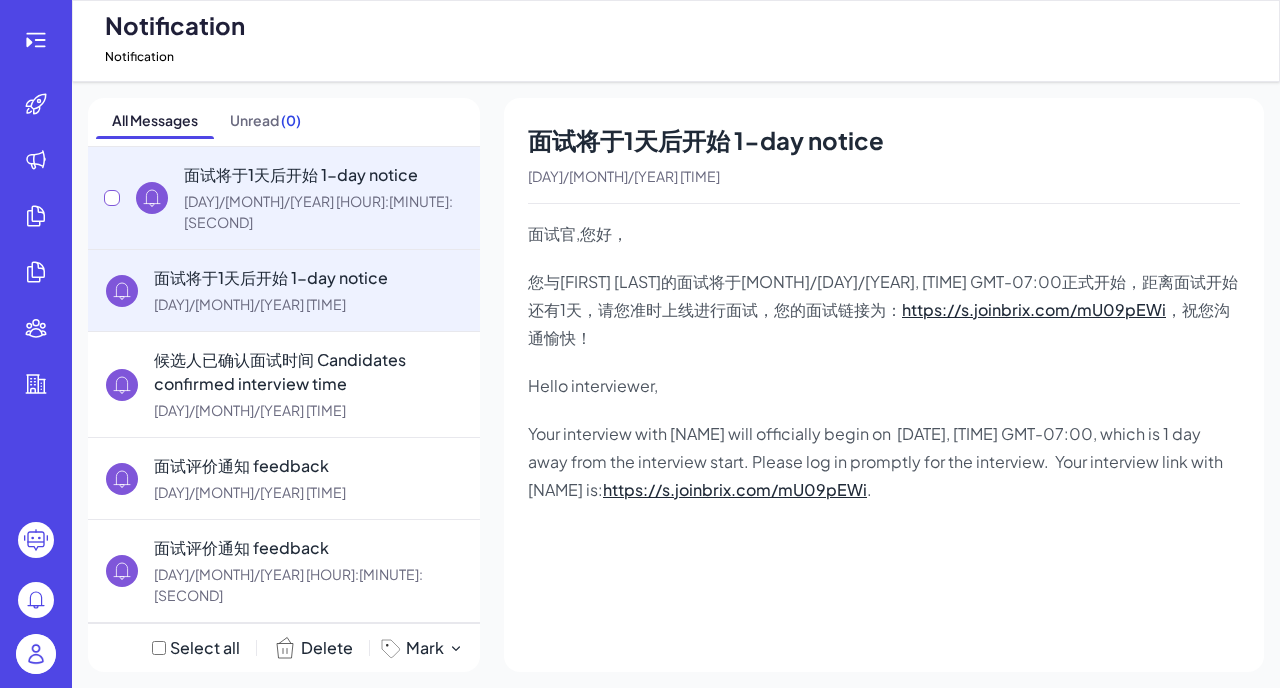 click on "[DAY]/[MONTH]/[YEAR] [HOUR]:[MINUTE]:[SECOND]" at bounding box center (324, 212) 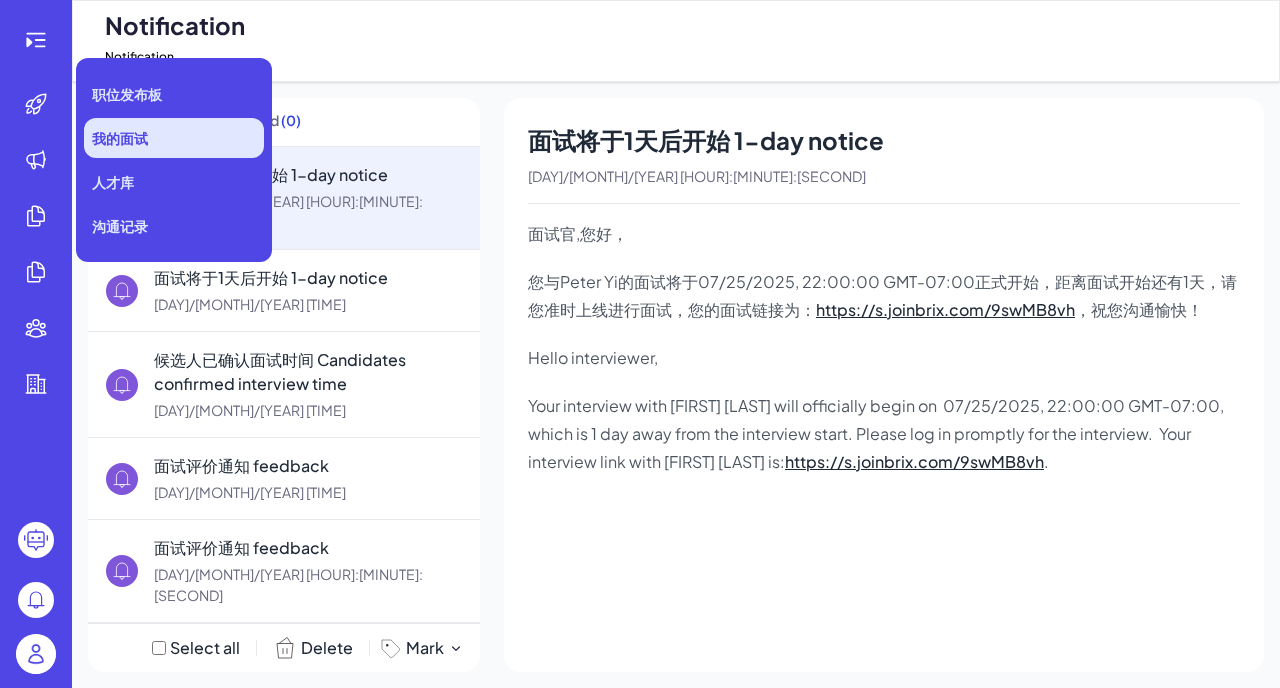 click on "我的面试" at bounding box center (120, 138) 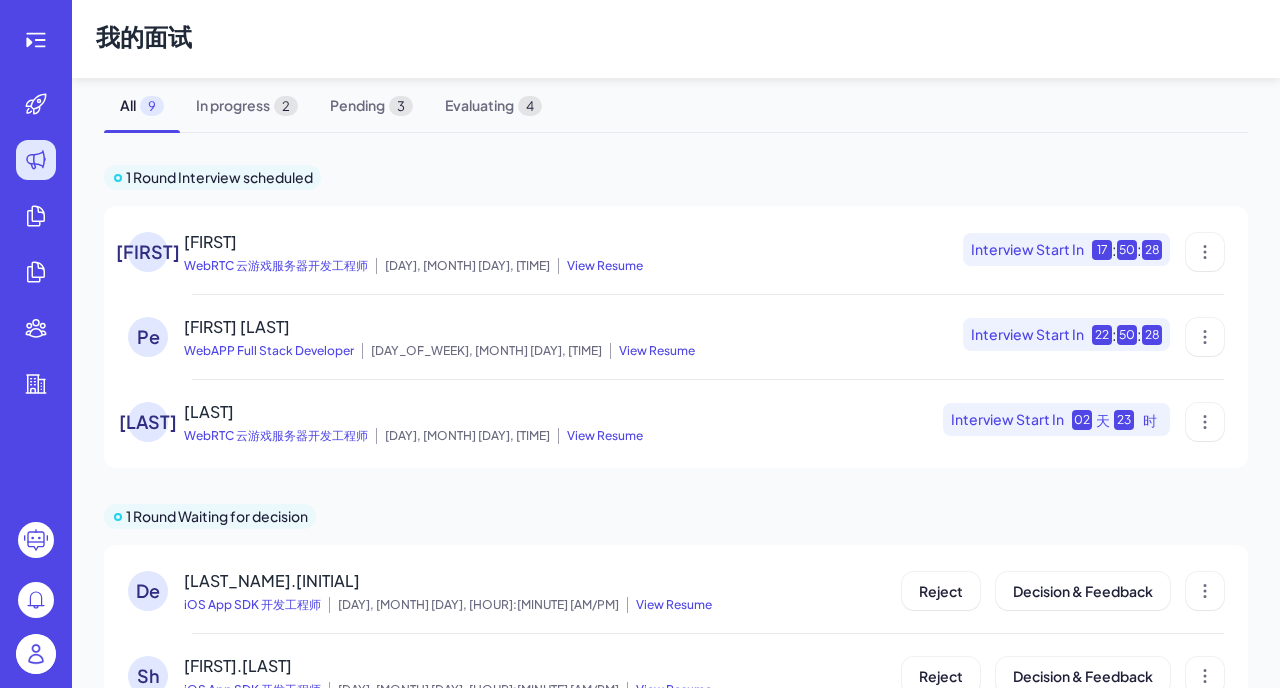 scroll, scrollTop: 0, scrollLeft: 0, axis: both 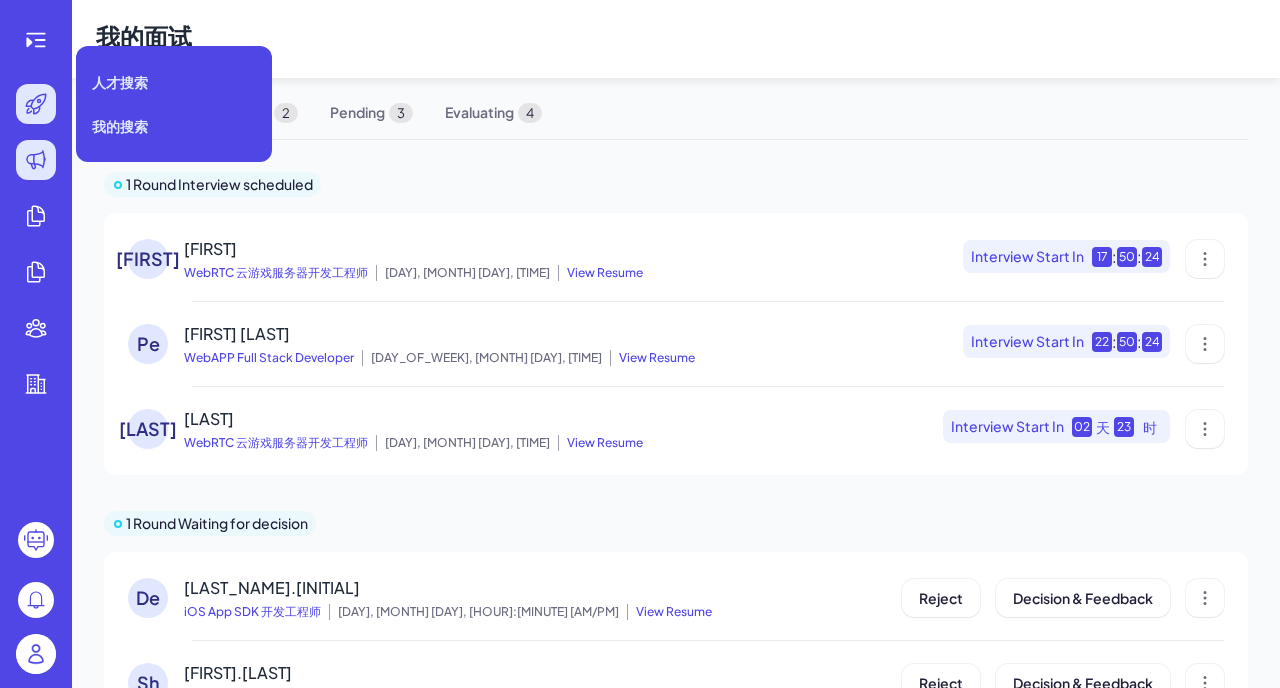 click 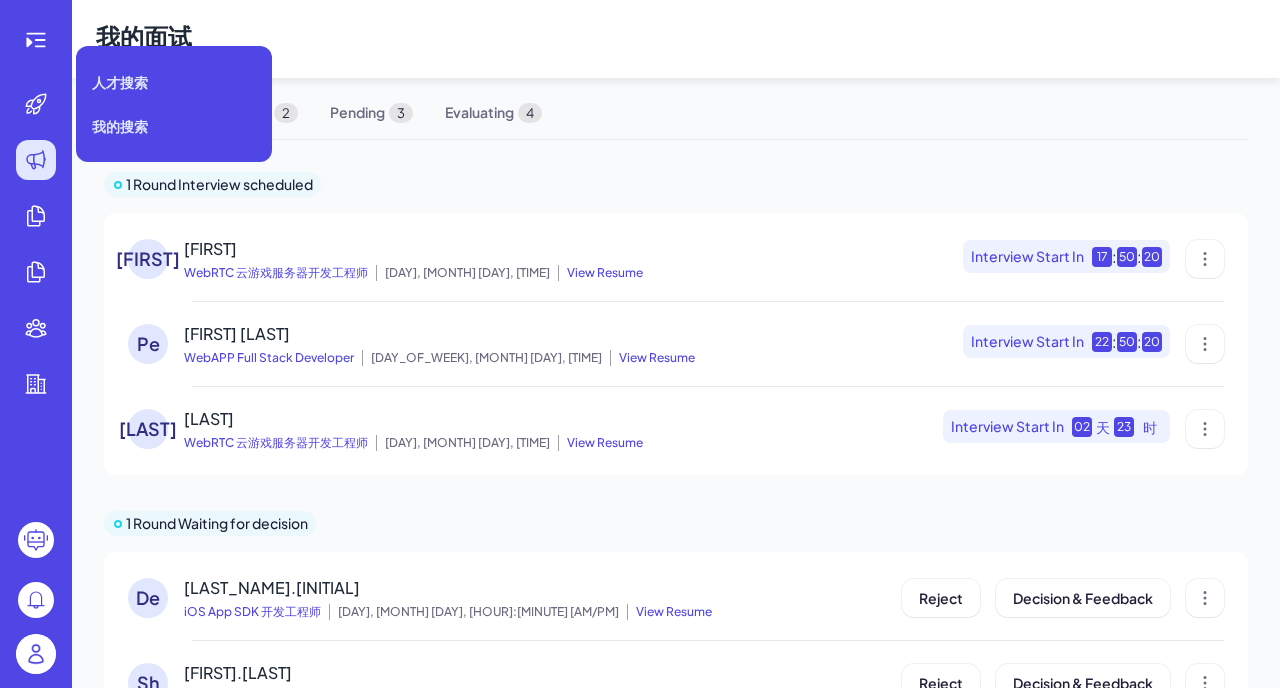 click at bounding box center (36, 344) 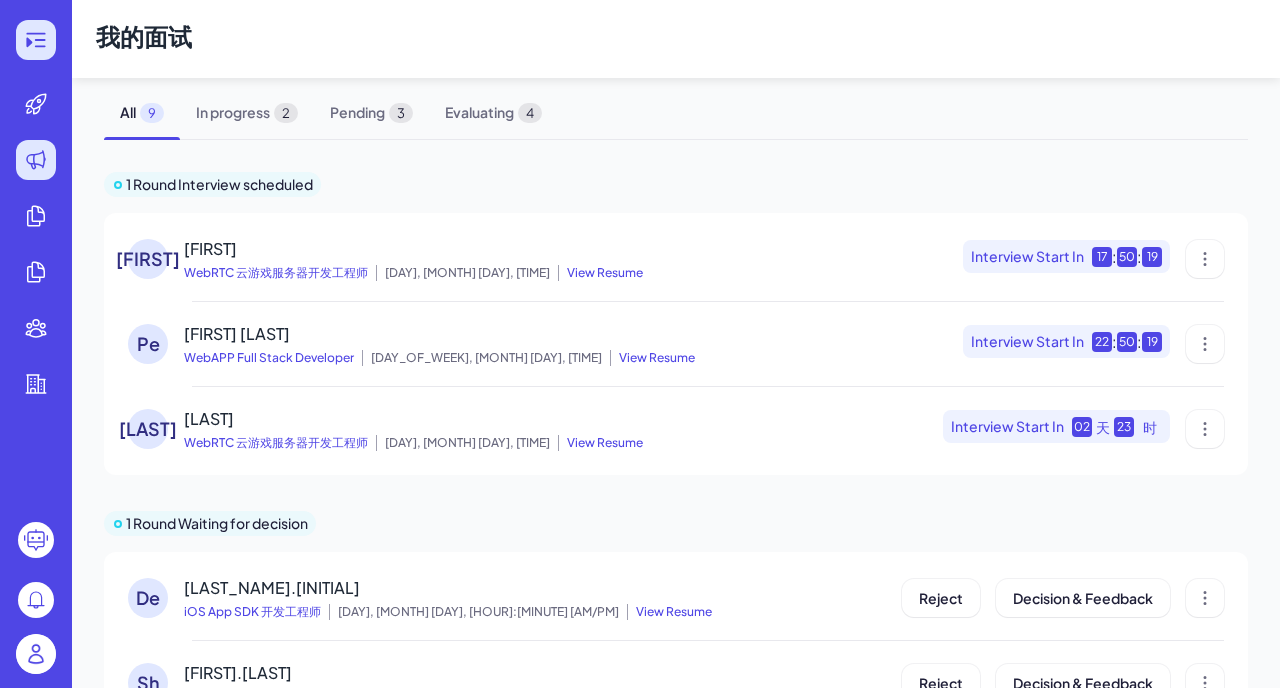 click 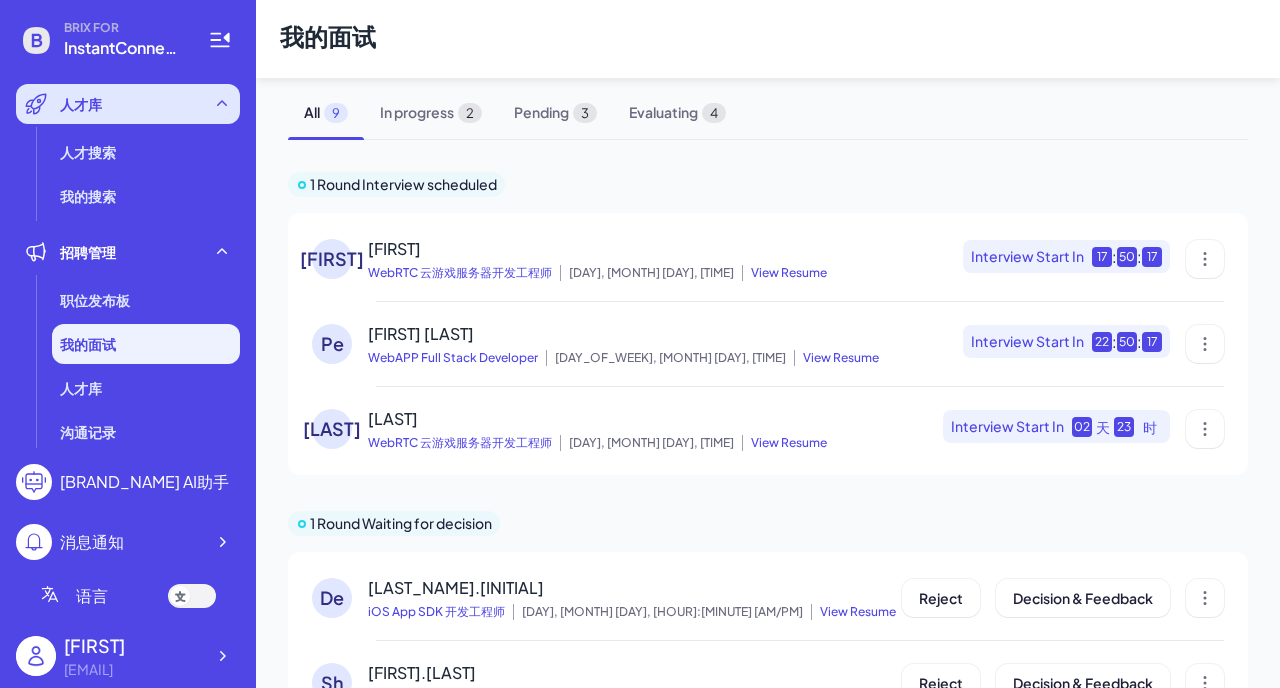 click on "人才库" at bounding box center (81, 104) 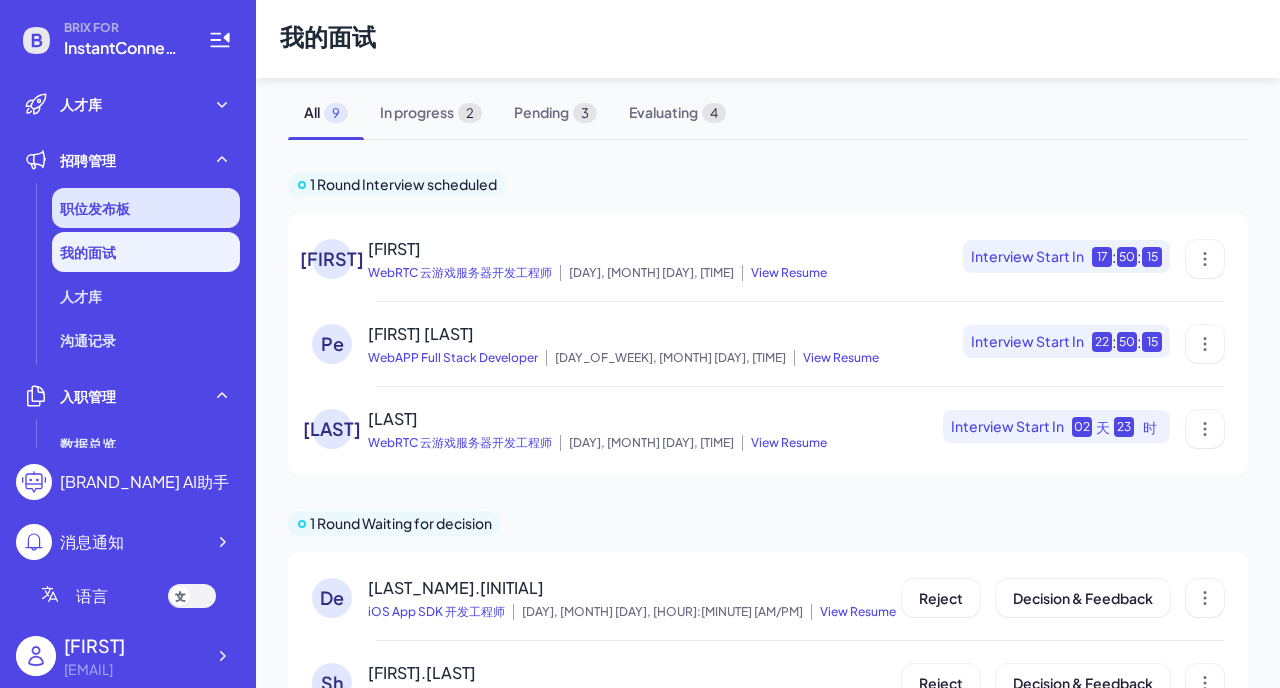 click on "职位发布板" at bounding box center (95, 208) 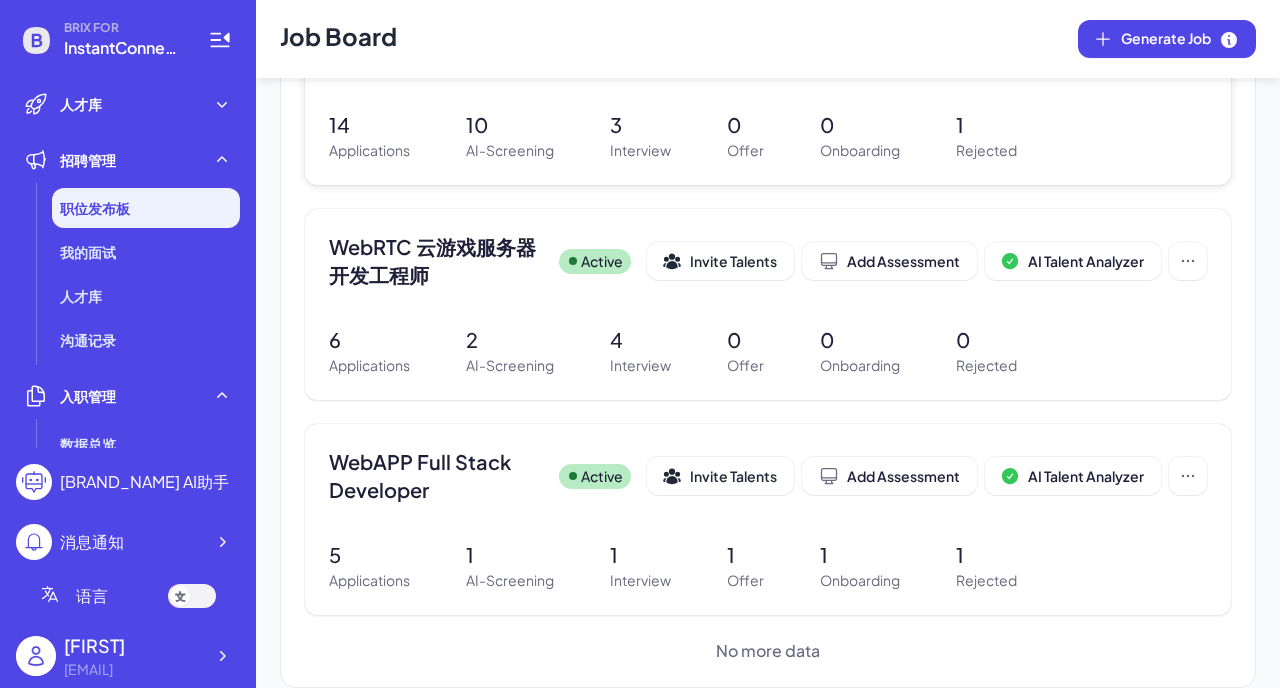 scroll, scrollTop: 339, scrollLeft: 0, axis: vertical 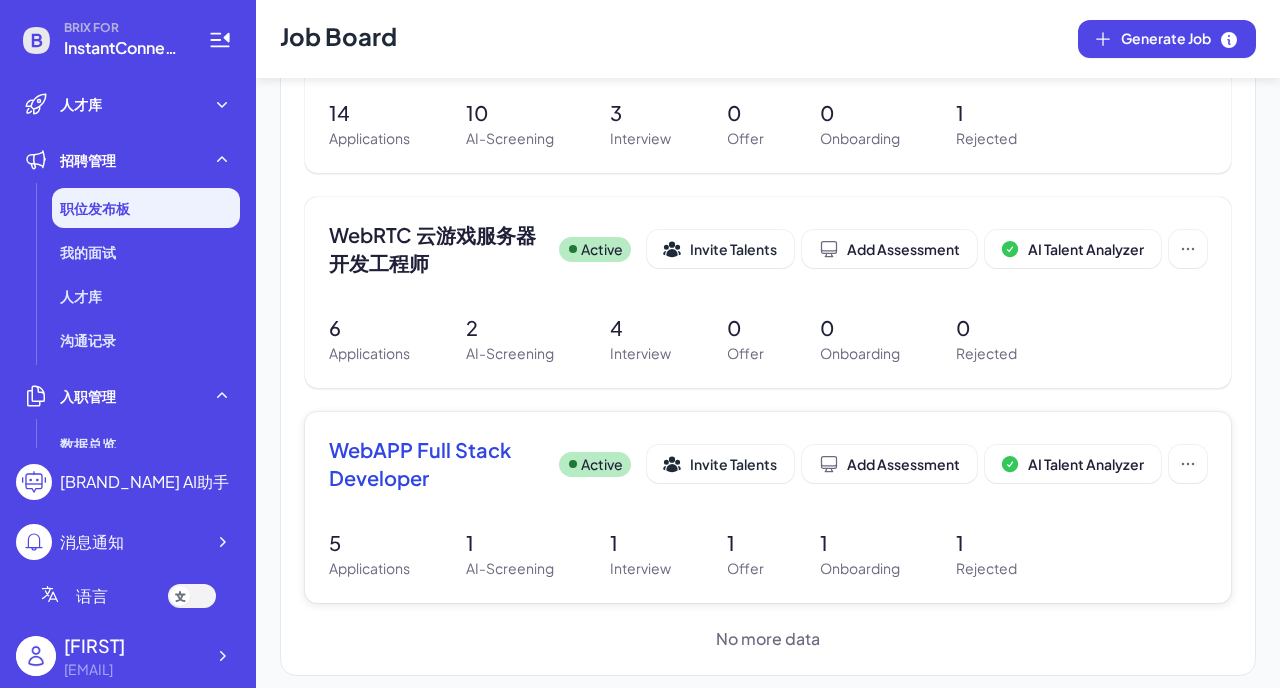 click on "WebAPP Full Stack Developer" at bounding box center [436, 464] 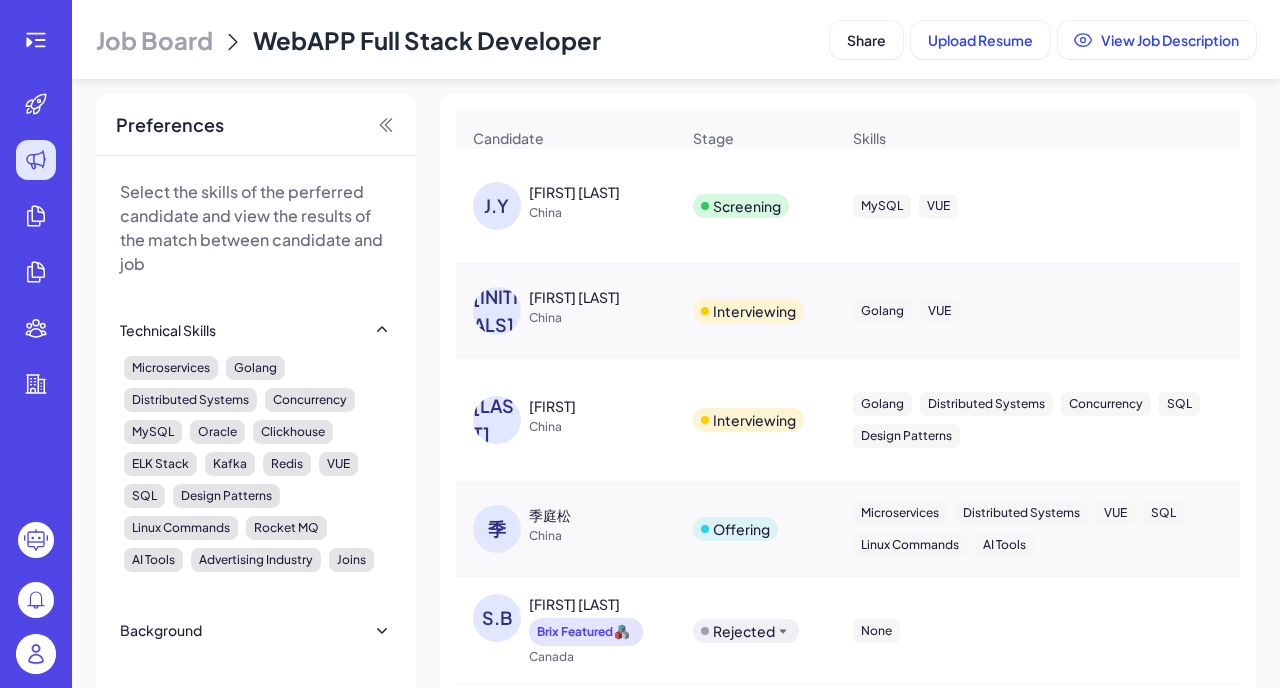 scroll, scrollTop: 0, scrollLeft: 0, axis: both 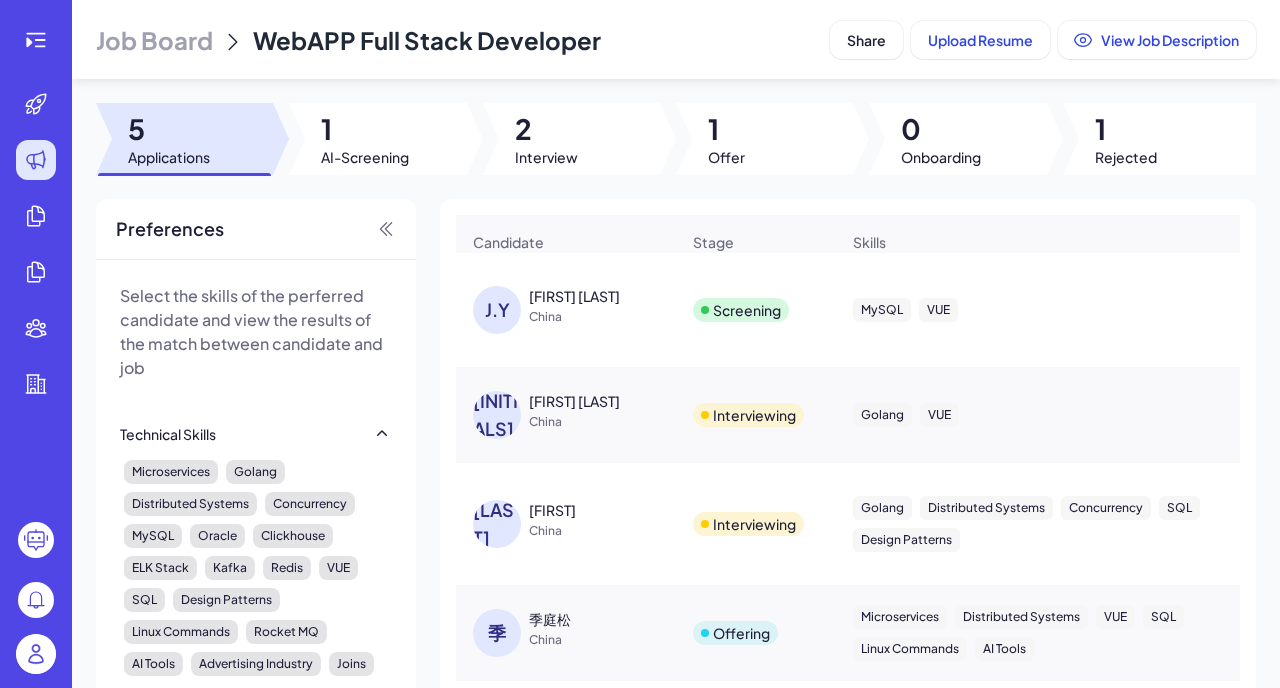 click 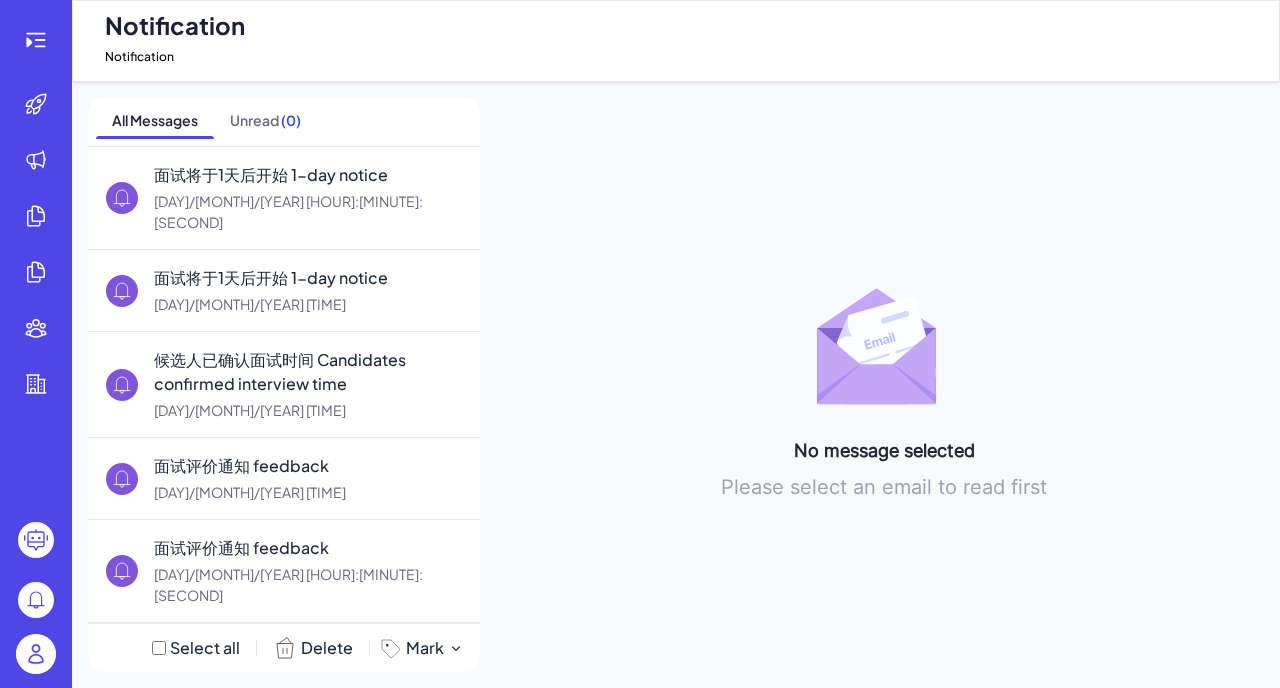 click 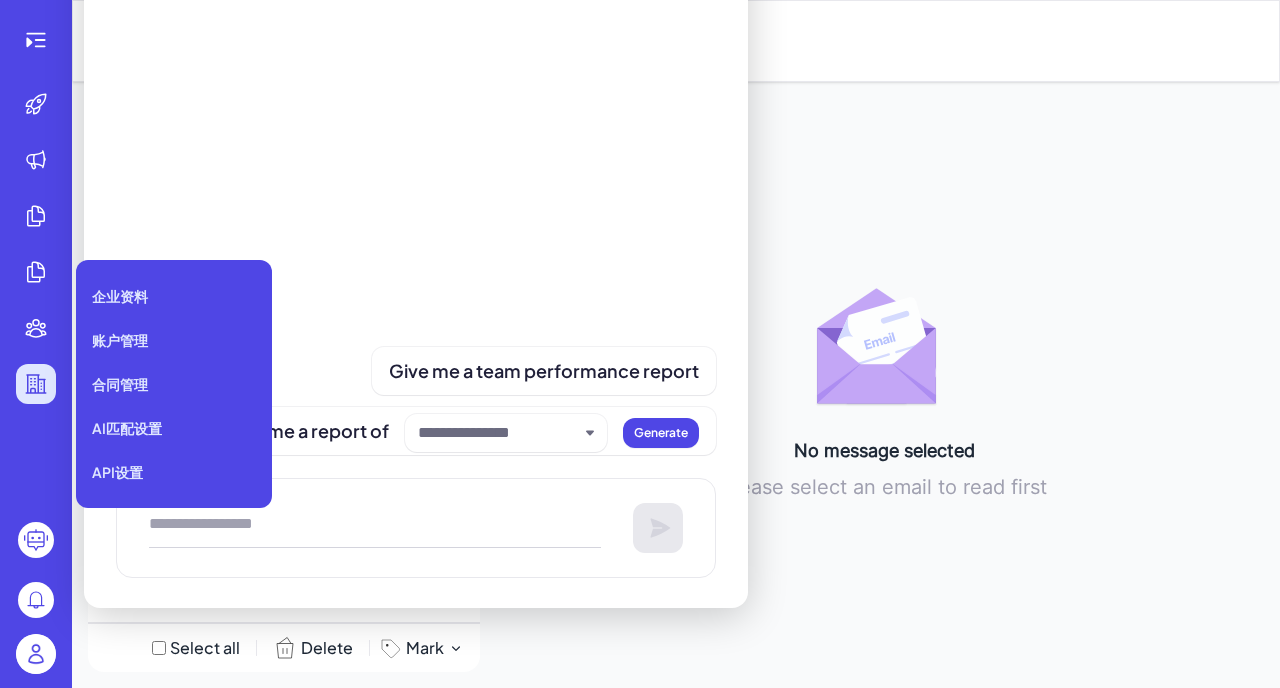 click 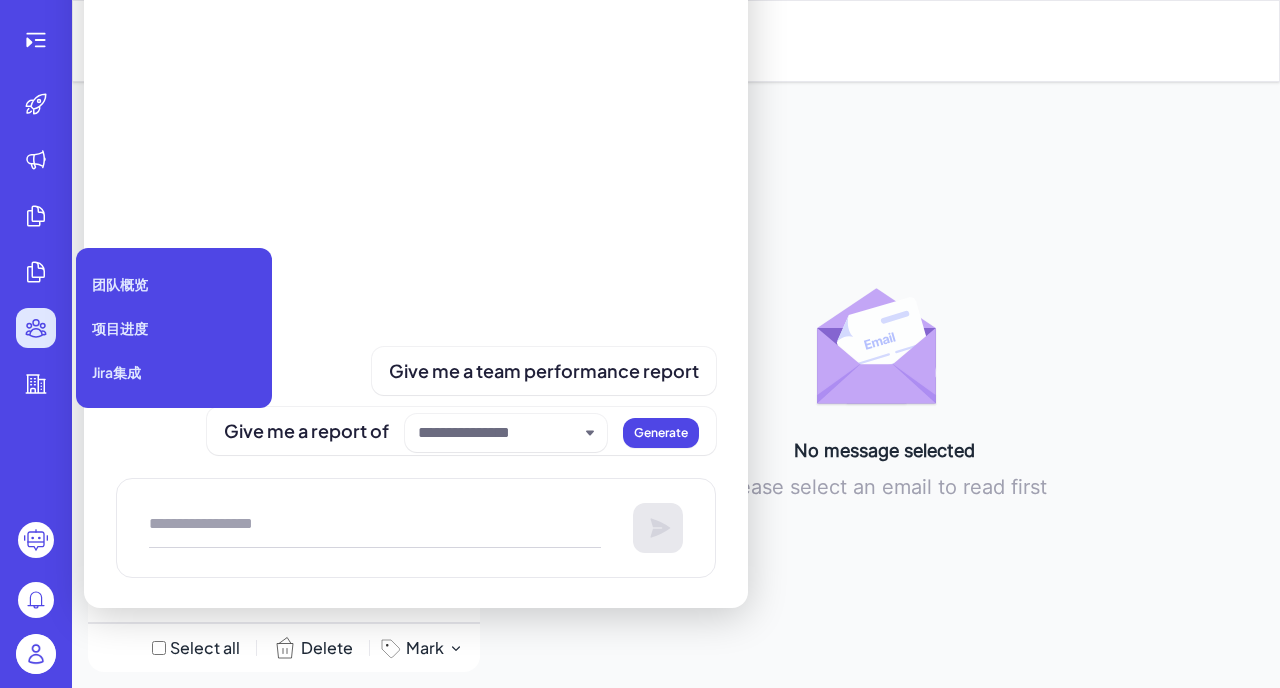 click 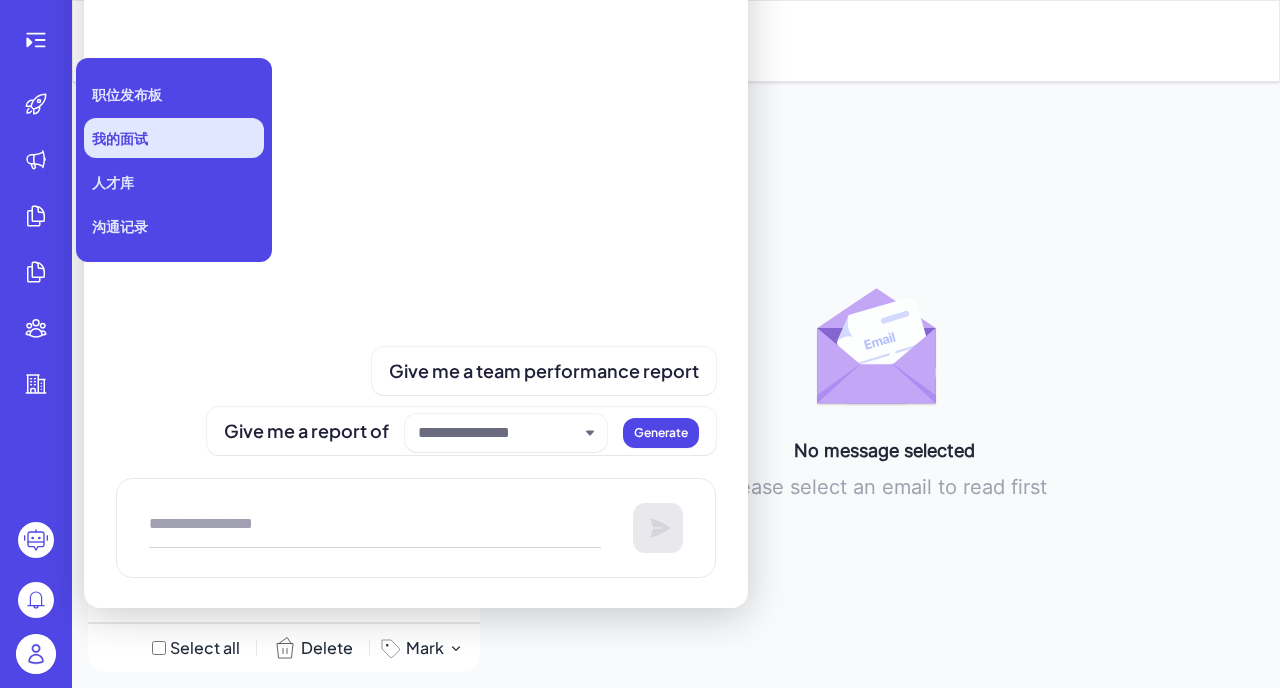 click on "我的面试" at bounding box center [120, 138] 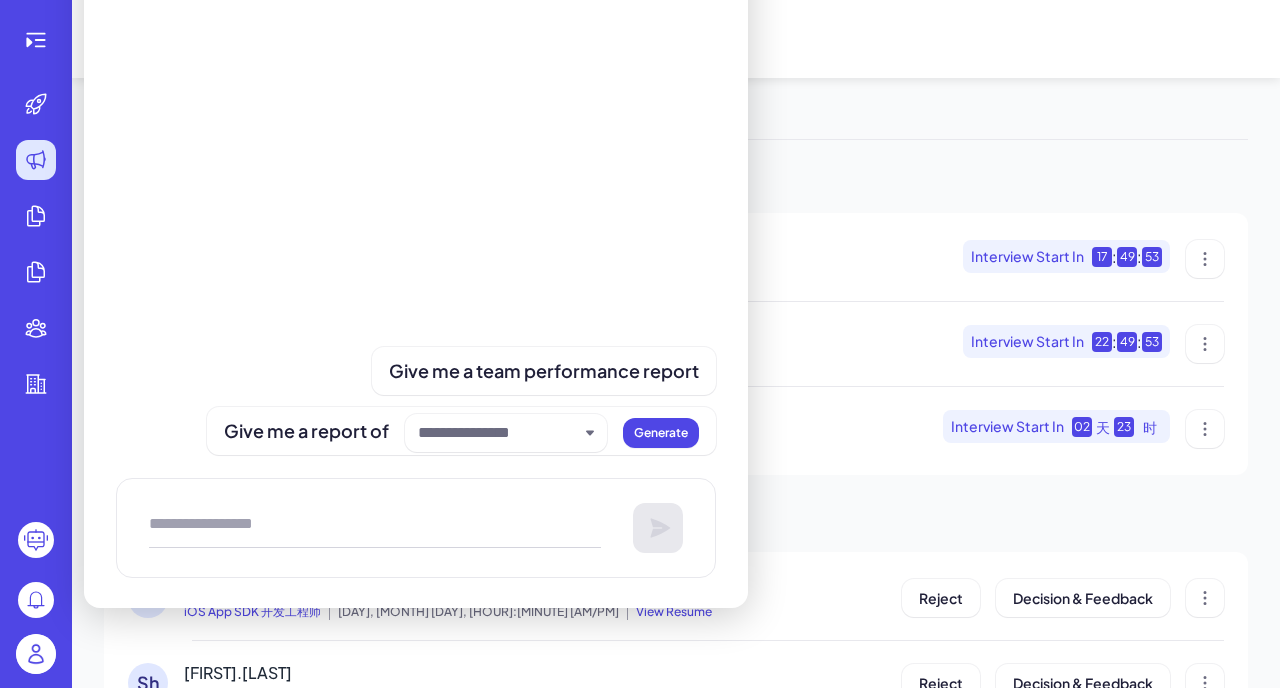 click on "我的面试" at bounding box center [676, 39] 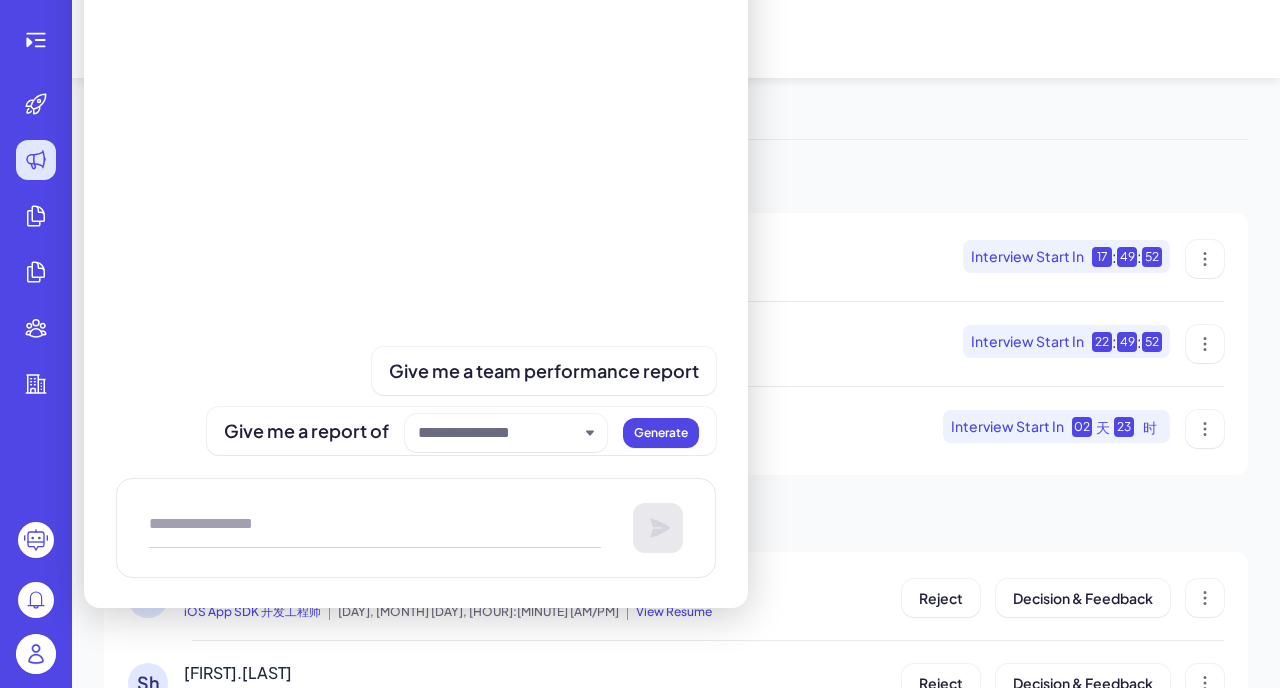 click on "[NAME] WebRTC 云游戏服务器开发工程师 [DAY_OF_WEEK], [MONTH] [DAY], [TIME] View Resume Interview Start In [TIME] [NAME] WebAPP Full Stack Developer [DAY_OF_WEEK], [MONTH] [DAY], [TIME] View Resume Interview Start In [TIME] [LAST] WebRTC 云游戏服务器开发工程师 [DAY_OF_WEEK], [MONTH] [DAY], [TIME] View Resume Interview Start In [NUMBER] 天 [NUMBER] 时" at bounding box center [676, 344] 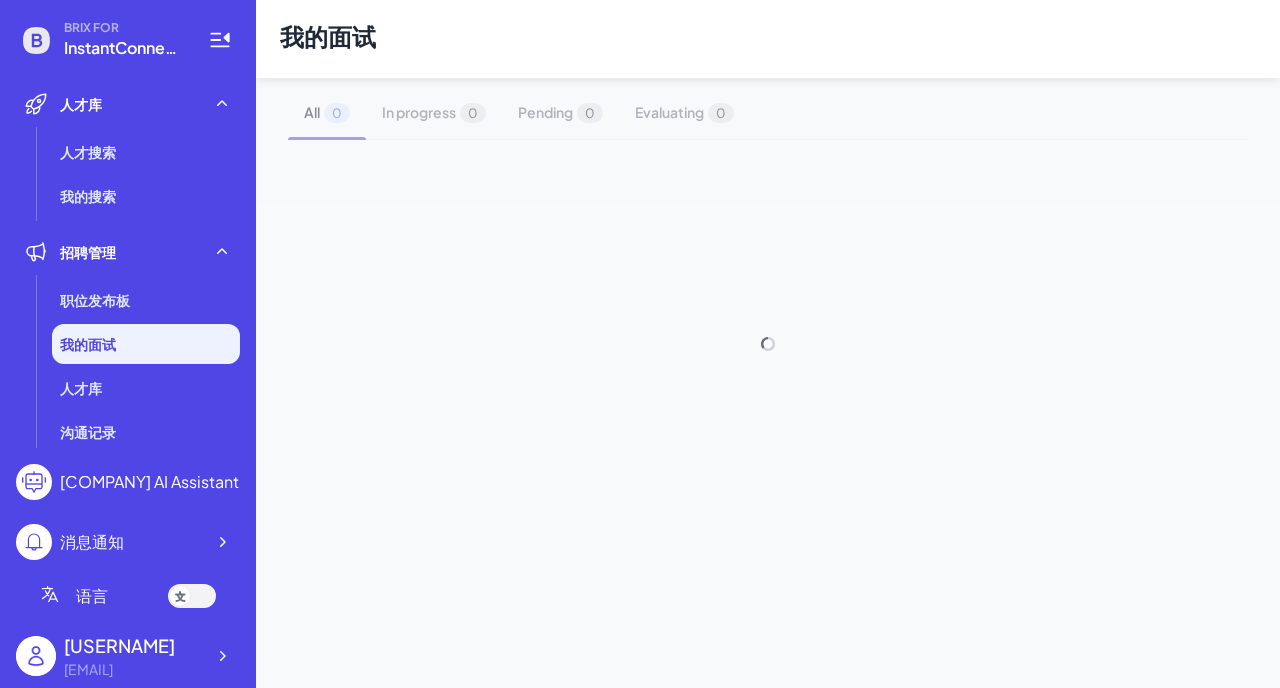 scroll, scrollTop: 0, scrollLeft: 0, axis: both 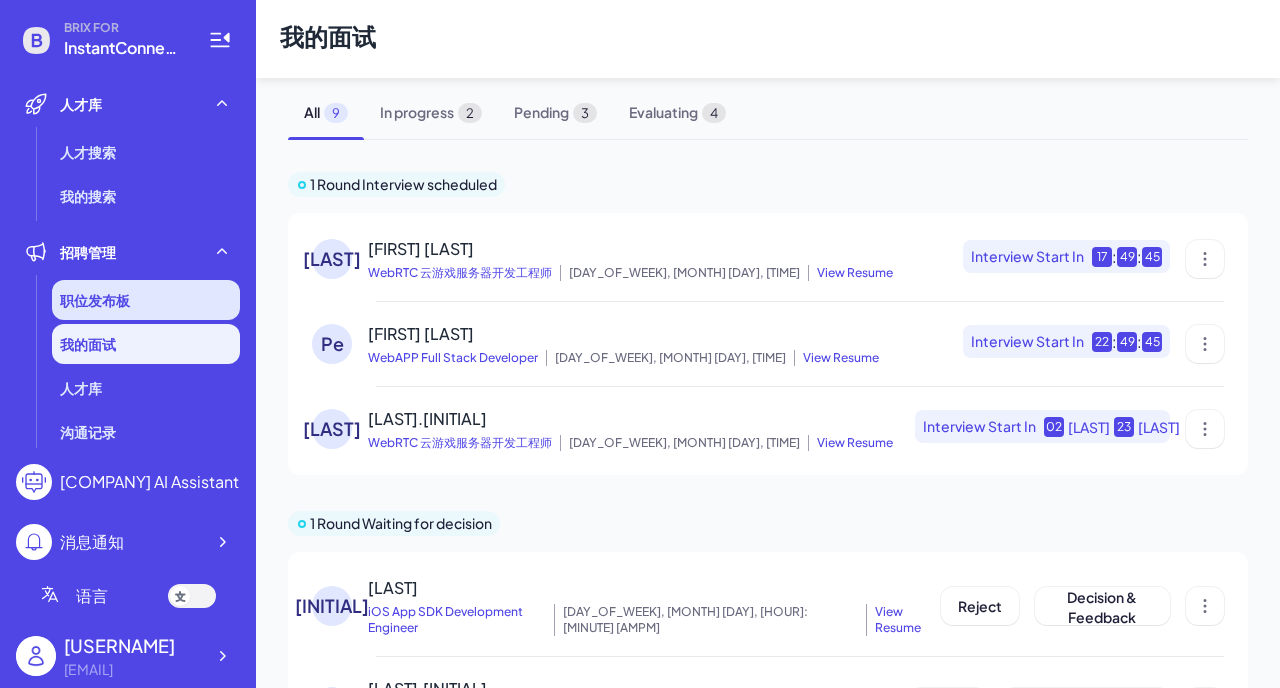 click on "职位发布板" at bounding box center (95, 300) 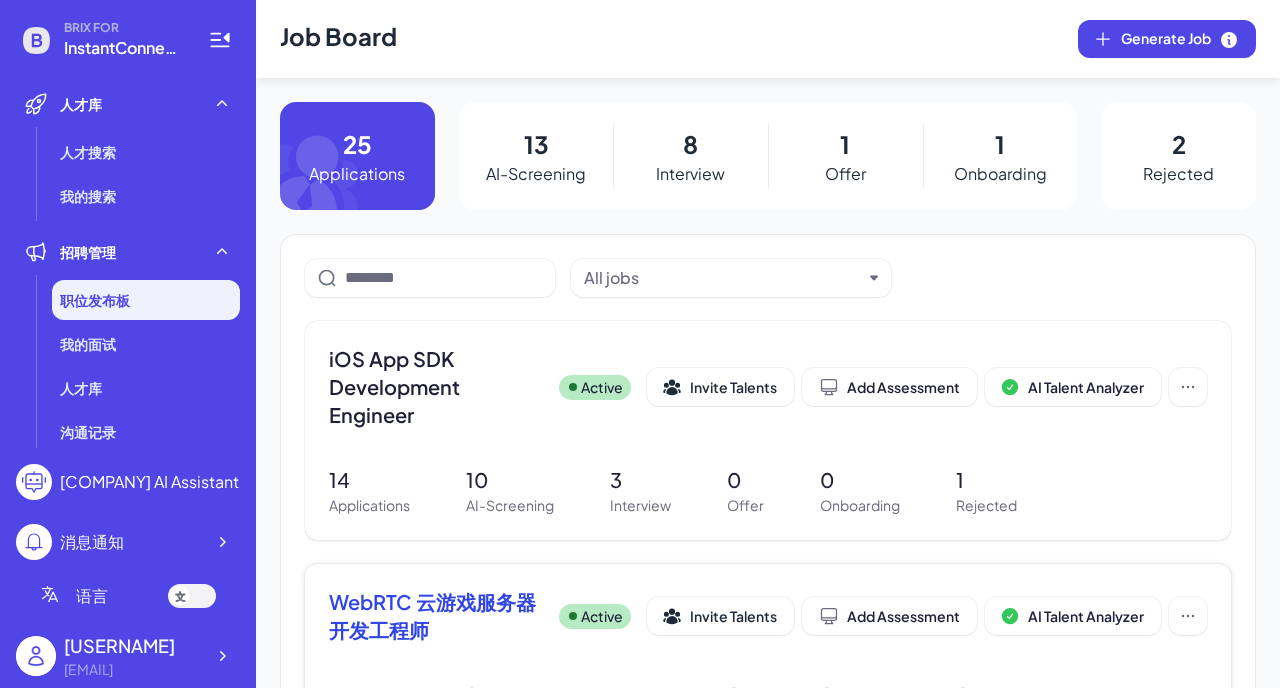 click on "WebRTC 云游戏服务器开发工程师" at bounding box center [436, 616] 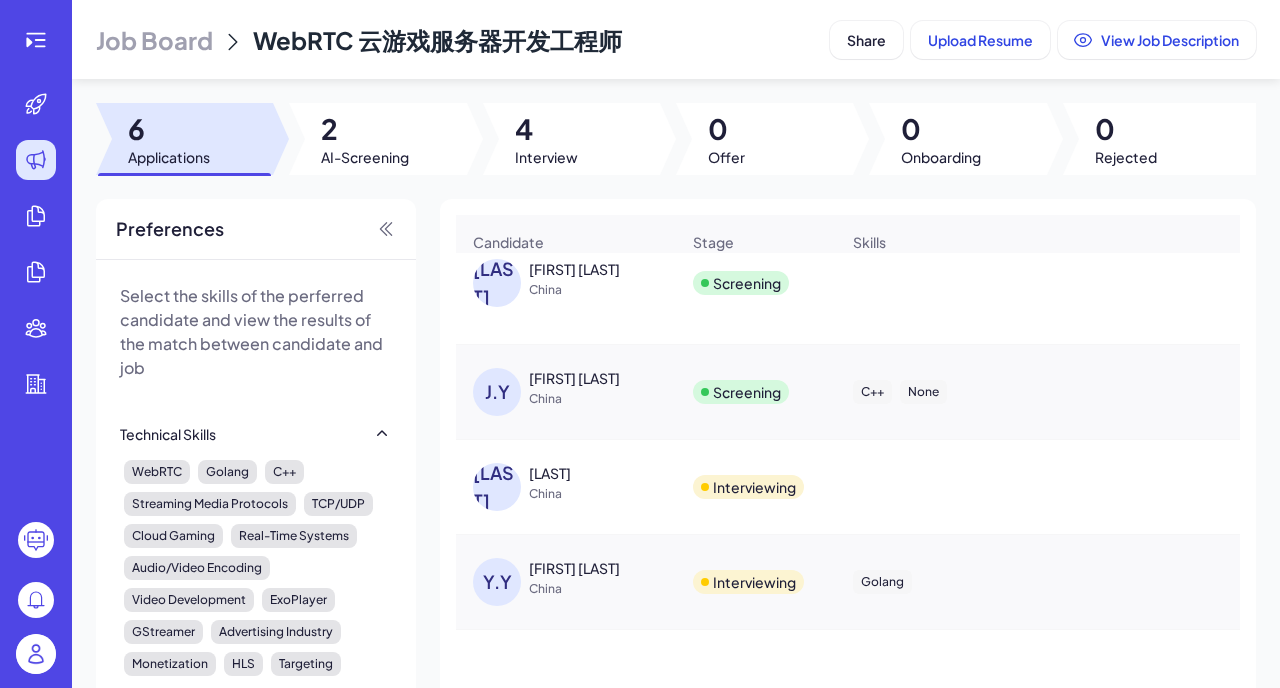 scroll, scrollTop: 44, scrollLeft: 0, axis: vertical 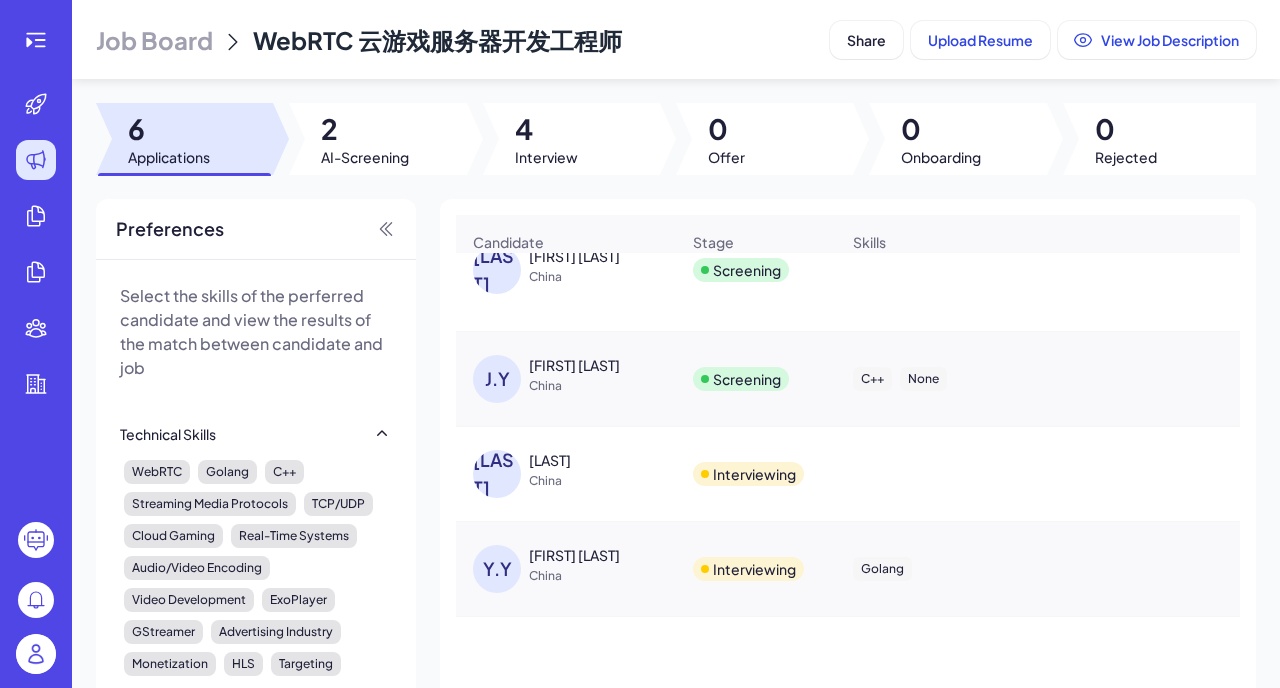 click on "J.Y" at bounding box center (497, 379) 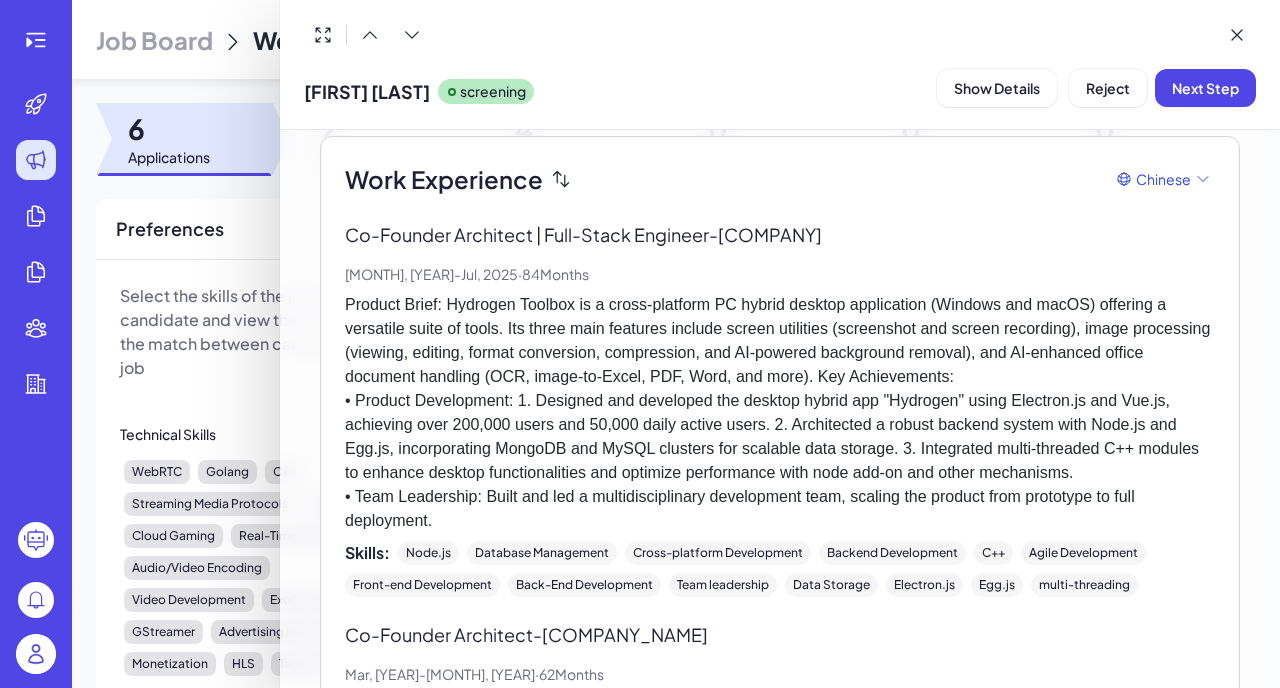scroll, scrollTop: 451, scrollLeft: 0, axis: vertical 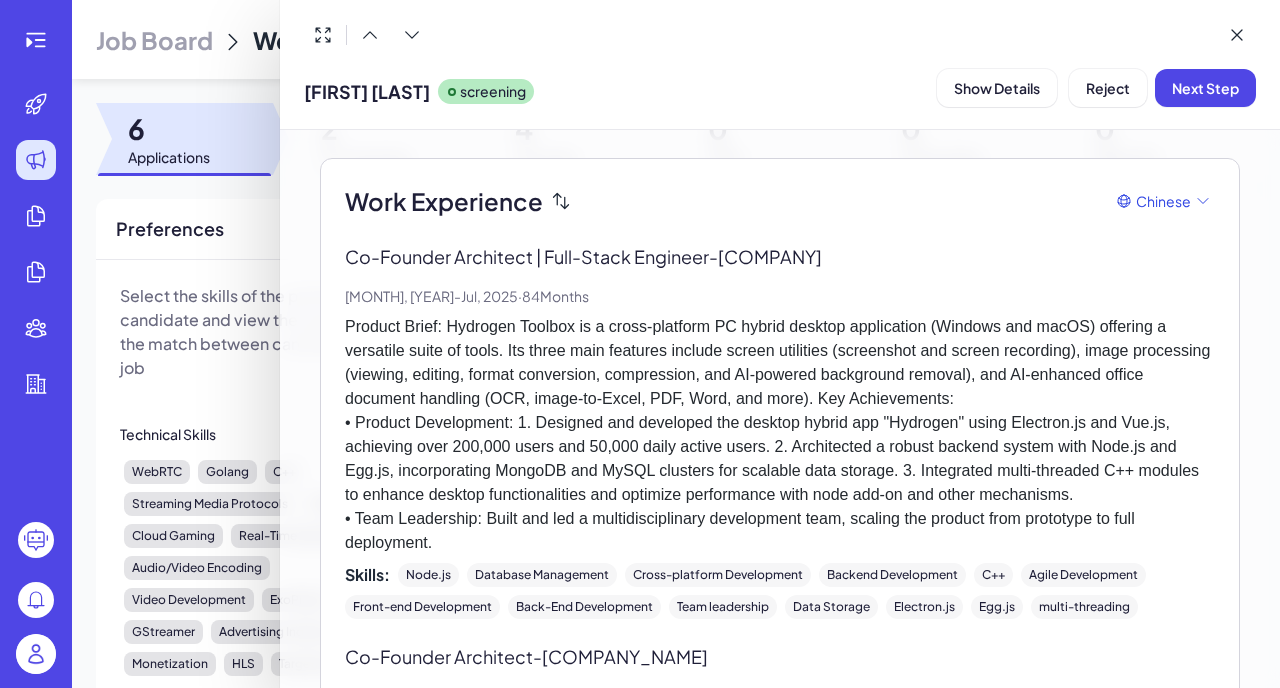 click on "Product Brief: Hydrogen Toolbox is a cross-platform PC hybrid desktop application (Windows and macOS) offering a versatile suite of tools. Its three main features include screen utilities (screenshot and screen recording), image processing (viewing, editing, format conversion, compression, and AI-powered background removal), and AI-enhanced office document handling (OCR, image-to-Excel, PDF, Word, and more). Key Achievements:
• Product Development: 1. Designed and developed the desktop hybrid app "Hydrogen" using Electron.js and Vue.js, achieving over 200,000 users and 50,000 daily active users. 2. Architected a robust backend system with Node.js and Egg.js, incorporating MongoDB and MySQL clusters for scalable data storage. 3. Integrated multi-threaded C++ modules to enhance desktop functionalities and optimize performance with node add-on and other mechanisms.
• Team Leadership: Built and led a multidisciplinary development team, scaling the product from prototype to full deployment." at bounding box center (780, 435) 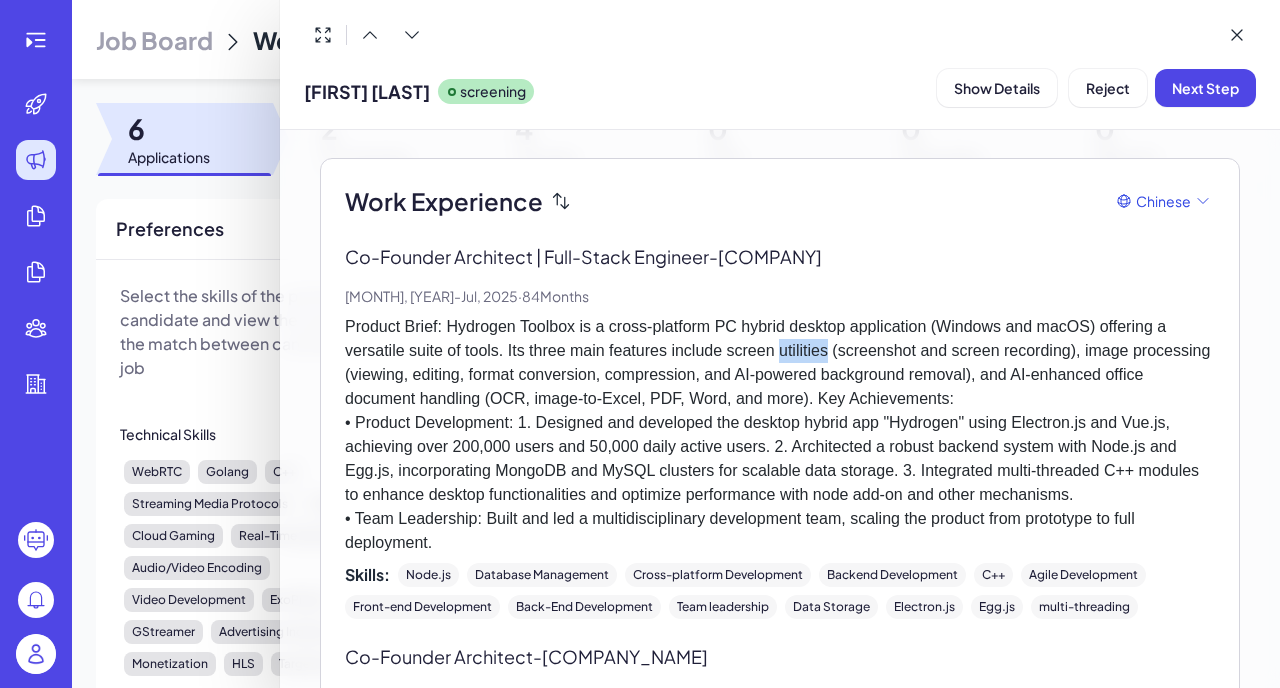 click on "Product Brief: Hydrogen Toolbox is a cross-platform PC hybrid desktop application (Windows and macOS) offering a versatile suite of tools. Its three main features include screen utilities (screenshot and screen recording), image processing (viewing, editing, format conversion, compression, and AI-powered background removal), and AI-enhanced office document handling (OCR, image-to-Excel, PDF, Word, and more). Key Achievements:
• Product Development: 1. Designed and developed the desktop hybrid app "Hydrogen" using Electron.js and Vue.js, achieving over 200,000 users and 50,000 daily active users. 2. Architected a robust backend system with Node.js and Egg.js, incorporating MongoDB and MySQL clusters for scalable data storage. 3. Integrated multi-threaded C++ modules to enhance desktop functionalities and optimize performance with node add-on and other mechanisms.
• Team Leadership: Built and led a multidisciplinary development team, scaling the product from prototype to full deployment." at bounding box center [780, 435] 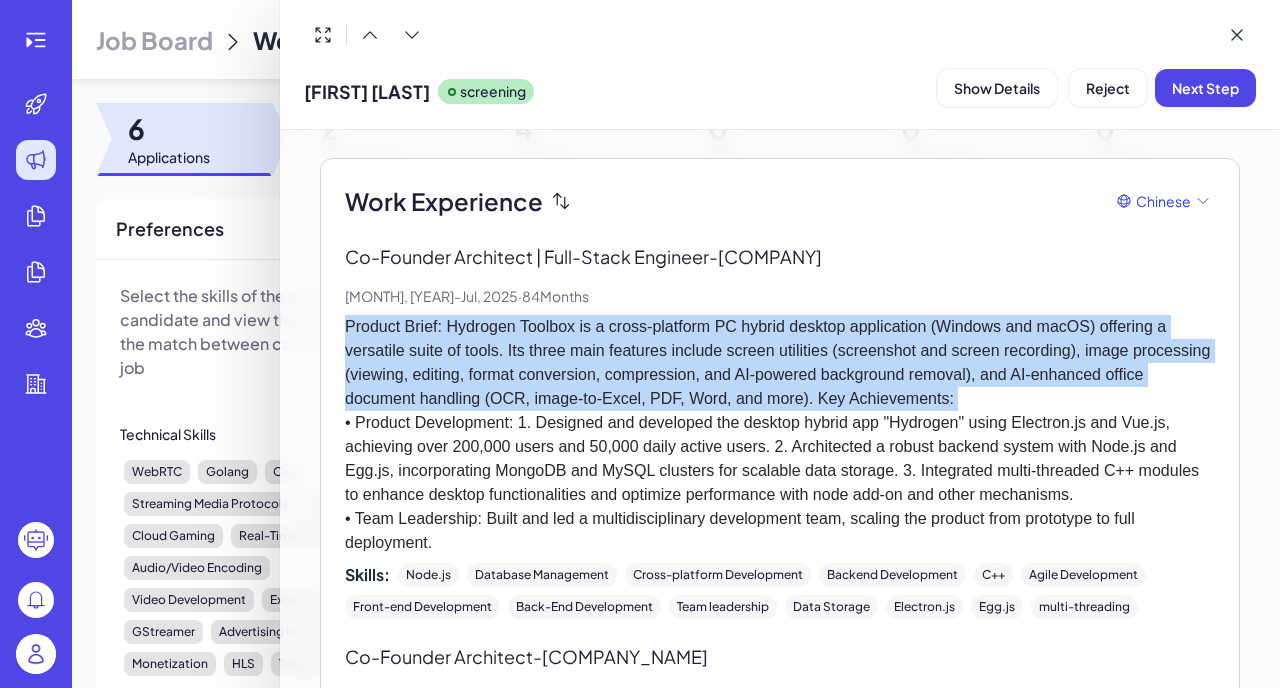 click on "Product Brief: Hydrogen Toolbox is a cross-platform PC hybrid desktop application (Windows and macOS) offering a versatile suite of tools. Its three main features include screen utilities (screenshot and screen recording), image processing (viewing, editing, format conversion, compression, and AI-powered background removal), and AI-enhanced office document handling (OCR, image-to-Excel, PDF, Word, and more). Key Achievements:
• Product Development: 1. Designed and developed the desktop hybrid app "Hydrogen" using Electron.js and Vue.js, achieving over 200,000 users and 50,000 daily active users. 2. Architected a robust backend system with Node.js and Egg.js, incorporating MongoDB and MySQL clusters for scalable data storage. 3. Integrated multi-threaded C++ modules to enhance desktop functionalities and optimize performance with node add-on and other mechanisms.
• Team Leadership: Built and led a multidisciplinary development team, scaling the product from prototype to full deployment." at bounding box center [780, 435] 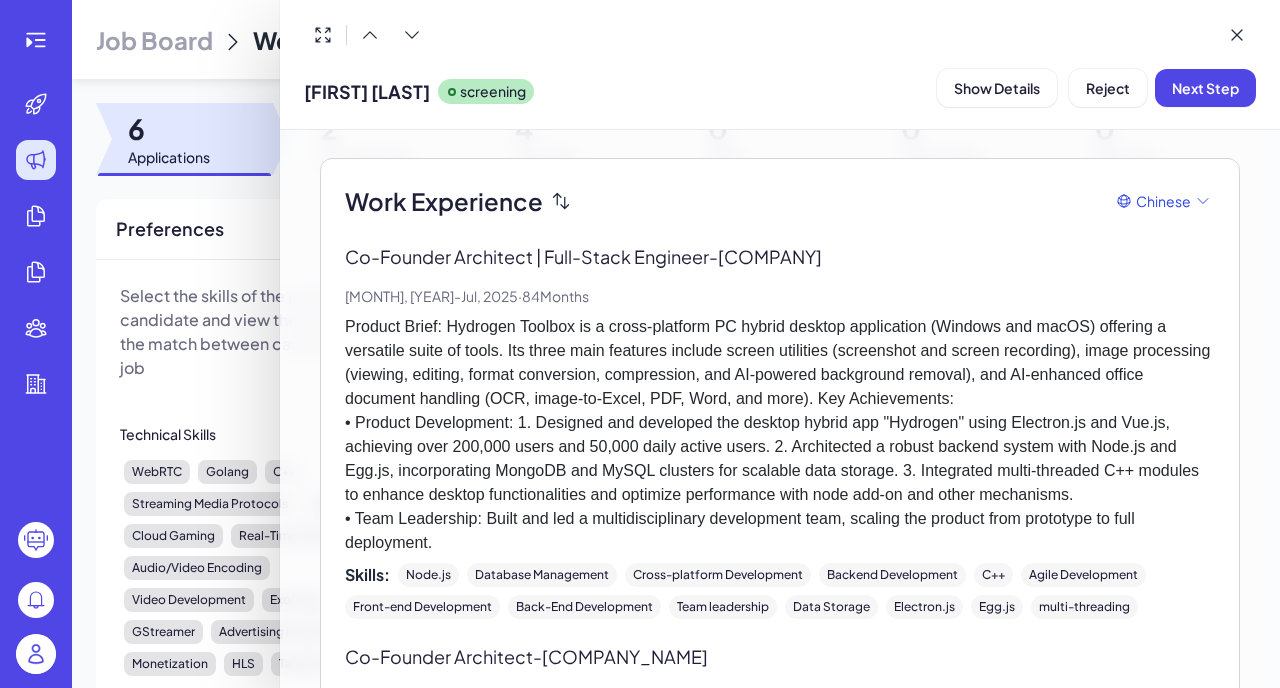 click on "Product Brief: Hydrogen Toolbox is a cross-platform PC hybrid desktop application (Windows and macOS) offering a versatile suite of tools. Its three main features include screen utilities (screenshot and screen recording), image processing (viewing, editing, format conversion, compression, and AI-powered background removal), and AI-enhanced office document handling (OCR, image-to-Excel, PDF, Word, and more). Key Achievements:
• Product Development: 1. Designed and developed the desktop hybrid app "Hydrogen" using Electron.js and Vue.js, achieving over 200,000 users and 50,000 daily active users. 2. Architected a robust backend system with Node.js and Egg.js, incorporating MongoDB and MySQL clusters for scalable data storage. 3. Integrated multi-threaded C++ modules to enhance desktop functionalities and optimize performance with node add-on and other mechanisms.
• Team Leadership: Built and led a multidisciplinary development team, scaling the product from prototype to full deployment." at bounding box center [780, 435] 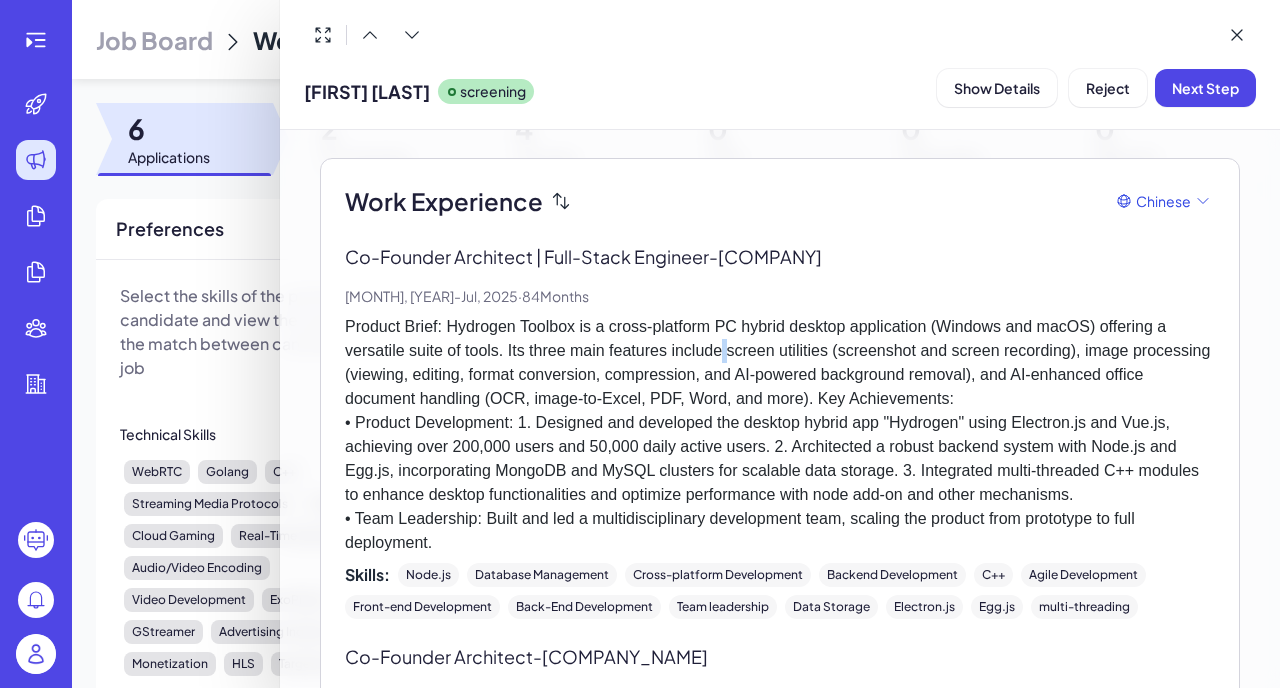 click on "Product Brief: Hydrogen Toolbox is a cross-platform PC hybrid desktop application (Windows and macOS) offering a versatile suite of tools. Its three main features include screen utilities (screenshot and screen recording), image processing (viewing, editing, format conversion, compression, and AI-powered background removal), and AI-enhanced office document handling (OCR, image-to-Excel, PDF, Word, and more). Key Achievements:
• Product Development: 1. Designed and developed the desktop hybrid app "Hydrogen" using Electron.js and Vue.js, achieving over 200,000 users and 50,000 daily active users. 2. Architected a robust backend system with Node.js and Egg.js, incorporating MongoDB and MySQL clusters for scalable data storage. 3. Integrated multi-threaded C++ modules to enhance desktop functionalities and optimize performance with node add-on and other mechanisms.
• Team Leadership: Built and led a multidisciplinary development team, scaling the product from prototype to full deployment." at bounding box center (780, 435) 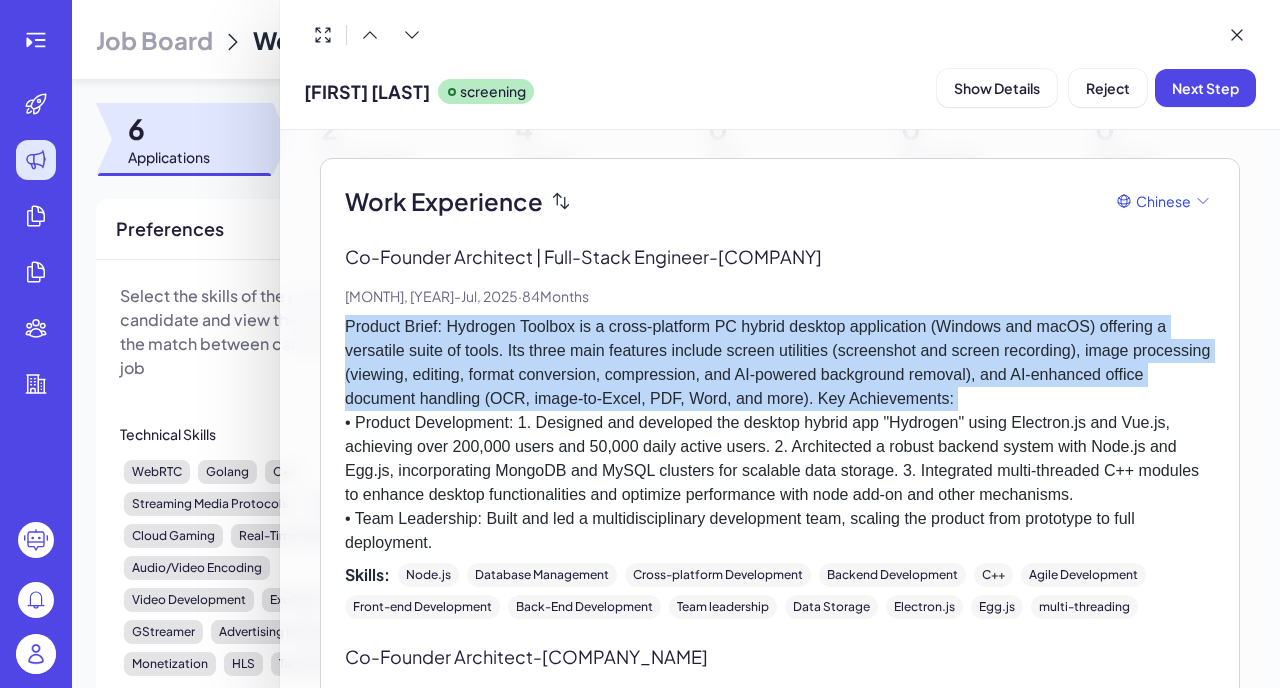 click on "Product Brief: Hydrogen Toolbox is a cross-platform PC hybrid desktop application (Windows and macOS) offering a versatile suite of tools. Its three main features include screen utilities (screenshot and screen recording), image processing (viewing, editing, format conversion, compression, and AI-powered background removal), and AI-enhanced office document handling (OCR, image-to-Excel, PDF, Word, and more). Key Achievements:
• Product Development: 1. Designed and developed the desktop hybrid app "Hydrogen" using Electron.js and Vue.js, achieving over 200,000 users and 50,000 daily active users. 2. Architected a robust backend system with Node.js and Egg.js, incorporating MongoDB and MySQL clusters for scalable data storage. 3. Integrated multi-threaded C++ modules to enhance desktop functionalities and optimize performance with node add-on and other mechanisms.
• Team Leadership: Built and led a multidisciplinary development team, scaling the product from prototype to full deployment." at bounding box center (780, 435) 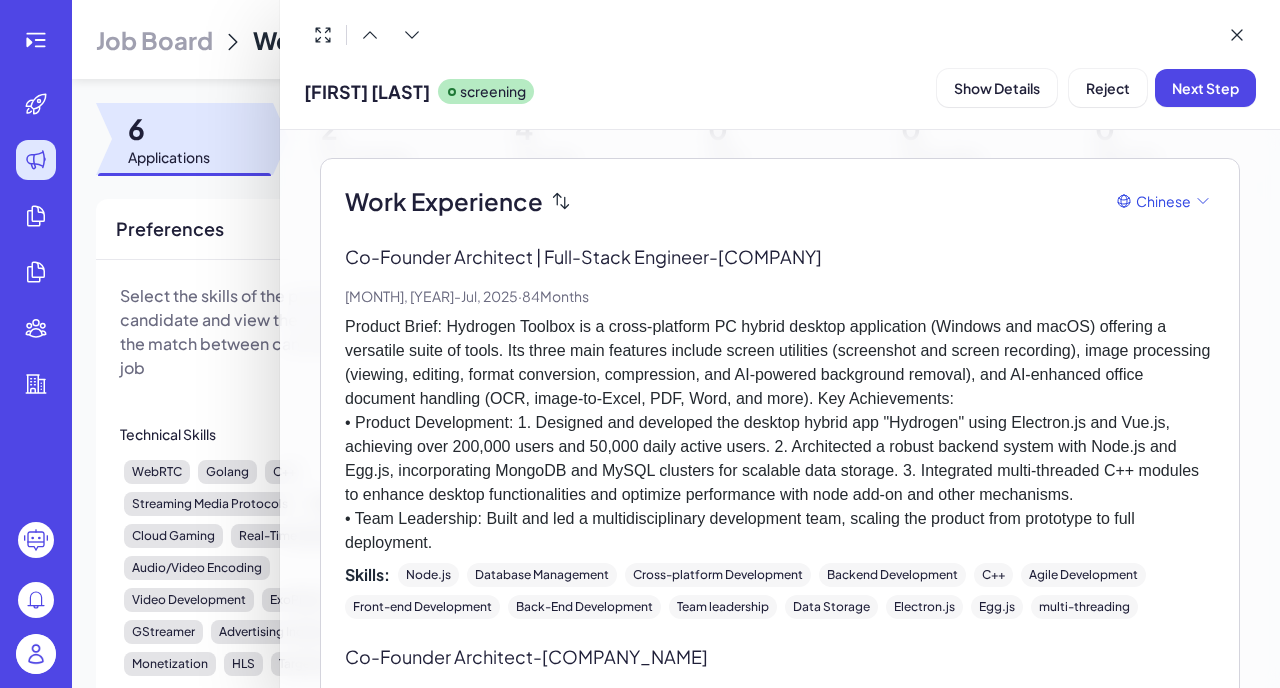 click on "Product Brief: Hydrogen Toolbox is a cross-platform PC hybrid desktop application (Windows and macOS) offering a versatile suite of tools. Its three main features include screen utilities (screenshot and screen recording), image processing (viewing, editing, format conversion, compression, and AI-powered background removal), and AI-enhanced office document handling (OCR, image-to-Excel, PDF, Word, and more). Key Achievements:
• Product Development: 1. Designed and developed the desktop hybrid app "Hydrogen" using Electron.js and Vue.js, achieving over 200,000 users and 50,000 daily active users. 2. Architected a robust backend system with Node.js and Egg.js, incorporating MongoDB and MySQL clusters for scalable data storage. 3. Integrated multi-threaded C++ modules to enhance desktop functionalities and optimize performance with node add-on and other mechanisms.
• Team Leadership: Built and led a multidisciplinary development team, scaling the product from prototype to full deployment." at bounding box center [780, 435] 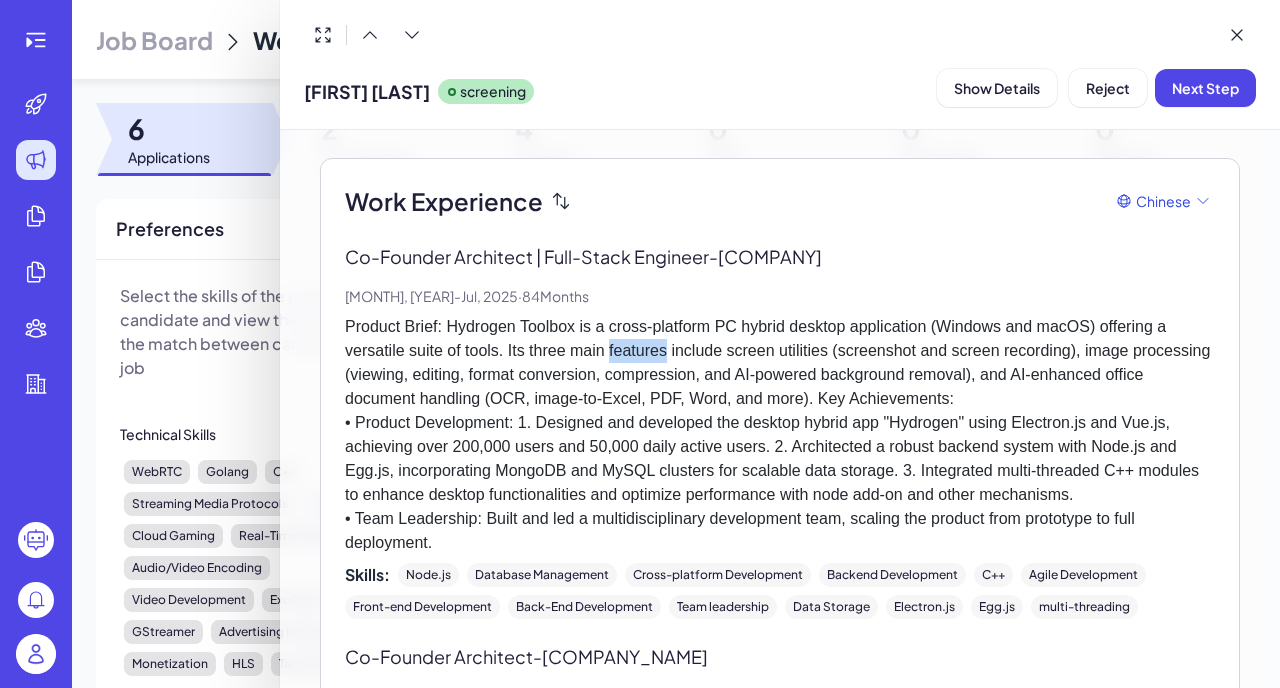 click on "Product Brief: Hydrogen Toolbox is a cross-platform PC hybrid desktop application (Windows and macOS) offering a versatile suite of tools. Its three main features include screen utilities (screenshot and screen recording), image processing (viewing, editing, format conversion, compression, and AI-powered background removal), and AI-enhanced office document handling (OCR, image-to-Excel, PDF, Word, and more). Key Achievements:
• Product Development: 1. Designed and developed the desktop hybrid app "Hydrogen" using Electron.js and Vue.js, achieving over 200,000 users and 50,000 daily active users. 2. Architected a robust backend system with Node.js and Egg.js, incorporating MongoDB and MySQL clusters for scalable data storage. 3. Integrated multi-threaded C++ modules to enhance desktop functionalities and optimize performance with node add-on and other mechanisms.
• Team Leadership: Built and led a multidisciplinary development team, scaling the product from prototype to full deployment." at bounding box center [780, 435] 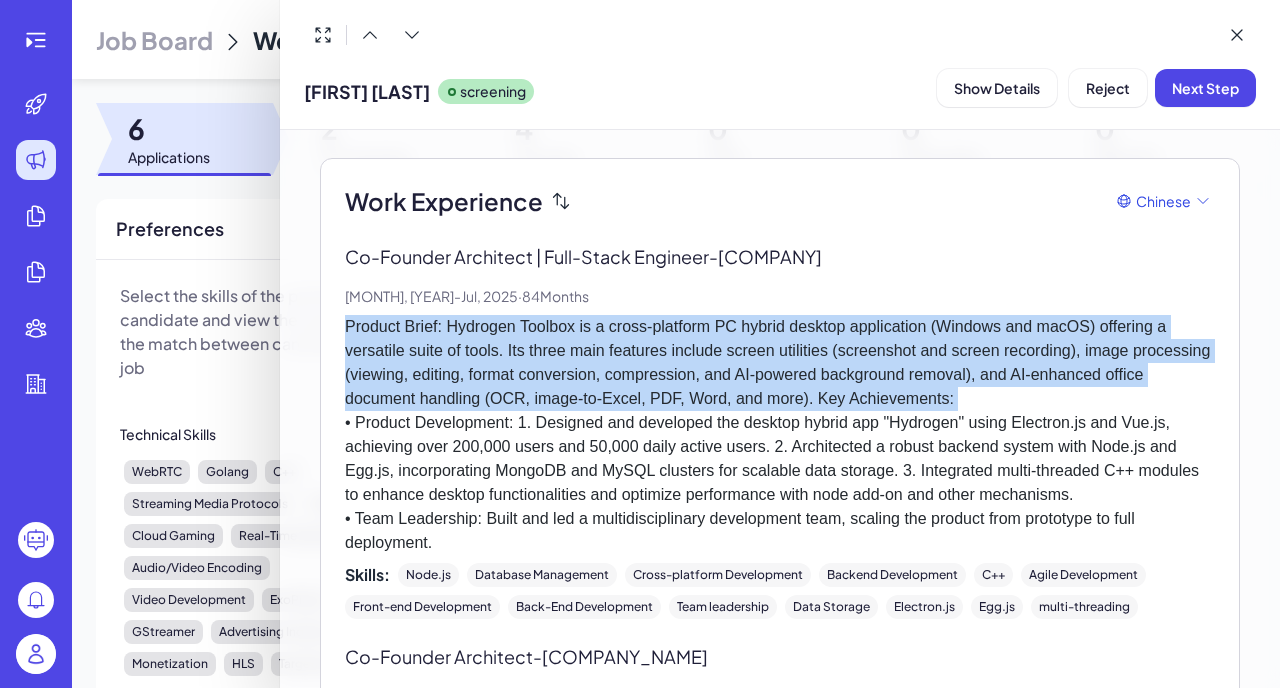 click on "Product Brief: Hydrogen Toolbox is a cross-platform PC hybrid desktop application (Windows and macOS) offering a versatile suite of tools. Its three main features include screen utilities (screenshot and screen recording), image processing (viewing, editing, format conversion, compression, and AI-powered background removal), and AI-enhanced office document handling (OCR, image-to-Excel, PDF, Word, and more). Key Achievements:
• Product Development: 1. Designed and developed the desktop hybrid app "Hydrogen" using Electron.js and Vue.js, achieving over 200,000 users and 50,000 daily active users. 2. Architected a robust backend system with Node.js and Egg.js, incorporating MongoDB and MySQL clusters for scalable data storage. 3. Integrated multi-threaded C++ modules to enhance desktop functionalities and optimize performance with node add-on and other mechanisms.
• Team Leadership: Built and led a multidisciplinary development team, scaling the product from prototype to full deployment." at bounding box center [780, 435] 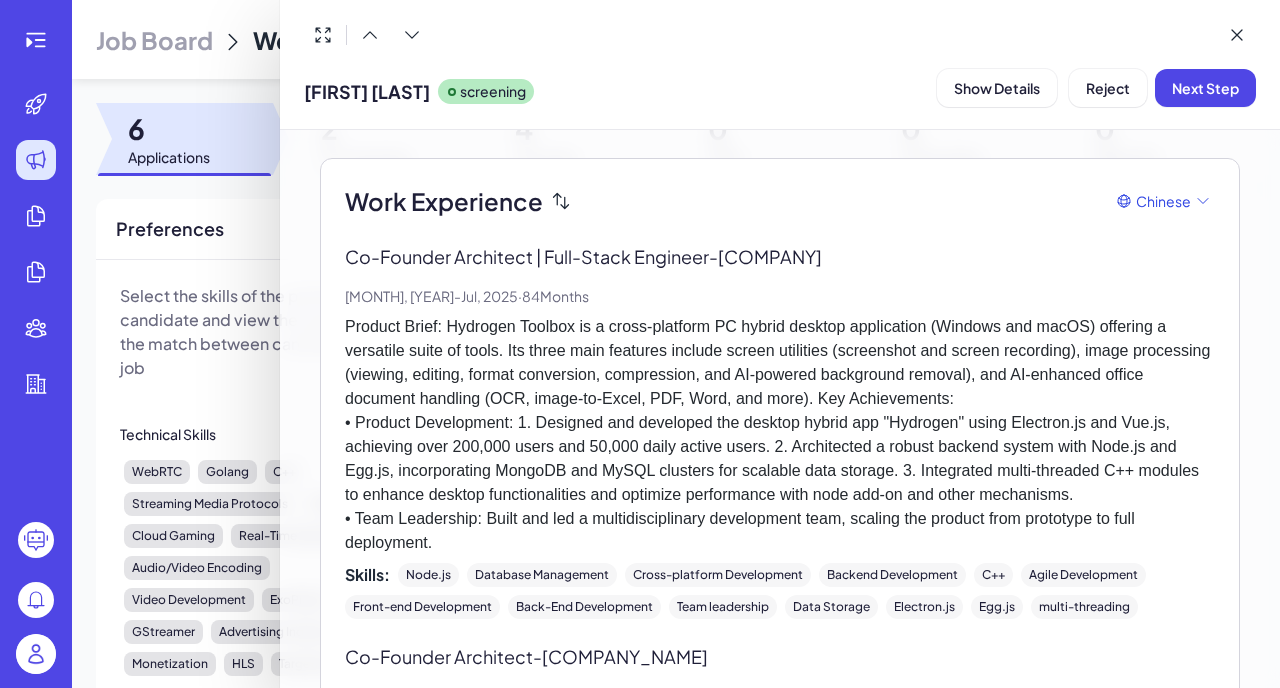 click at bounding box center [640, 344] 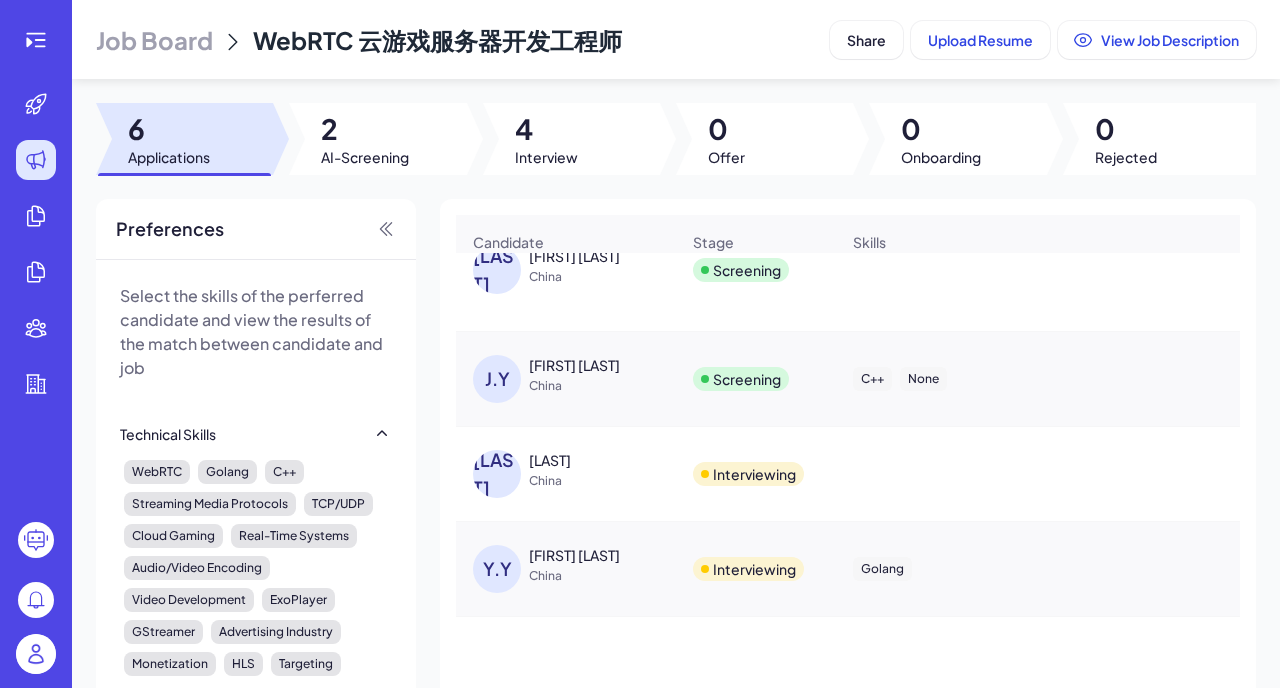 click on "Job Board" at bounding box center (154, 40) 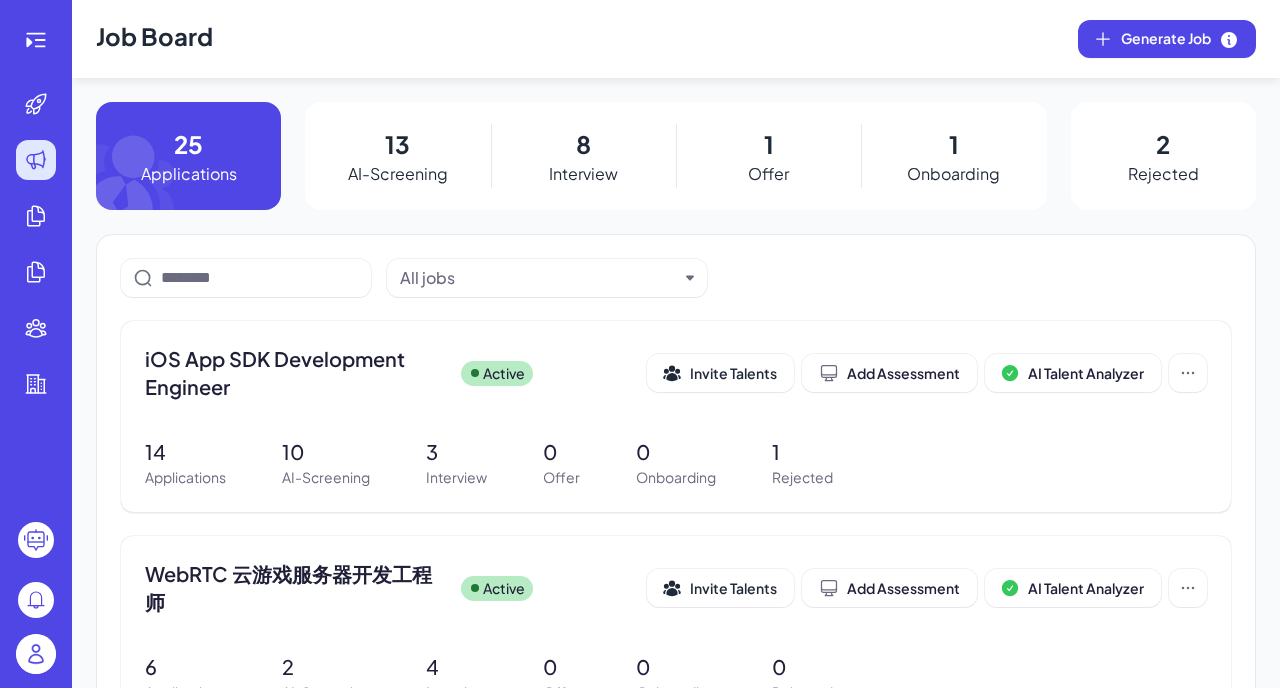 scroll, scrollTop: 109, scrollLeft: 0, axis: vertical 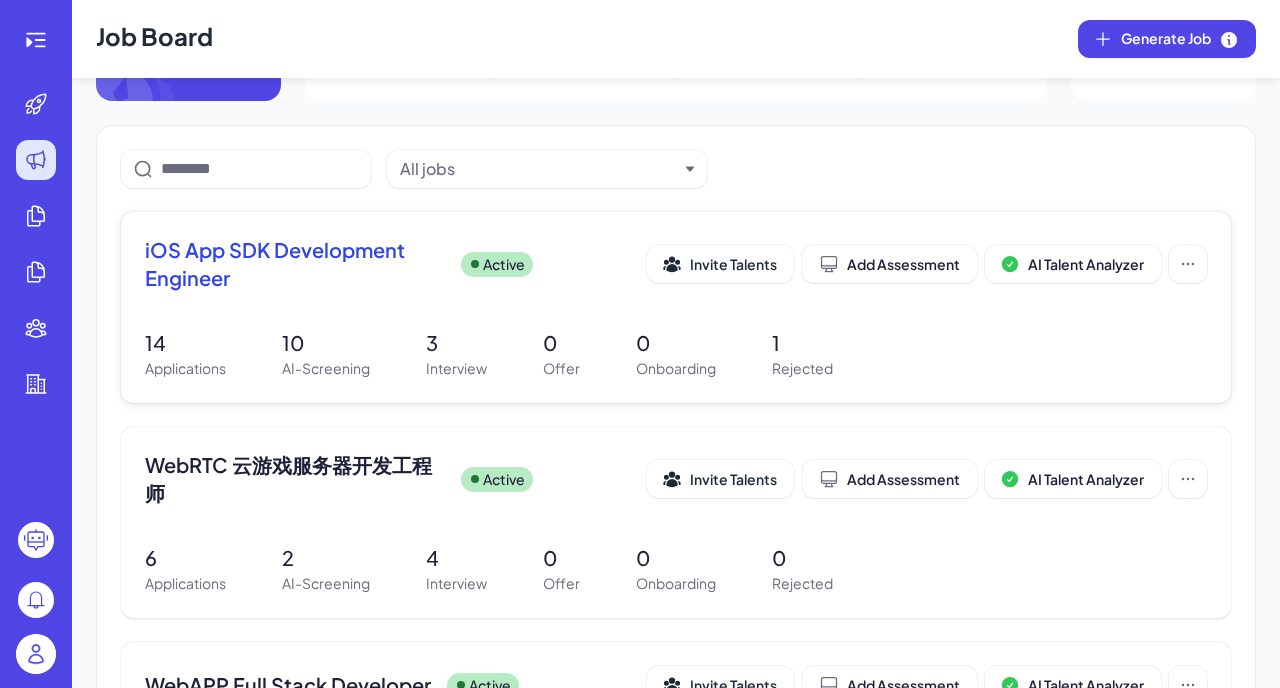 click on "iOS App SDK 开发工程师" at bounding box center (295, 264) 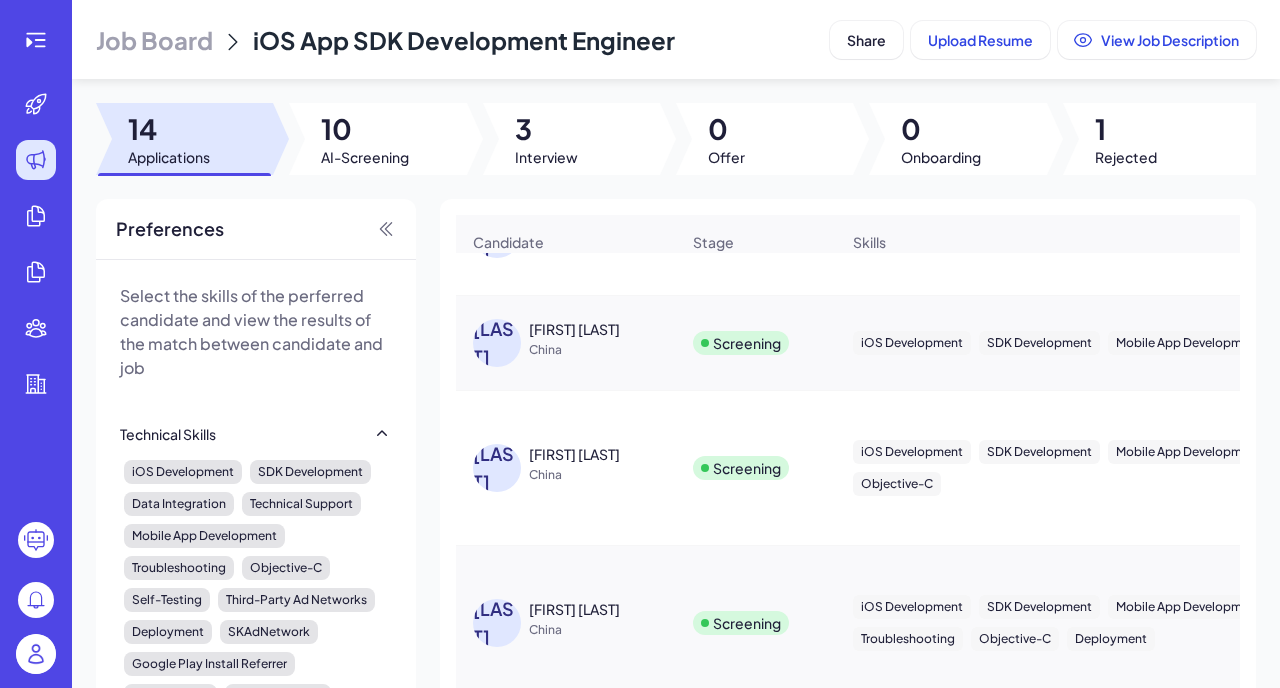 scroll, scrollTop: 0, scrollLeft: 0, axis: both 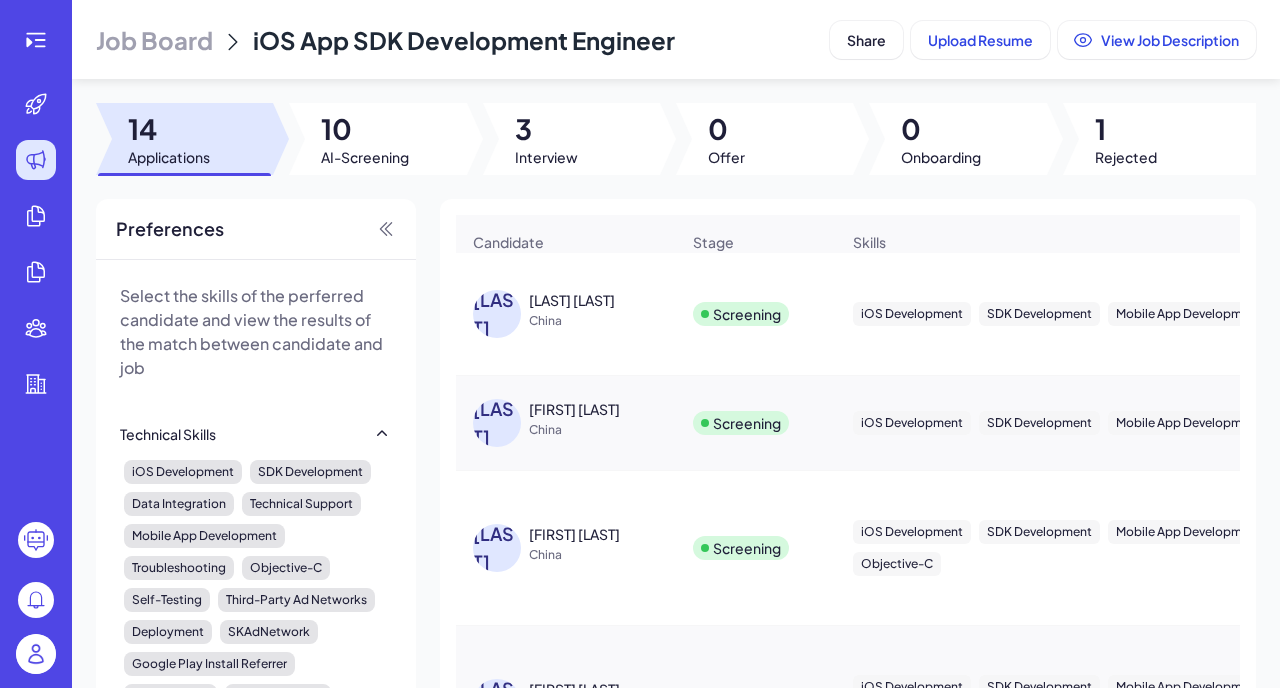 click on "China" at bounding box center (604, 321) 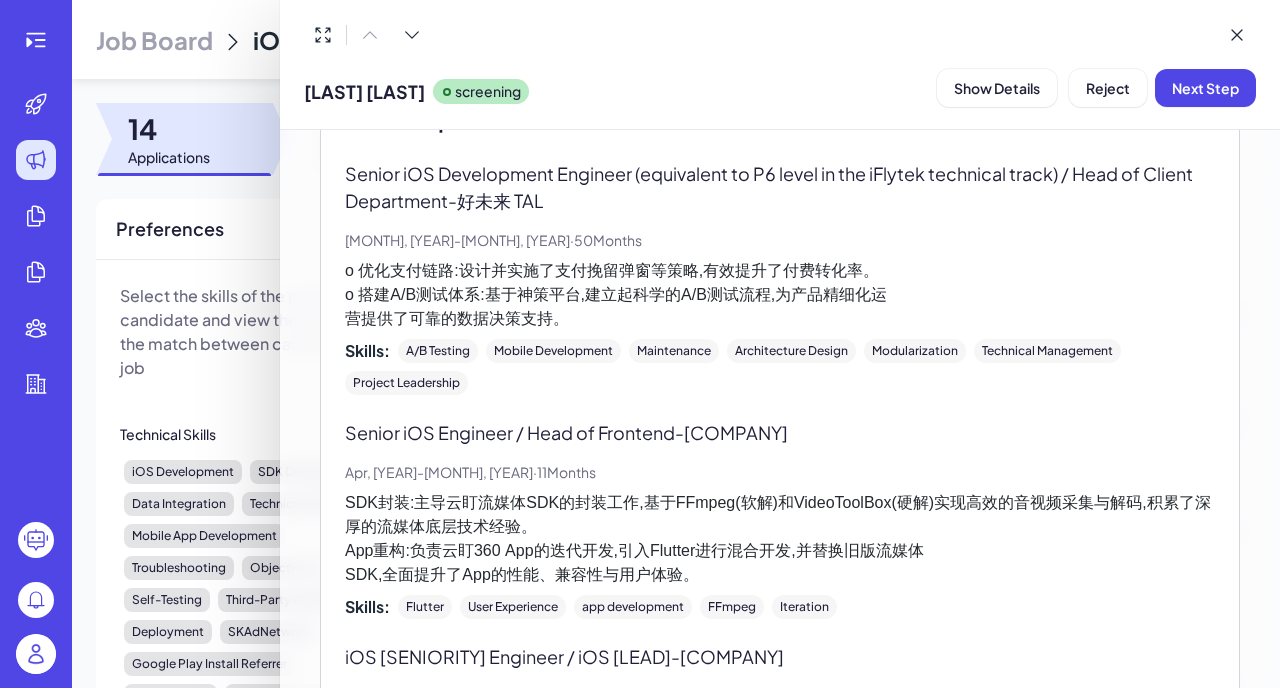 scroll, scrollTop: 0, scrollLeft: 0, axis: both 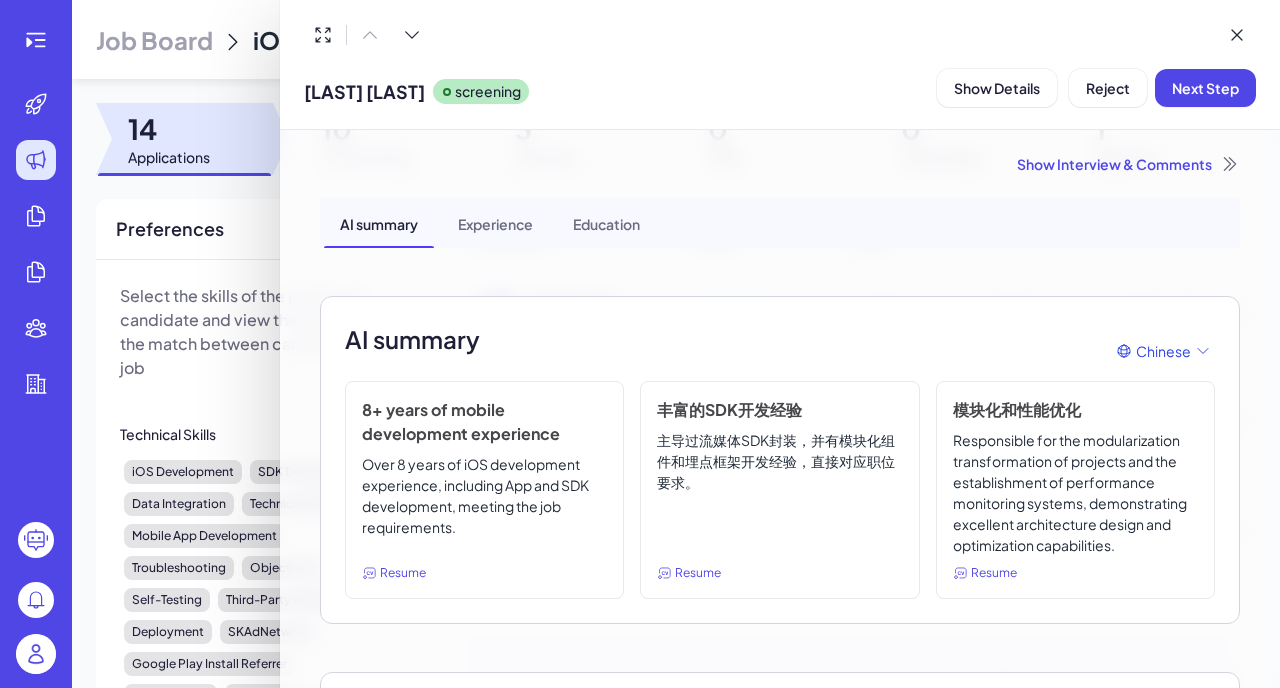 click at bounding box center (640, 344) 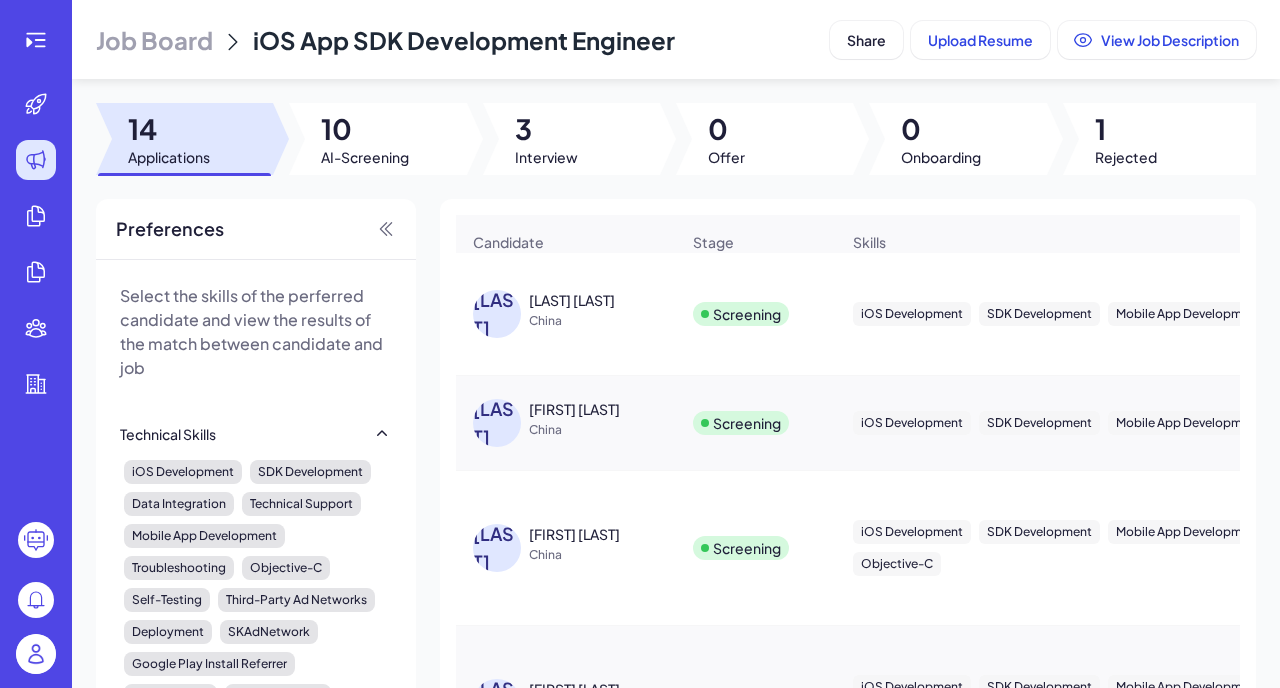 click on "China" at bounding box center [604, 430] 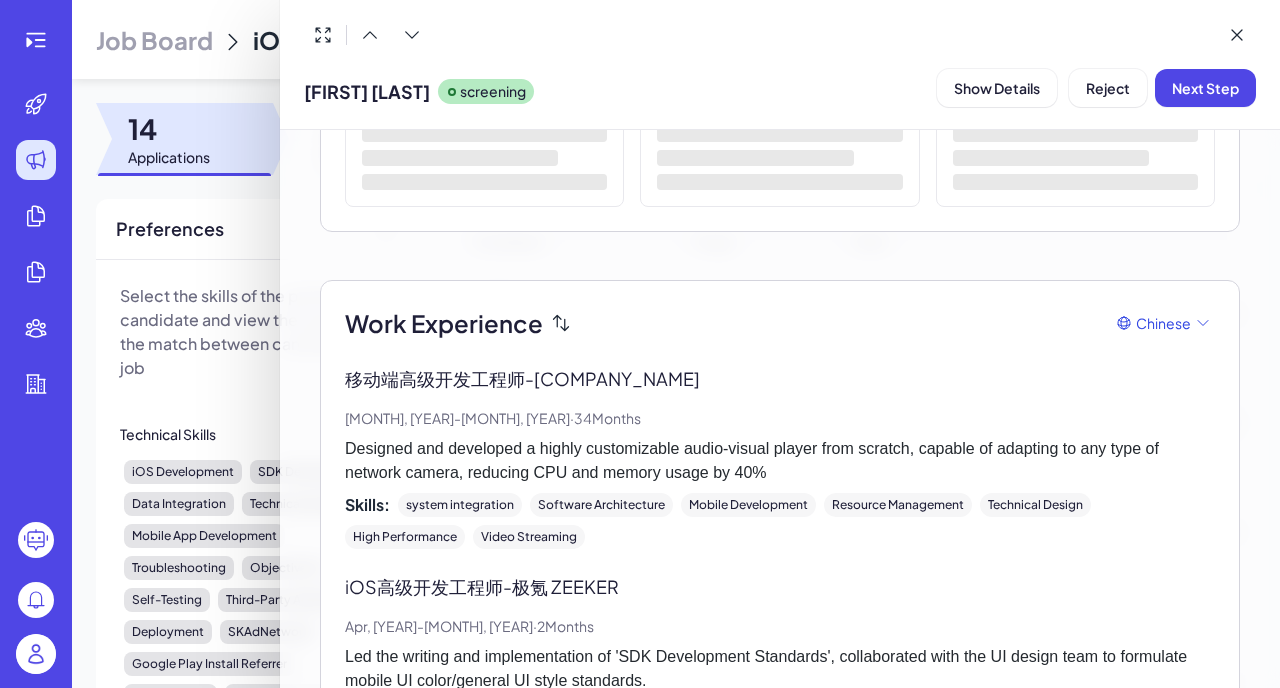 scroll, scrollTop: 0, scrollLeft: 0, axis: both 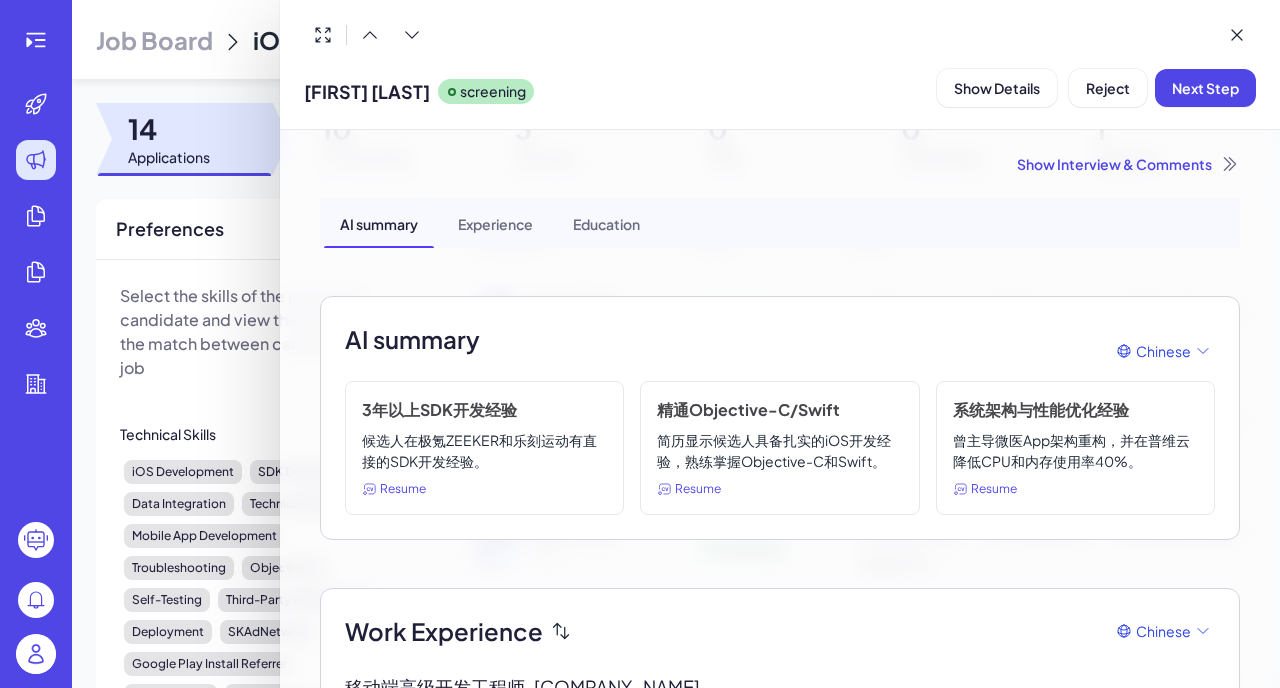 click at bounding box center [640, 344] 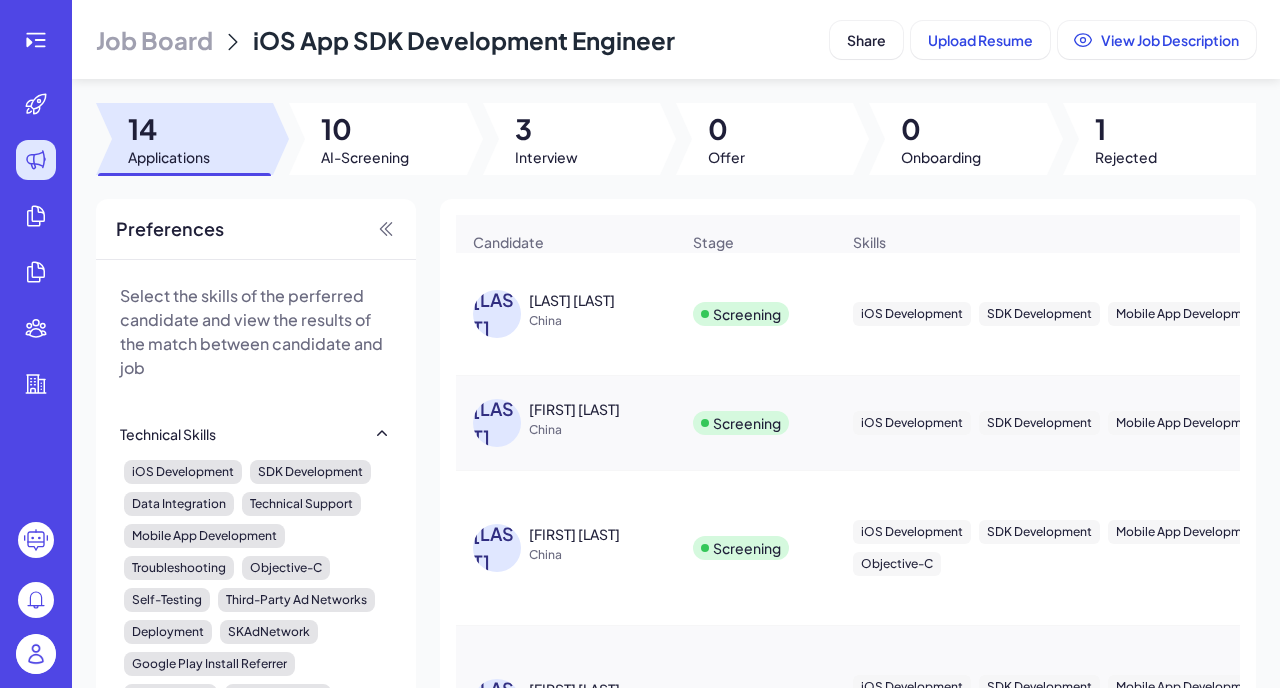 click on "王 王祥俊 China" at bounding box center (566, 548) 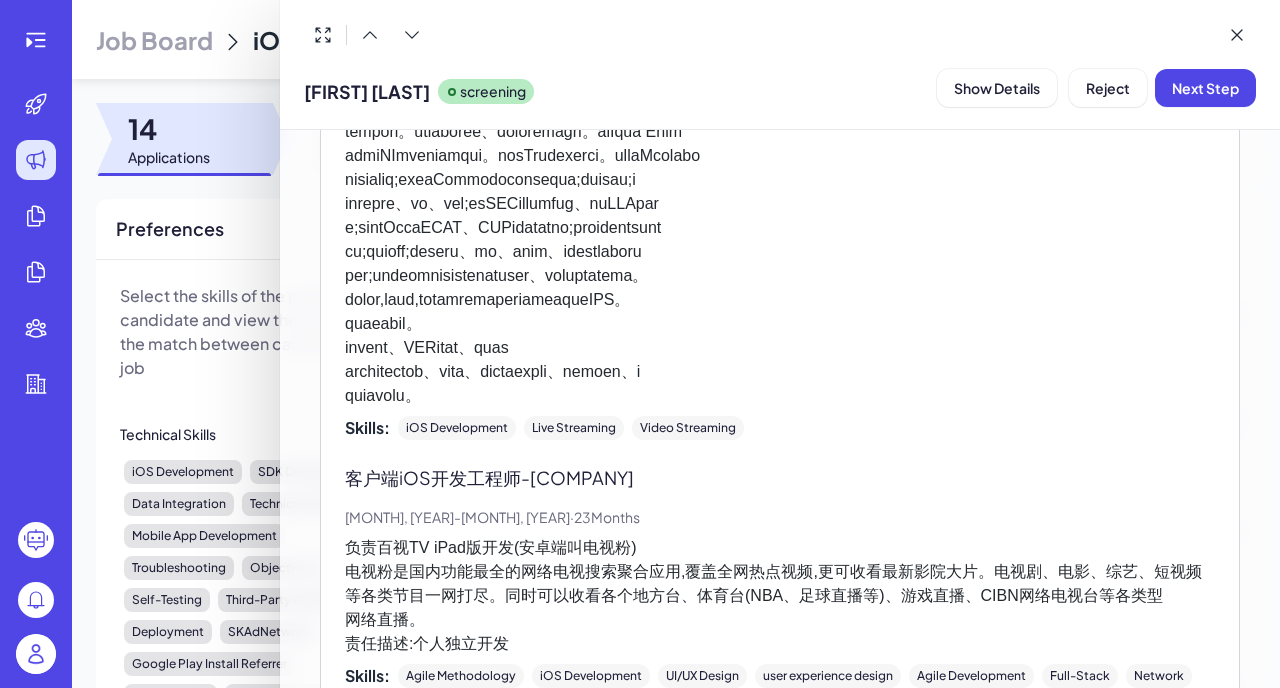 scroll, scrollTop: 2789, scrollLeft: 0, axis: vertical 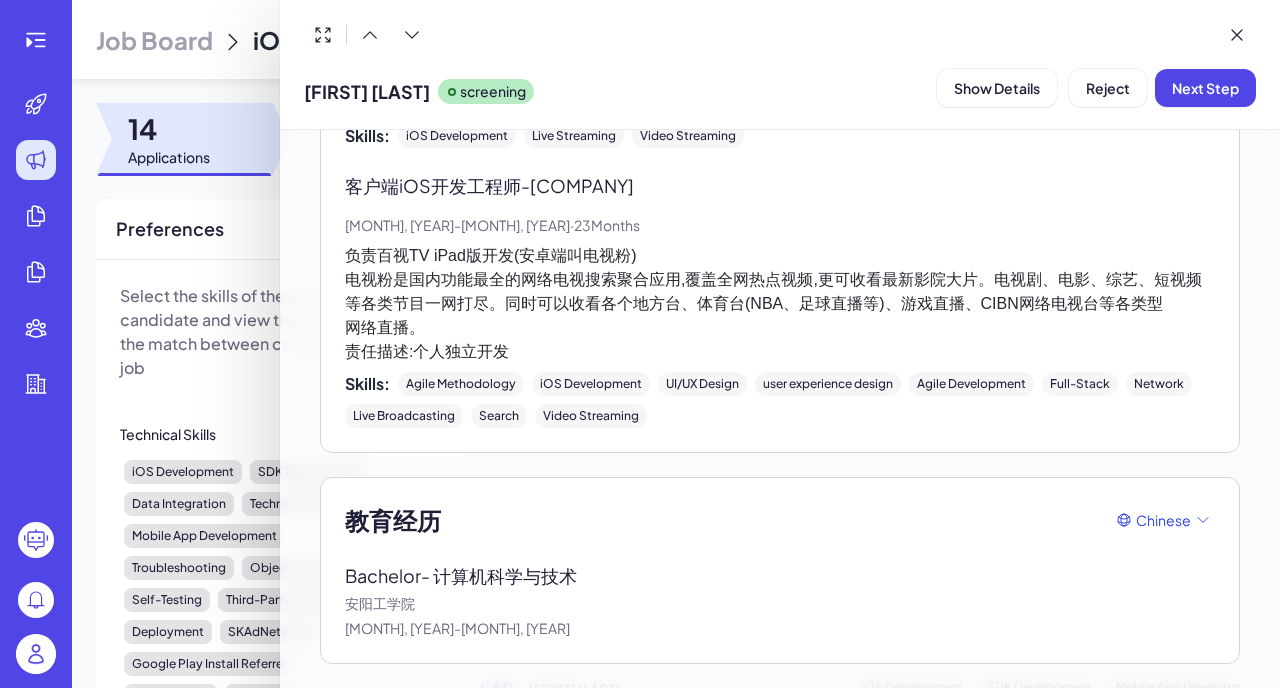 click at bounding box center (640, 344) 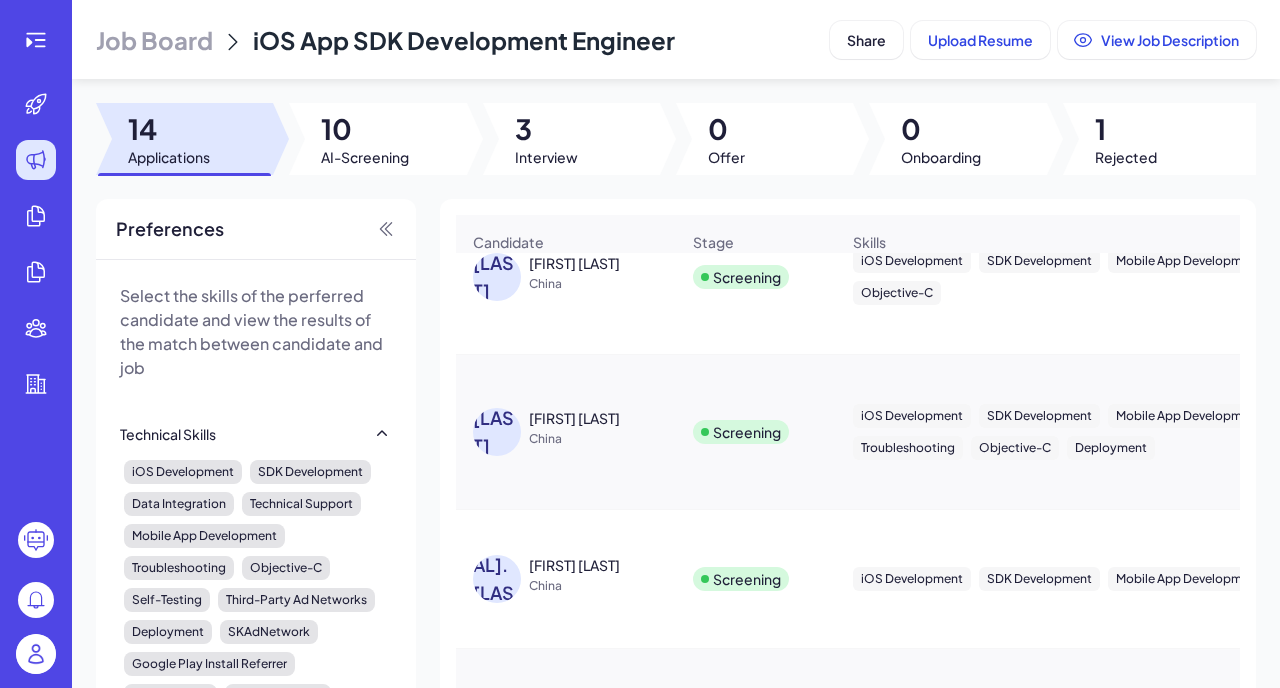 scroll, scrollTop: 272, scrollLeft: 0, axis: vertical 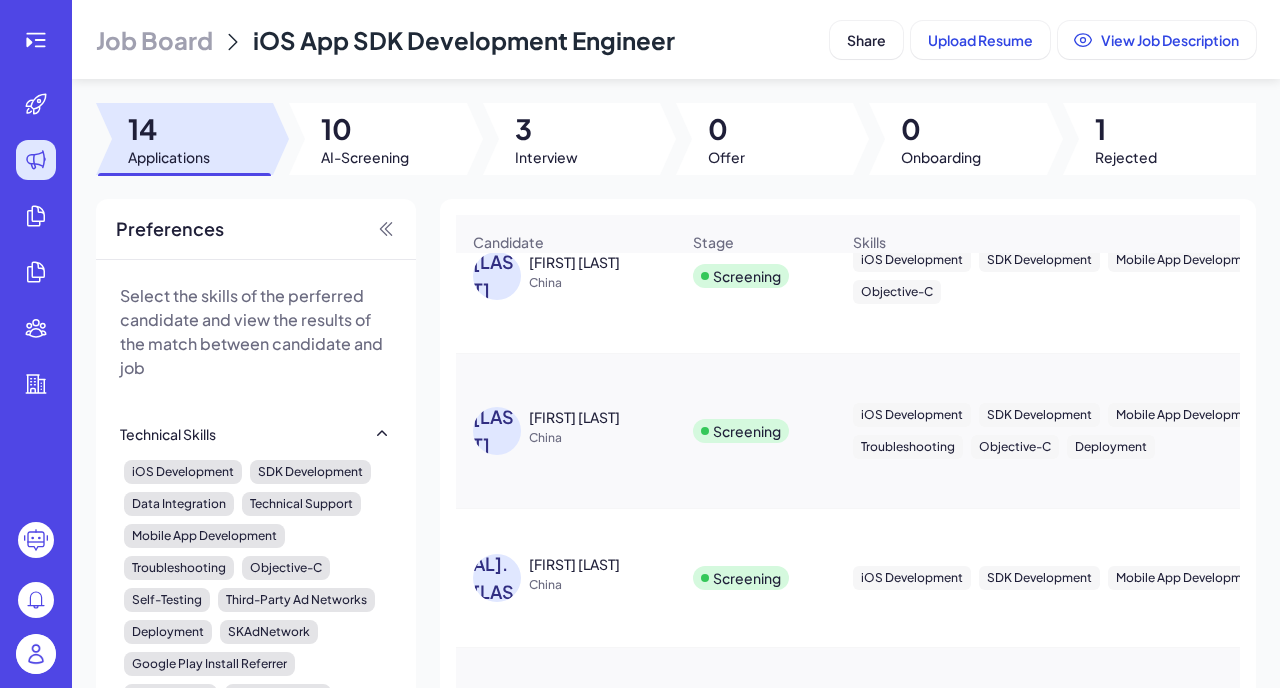 click on "谭 谭林 China" at bounding box center [566, 431] 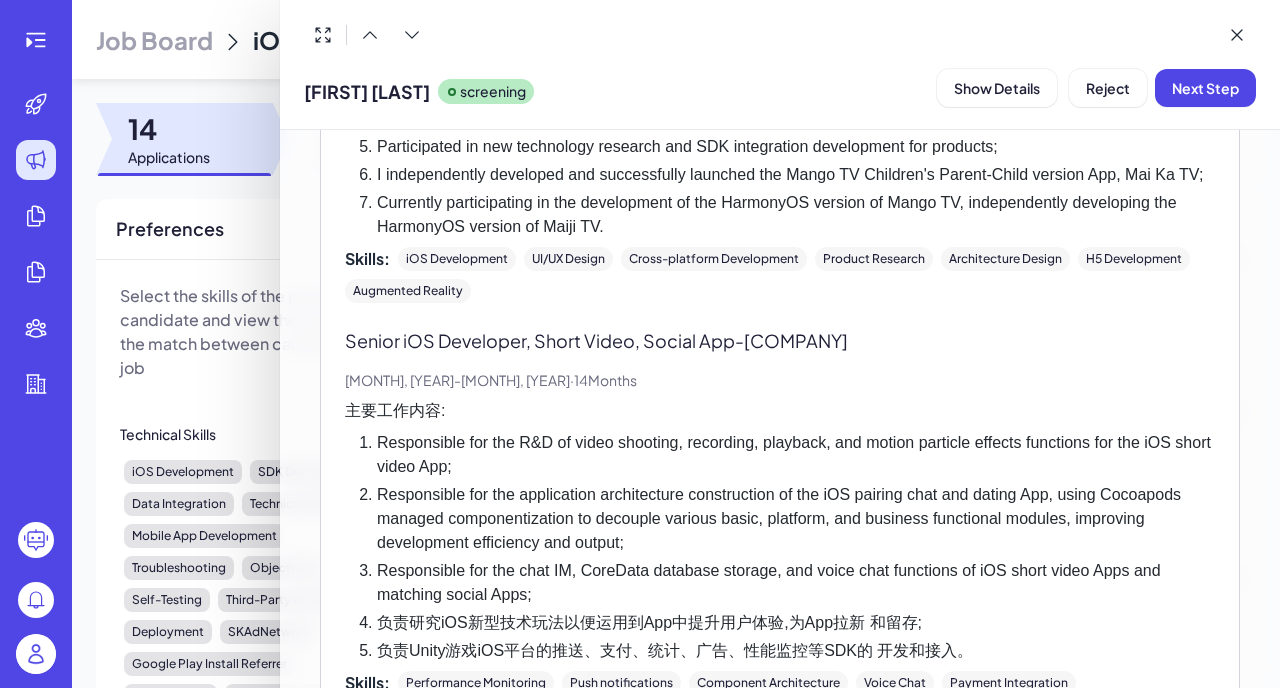 scroll, scrollTop: 780, scrollLeft: 0, axis: vertical 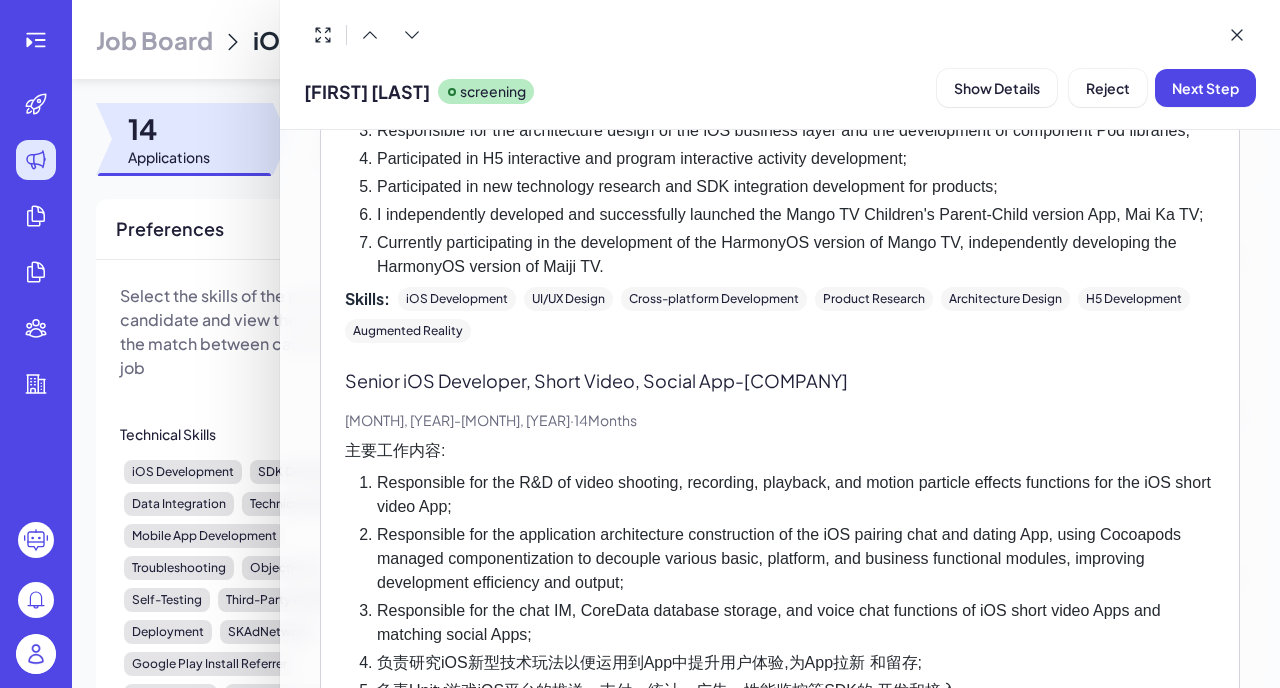 click at bounding box center [640, 344] 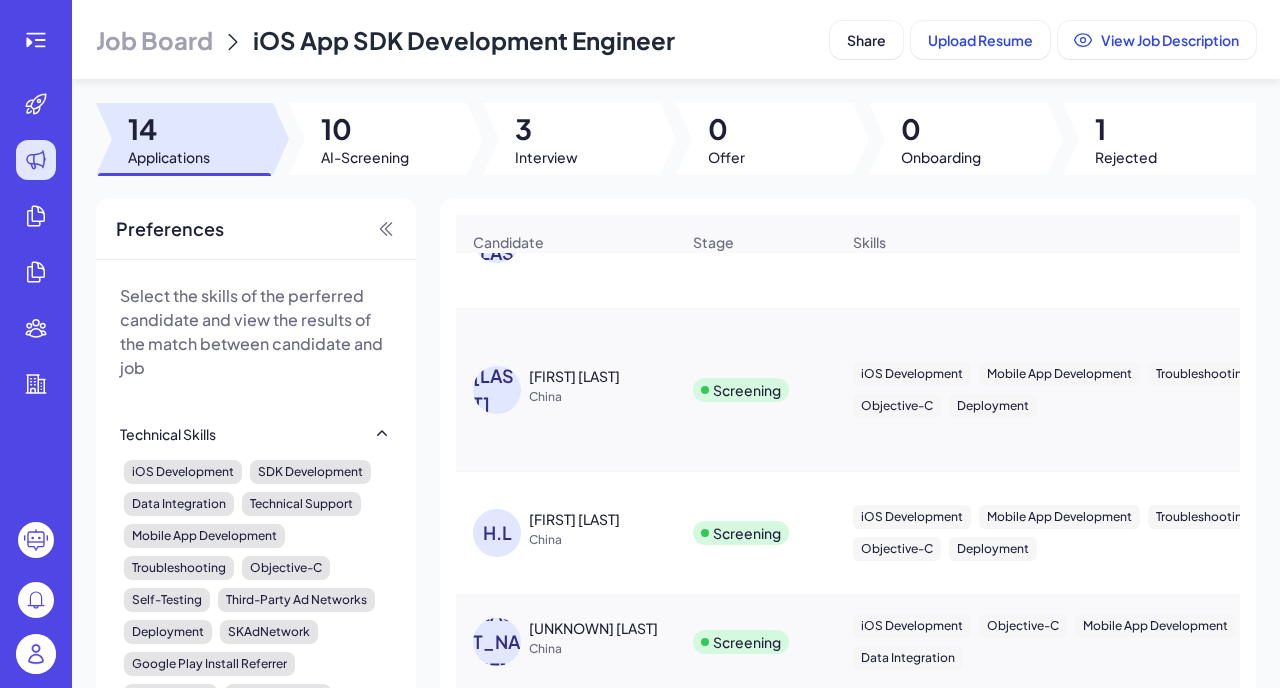 scroll, scrollTop: 478, scrollLeft: 0, axis: vertical 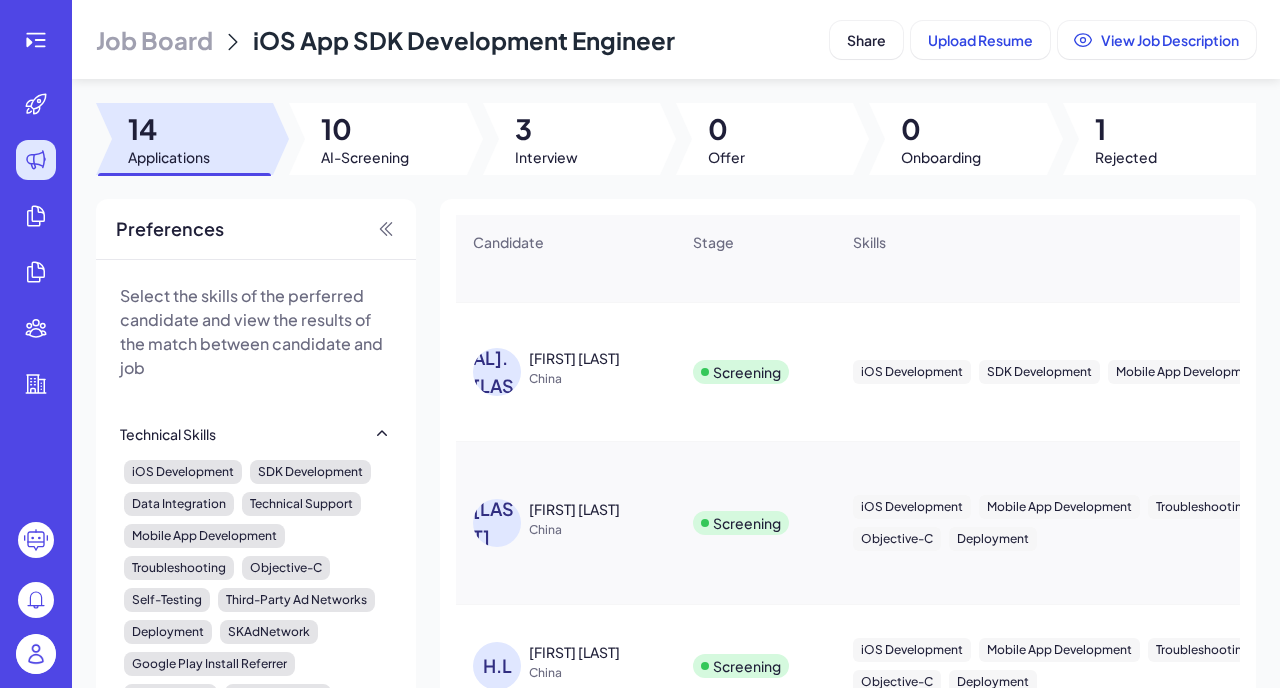 click on "B.韦 BigHiung 韦华 China" at bounding box center [566, 372] 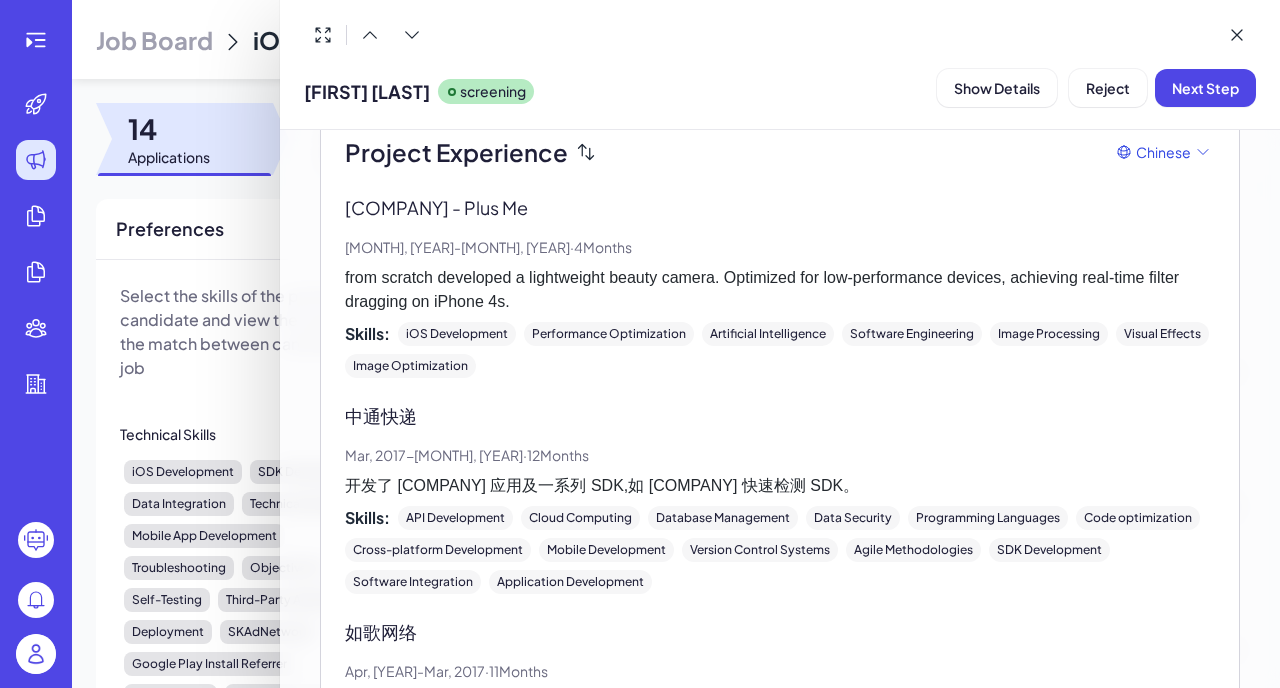 scroll, scrollTop: 2512, scrollLeft: 0, axis: vertical 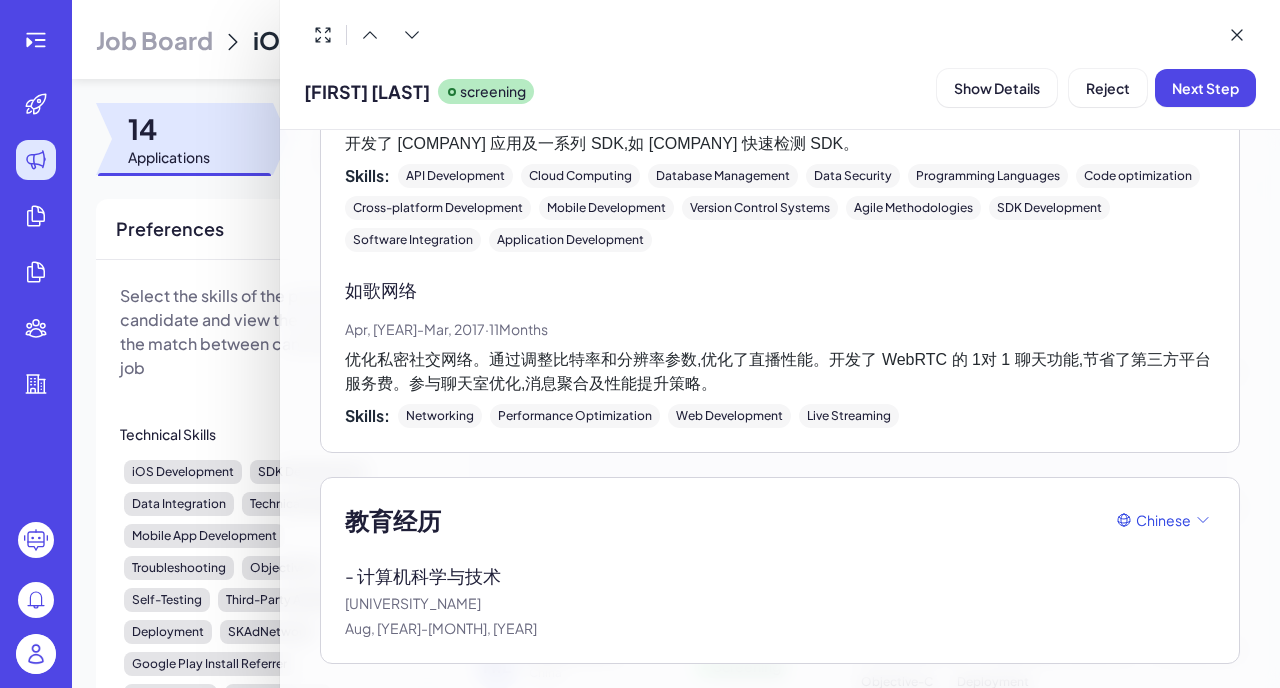 click at bounding box center (640, 344) 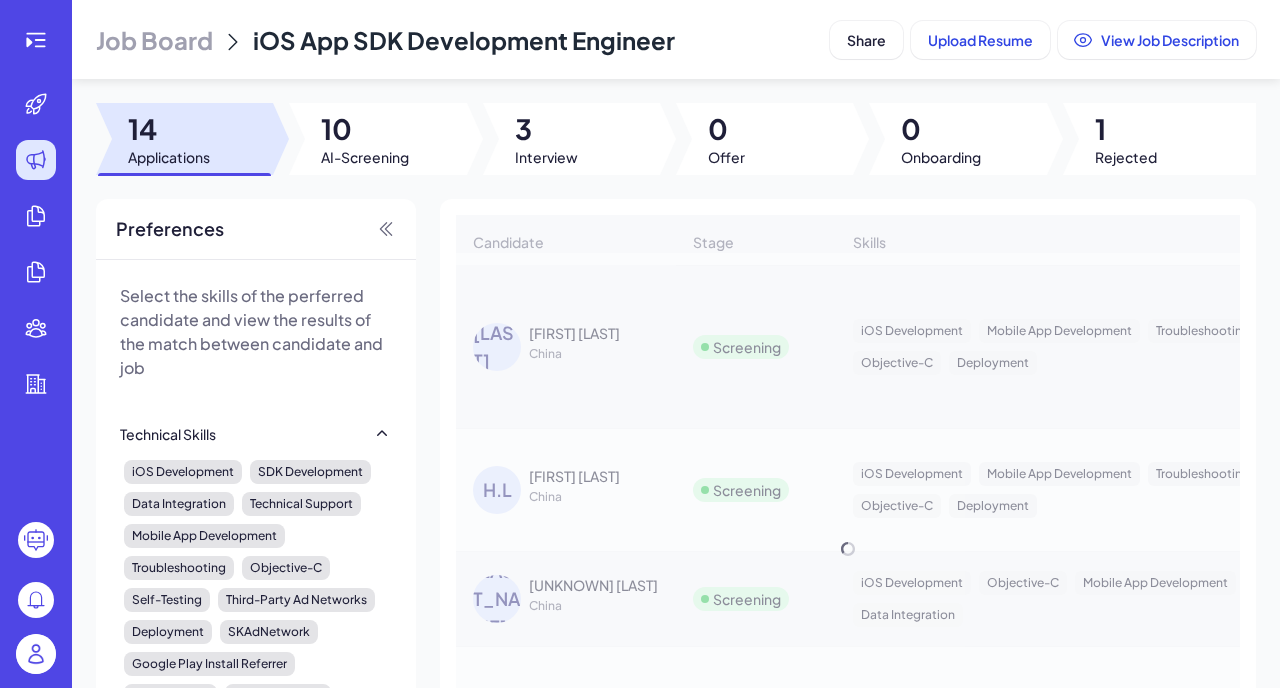 scroll 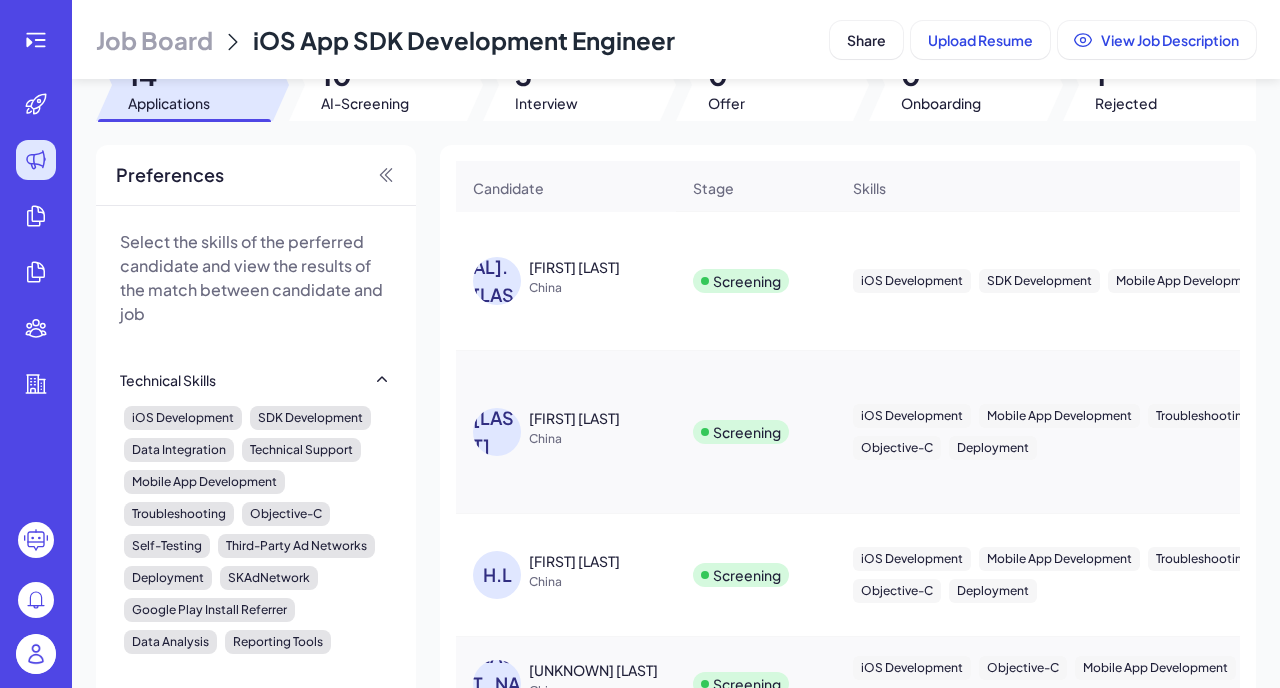 click on "China" at bounding box center [604, 439] 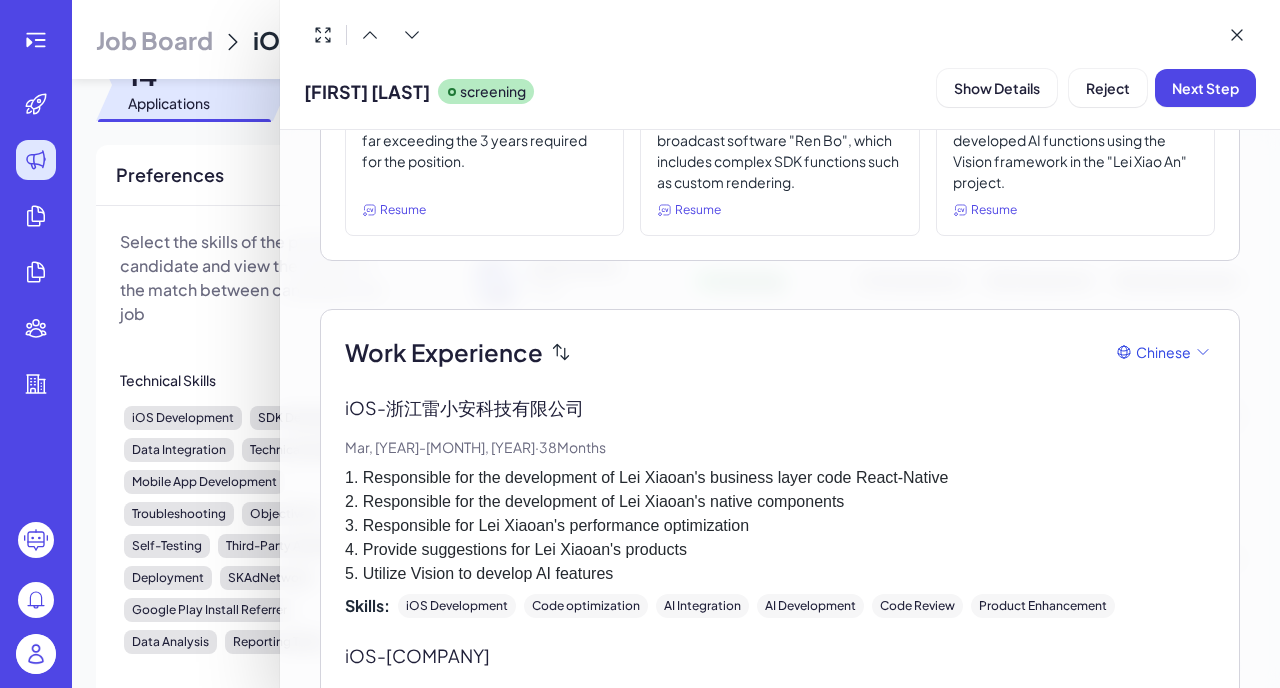 scroll, scrollTop: 21, scrollLeft: 0, axis: vertical 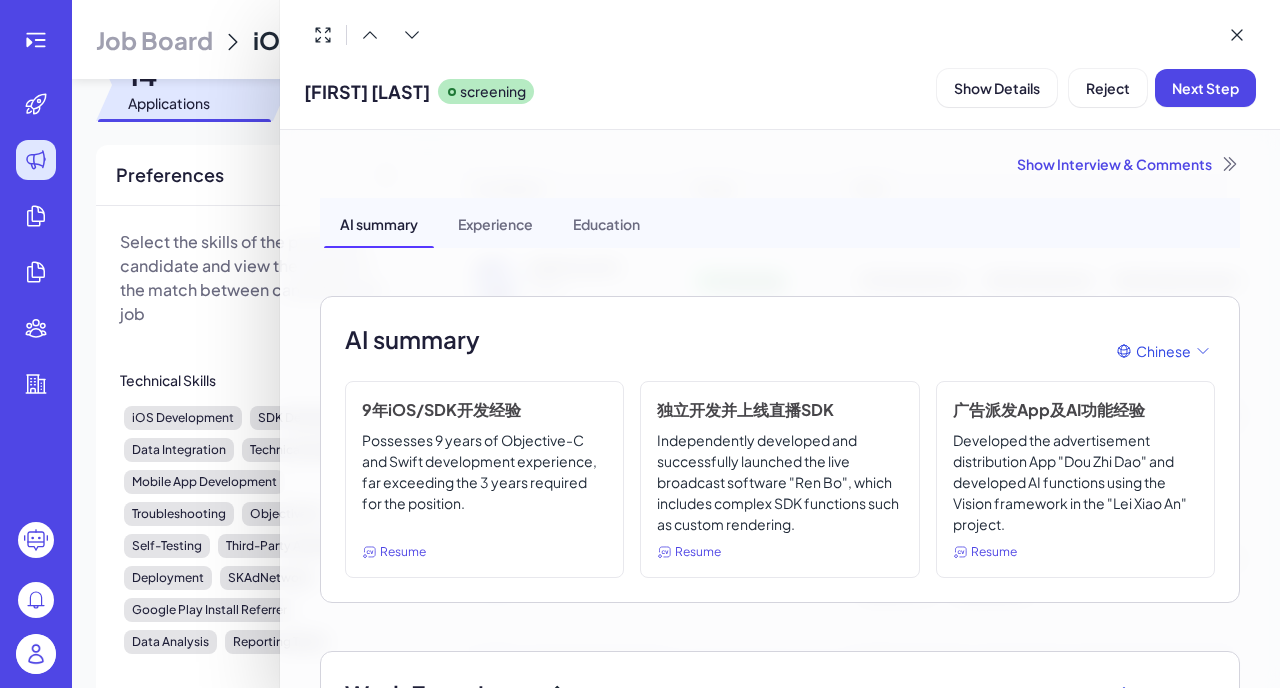 click at bounding box center [640, 344] 